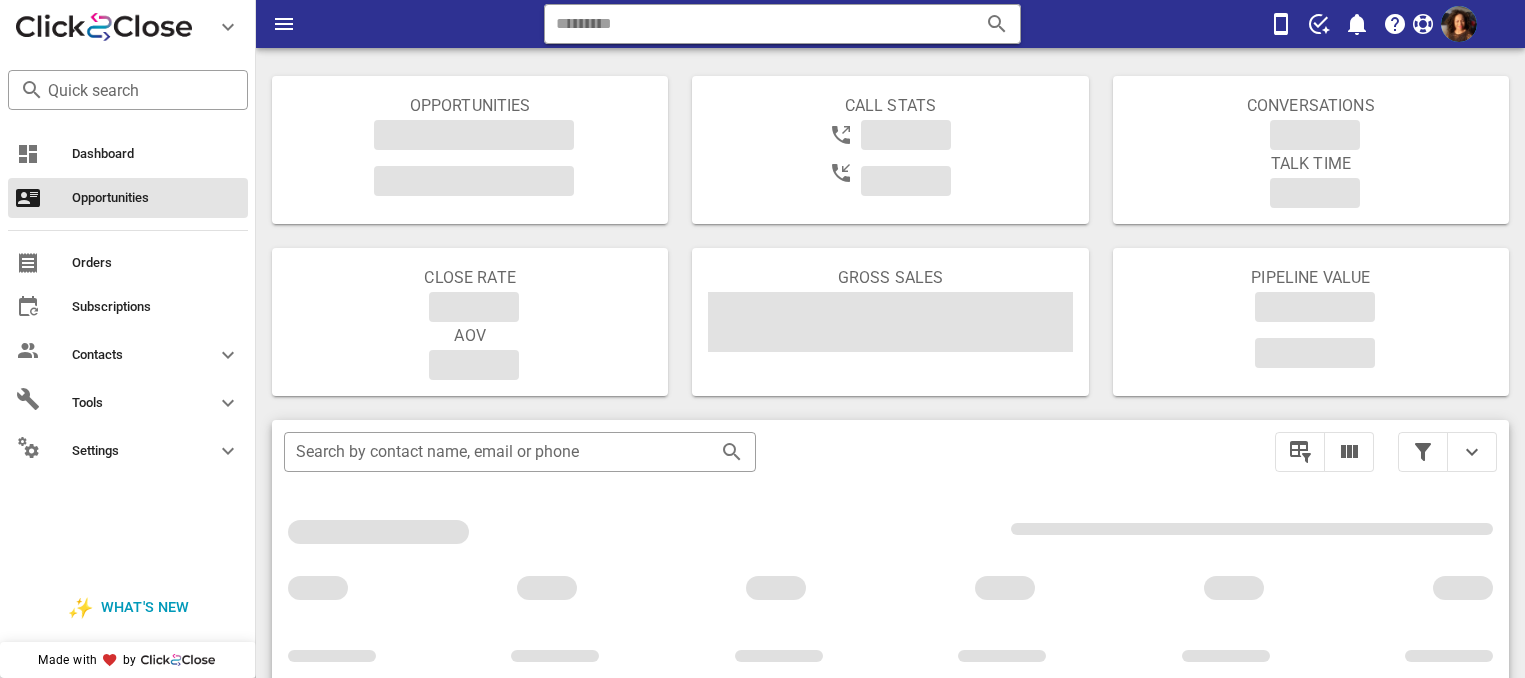 scroll, scrollTop: 0, scrollLeft: 0, axis: both 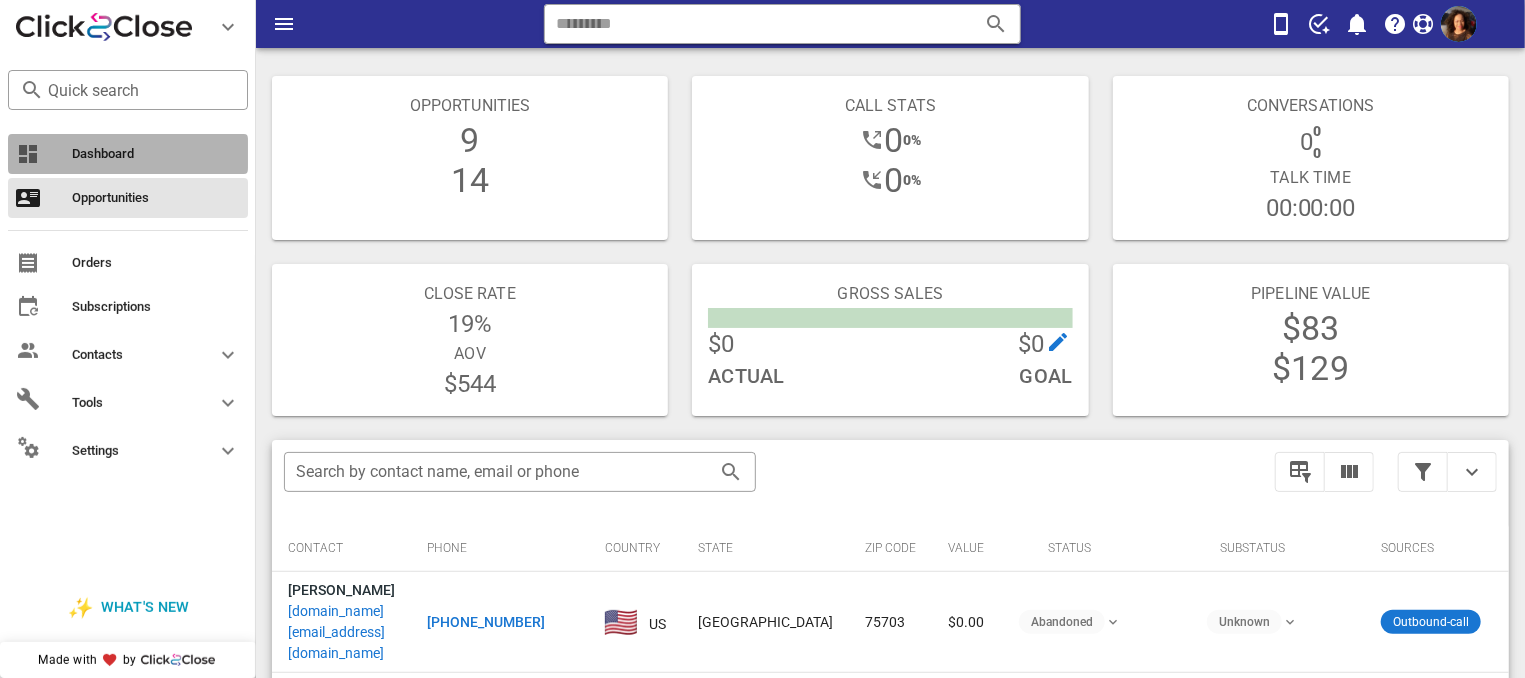 click on "Dashboard" at bounding box center (156, 154) 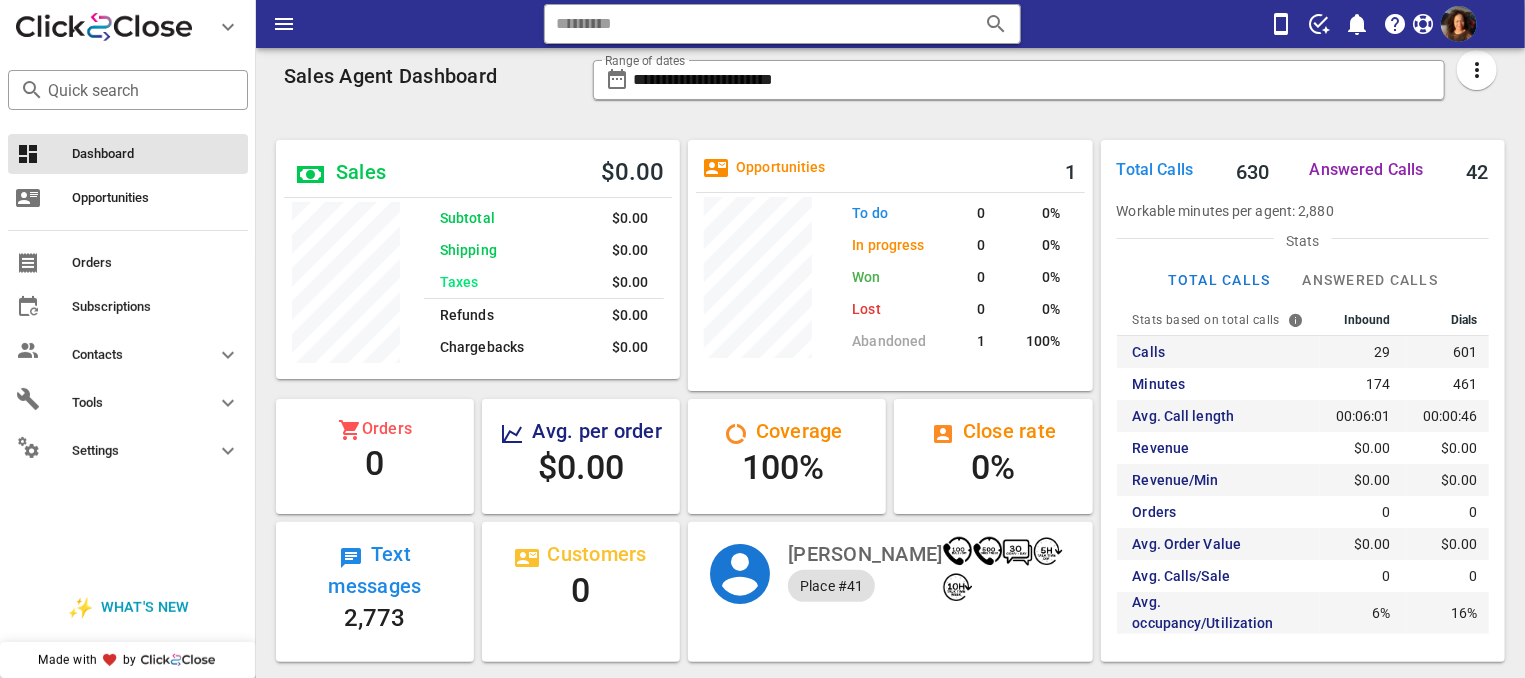 scroll, scrollTop: 999761, scrollLeft: 999596, axis: both 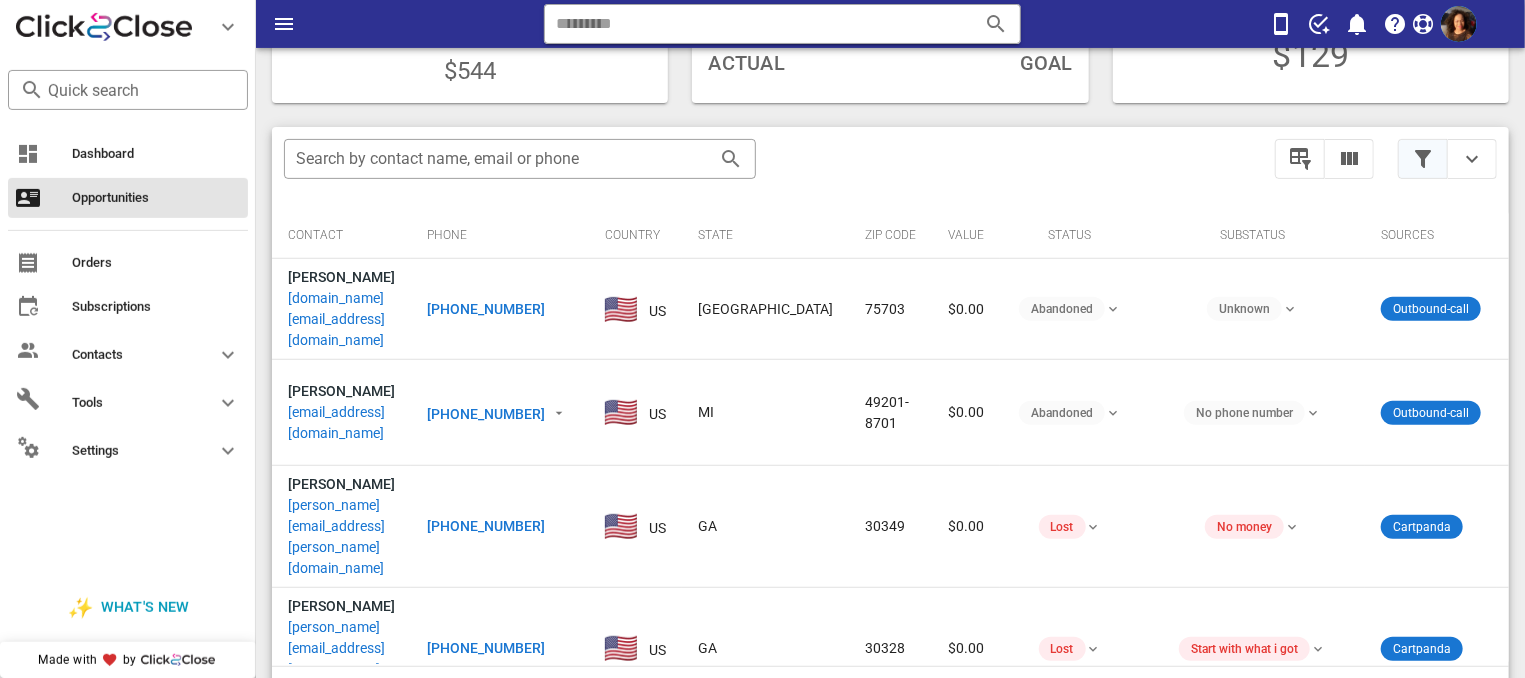 click at bounding box center [1423, 159] 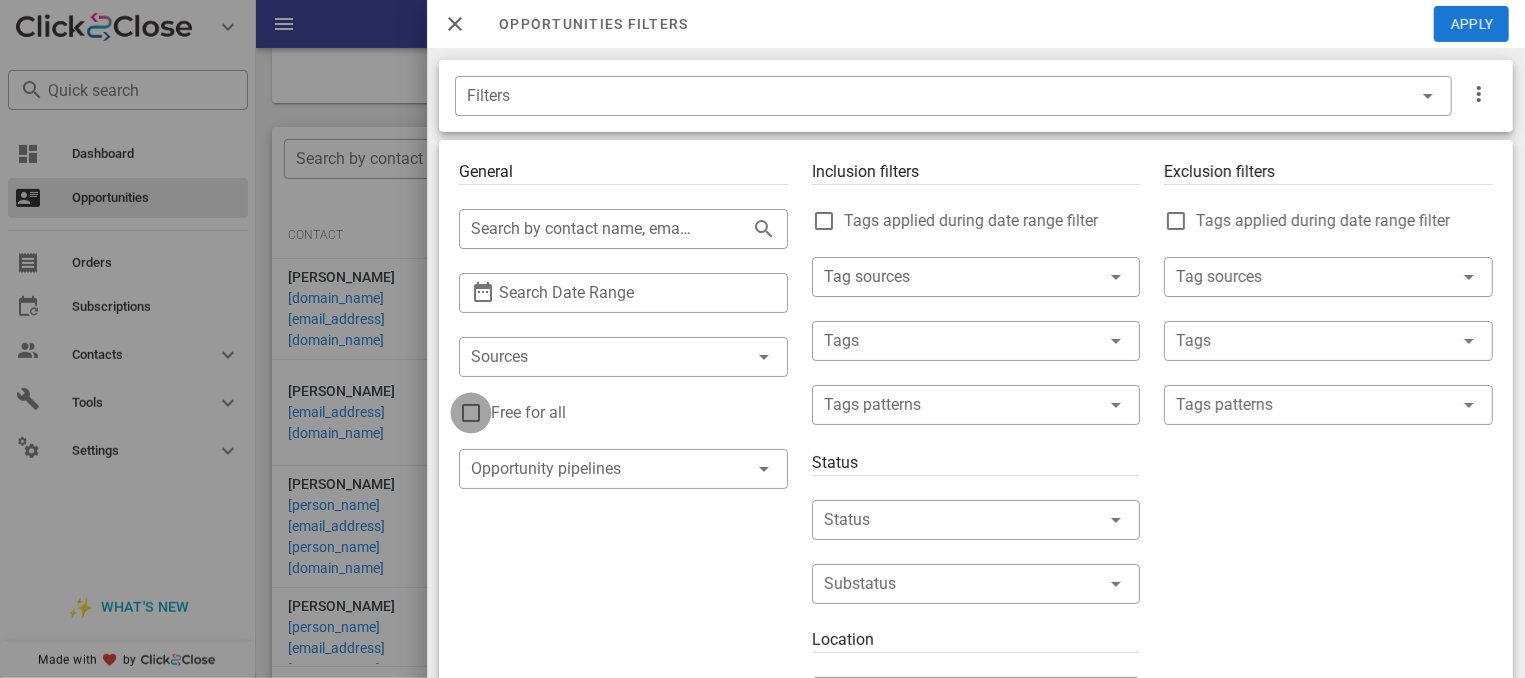 click at bounding box center [471, 413] 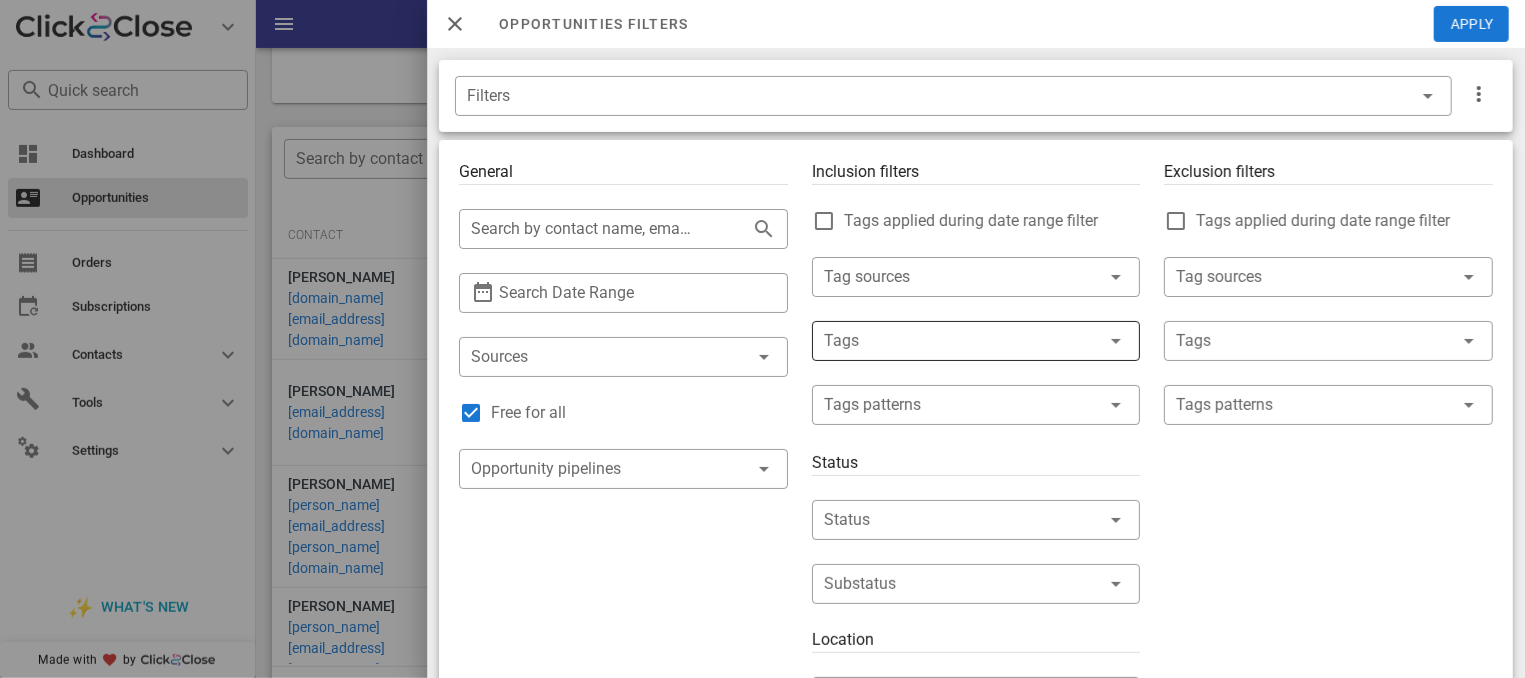click at bounding box center [948, 341] 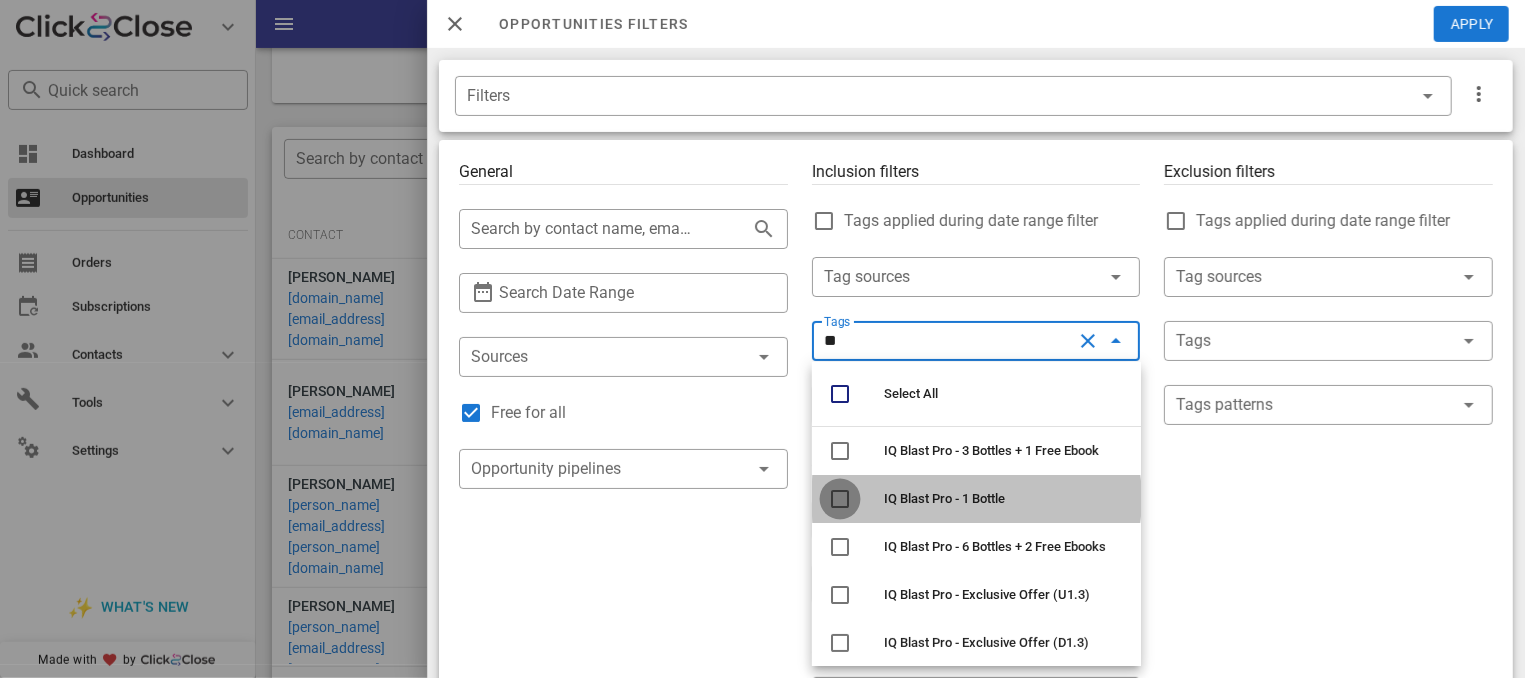click at bounding box center [840, 499] 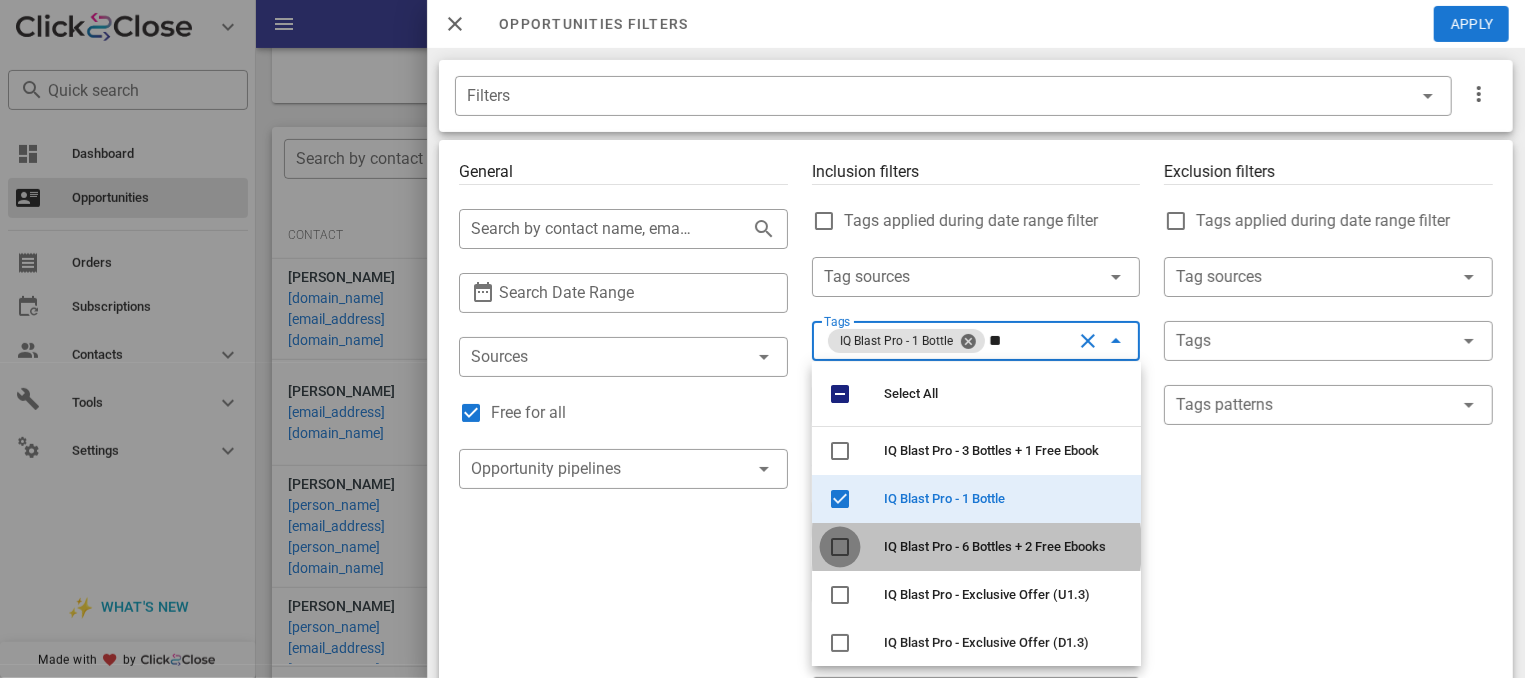 click at bounding box center [840, 547] 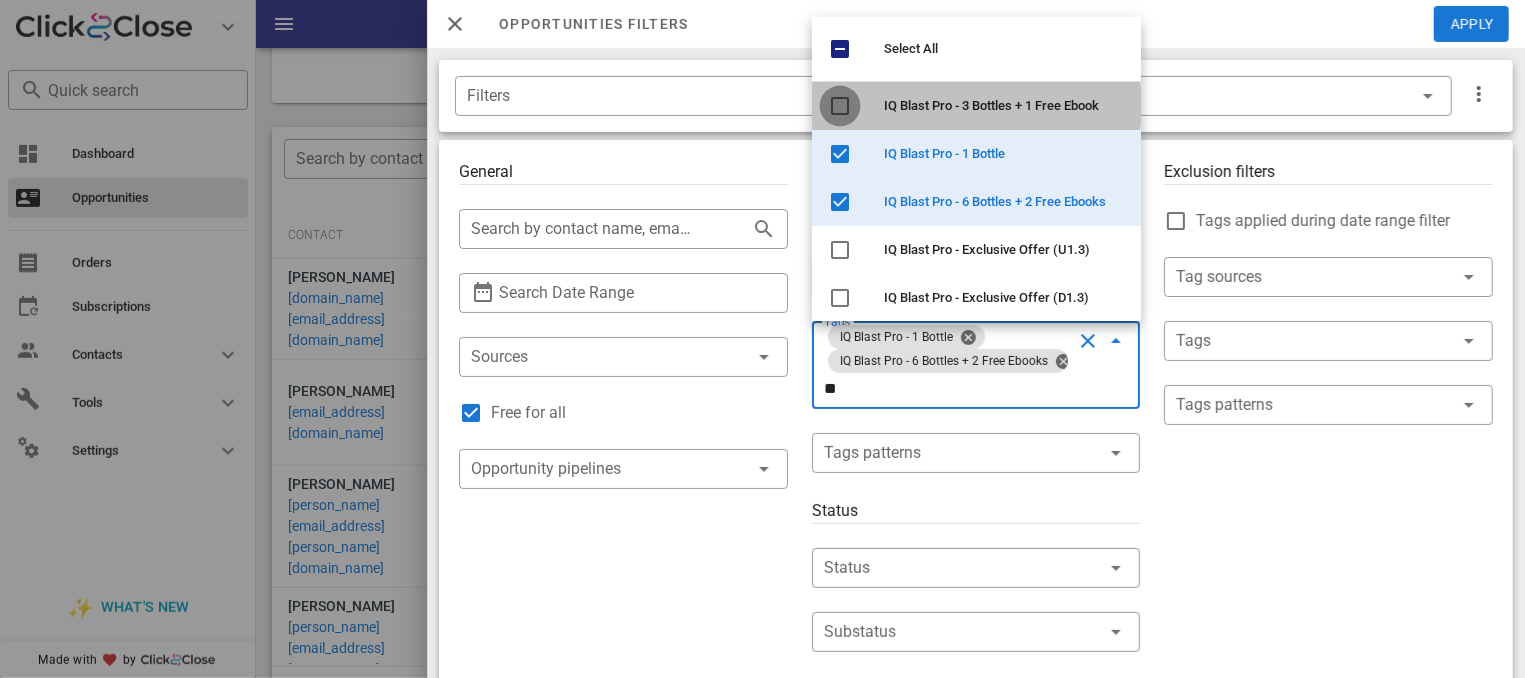 click at bounding box center [840, 106] 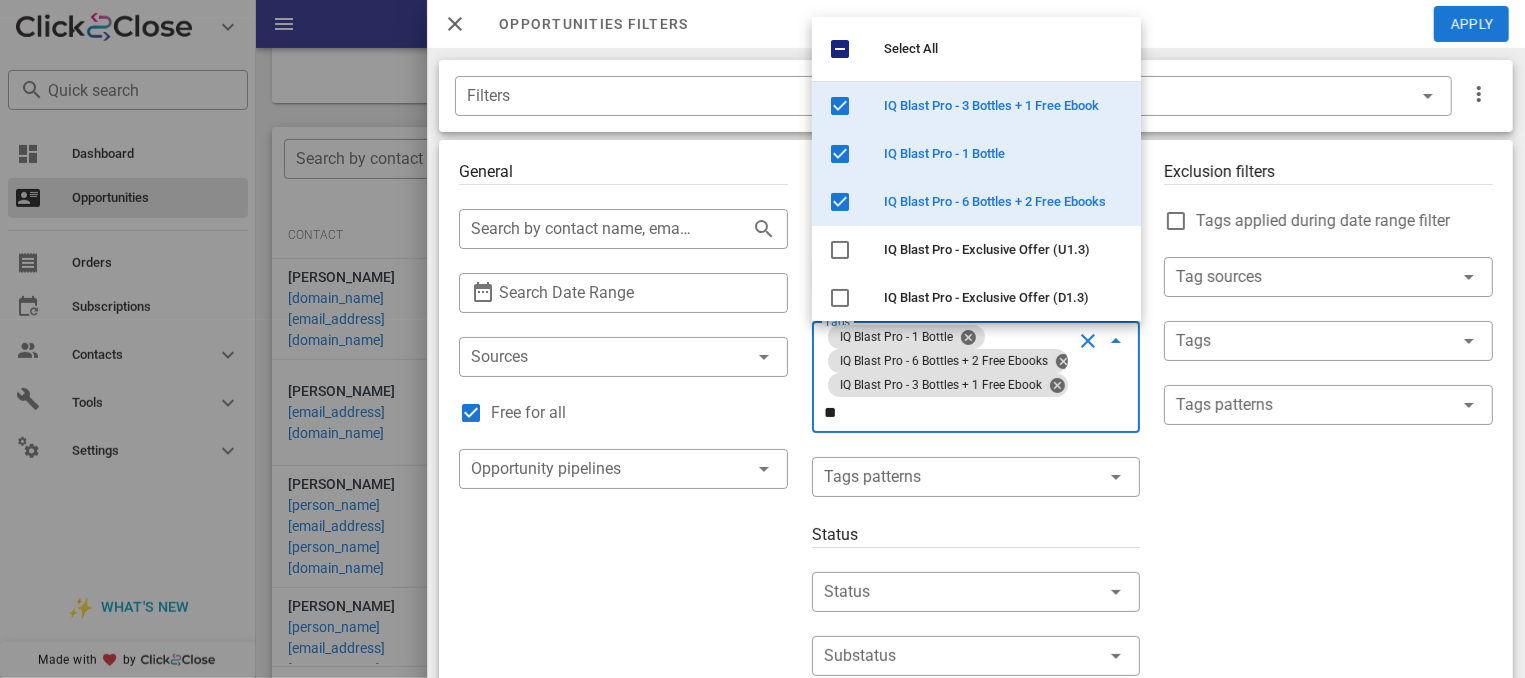 type on "**" 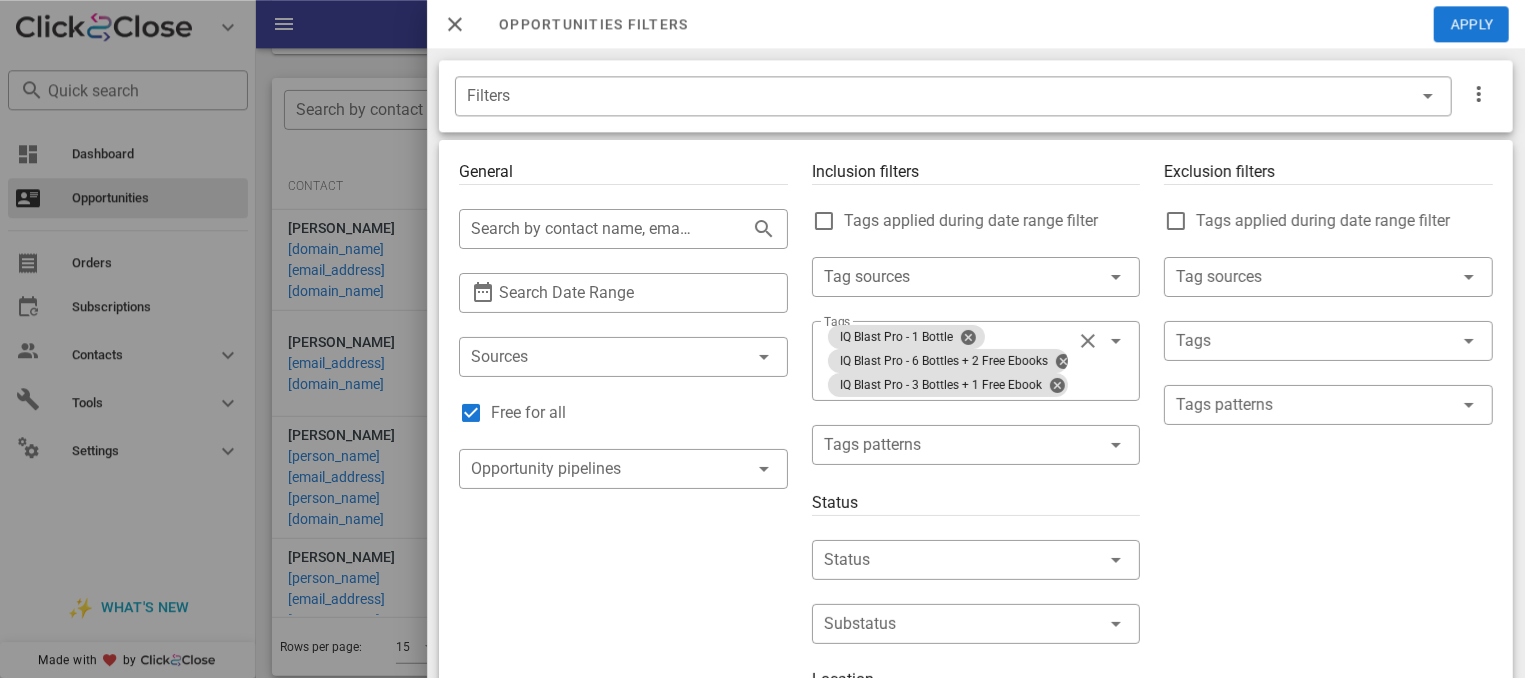 scroll, scrollTop: 376, scrollLeft: 0, axis: vertical 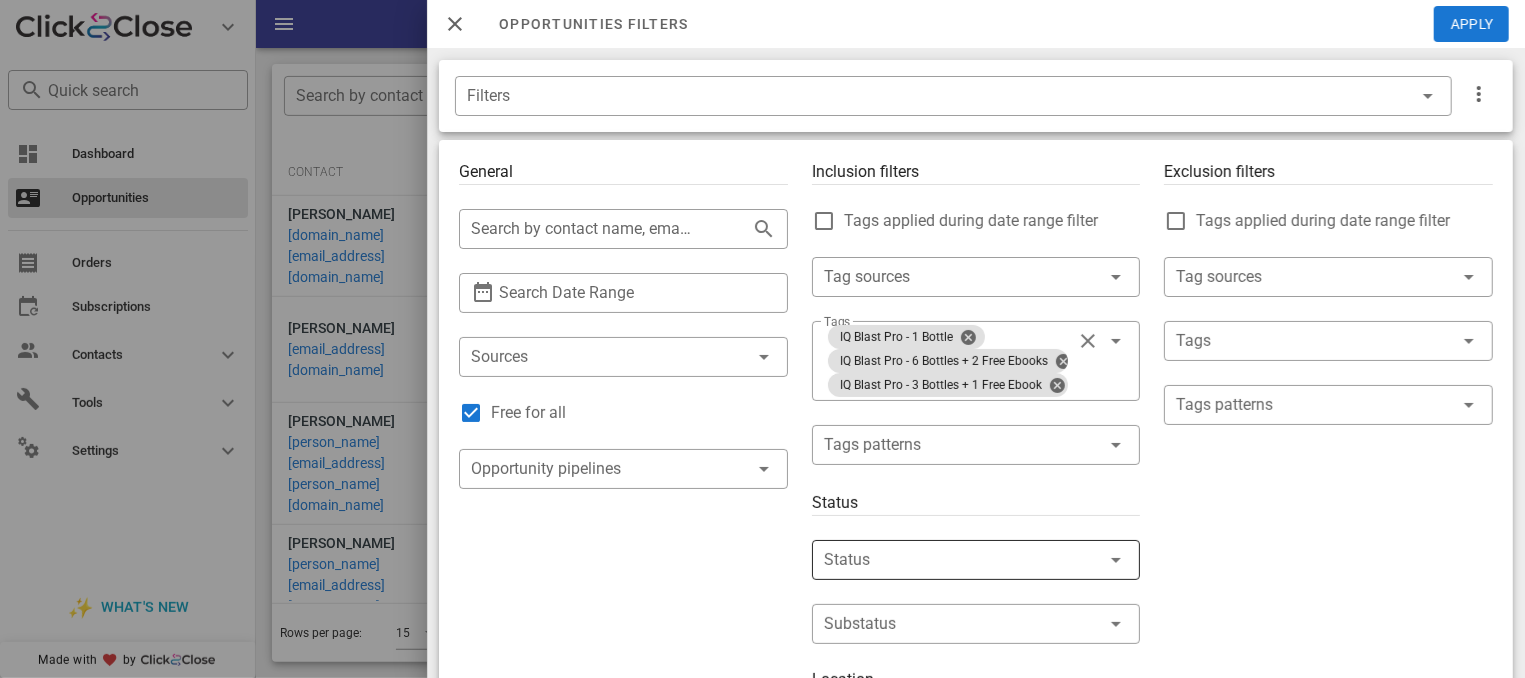 click at bounding box center (1088, 560) 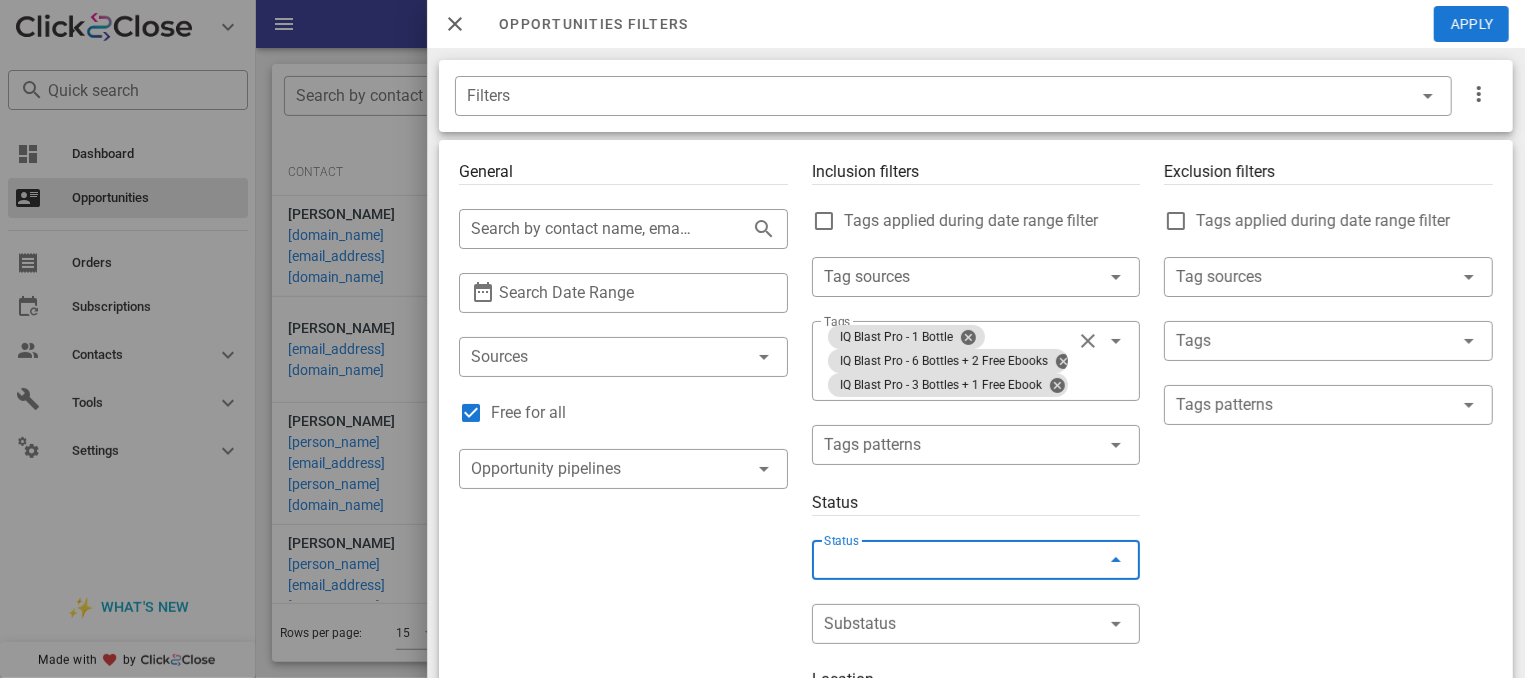 click on "To do In progress Won Lost Abandoned" at bounding box center (976, 538) 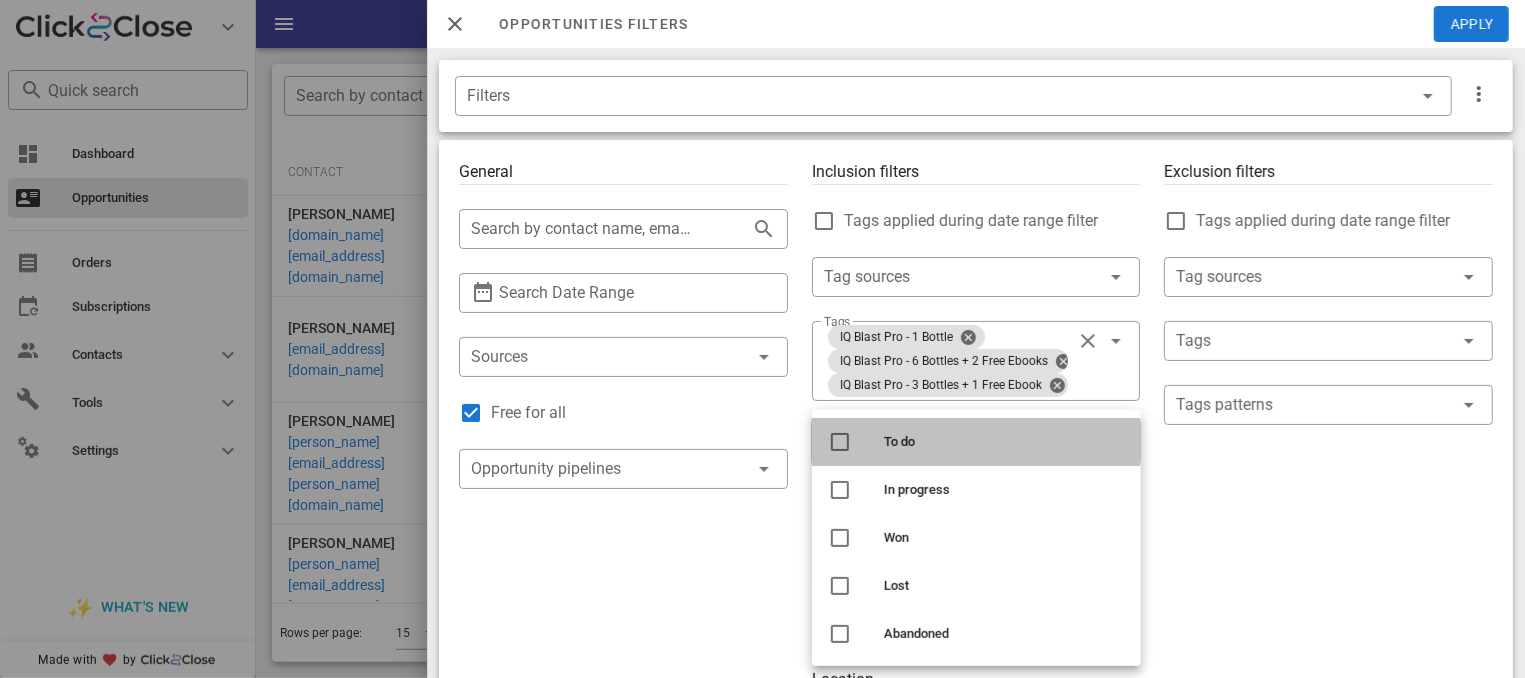 click on "To do" at bounding box center (1004, 442) 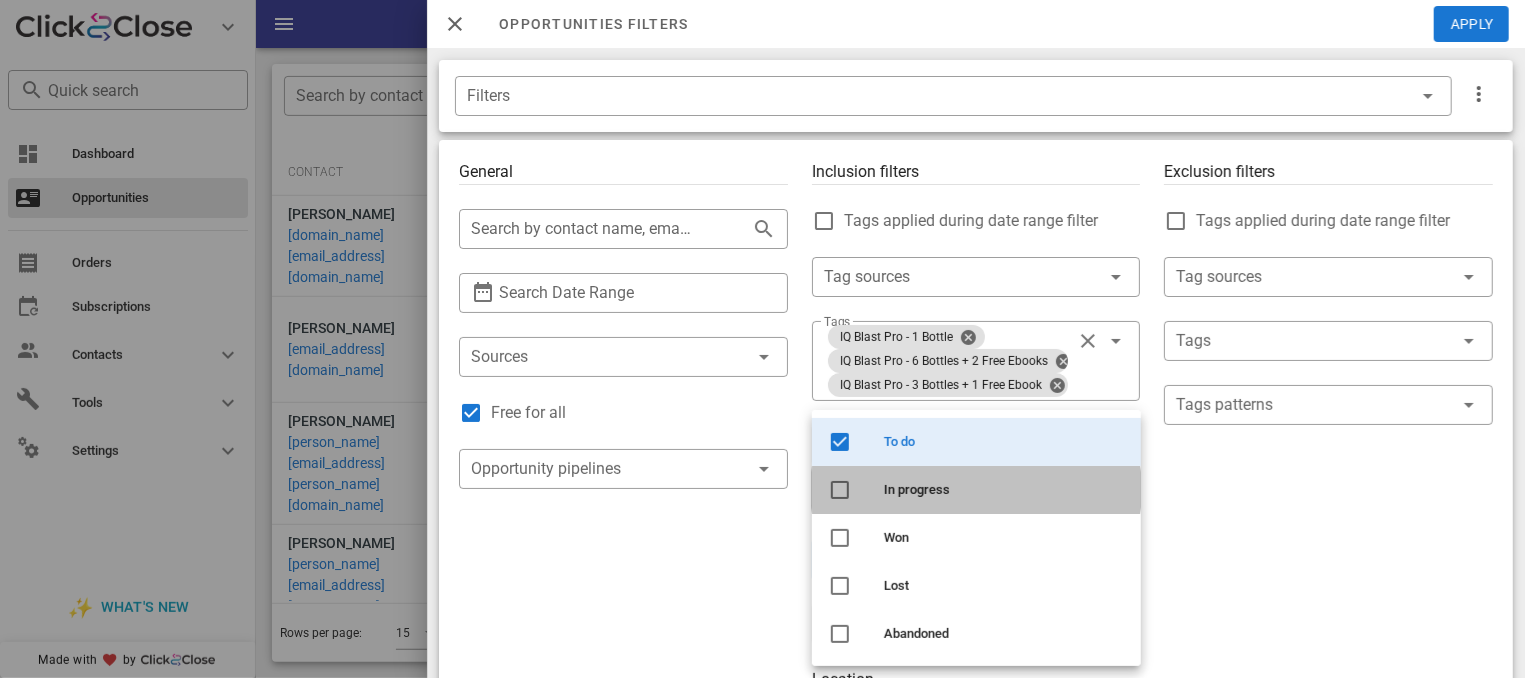 click on "In progress" at bounding box center [1004, 490] 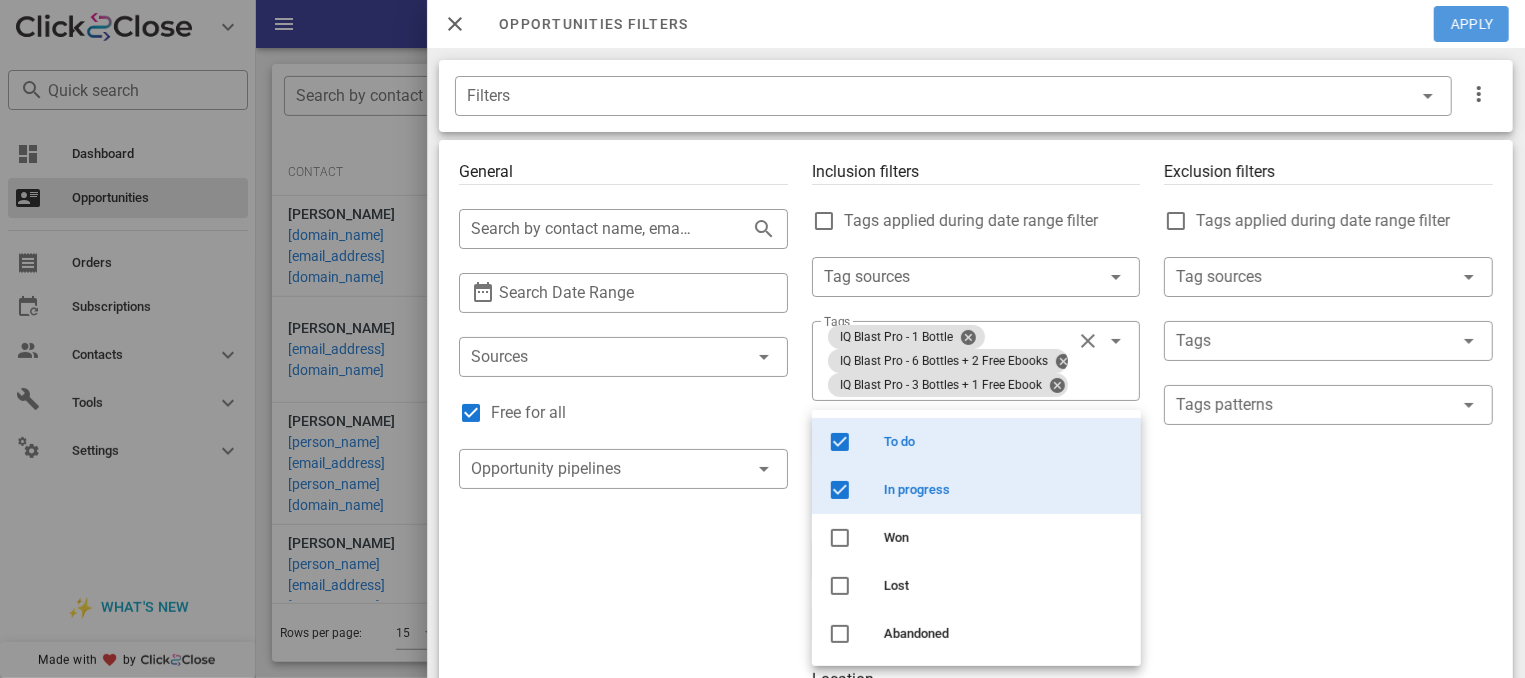 click on "Apply" at bounding box center (1472, 24) 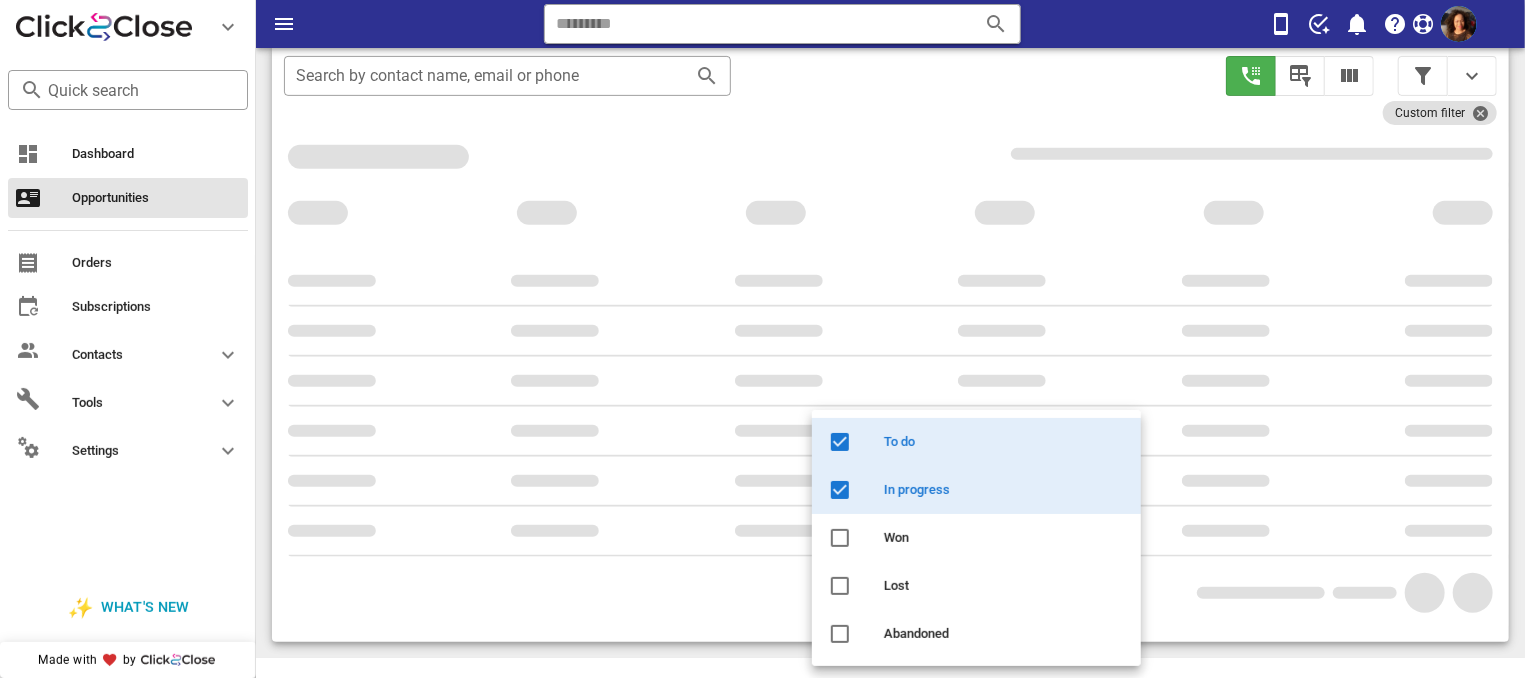 scroll, scrollTop: 356, scrollLeft: 0, axis: vertical 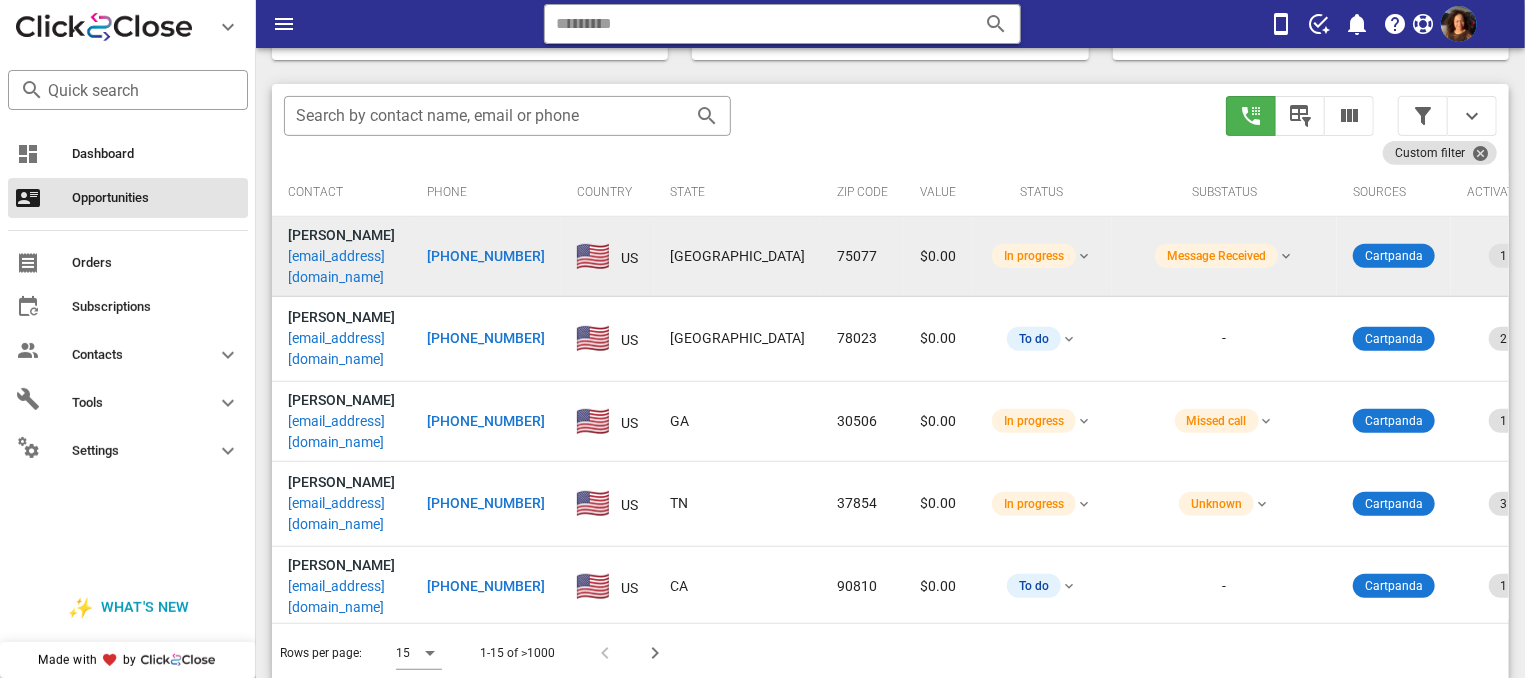 click on "[PHONE_NUMBER]" at bounding box center [486, 256] 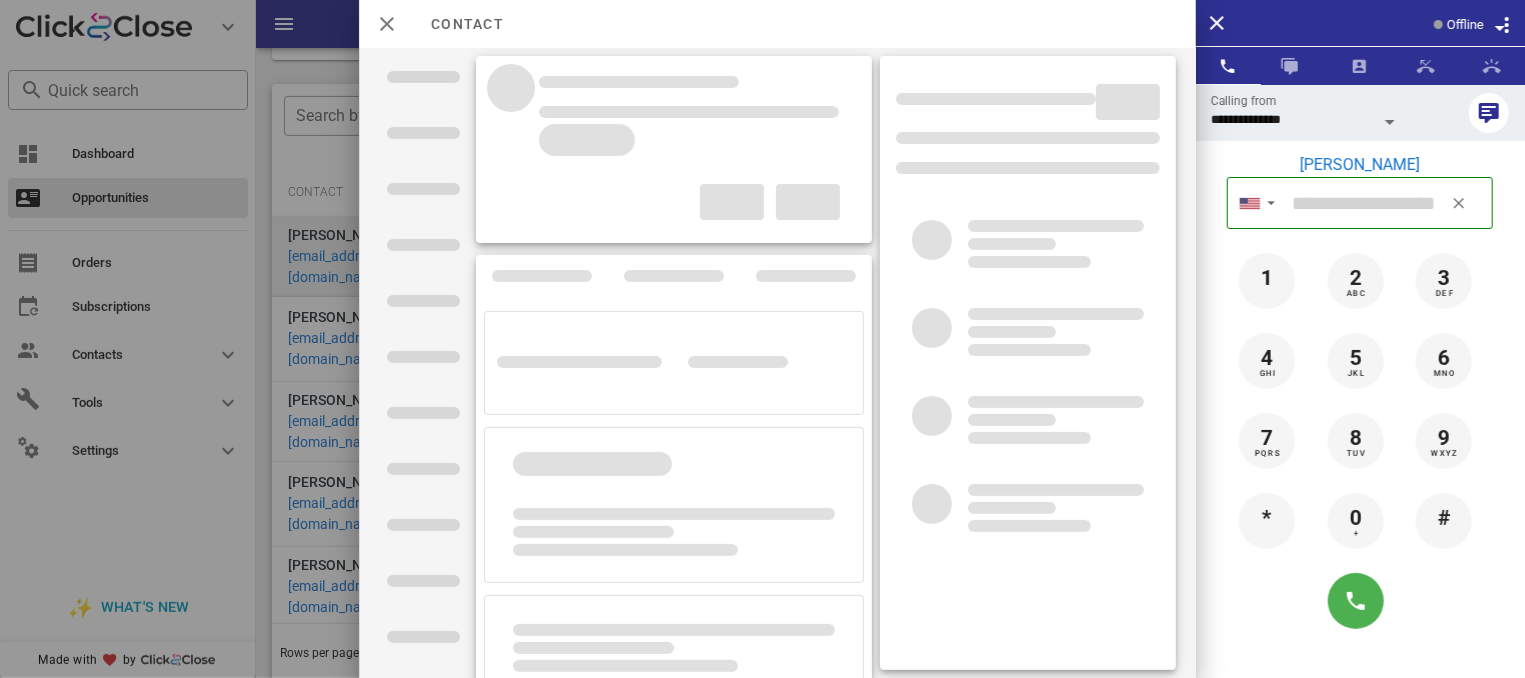 type on "**********" 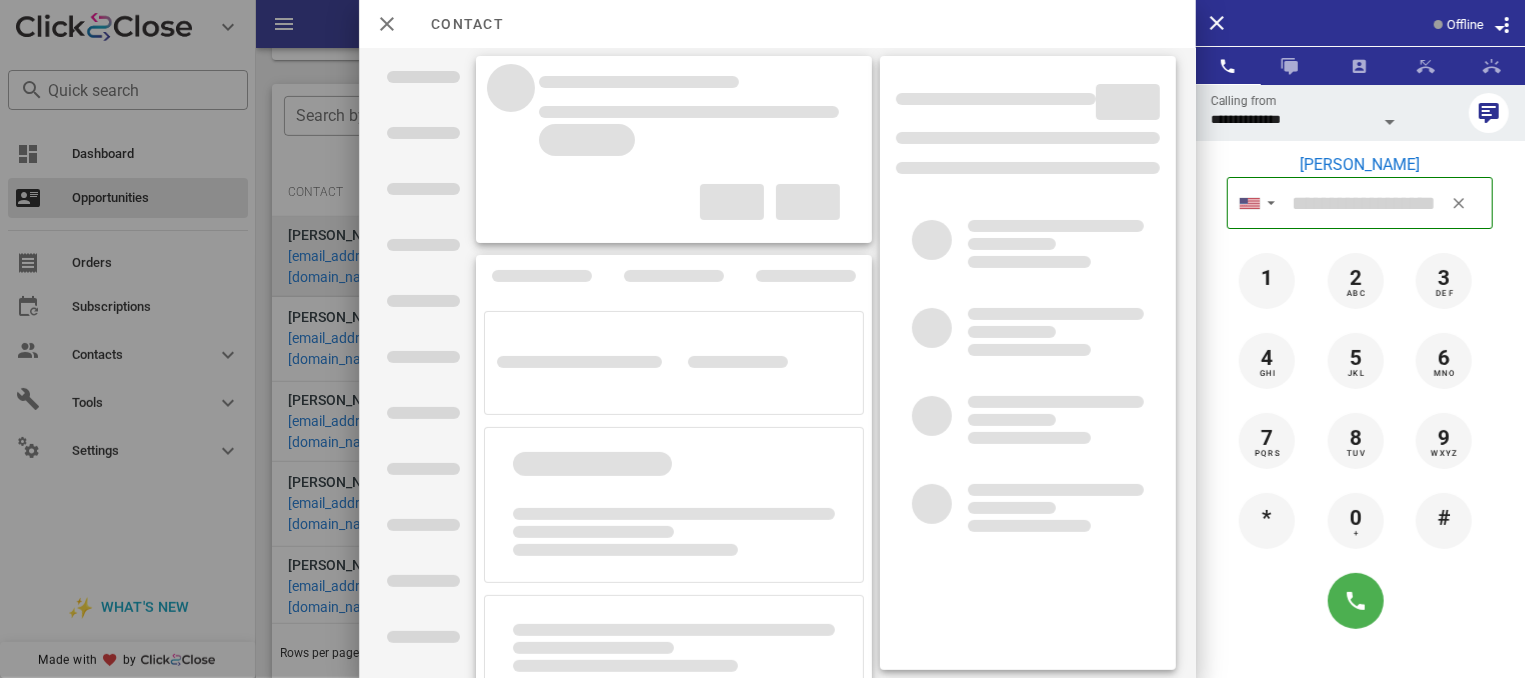 type on "**********" 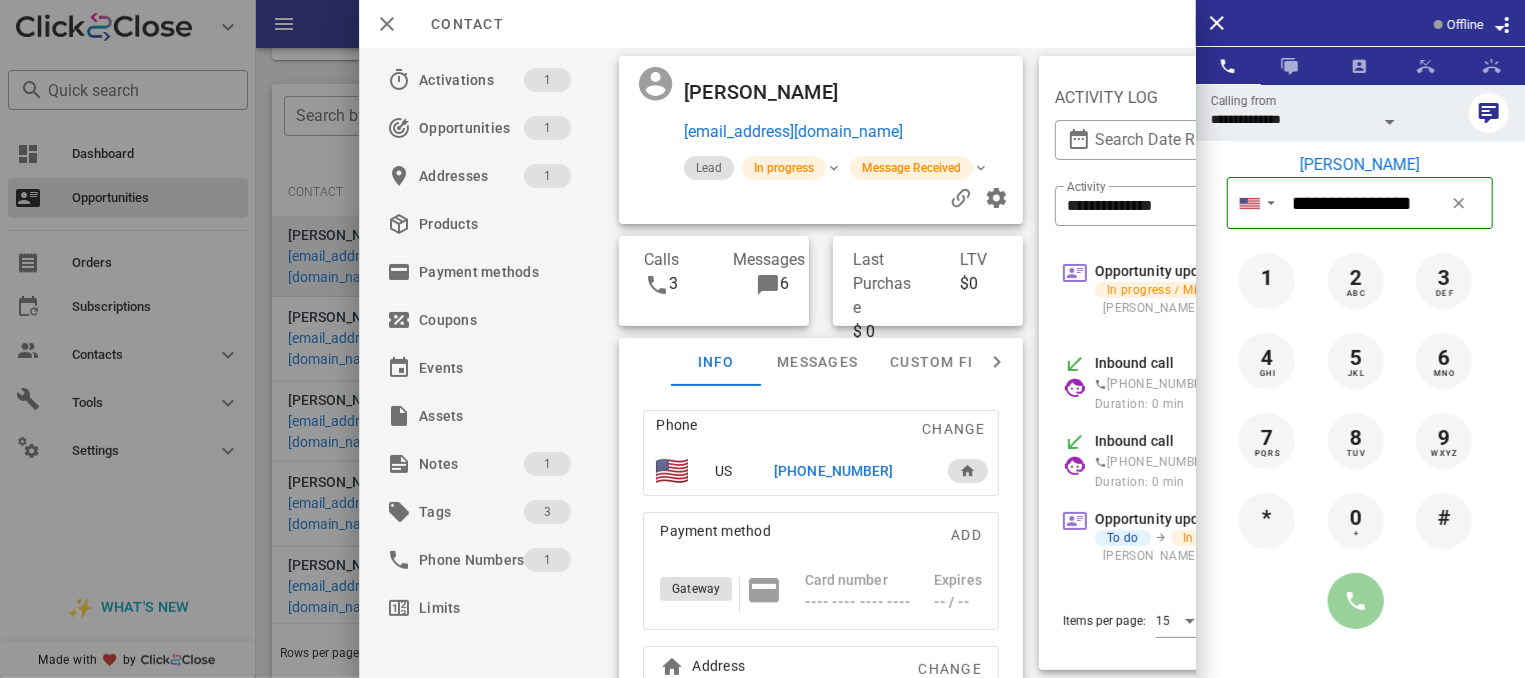 click at bounding box center (1356, 601) 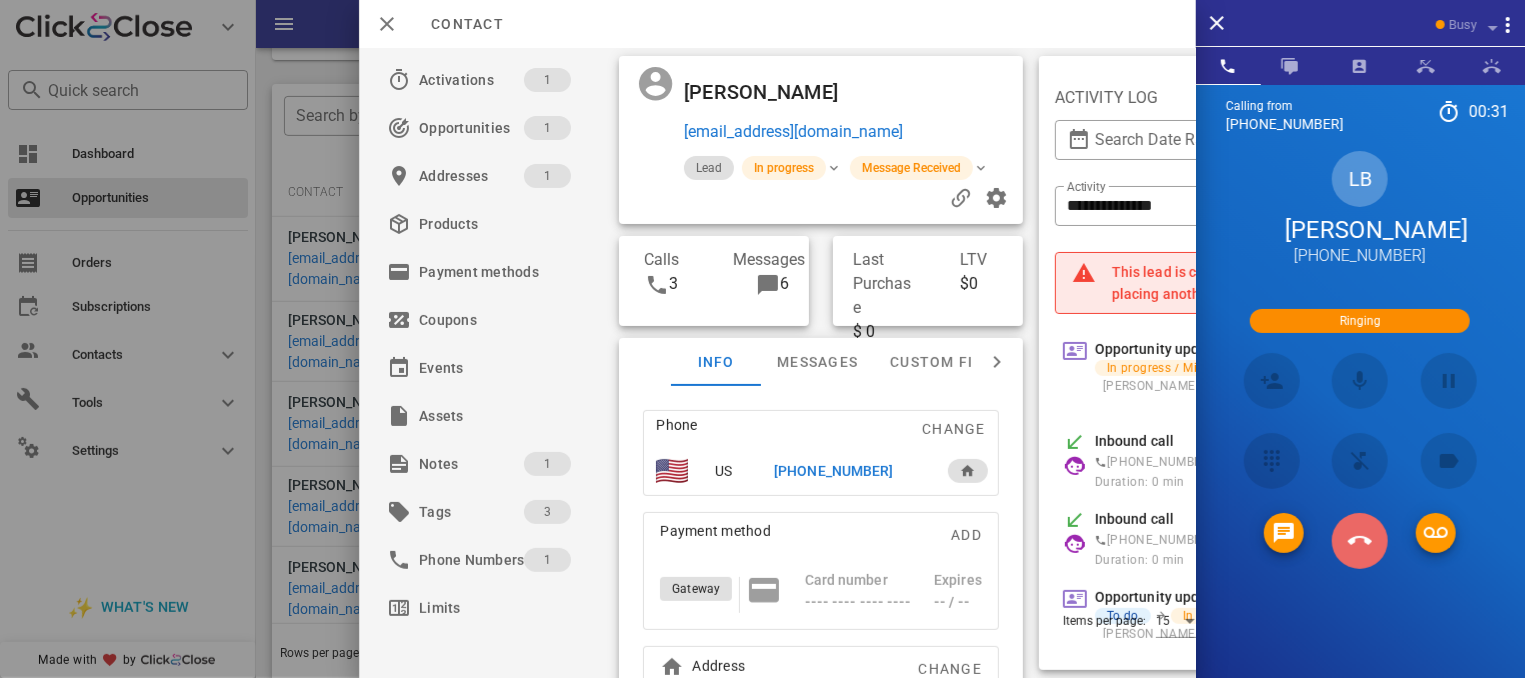 click at bounding box center (1360, 541) 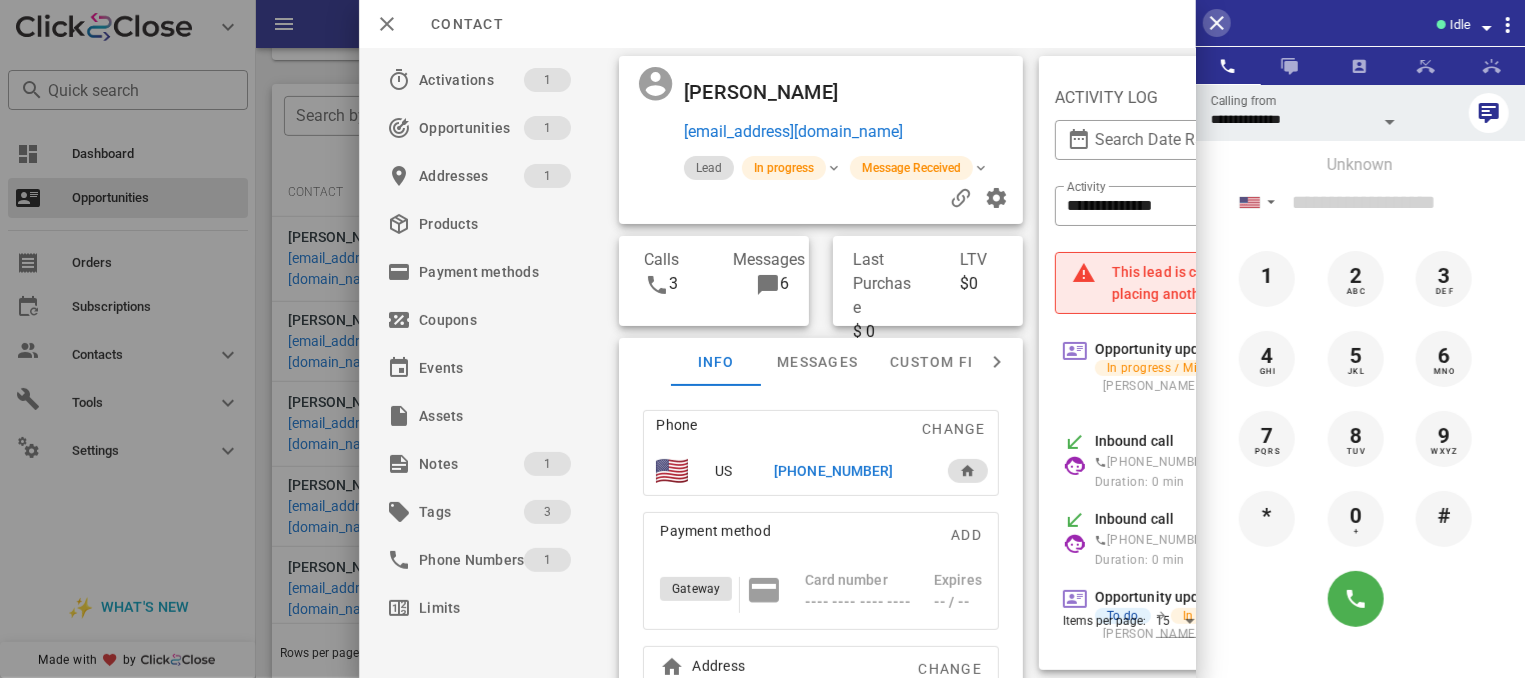 click at bounding box center [1217, 23] 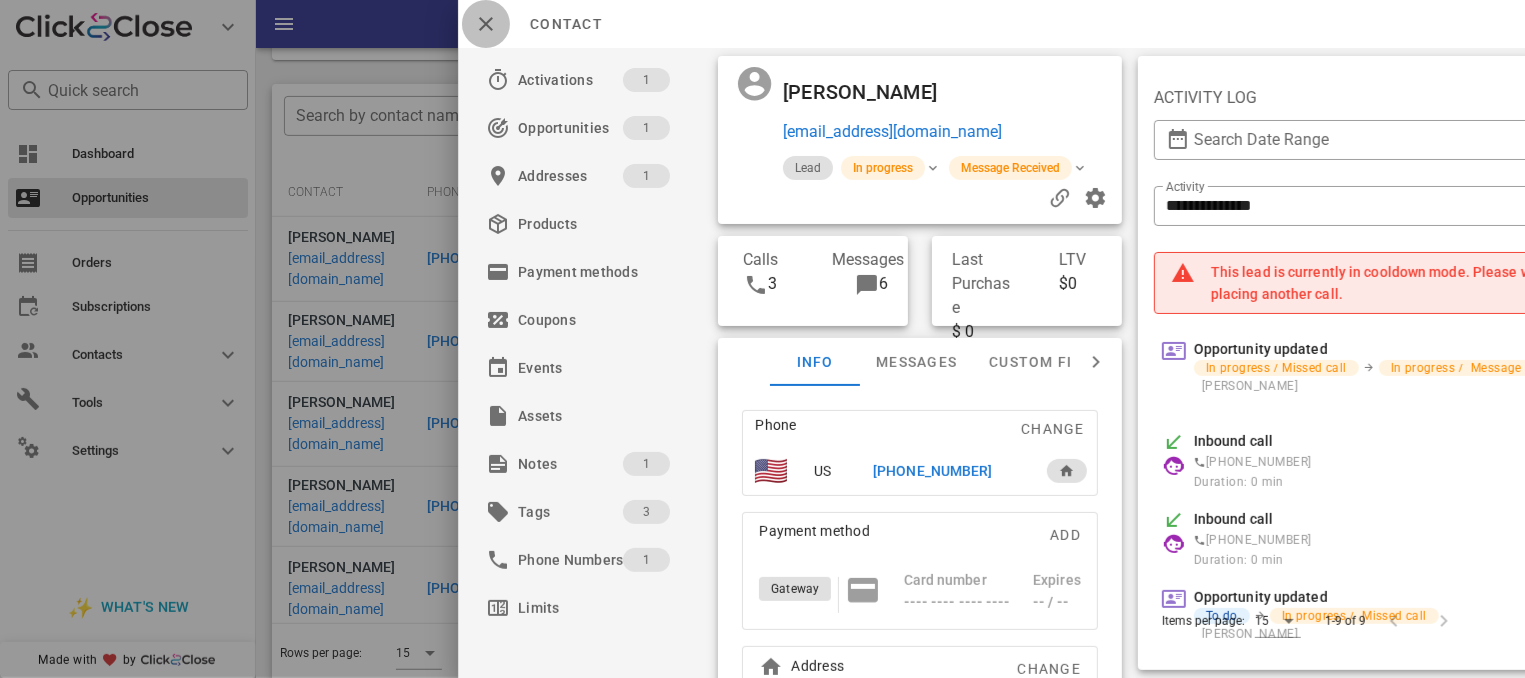 click at bounding box center [486, 24] 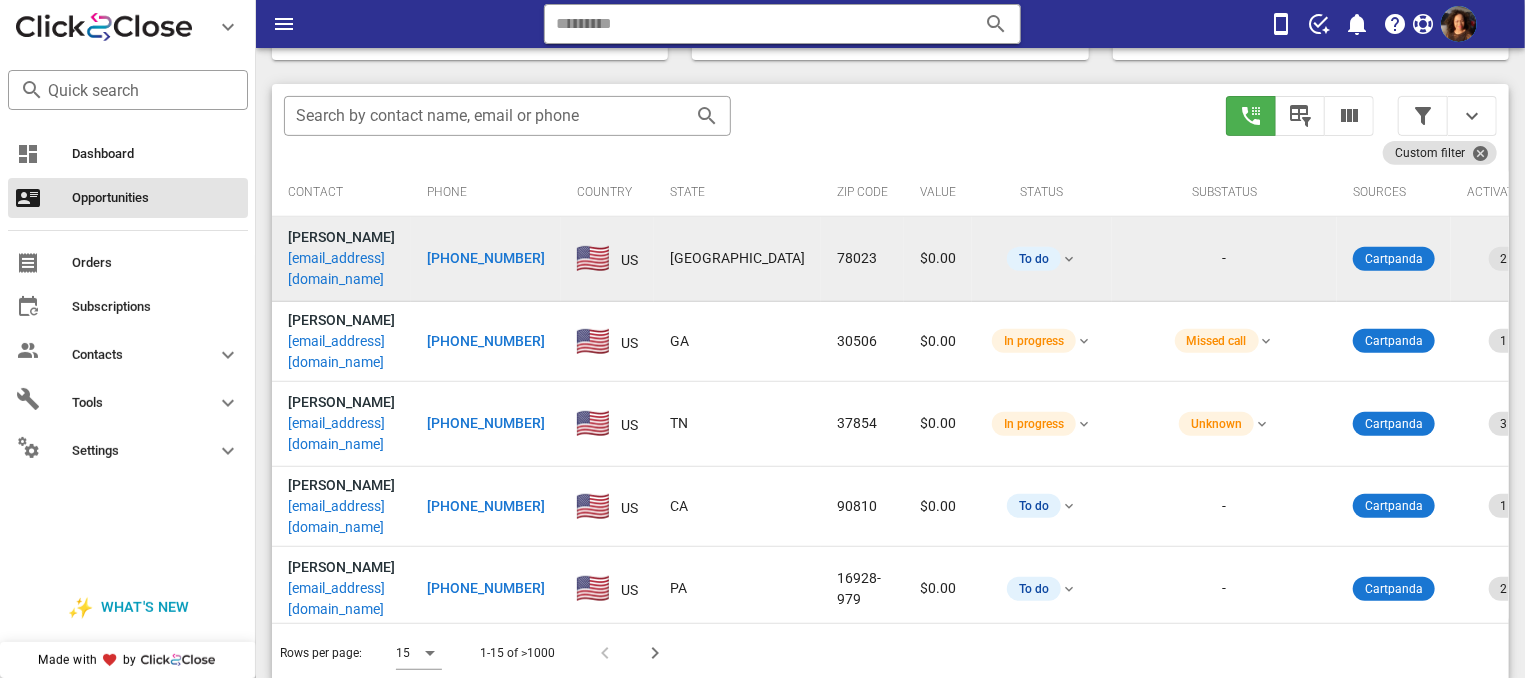 click on "[PHONE_NUMBER]" at bounding box center (486, 258) 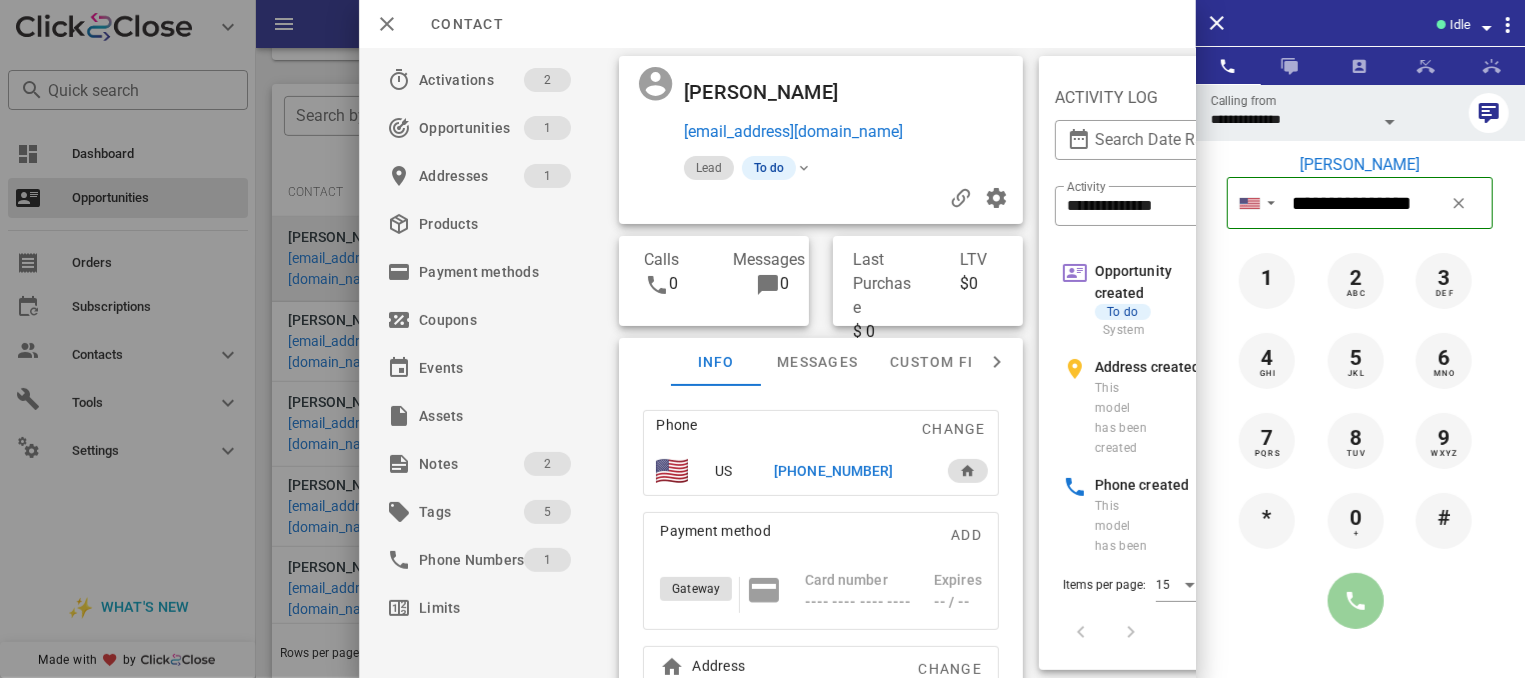 click at bounding box center (1356, 601) 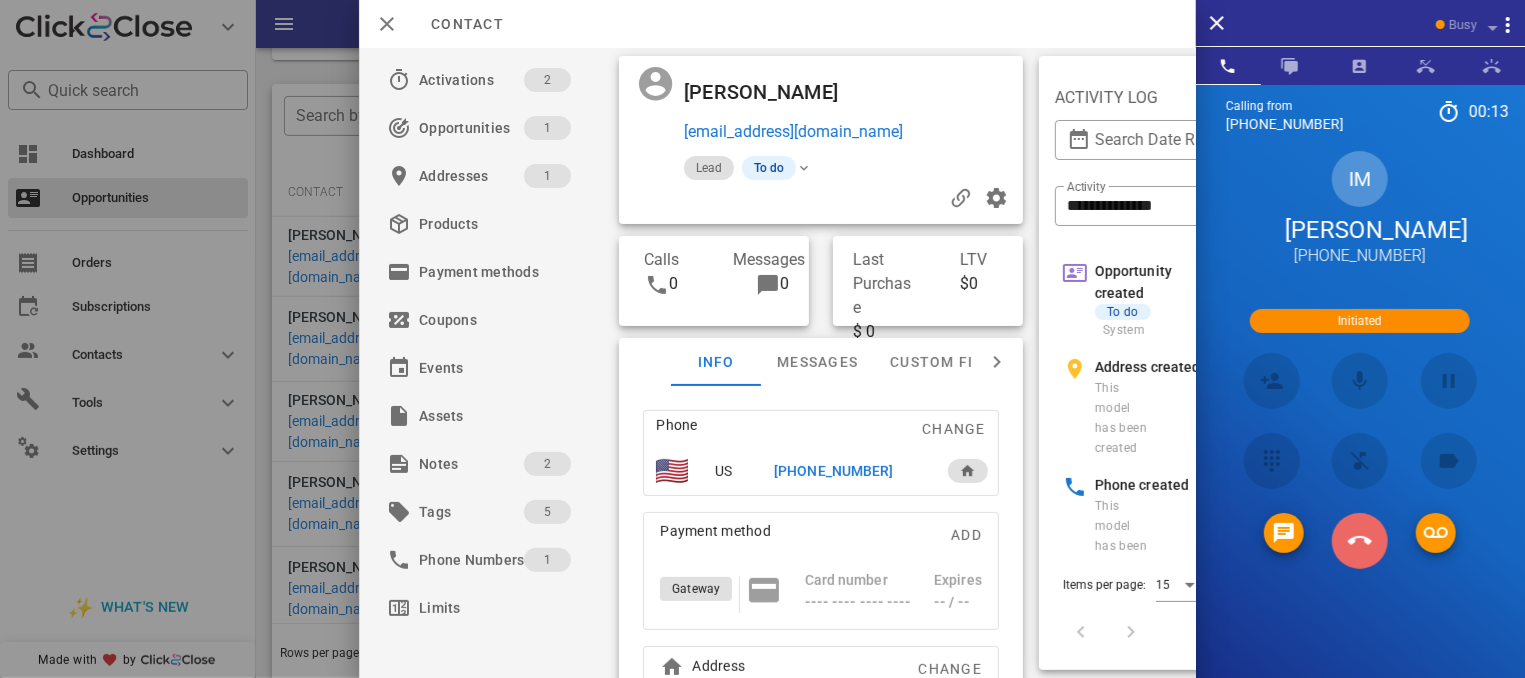 click at bounding box center (1360, 541) 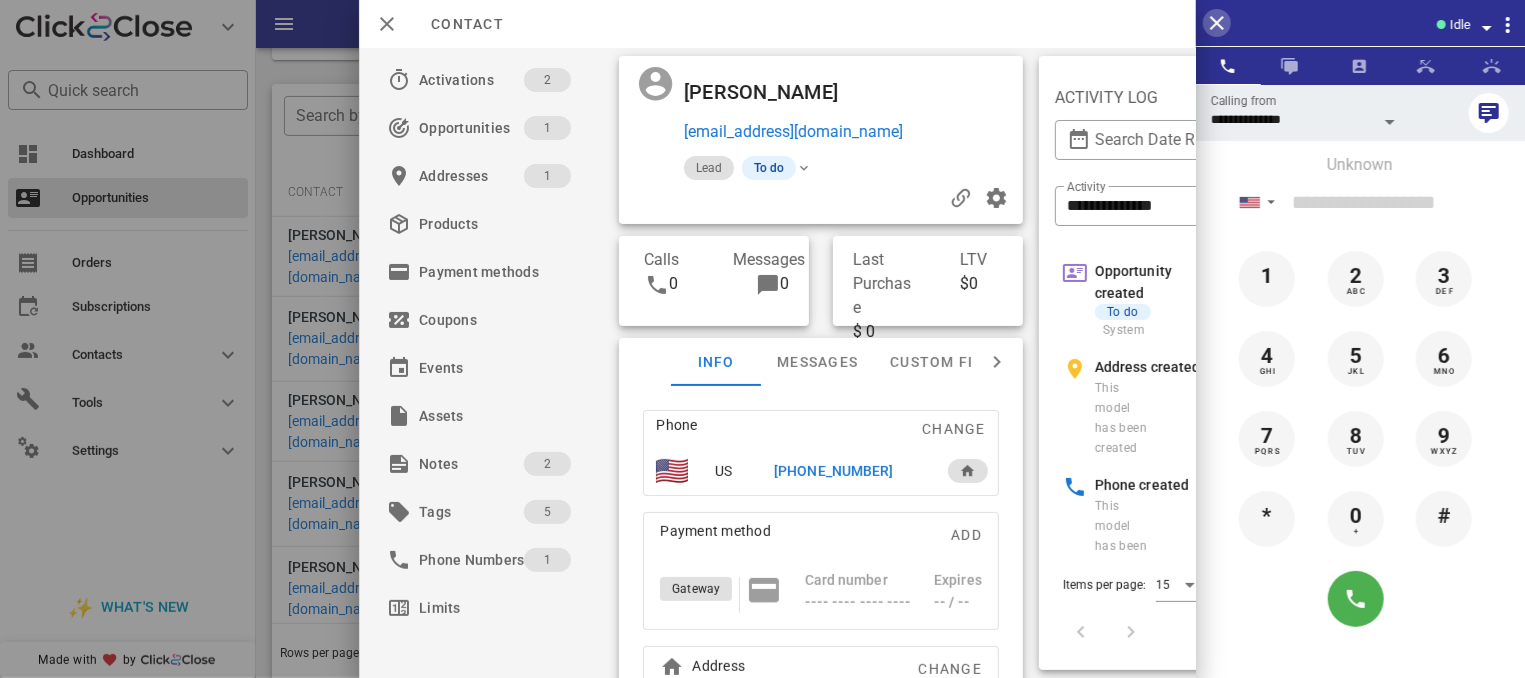click at bounding box center [1217, 23] 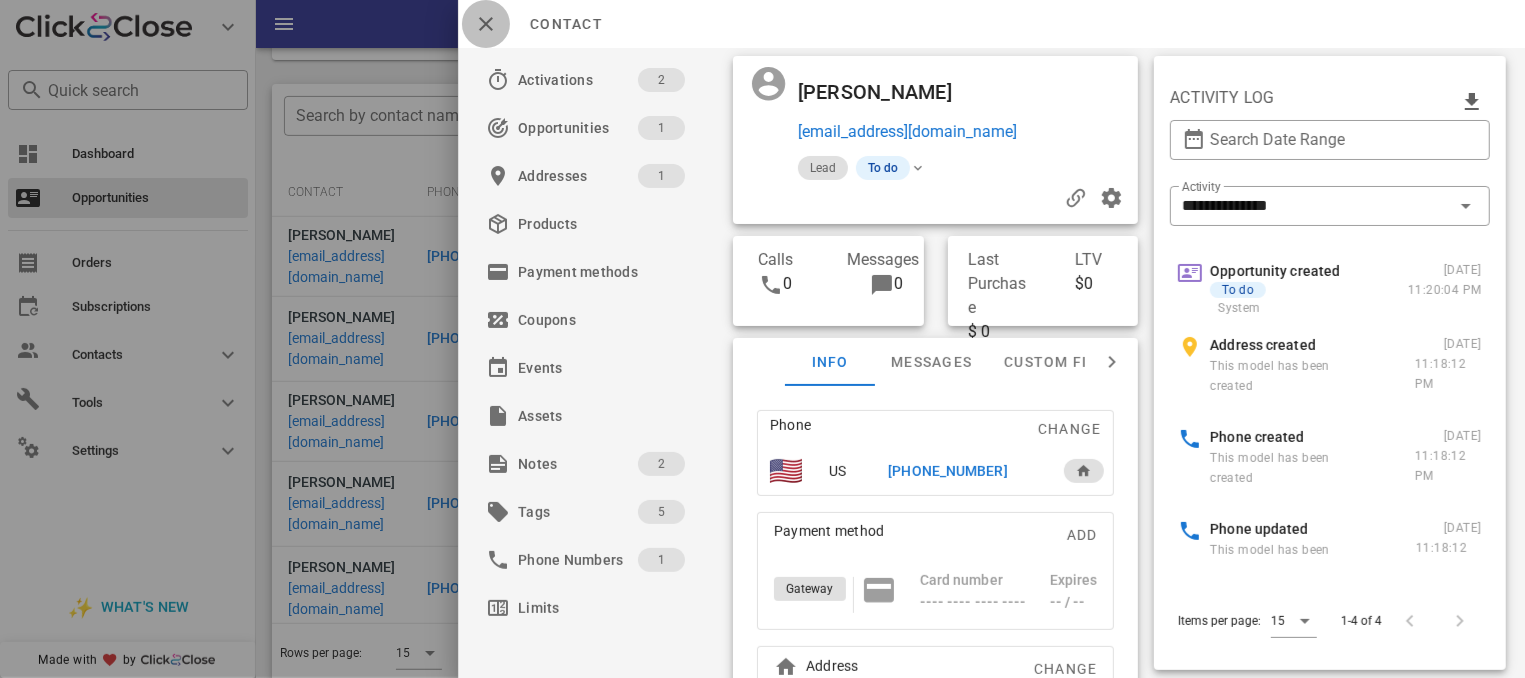 click at bounding box center (486, 24) 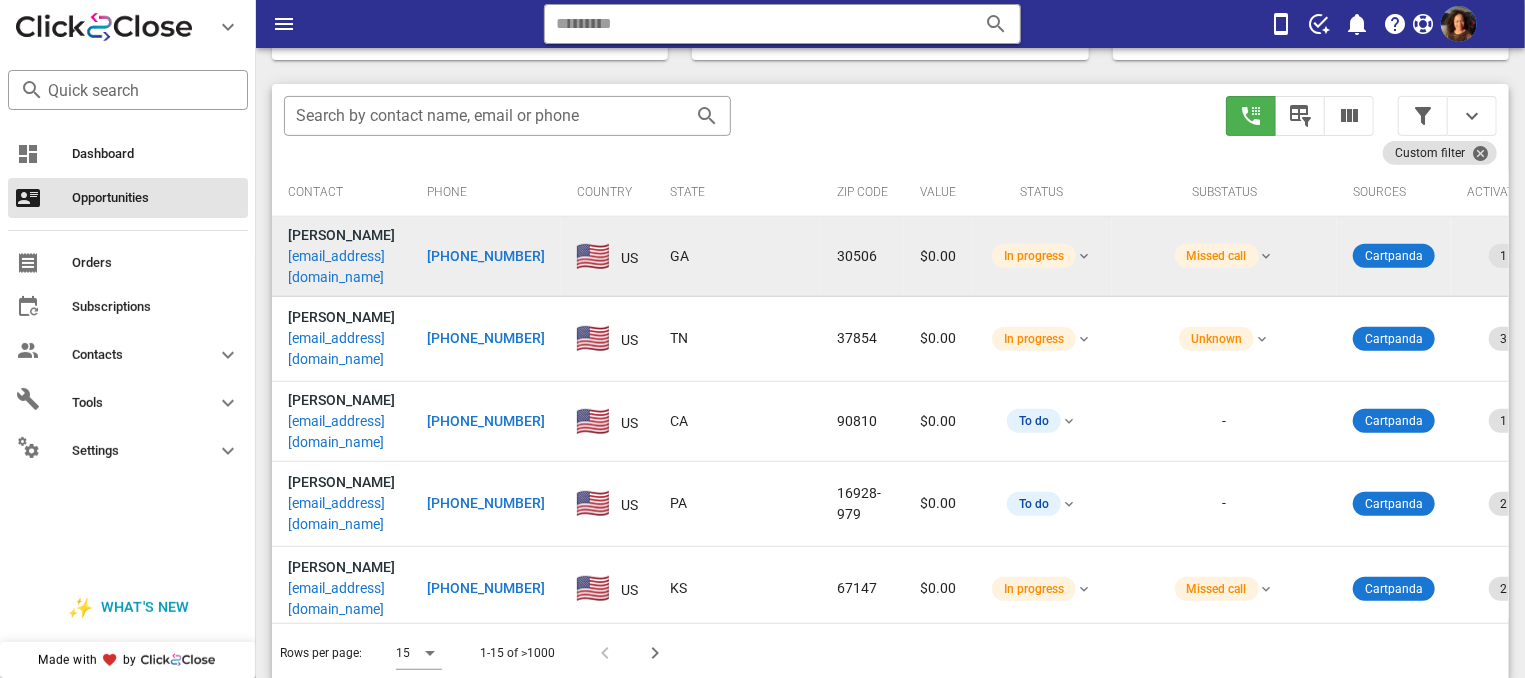 click on "[PHONE_NUMBER]" at bounding box center (486, 256) 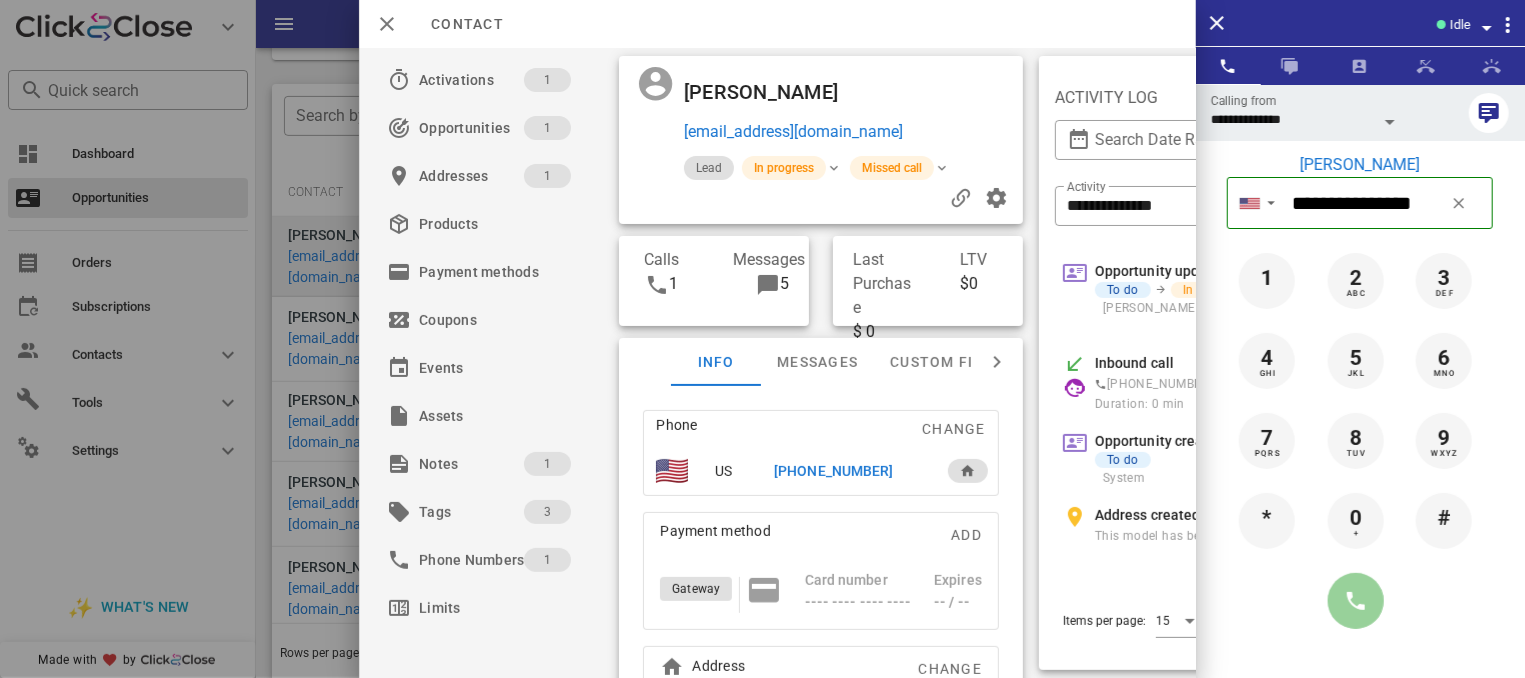 click at bounding box center (1356, 601) 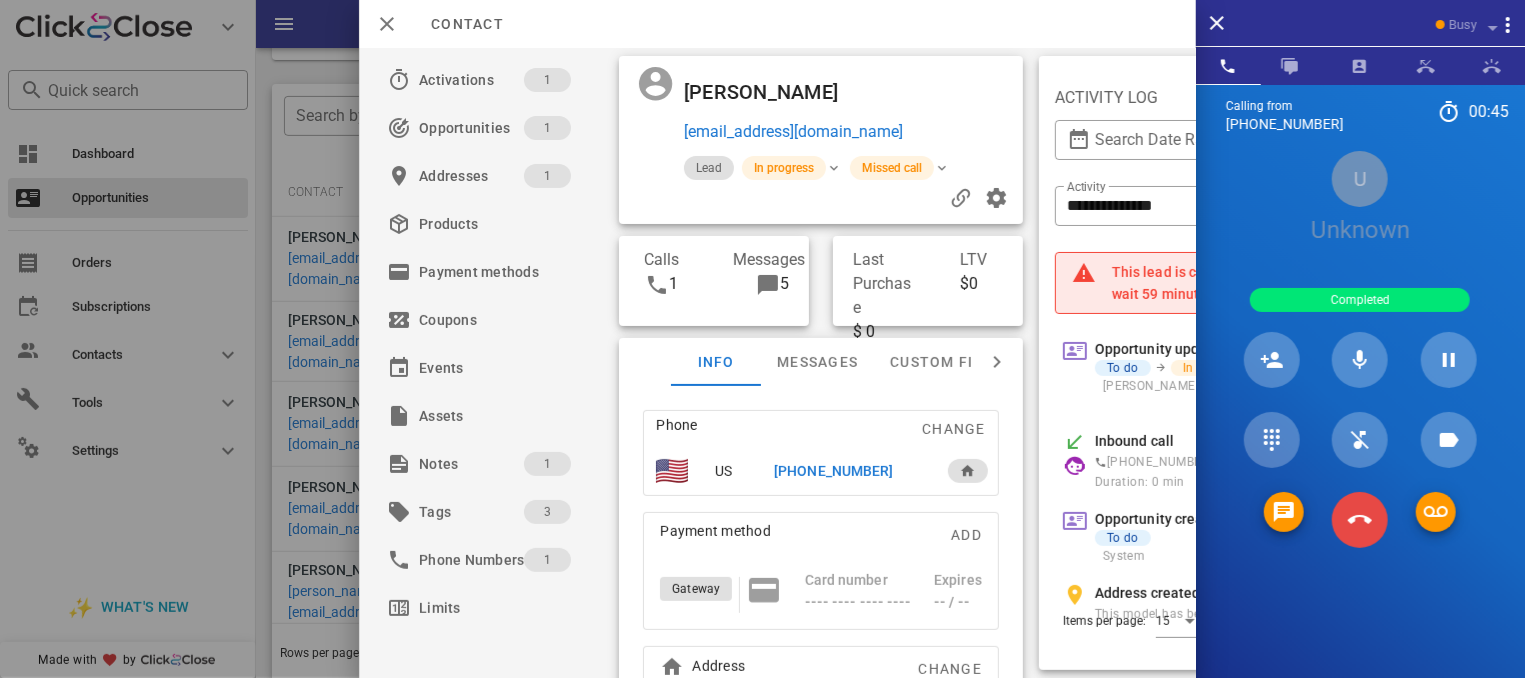 click on "Calling from [PHONE_NUMBER] 00: 45  Unknown      ▼     [GEOGRAPHIC_DATA]
+61
[GEOGRAPHIC_DATA]
+1
[US_STATE]
+1671
[GEOGRAPHIC_DATA] ([GEOGRAPHIC_DATA])
+52
[GEOGRAPHIC_DATA]
+64
[GEOGRAPHIC_DATA]
+44
[GEOGRAPHIC_DATA]
+1
1 2 ABC 3 DEF 4 GHI 5 JKL 6 MNO 7 PQRS 8 TUV 9 WXYZ * 0 + #  U  Unknown  Completed  Directory ​  AG  [PERSON_NAME]   DT  [PERSON_NAME]  Idle   EC  [PERSON_NAME]  Idle   HA  [PERSON_NAME]  Idle   KW  [PERSON_NAME]  Idle   LB  [PERSON_NAME]  Idle   LM  [PERSON_NAME]  Idle   [PERSON_NAME]  Busy   NS  [DATE][PERSON_NAME]  Offline   AH  [PERSON_NAME]  Offline   AD  Accounting Dept  Offline   A1  agent 110  Offline   A1  agent 114  Offline   A1  agent 117  Offline   A1  Agent 119  Offline   A1  agent 120  Offline   A1  agent 121  Offline   A1  agent 122  Offline   A1  Agent 123  Offline   AR  [PERSON_NAME]  Offline   AB  [PERSON_NAME]  Offline   AH  [PERSON_NAME]  Offline   BG   L" at bounding box center (1360, 423) 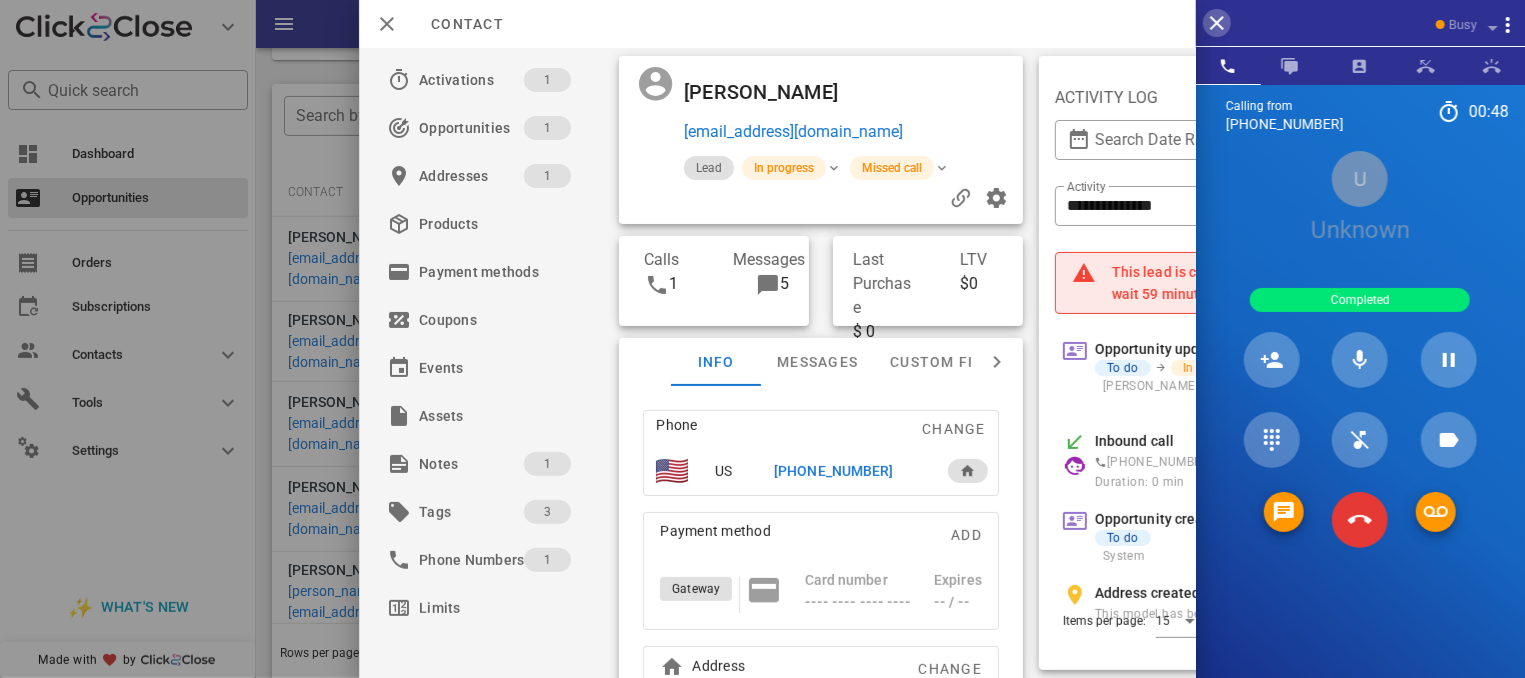 click at bounding box center (1217, 23) 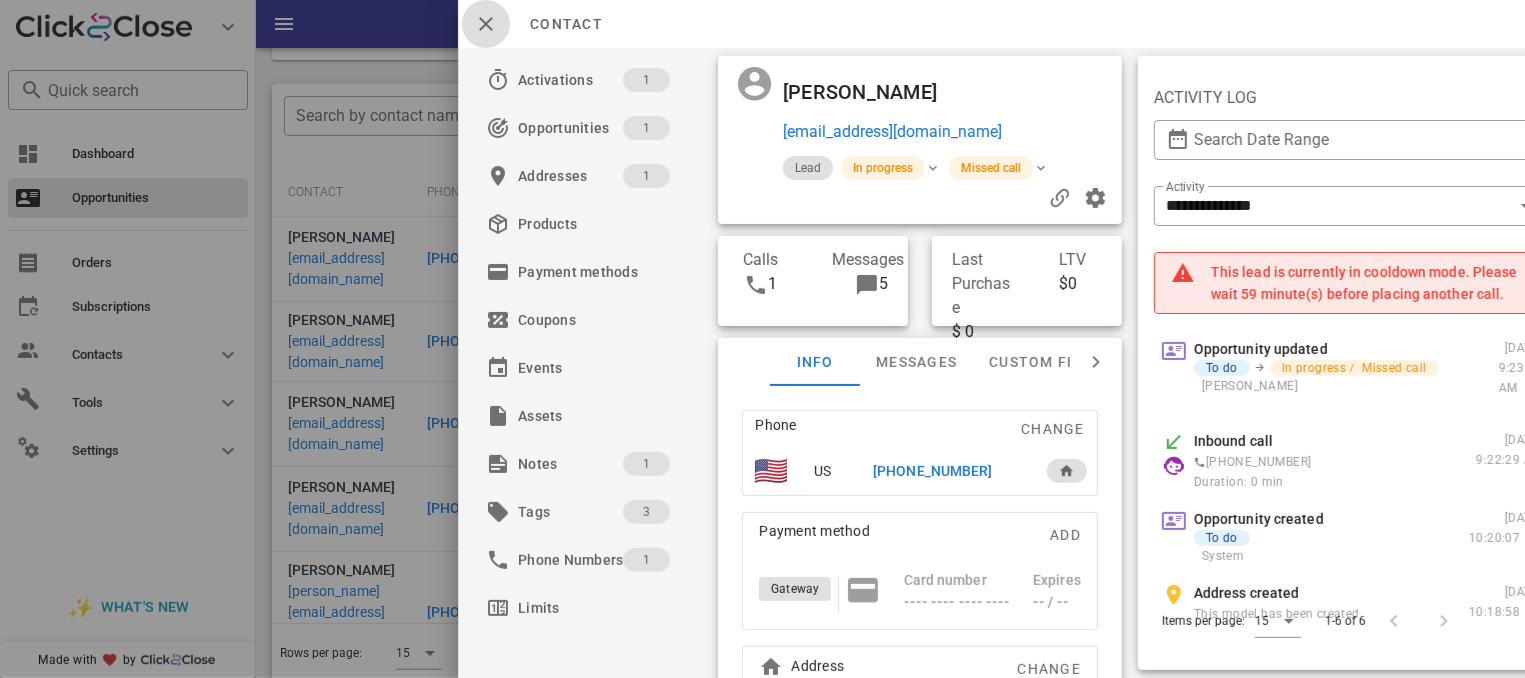 click at bounding box center [486, 24] 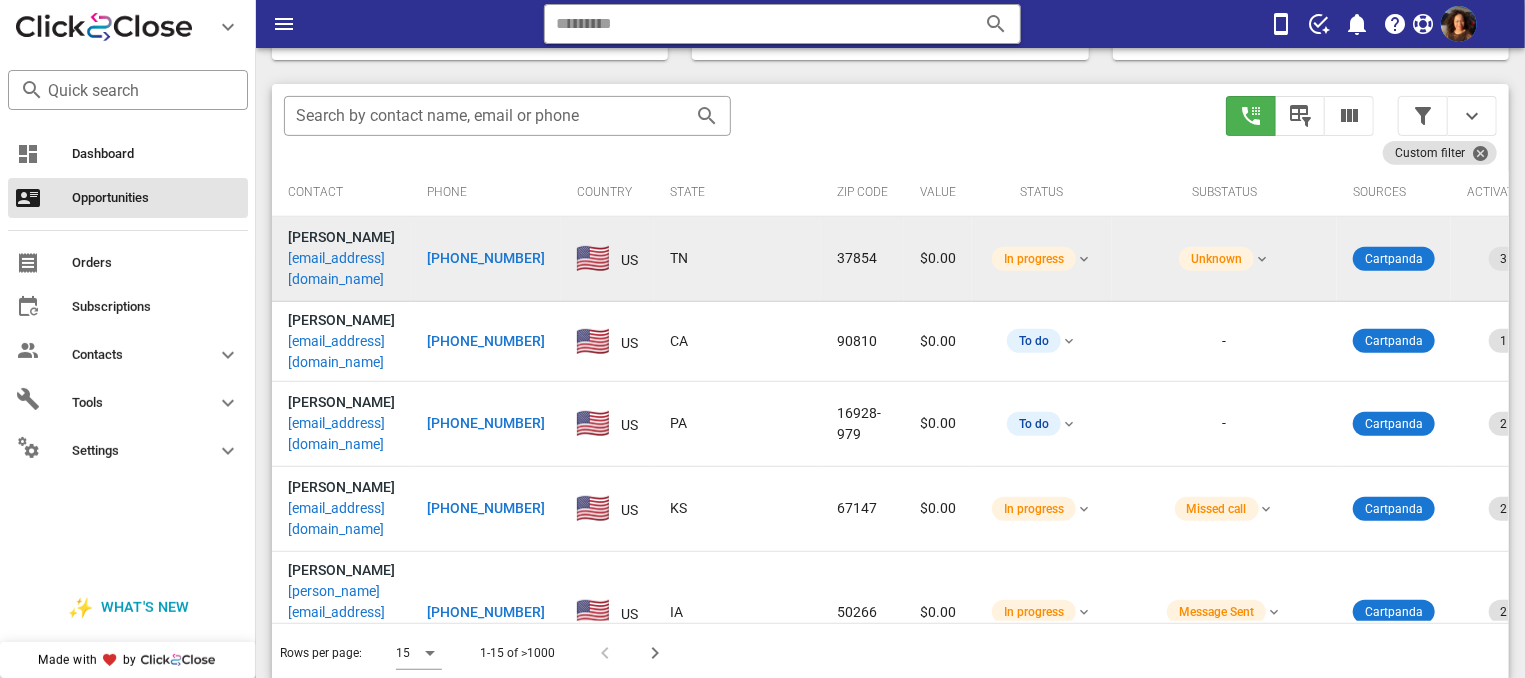 click on "[PHONE_NUMBER]" at bounding box center (486, 258) 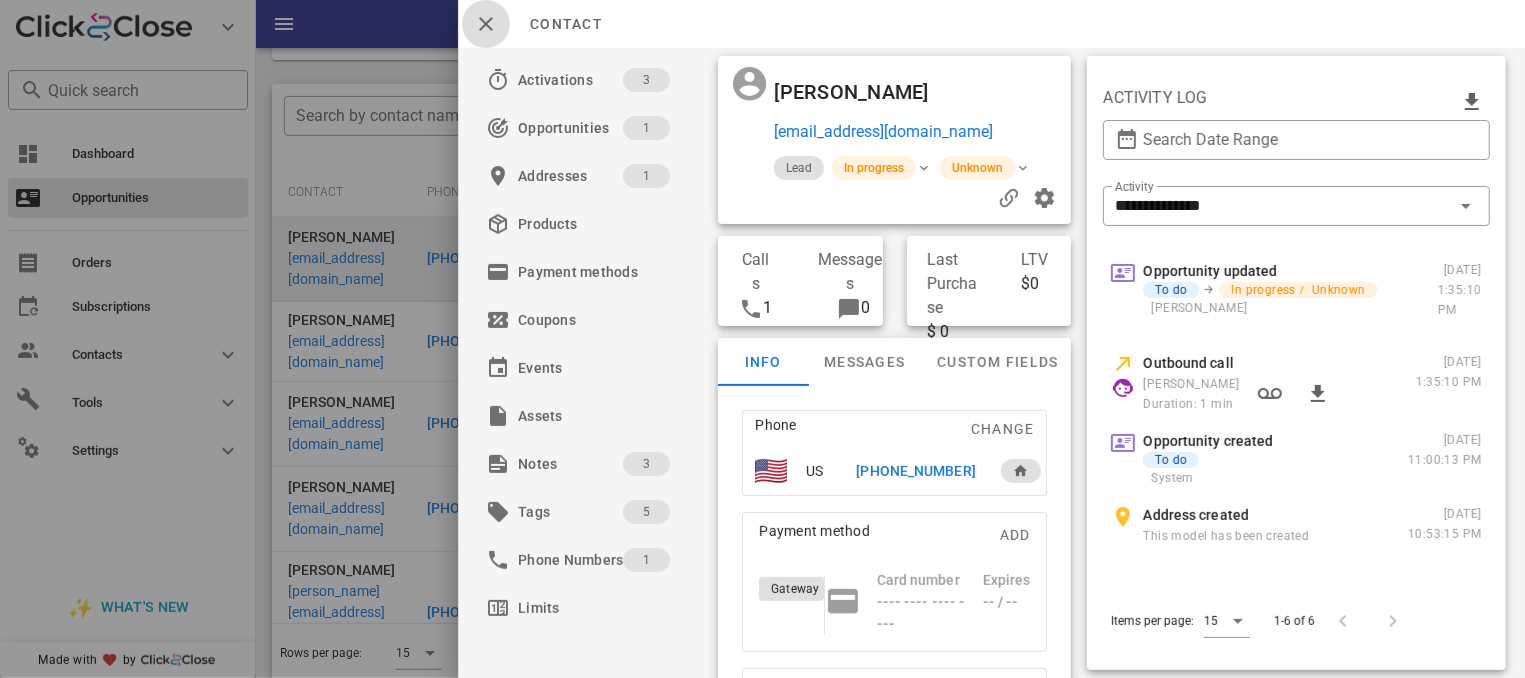 click at bounding box center [486, 24] 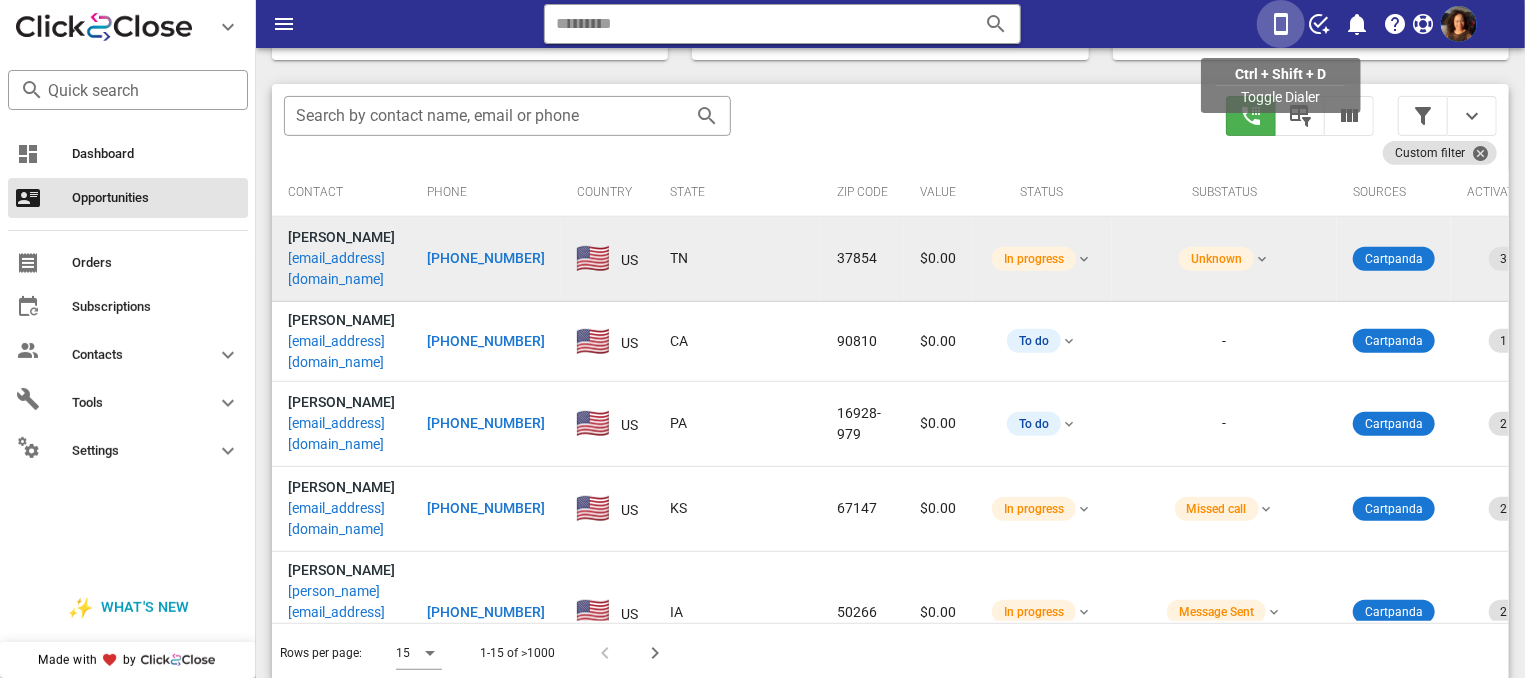 click at bounding box center [1281, 24] 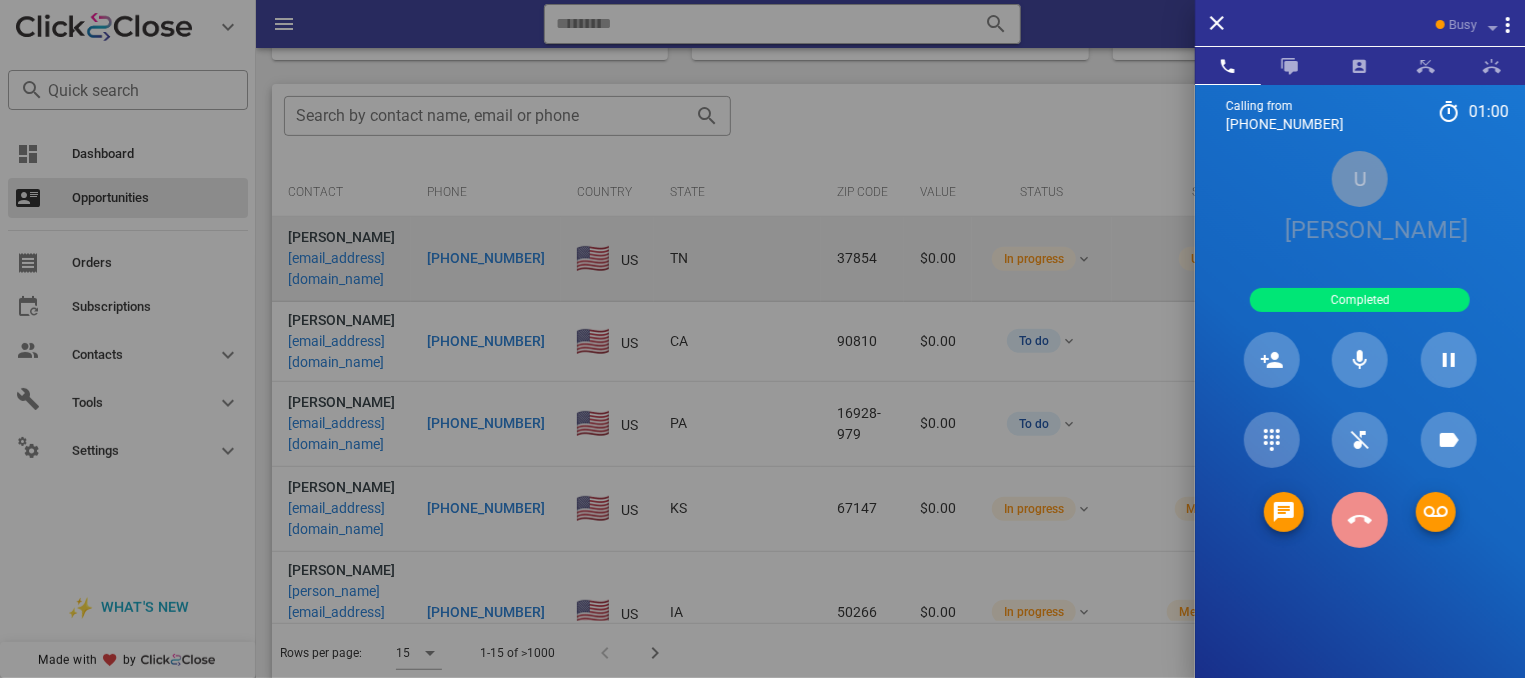 click at bounding box center (1360, 520) 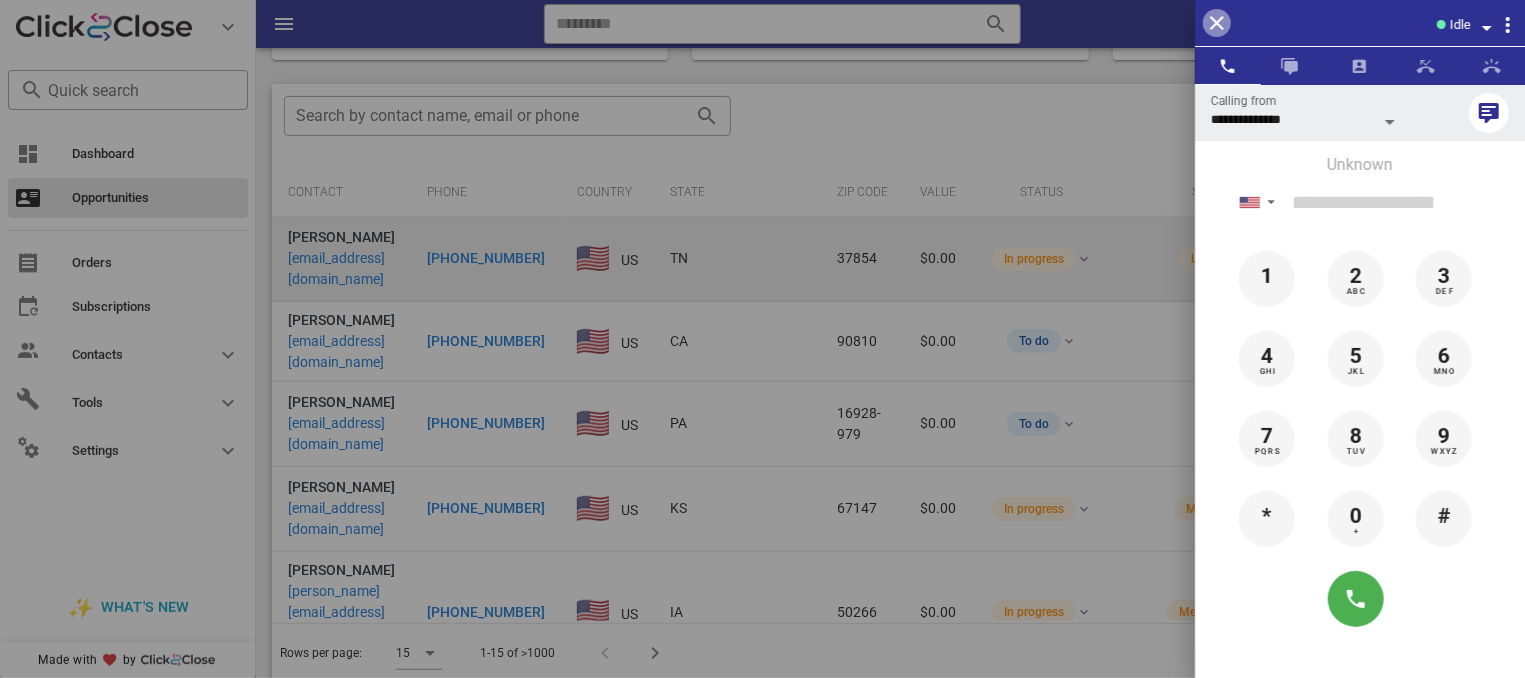 click at bounding box center [1217, 23] 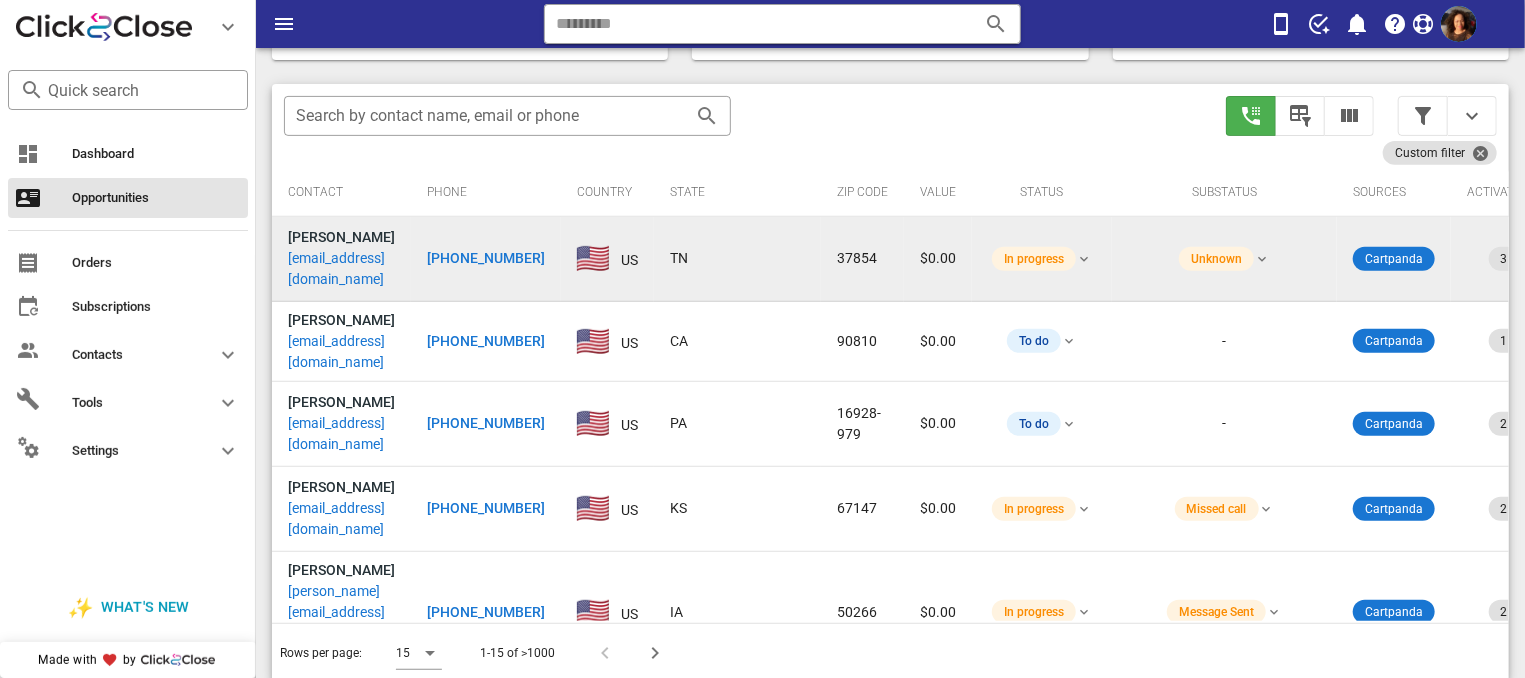 click on "[PHONE_NUMBER]" at bounding box center [486, 258] 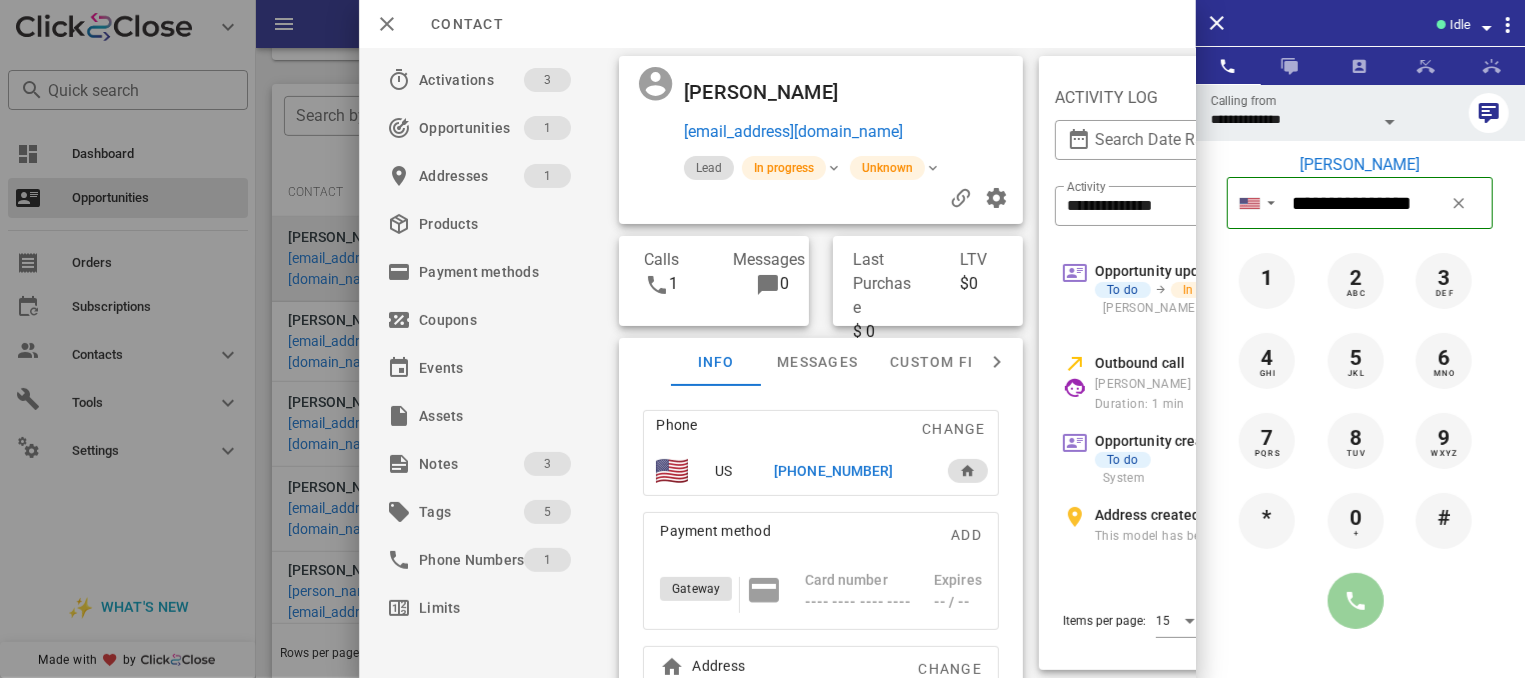 click at bounding box center (1356, 601) 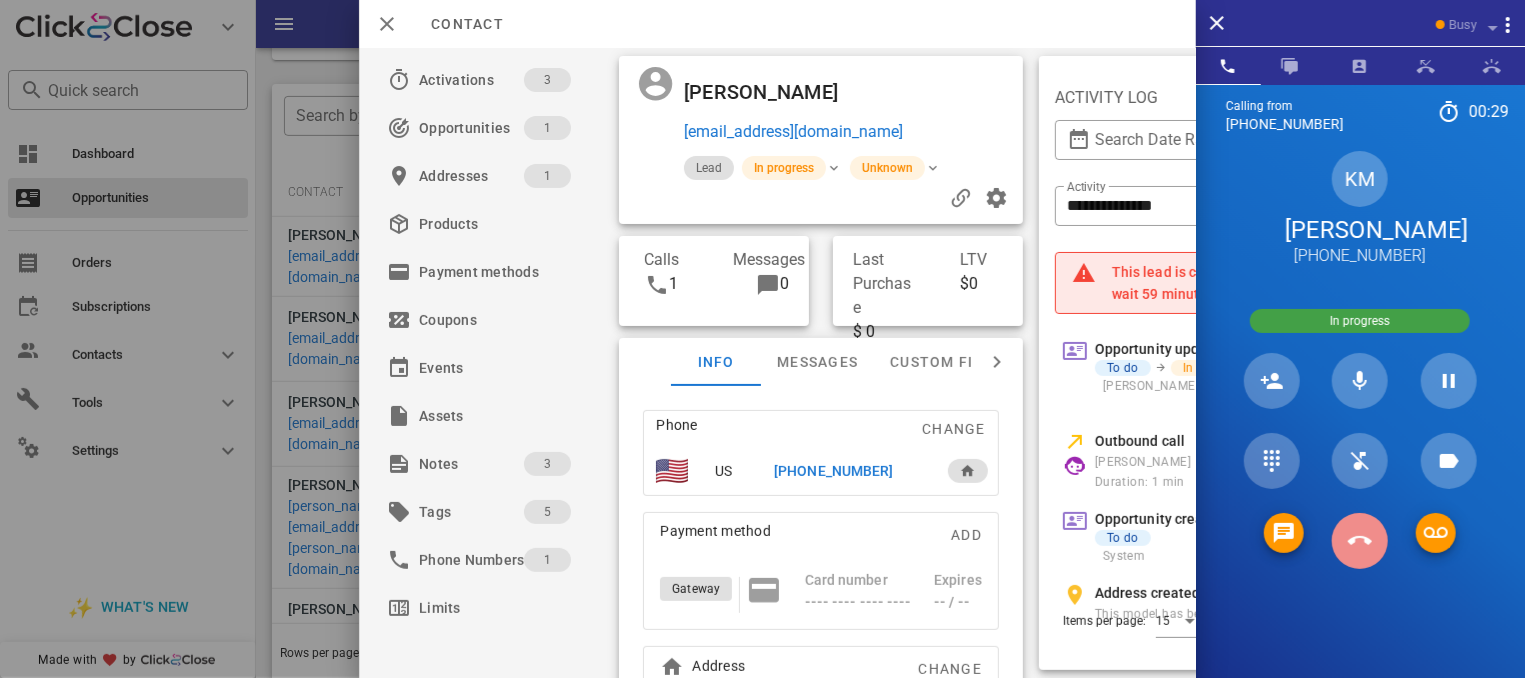 click at bounding box center (1360, 541) 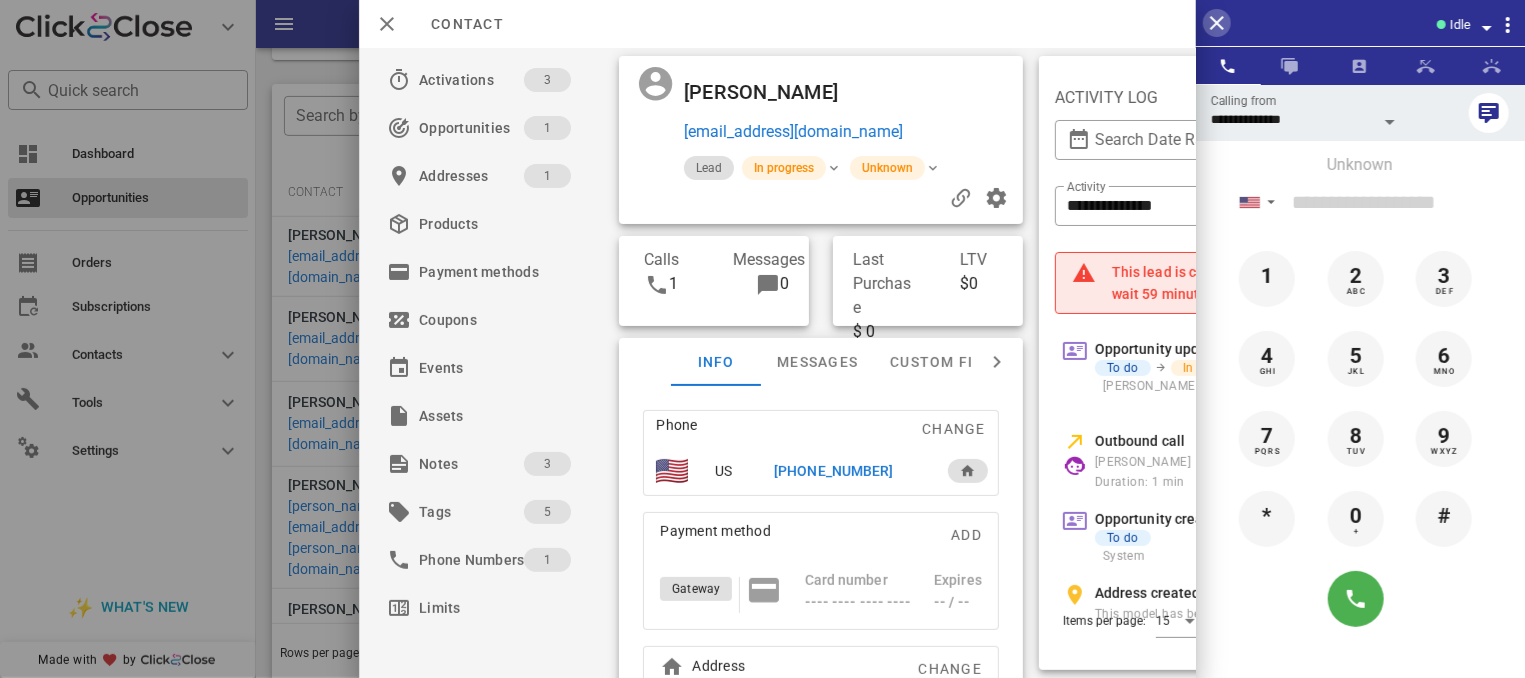 click at bounding box center [1217, 23] 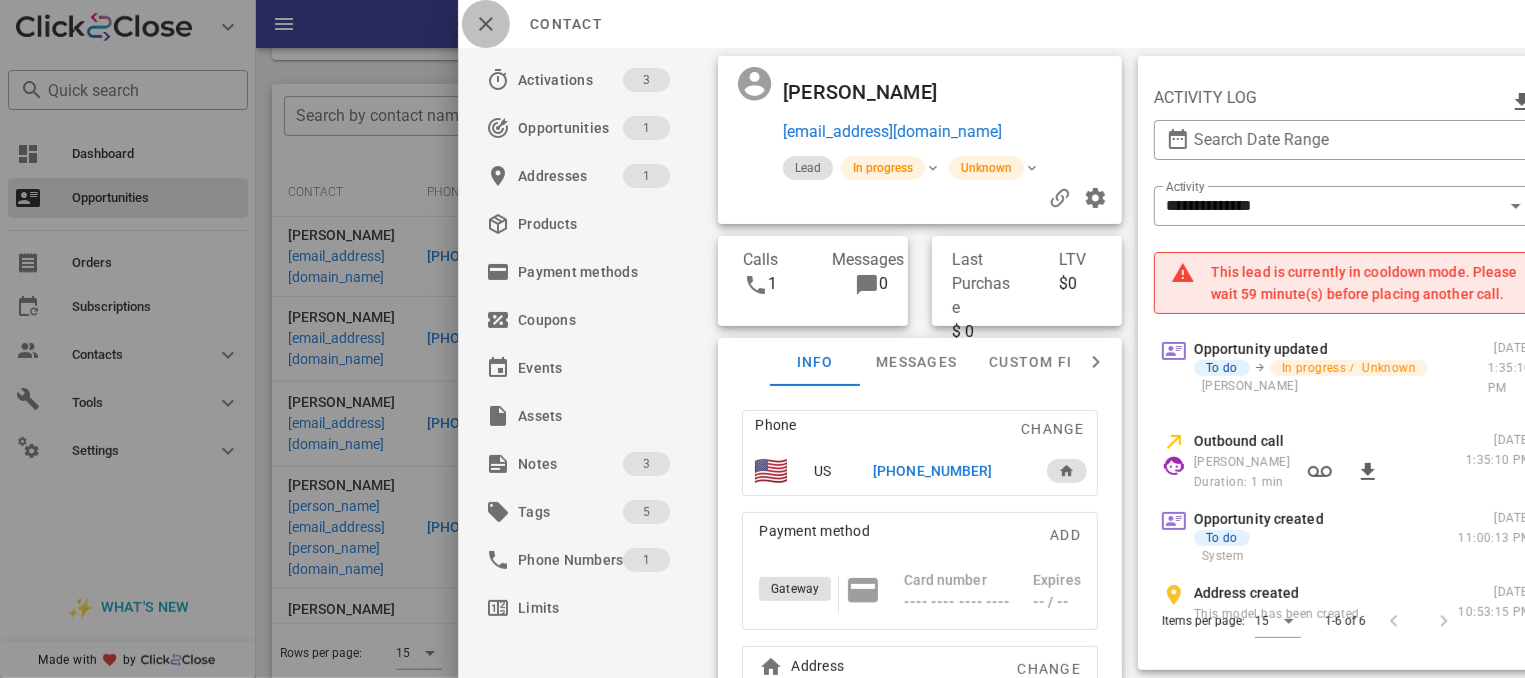 click at bounding box center [486, 24] 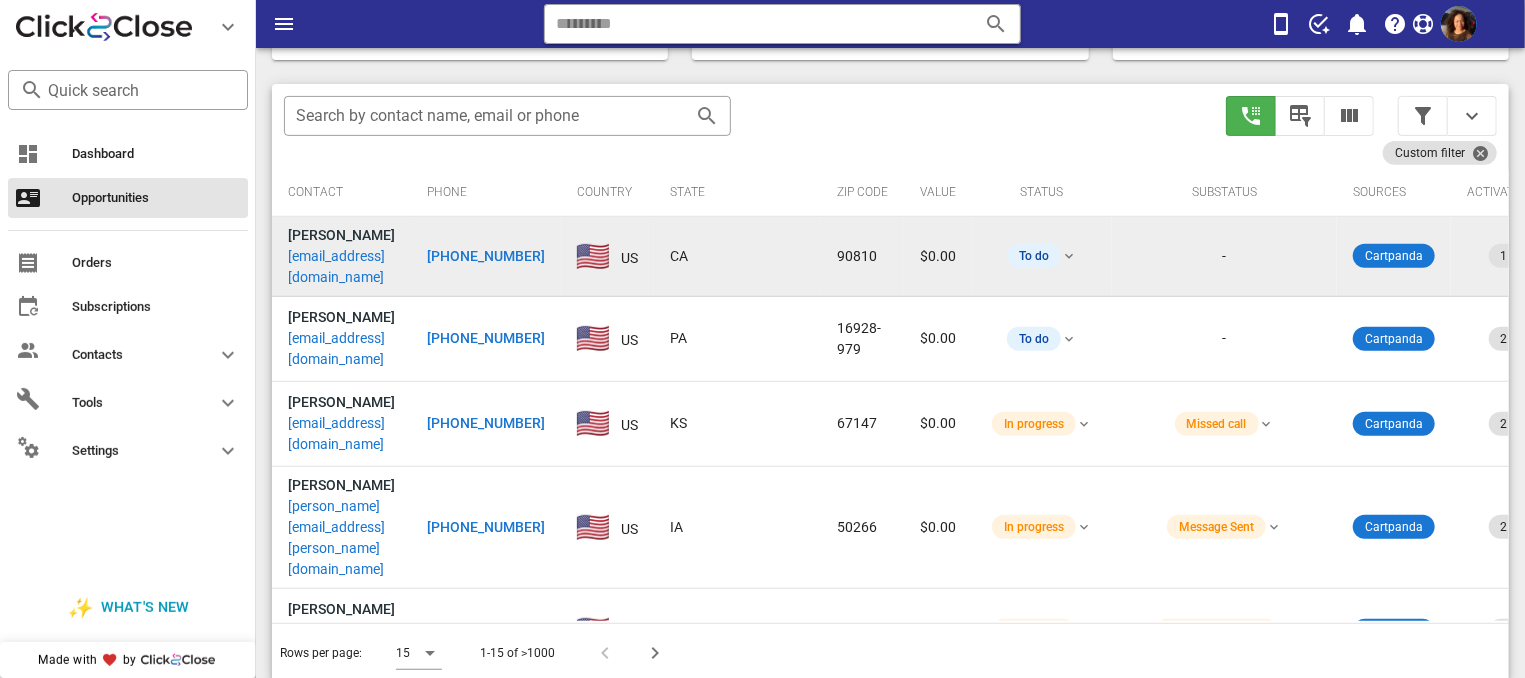 click on "[PHONE_NUMBER]" at bounding box center (486, 256) 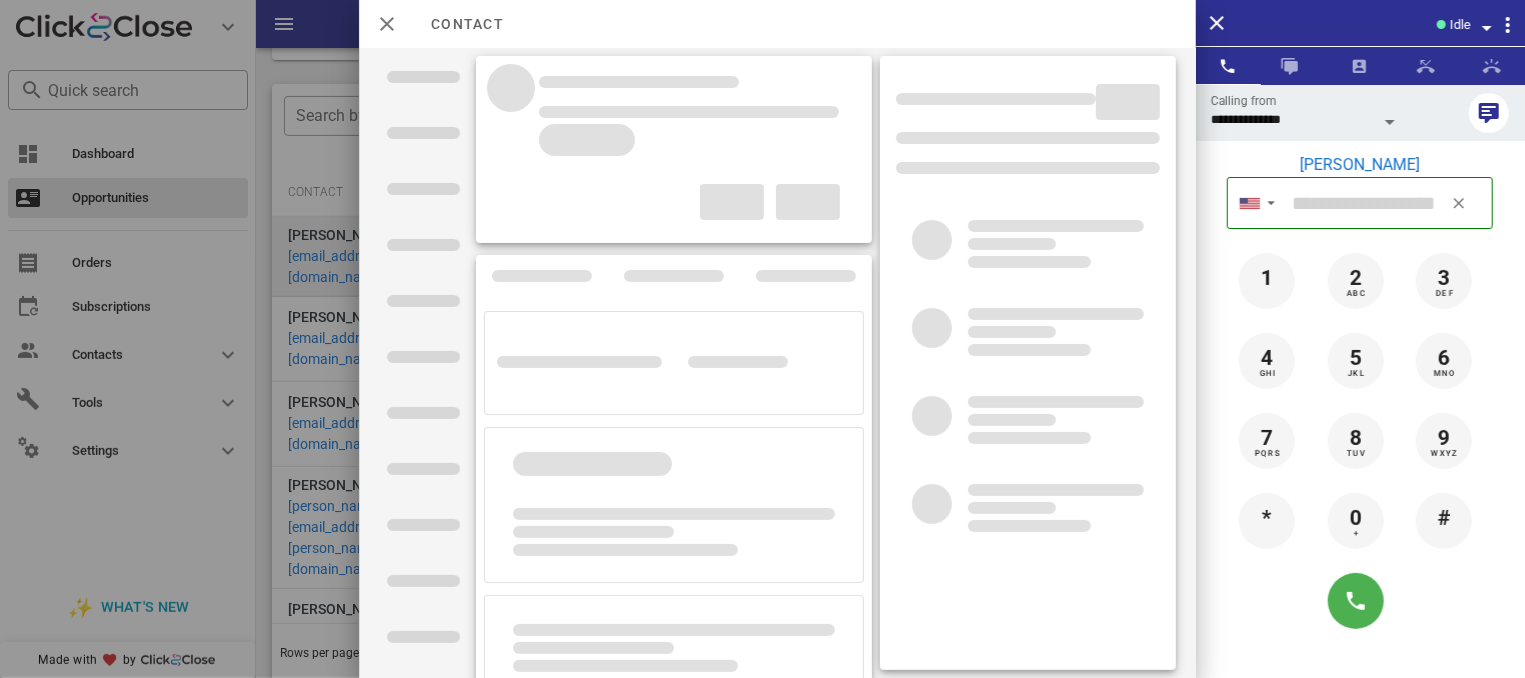 type on "**********" 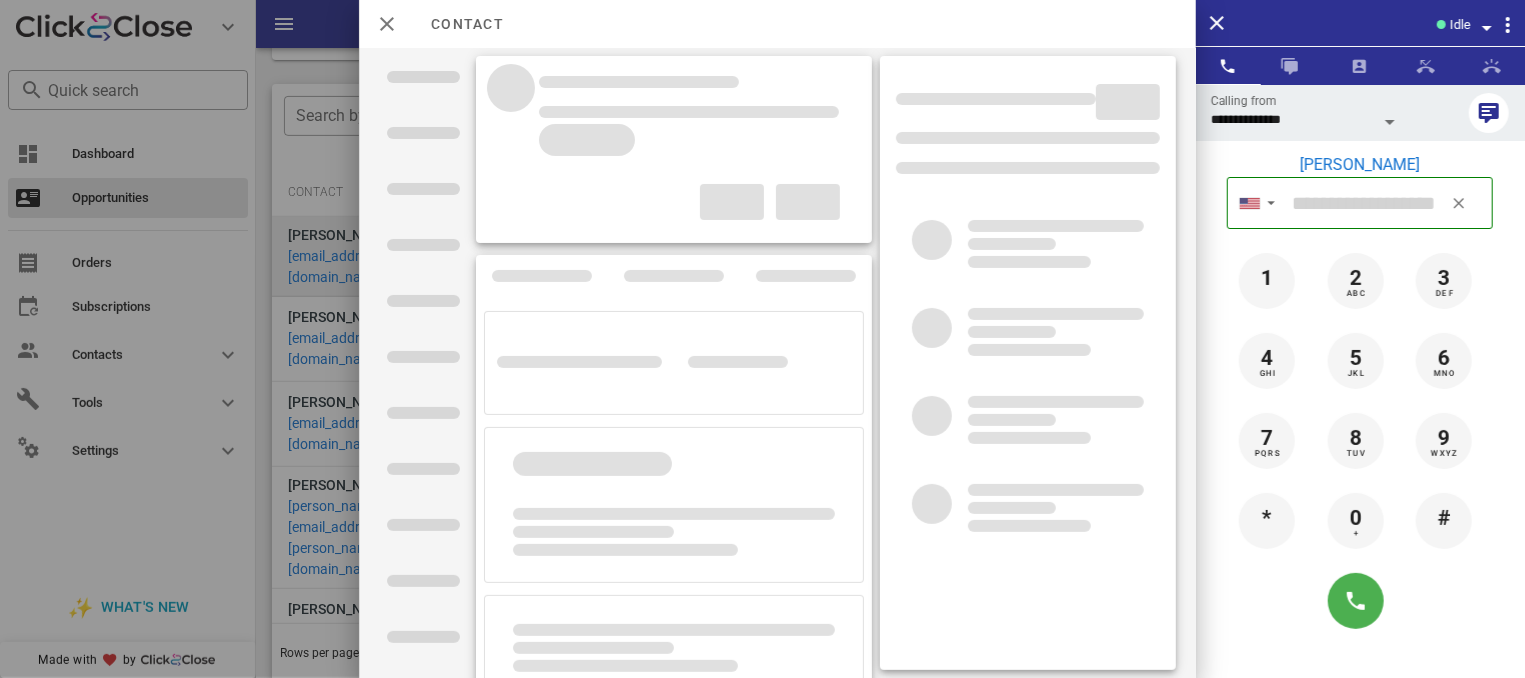 type on "**********" 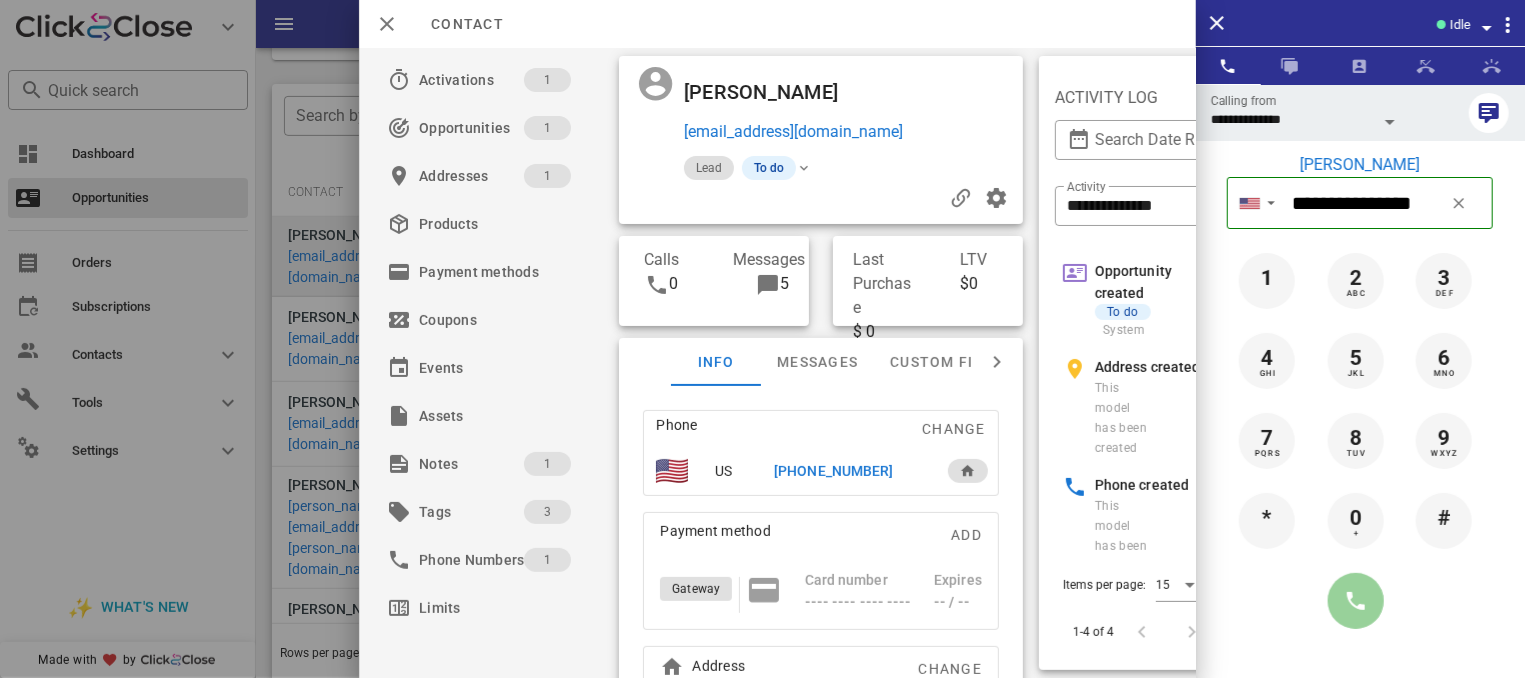 click at bounding box center [1356, 601] 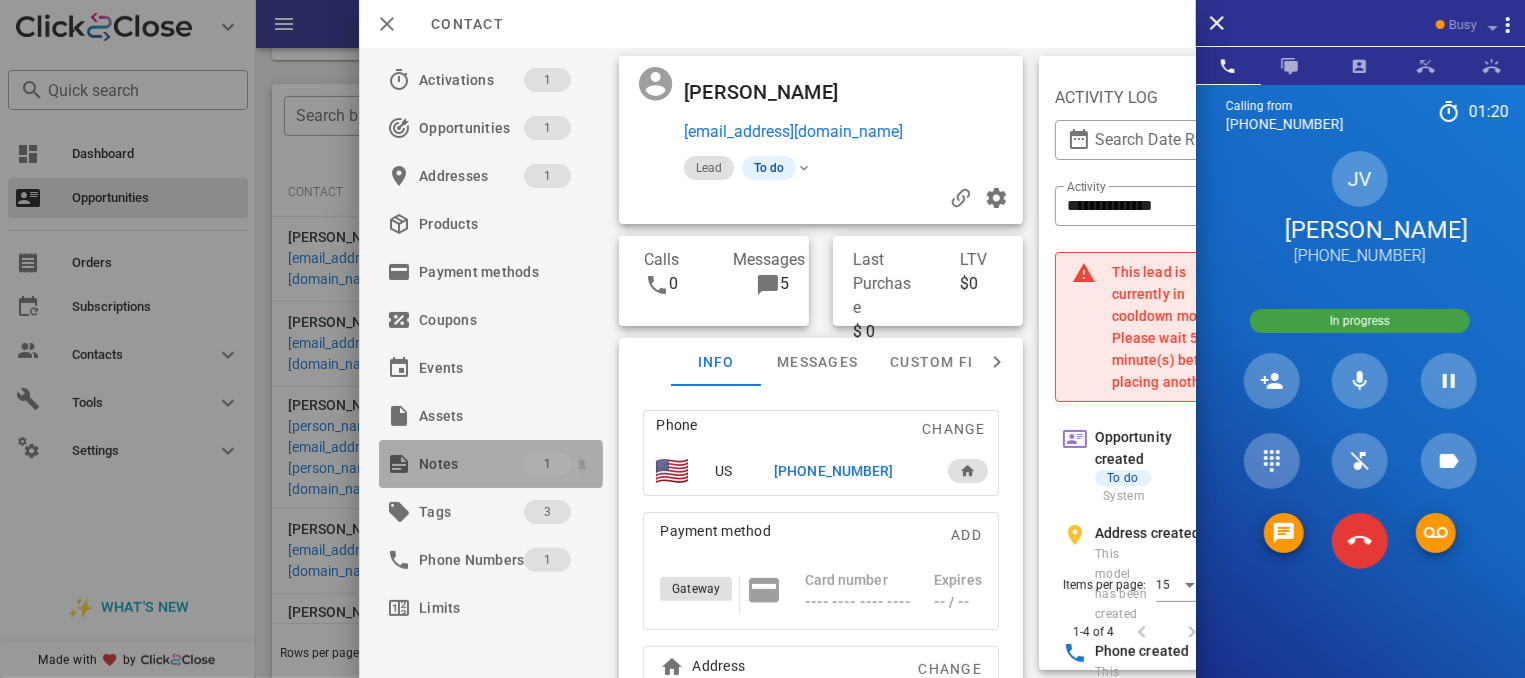 click on "Notes" at bounding box center (471, 464) 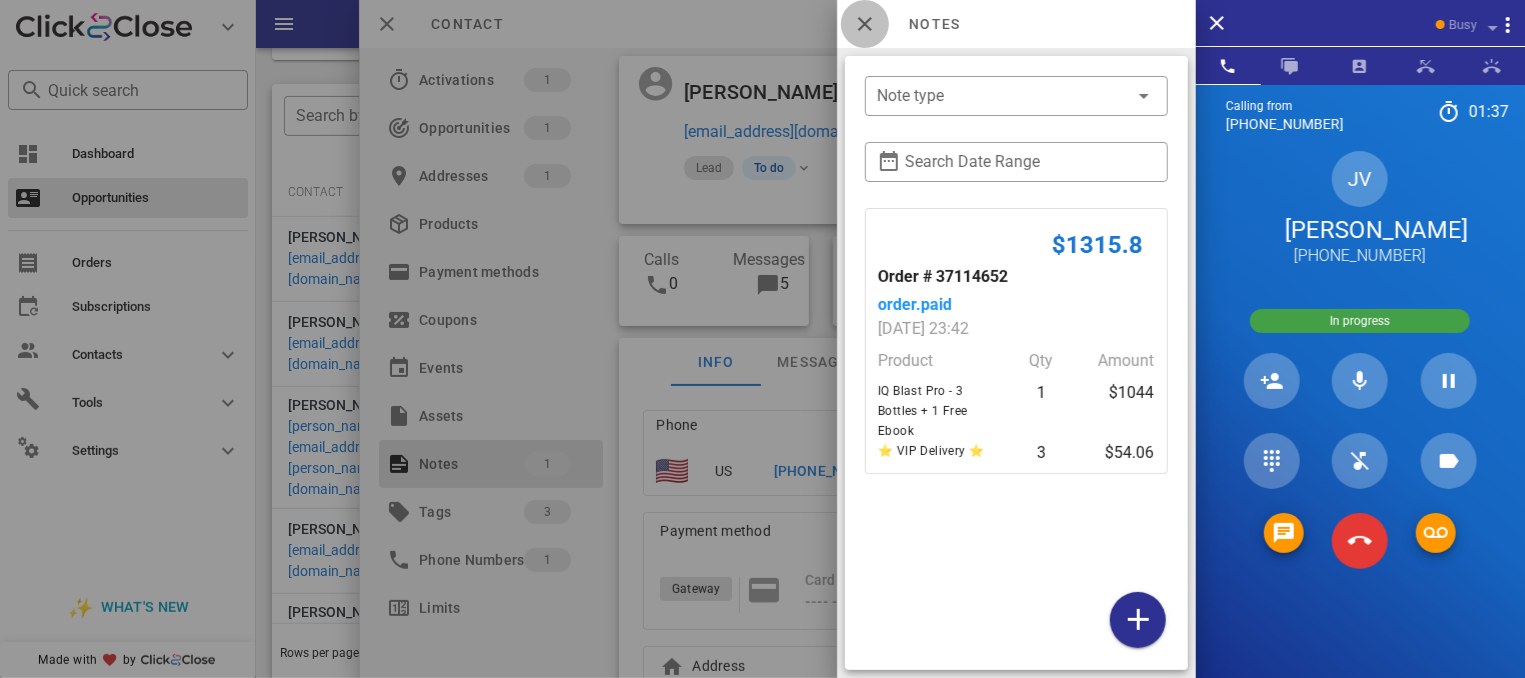 click at bounding box center [865, 24] 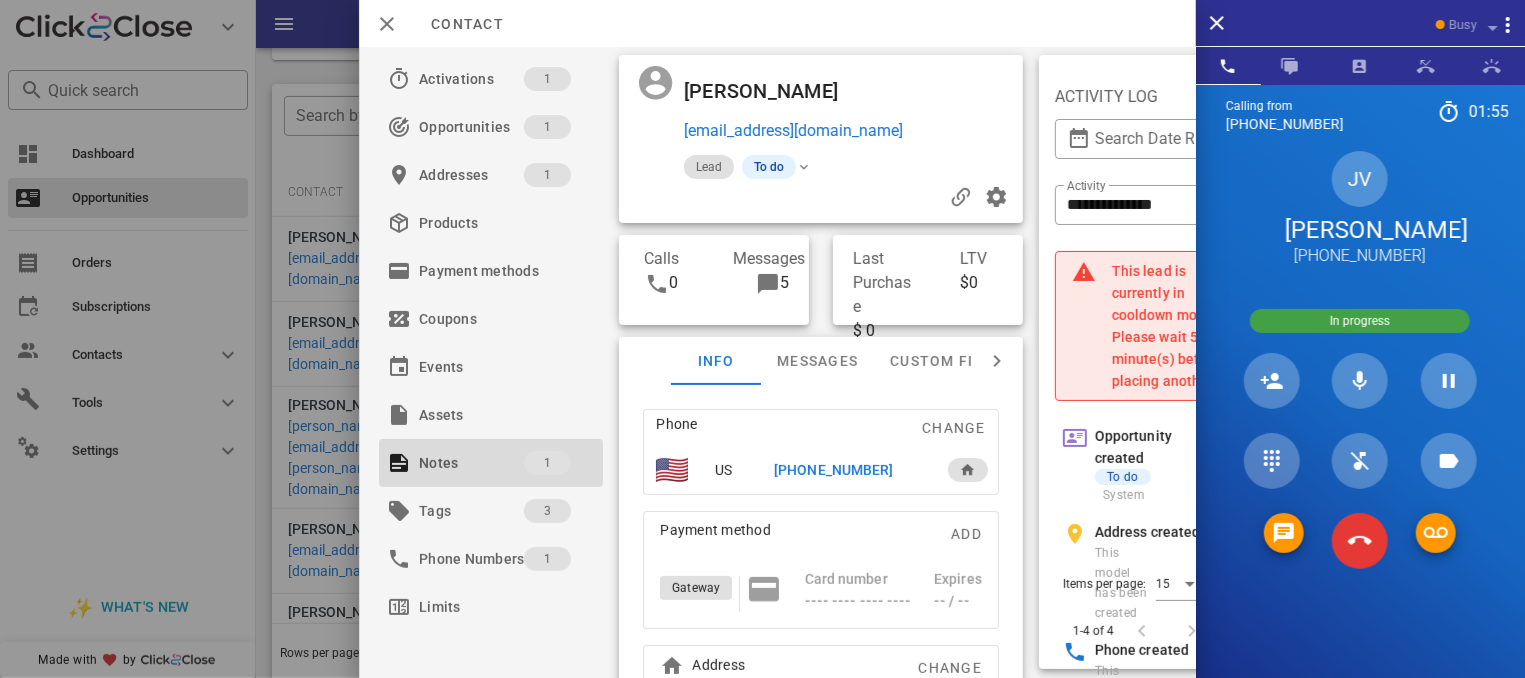 scroll, scrollTop: 0, scrollLeft: 0, axis: both 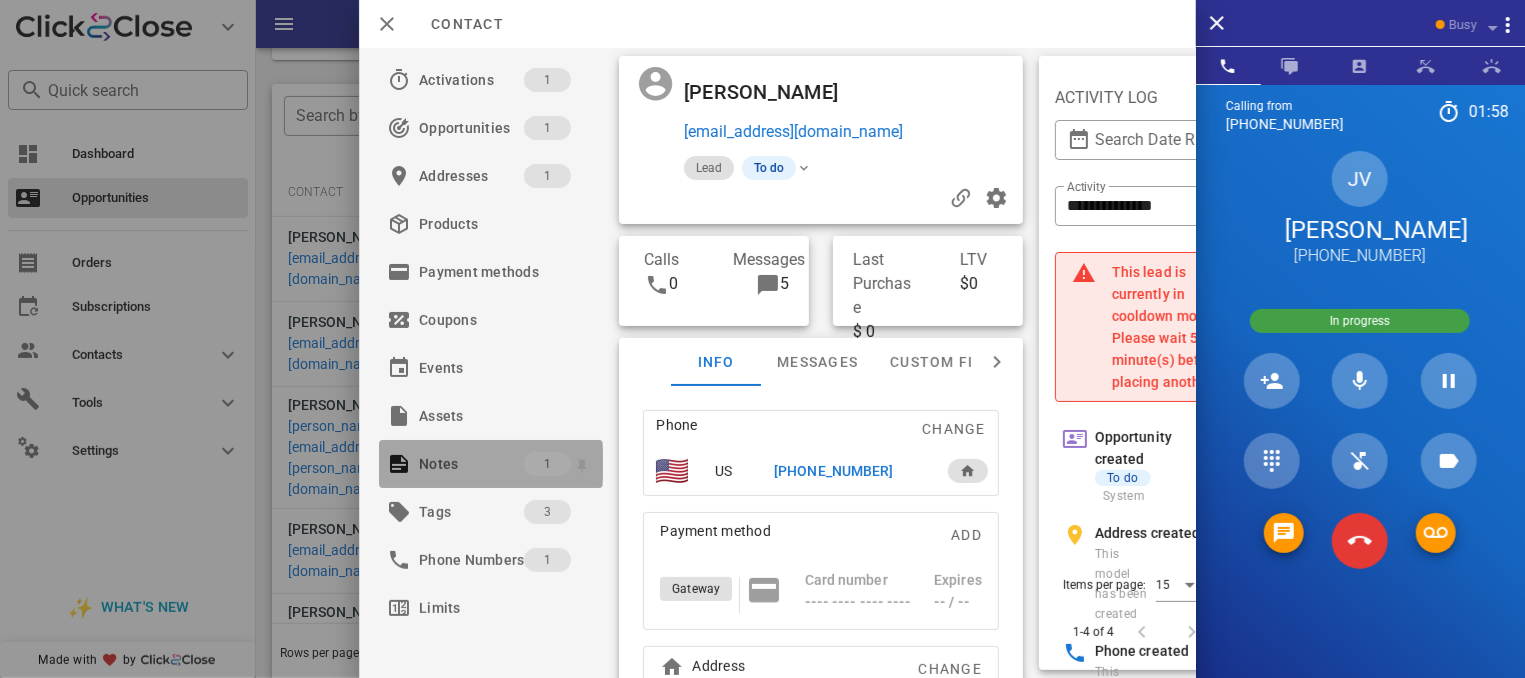 click on "1" at bounding box center [547, 464] 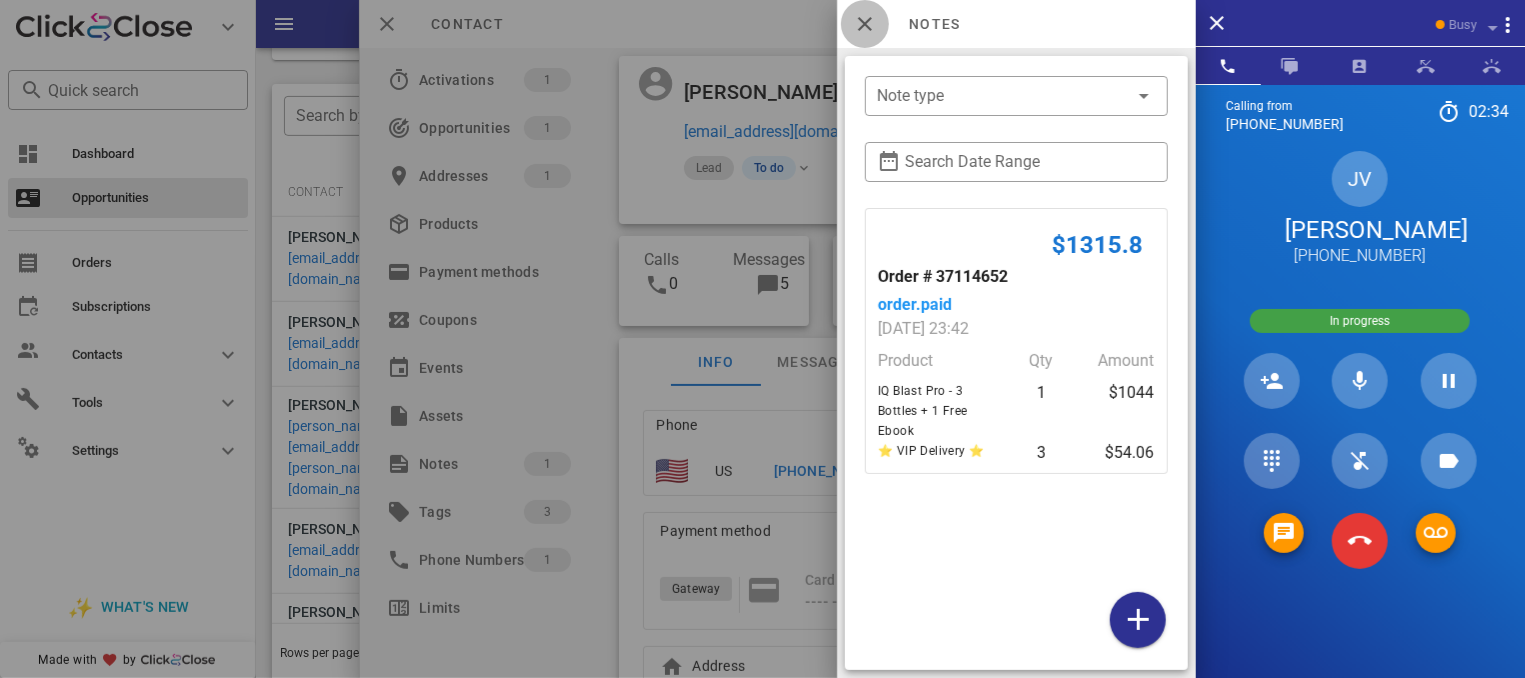 click at bounding box center [865, 24] 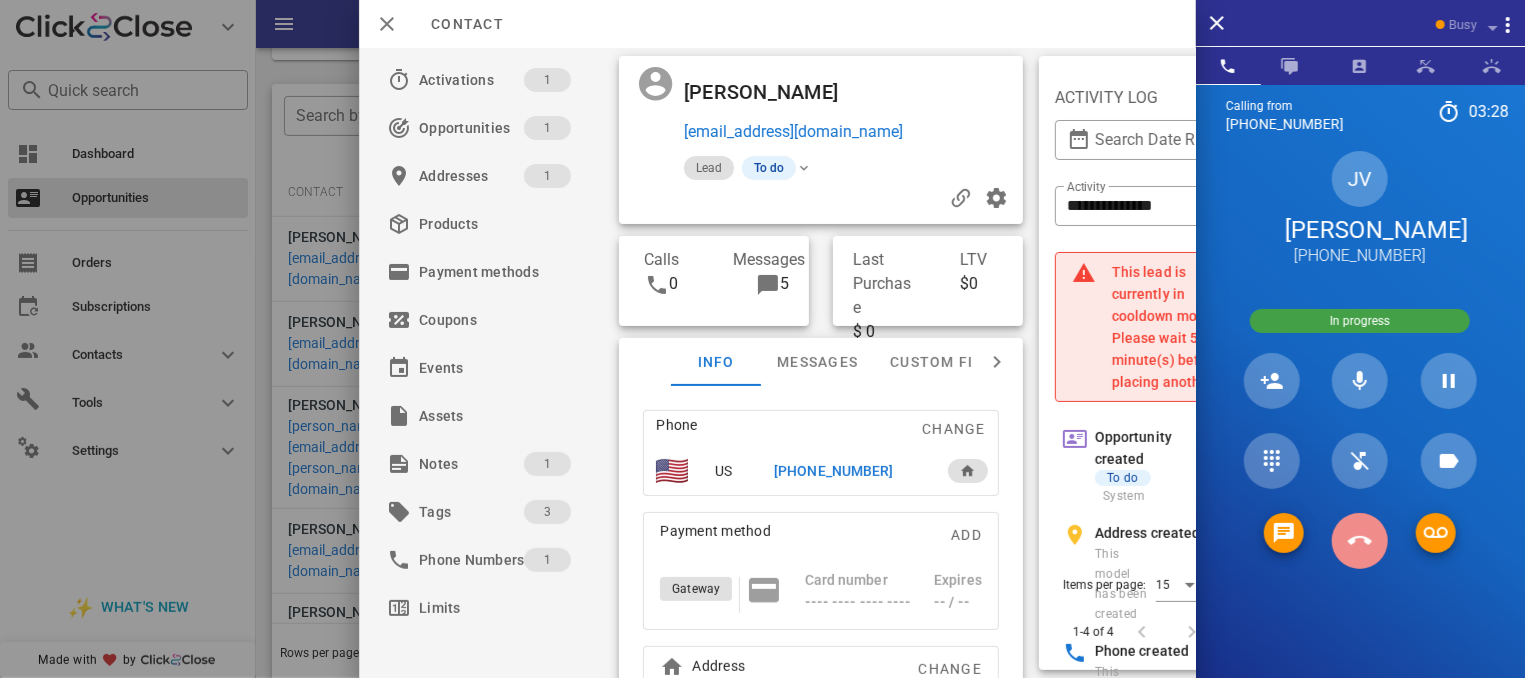 click at bounding box center [1360, 541] 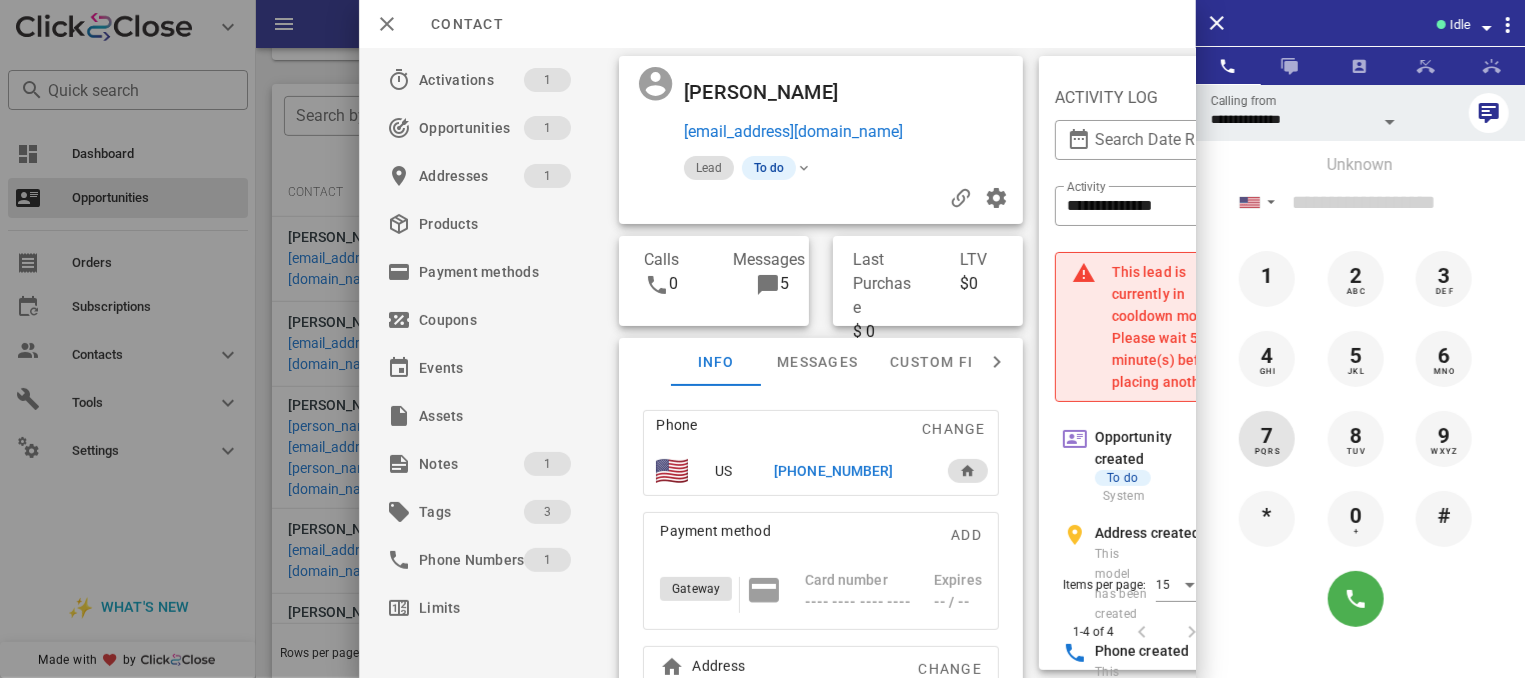 drag, startPoint x: 1370, startPoint y: 570, endPoint x: 1267, endPoint y: 449, distance: 158.90248 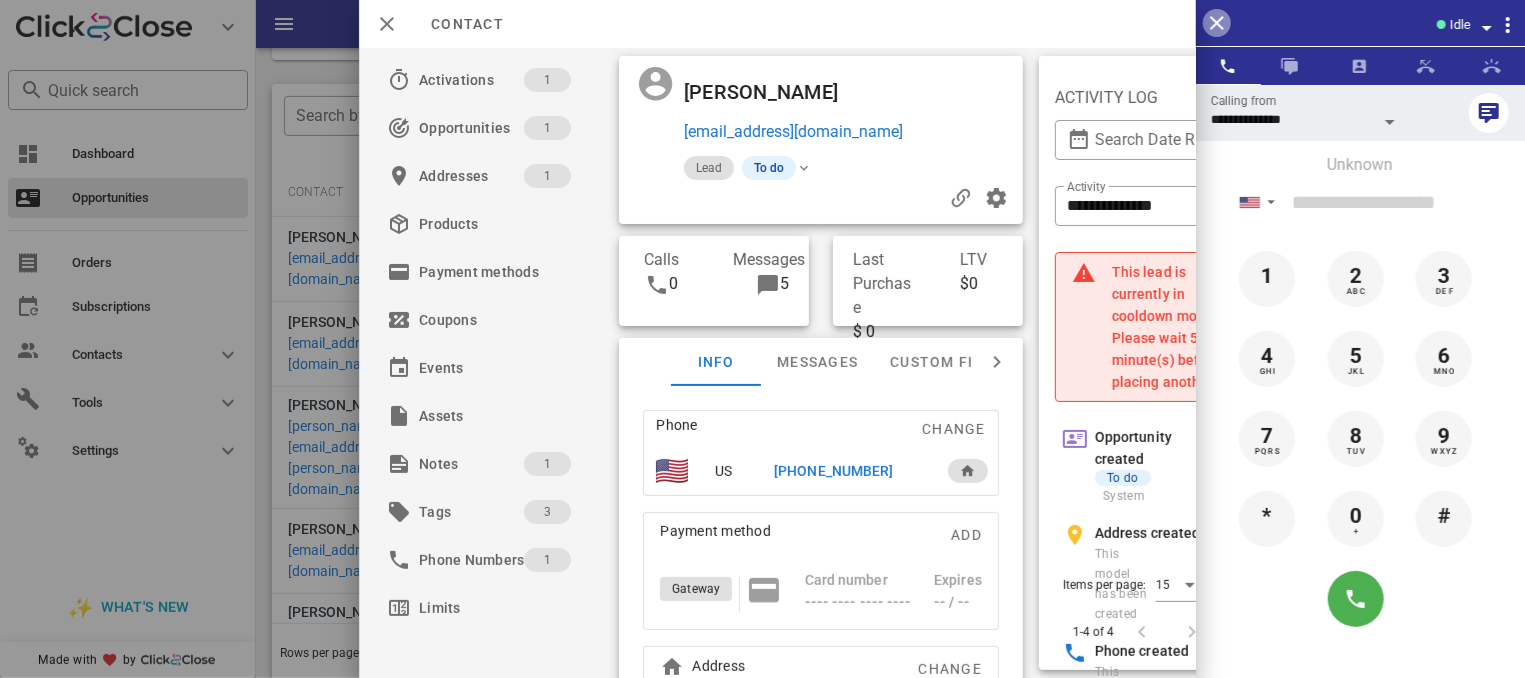 click at bounding box center (1217, 23) 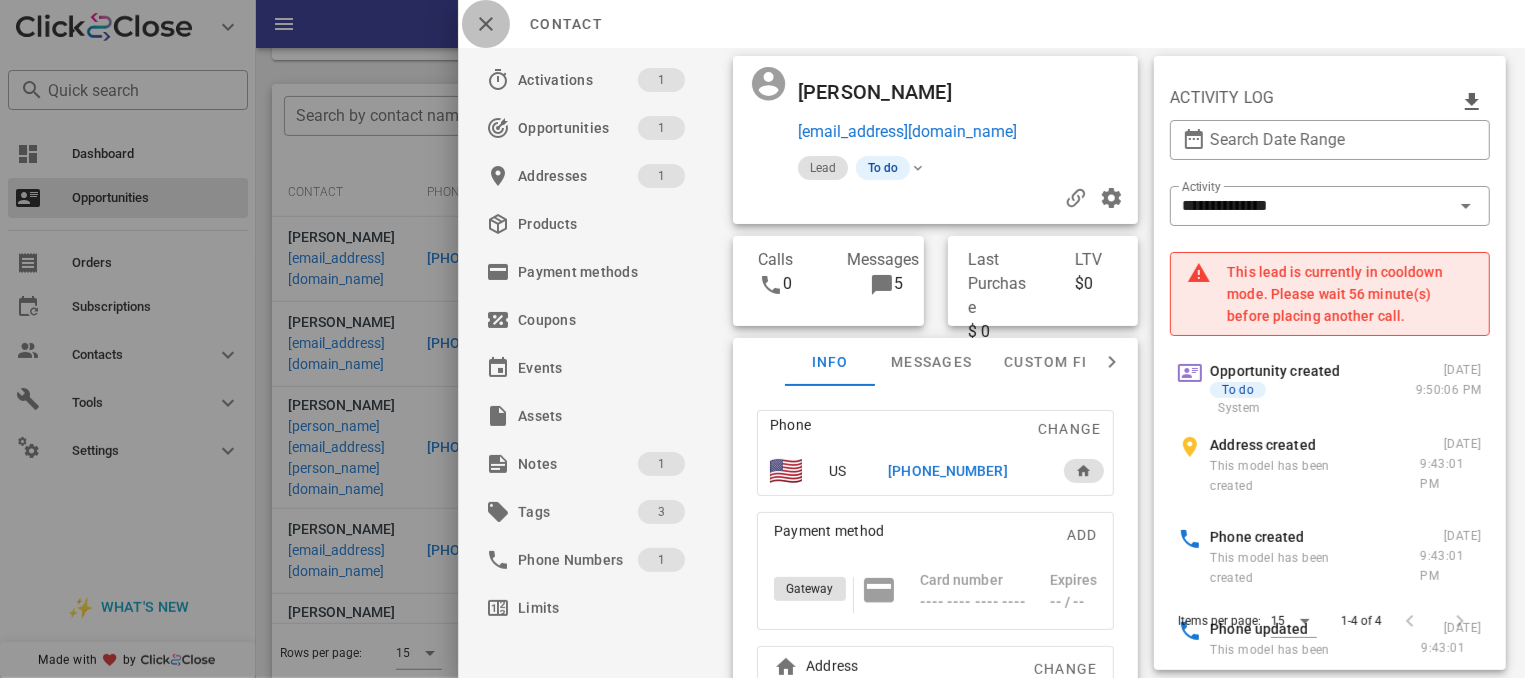click at bounding box center [486, 24] 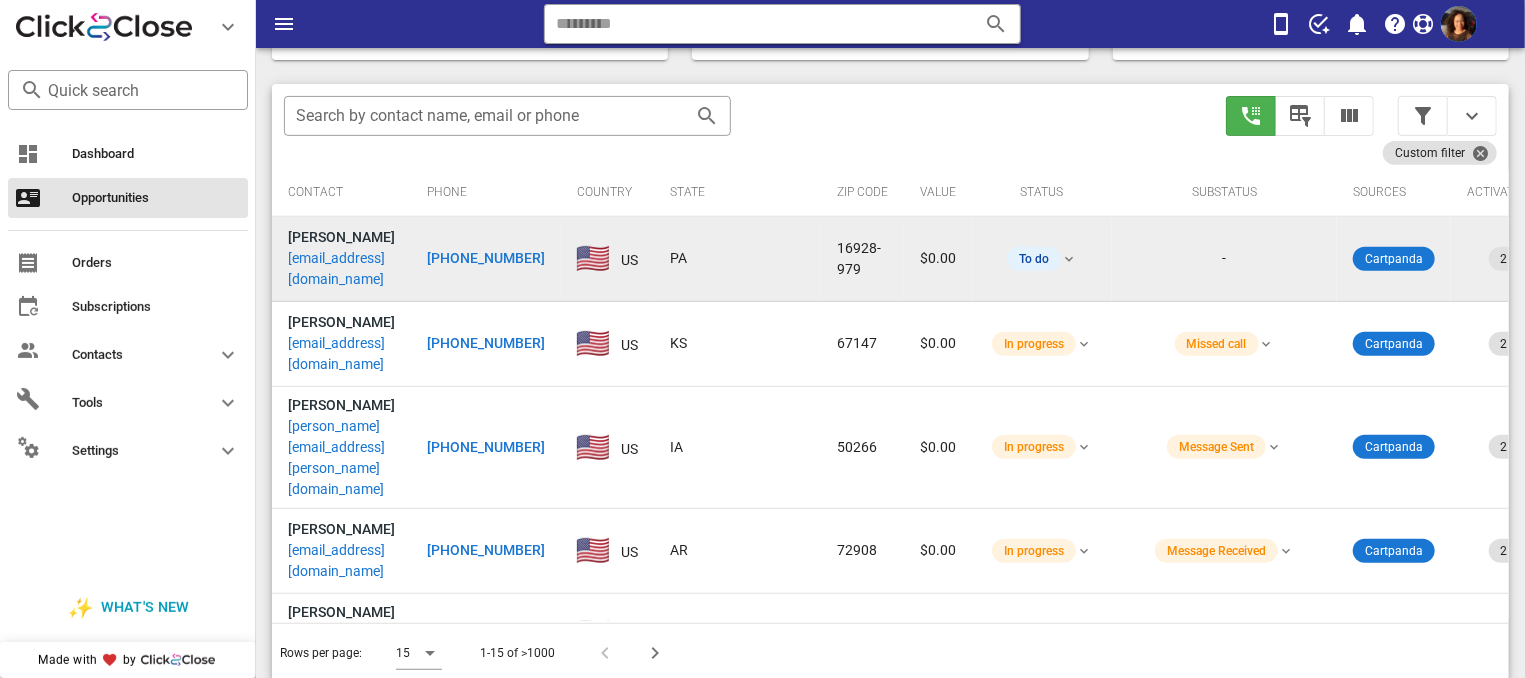 click on "[PHONE_NUMBER]" at bounding box center (486, 258) 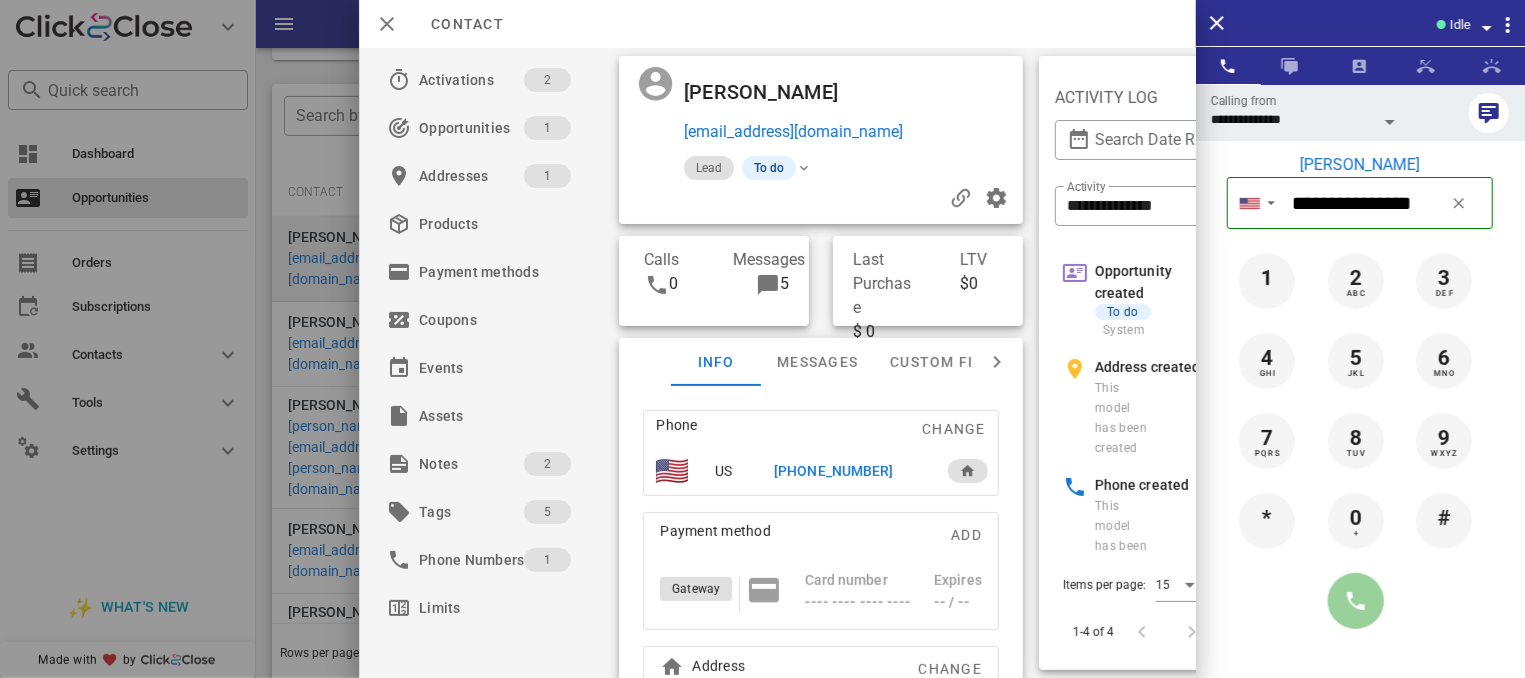 click at bounding box center [1356, 601] 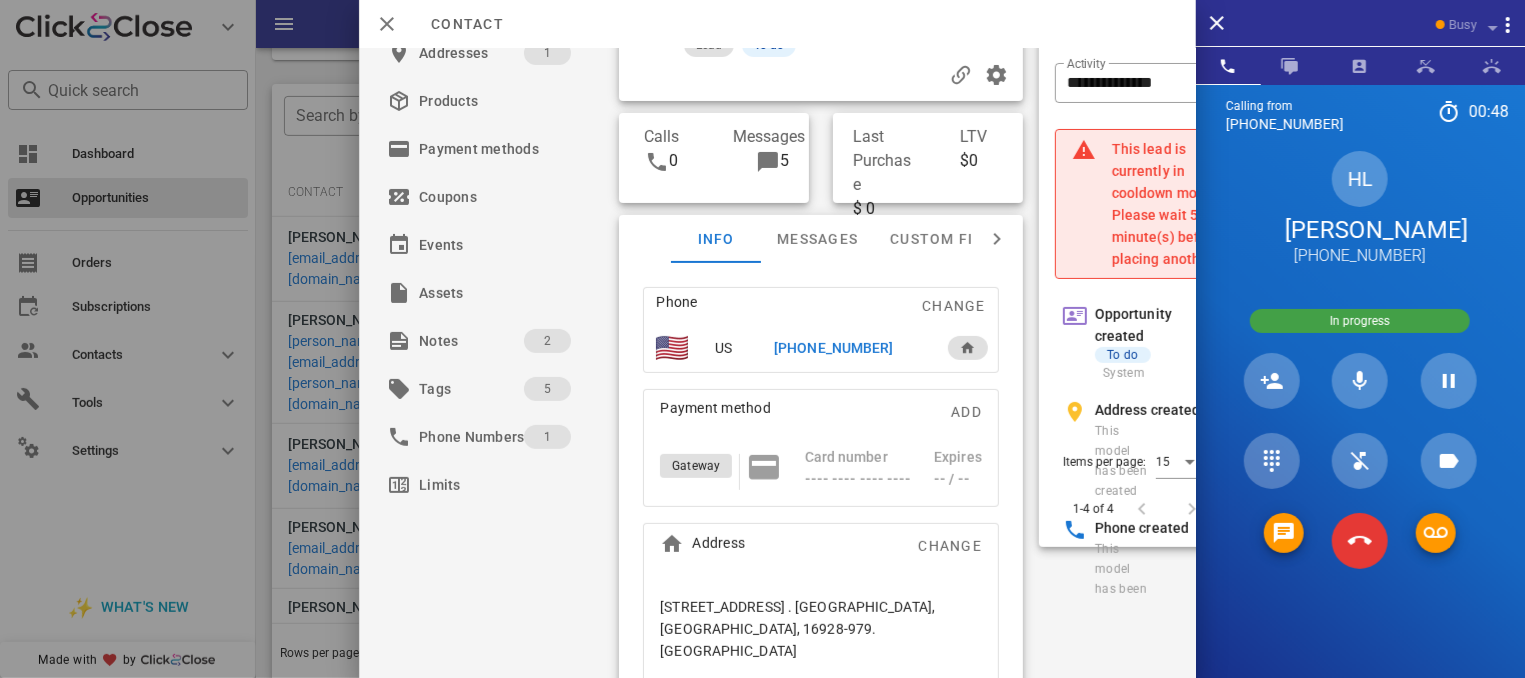 scroll, scrollTop: 143, scrollLeft: 0, axis: vertical 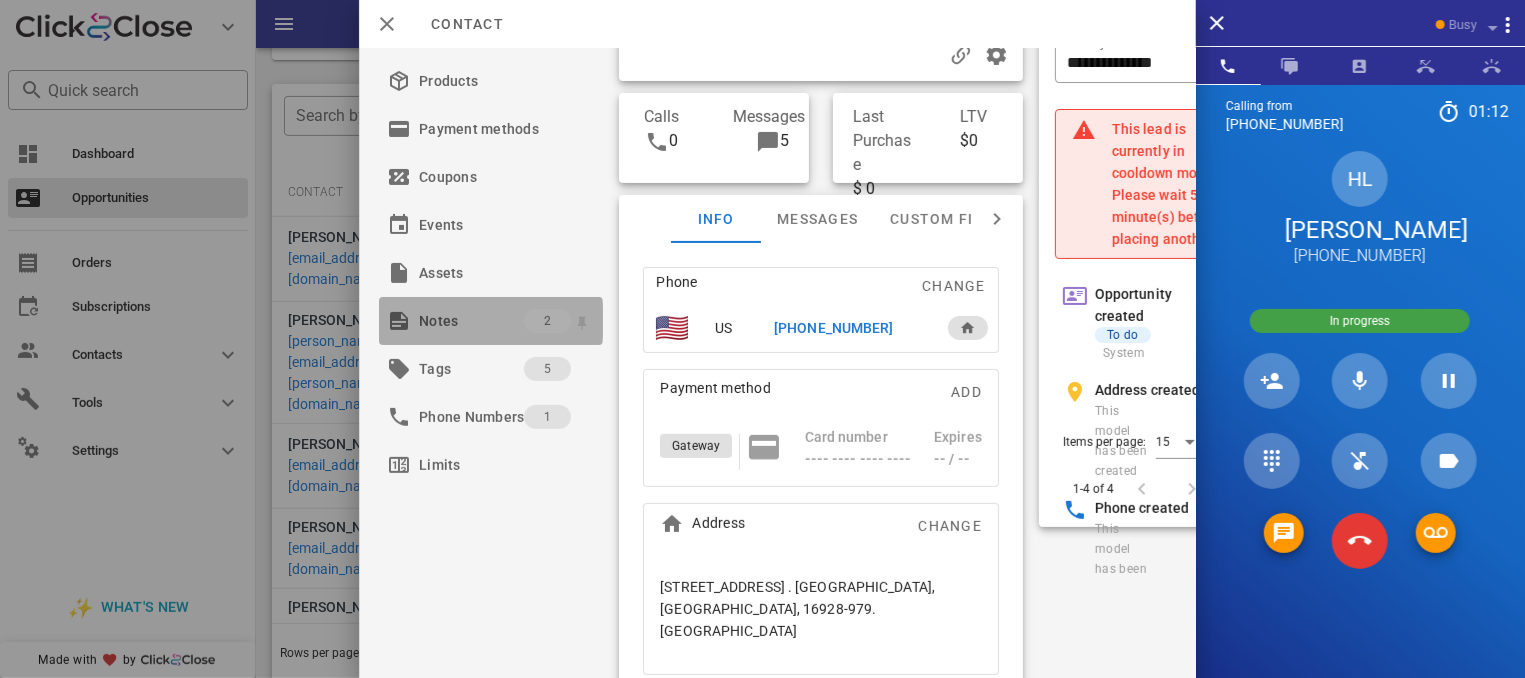click on "Notes  2" at bounding box center [491, 321] 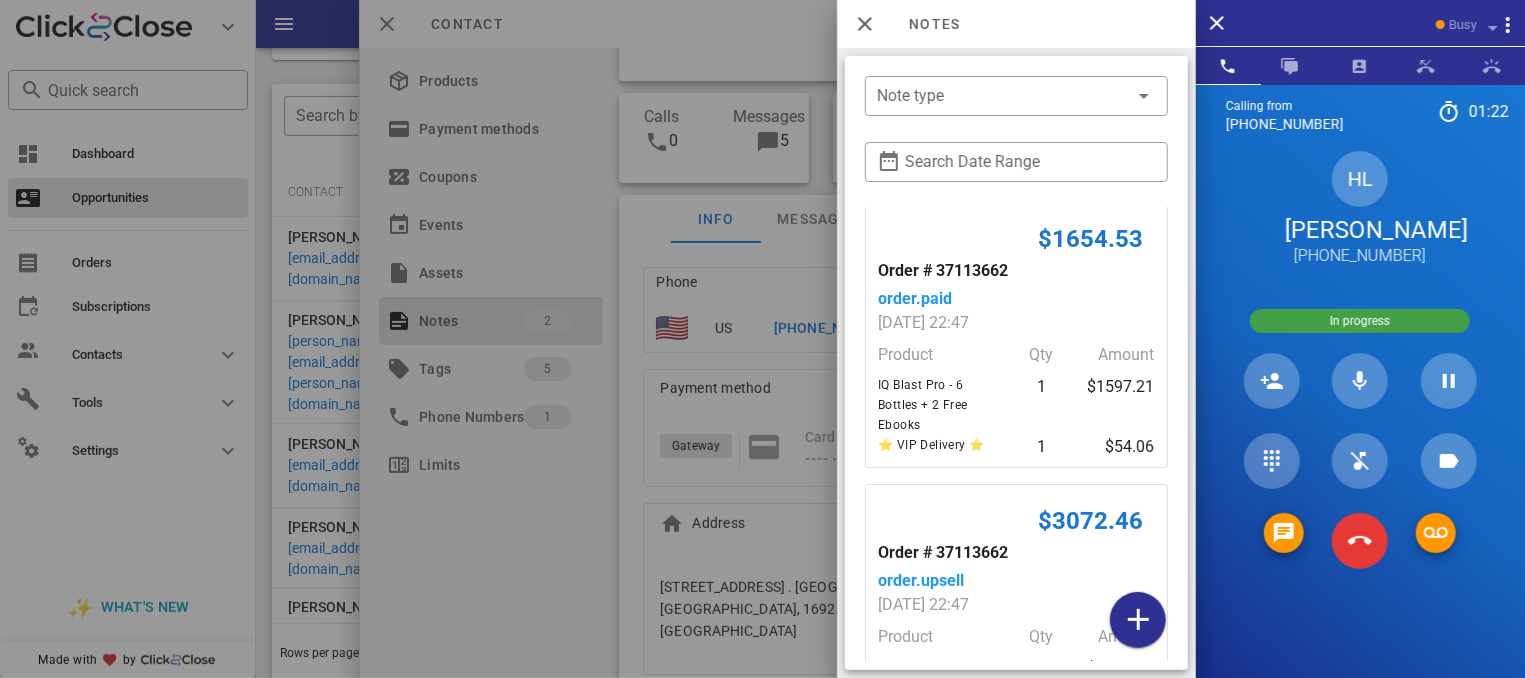 scroll, scrollTop: 0, scrollLeft: 0, axis: both 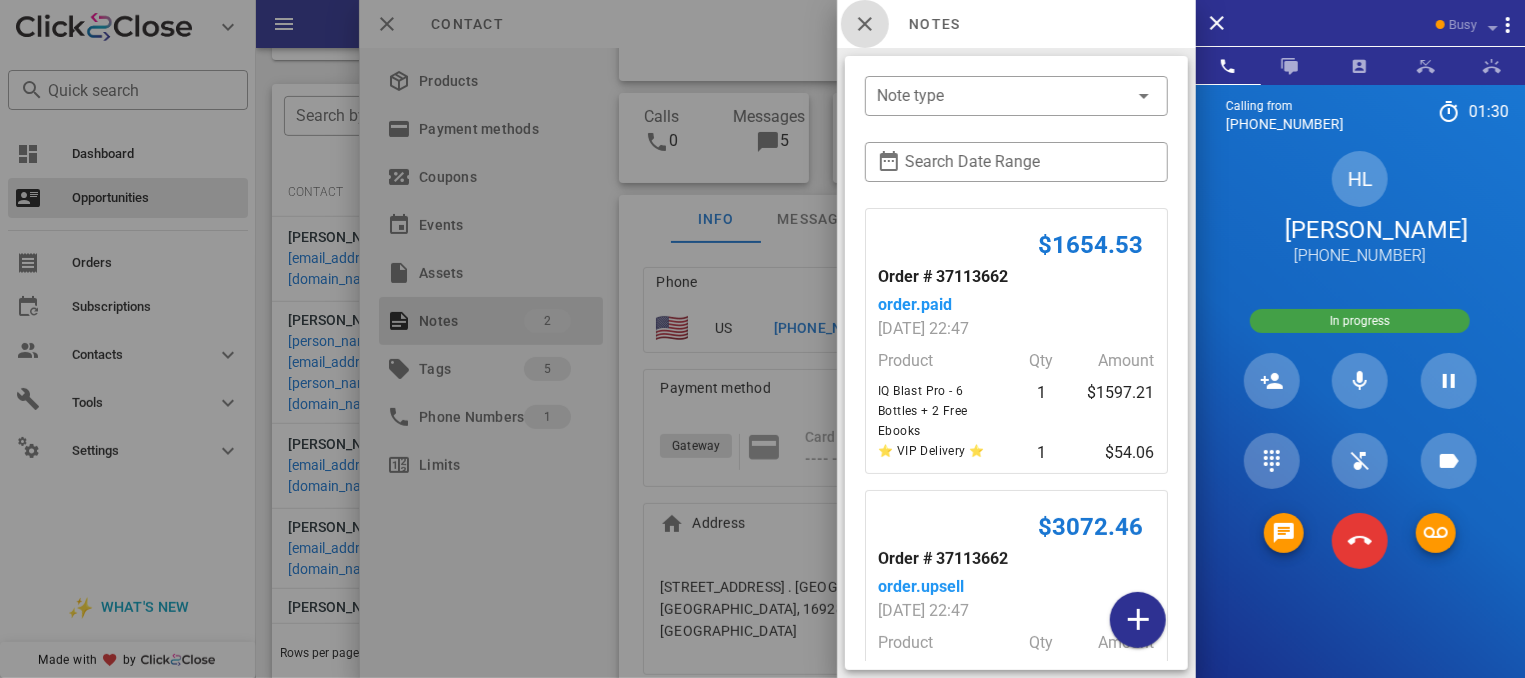 click at bounding box center [865, 24] 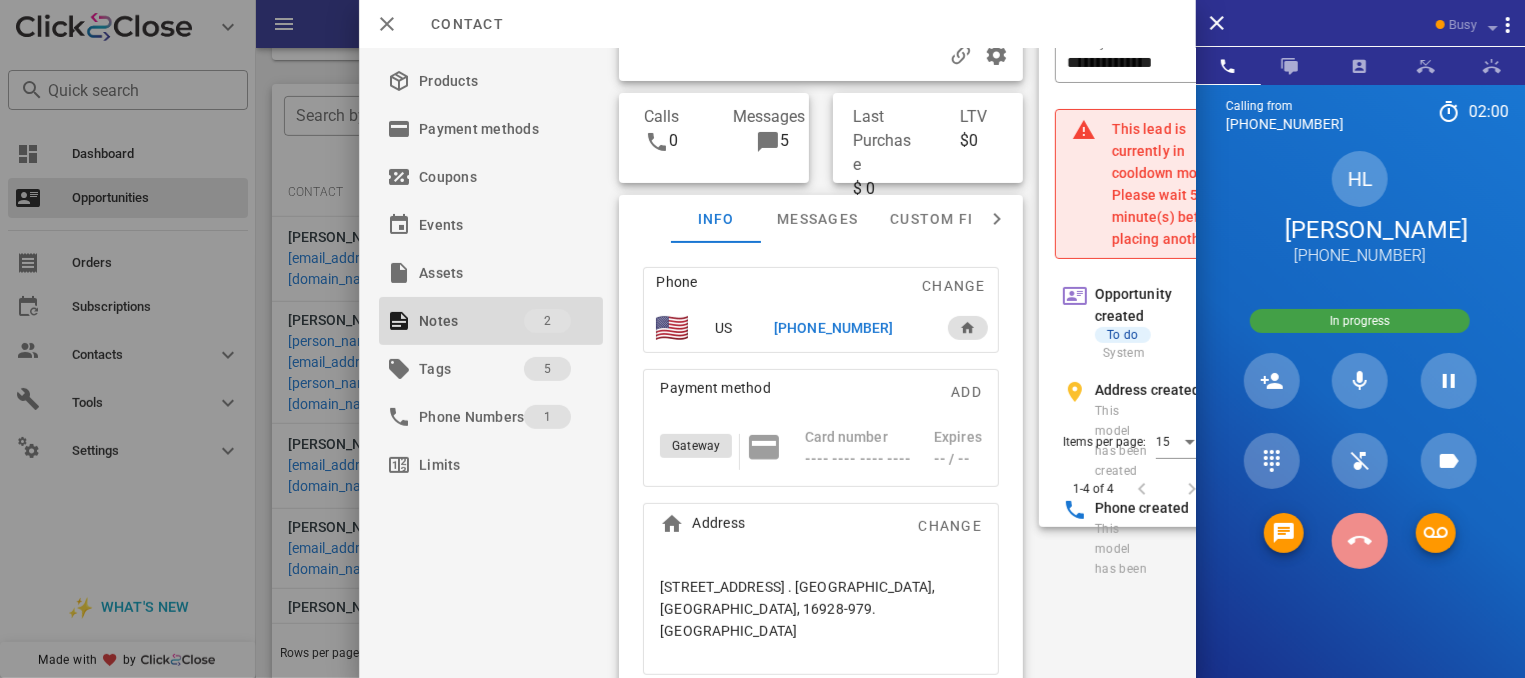 click at bounding box center (1360, 541) 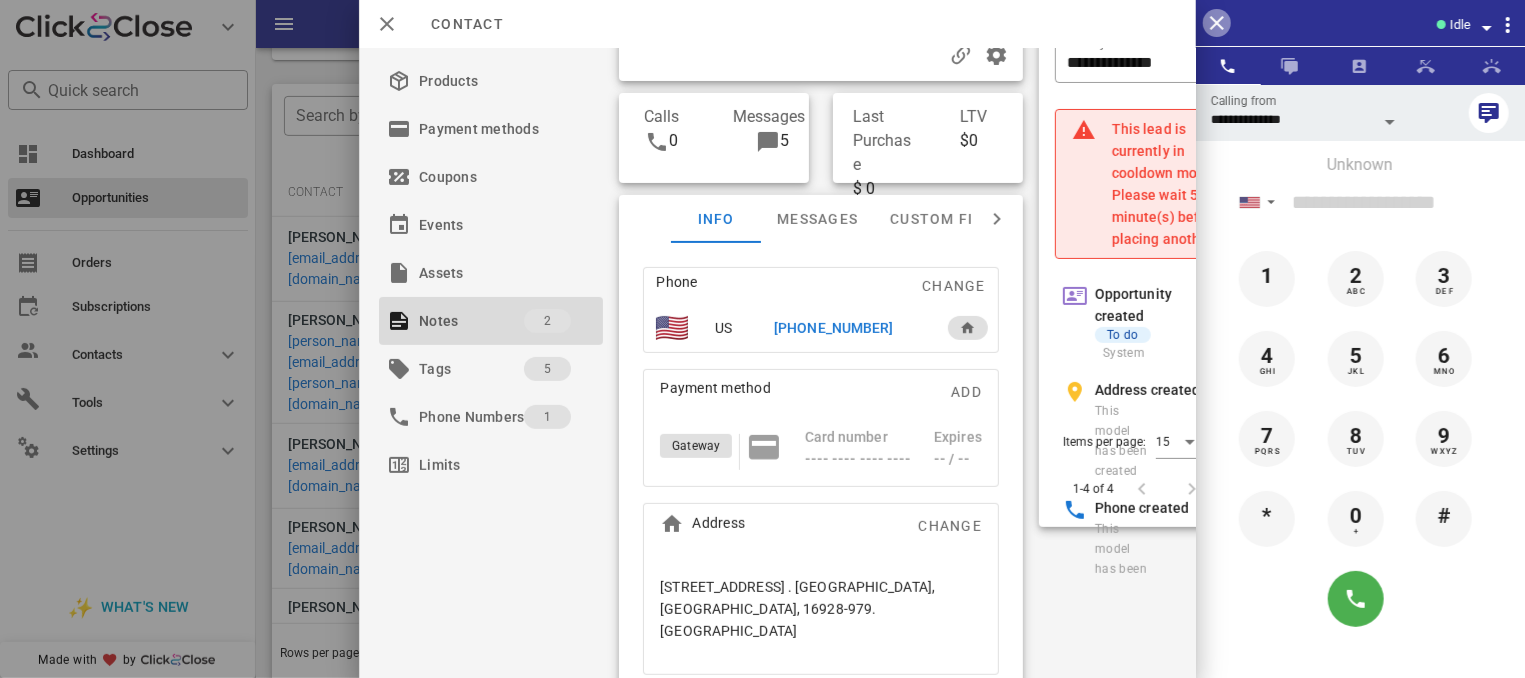 click at bounding box center [1217, 23] 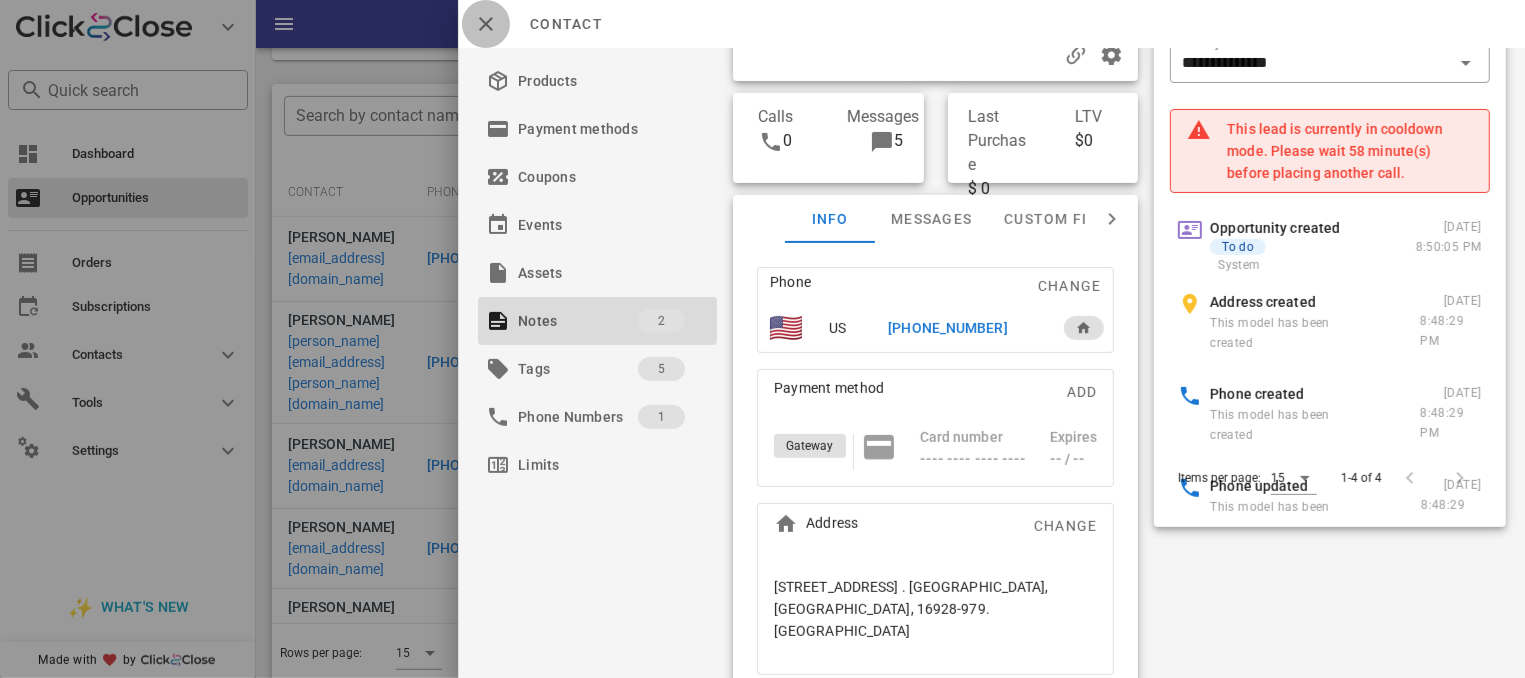 click at bounding box center [486, 24] 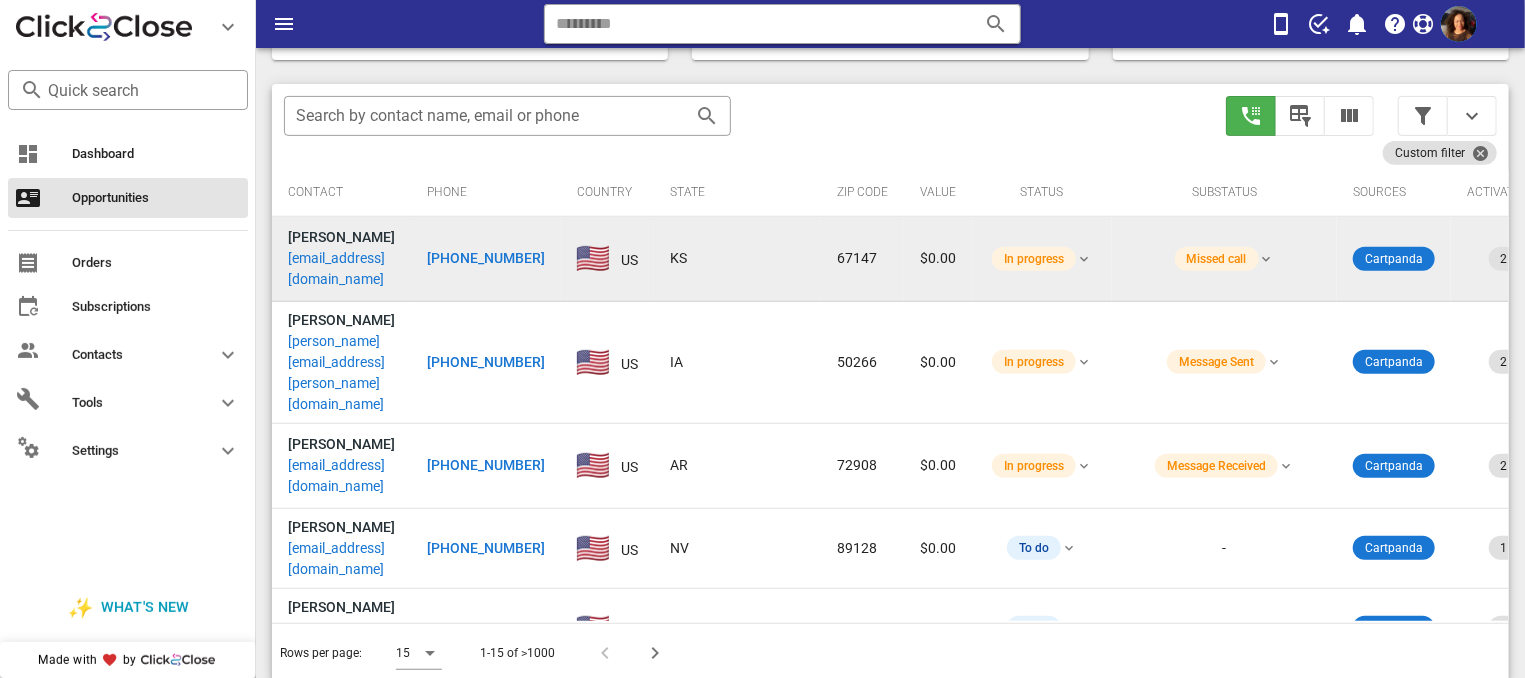click on "[PHONE_NUMBER]" at bounding box center (486, 258) 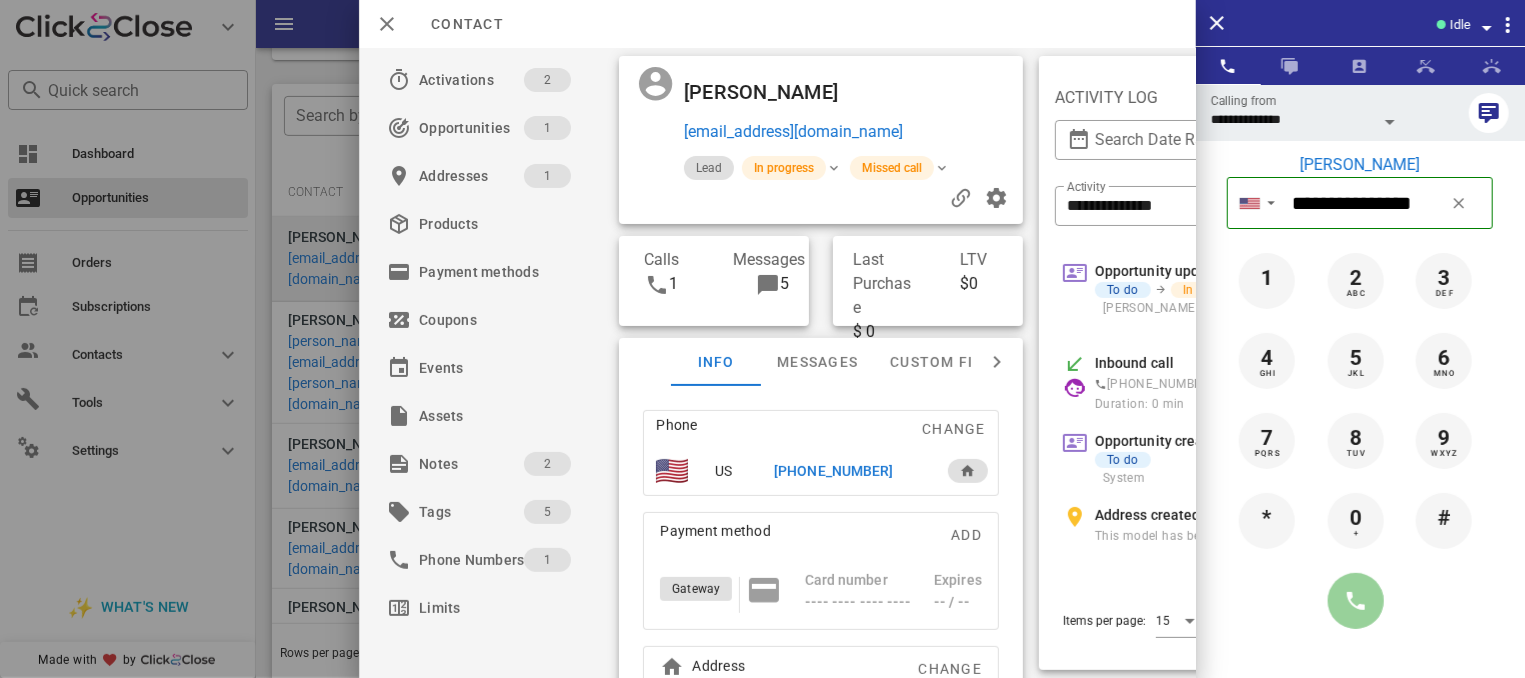click at bounding box center (1356, 601) 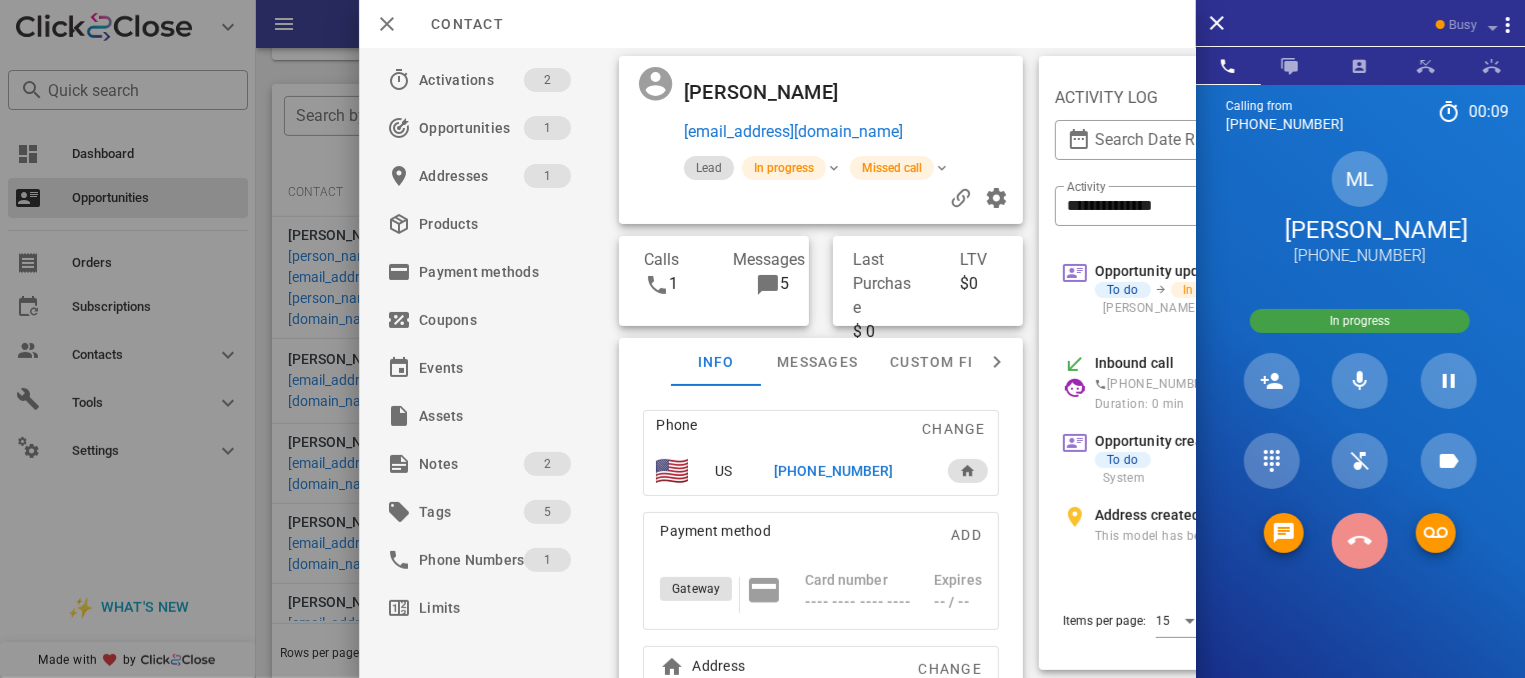 click at bounding box center (1360, 541) 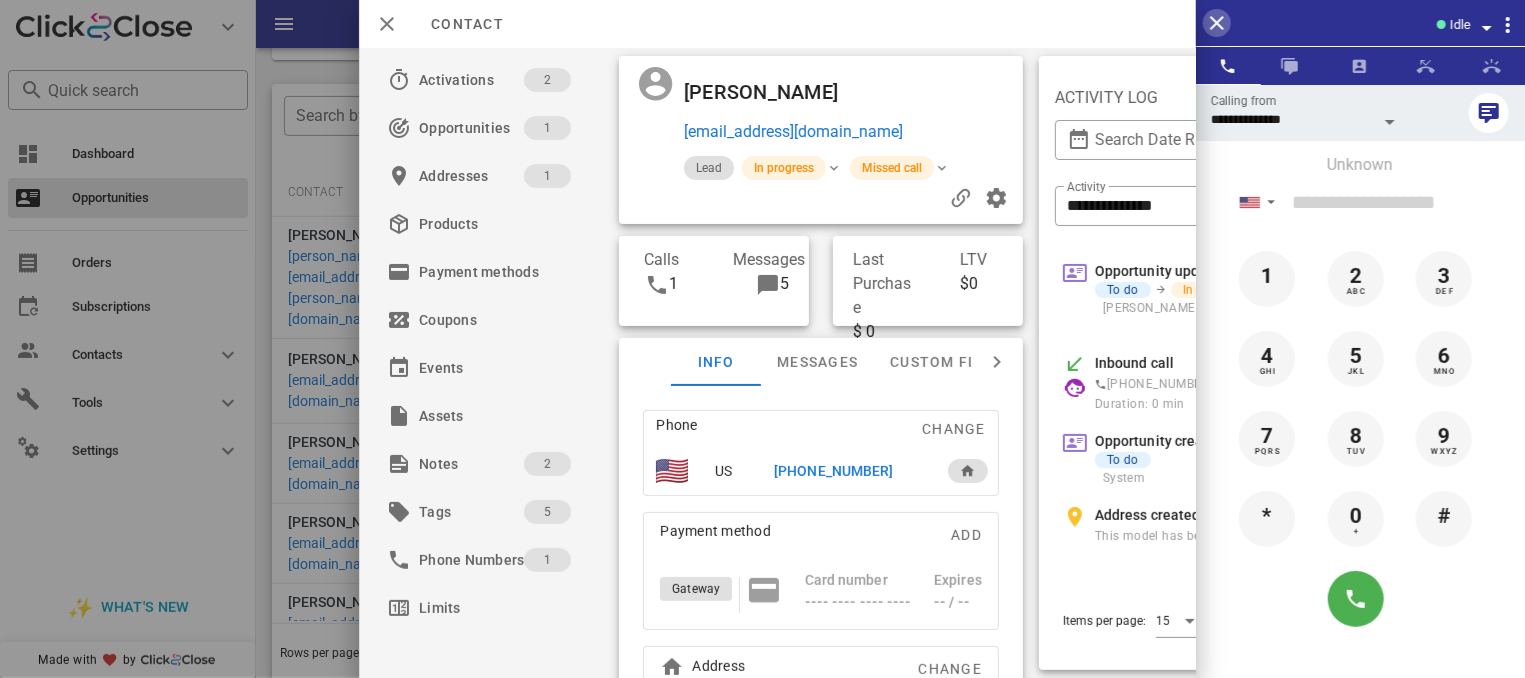 click at bounding box center (1217, 23) 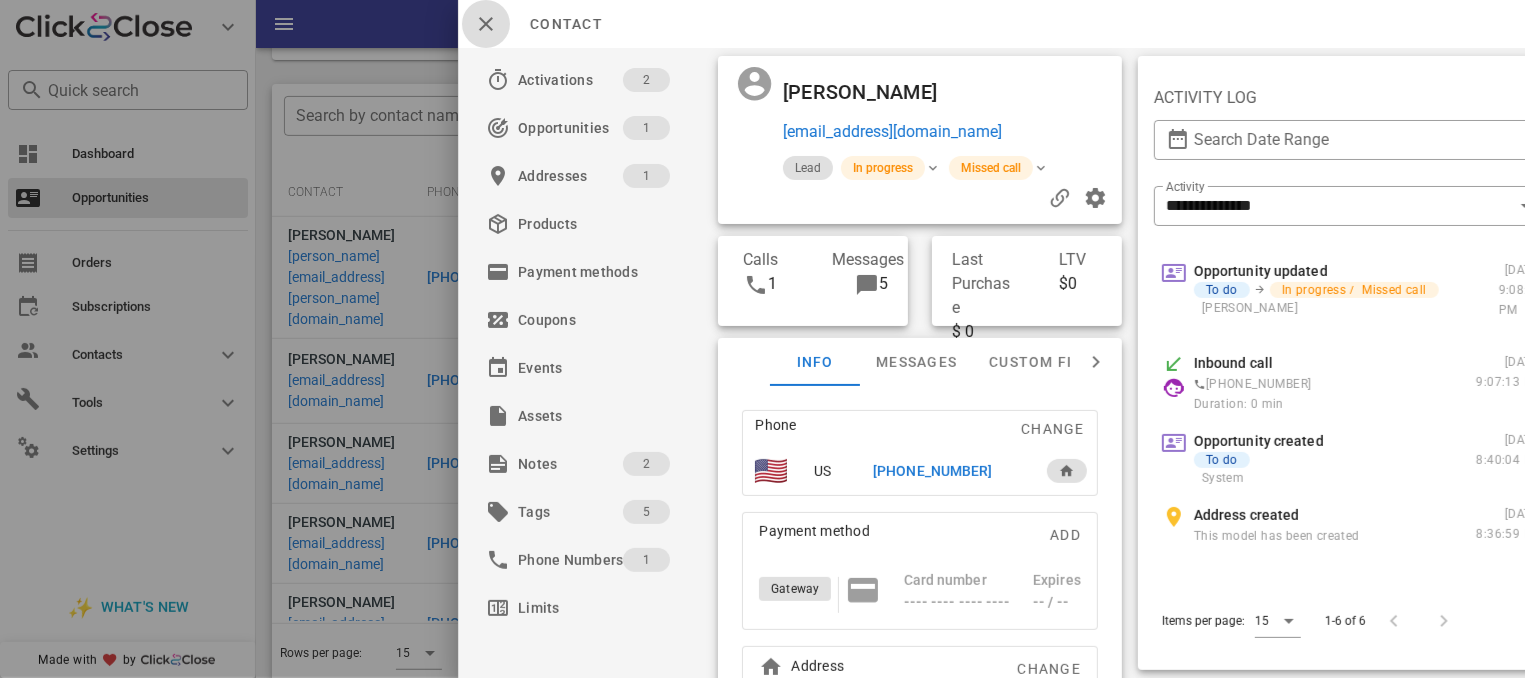 click at bounding box center [486, 24] 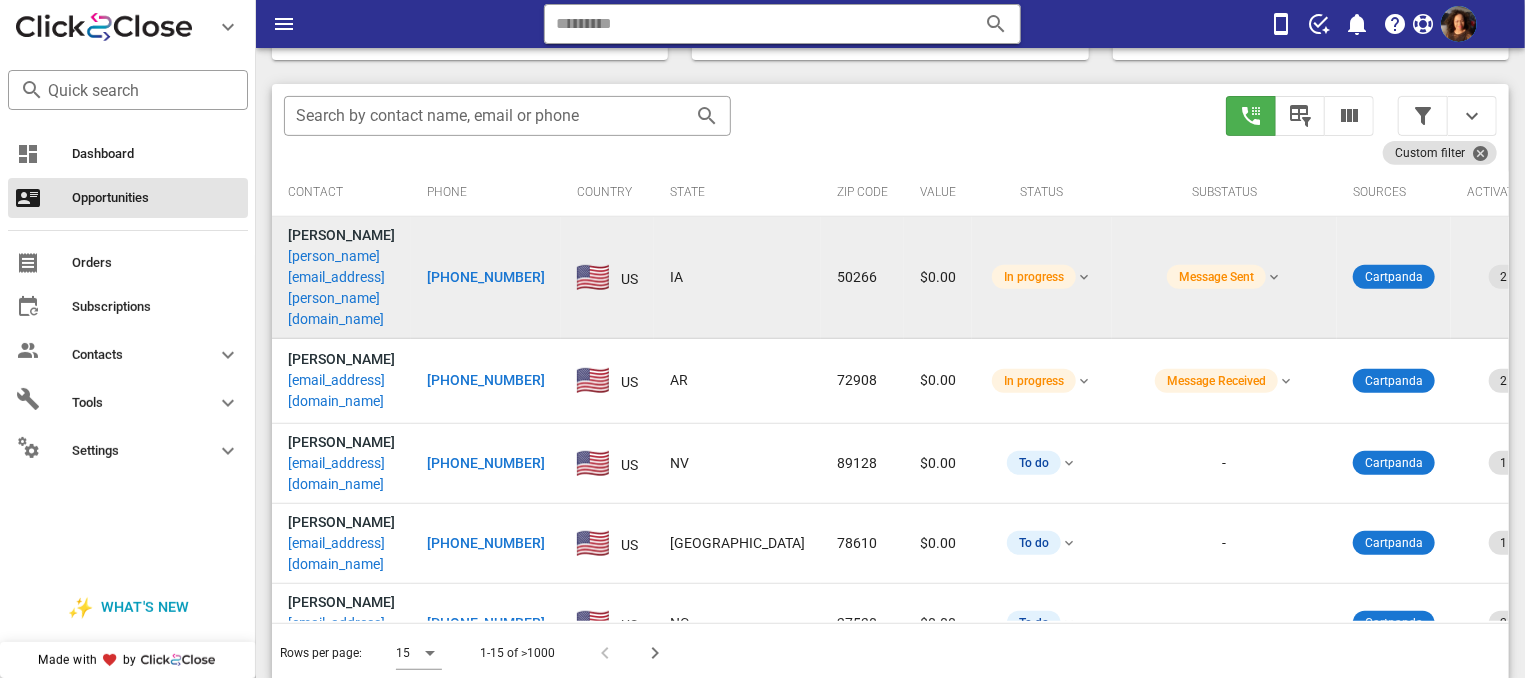click on "[PHONE_NUMBER]" at bounding box center (486, 277) 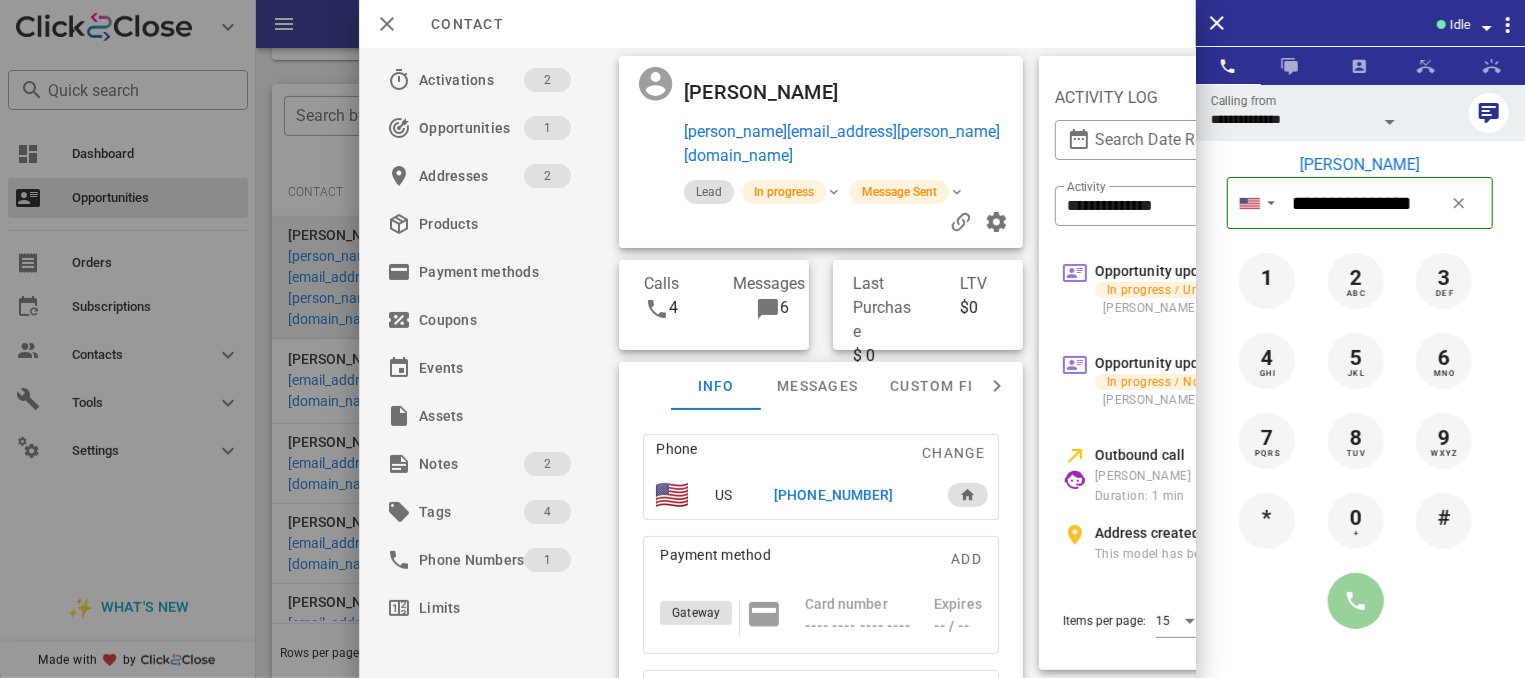 click at bounding box center (1356, 601) 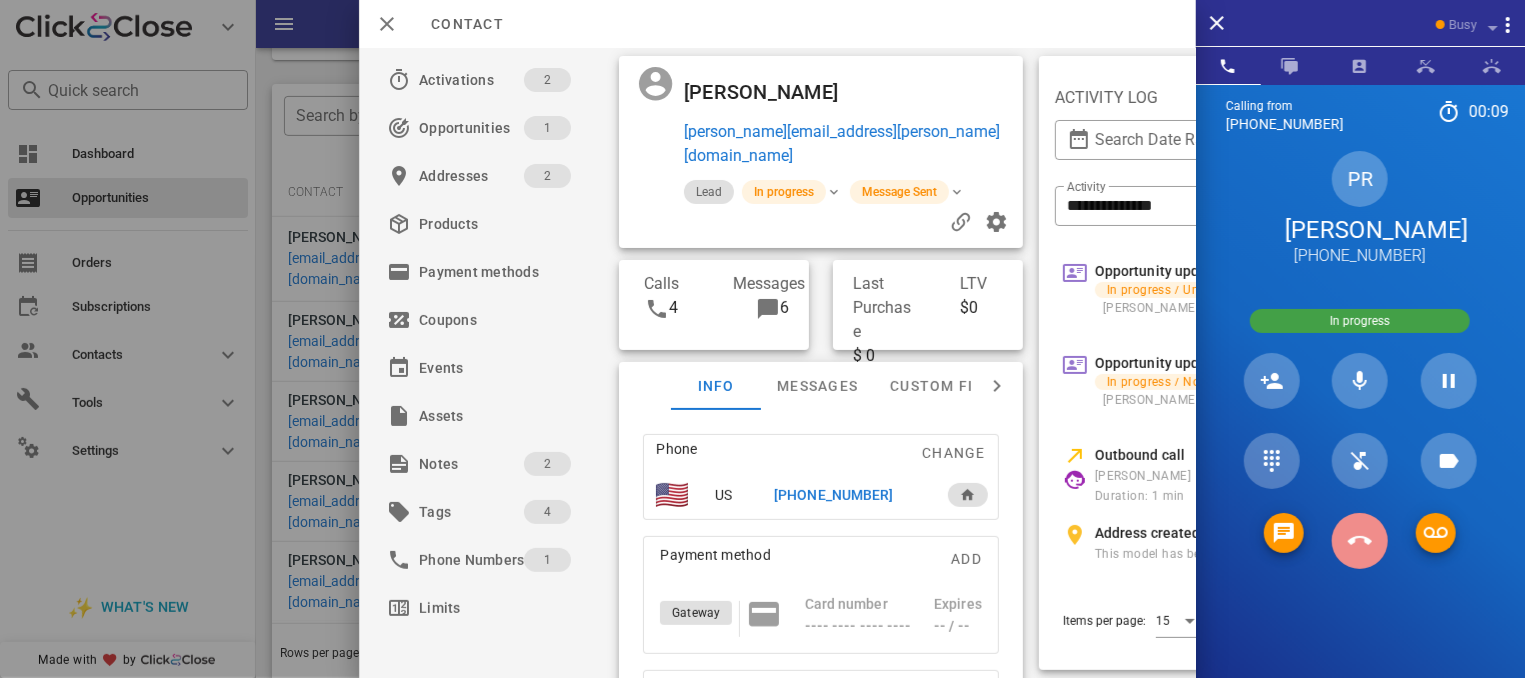 click at bounding box center (1360, 541) 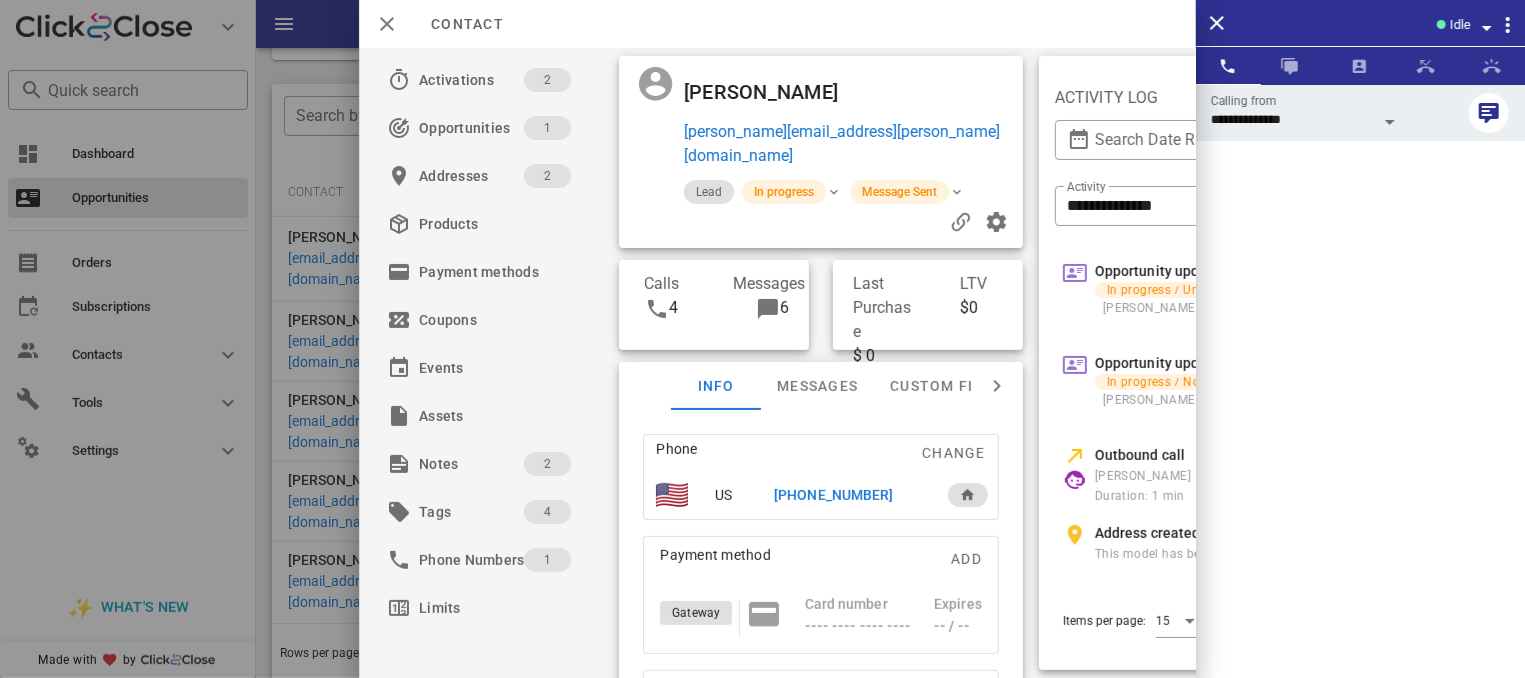click on "5 JKL" at bounding box center [1360, 539] 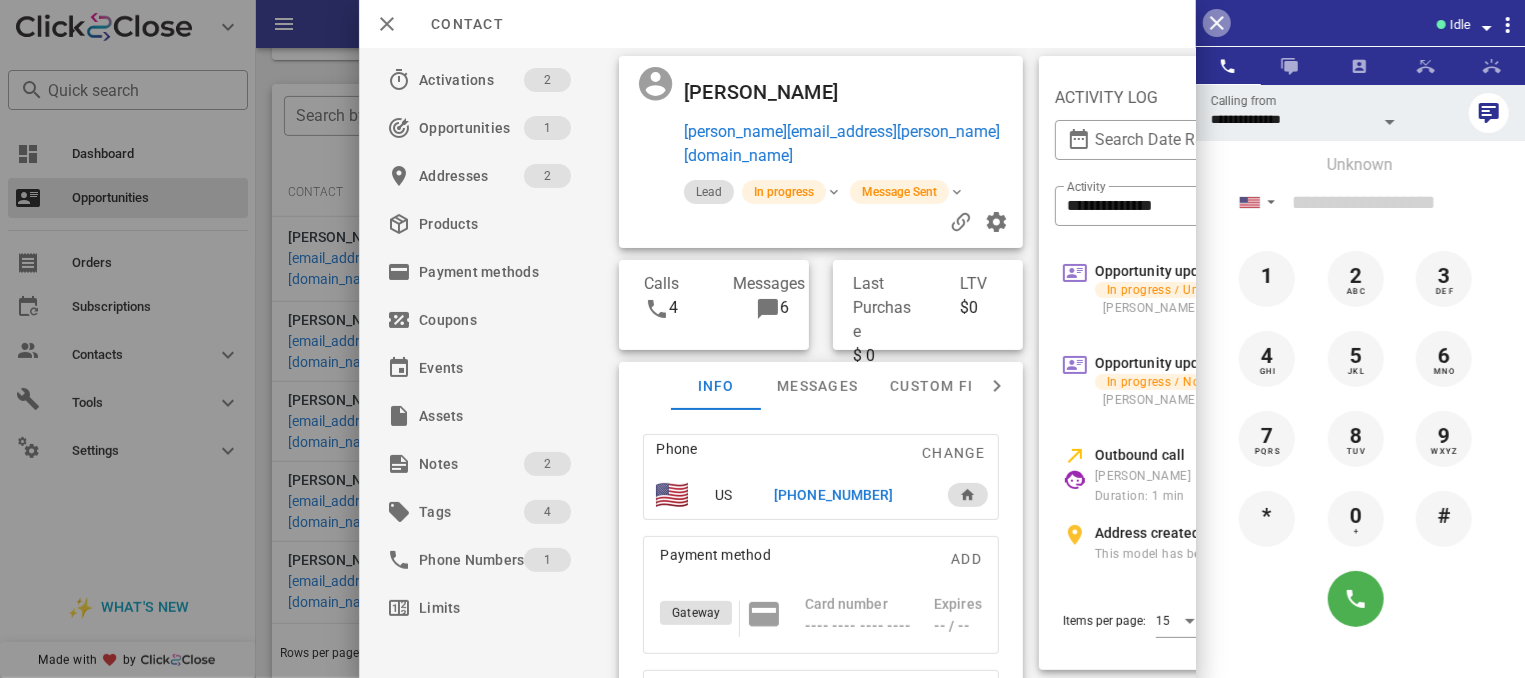 click at bounding box center [1217, 23] 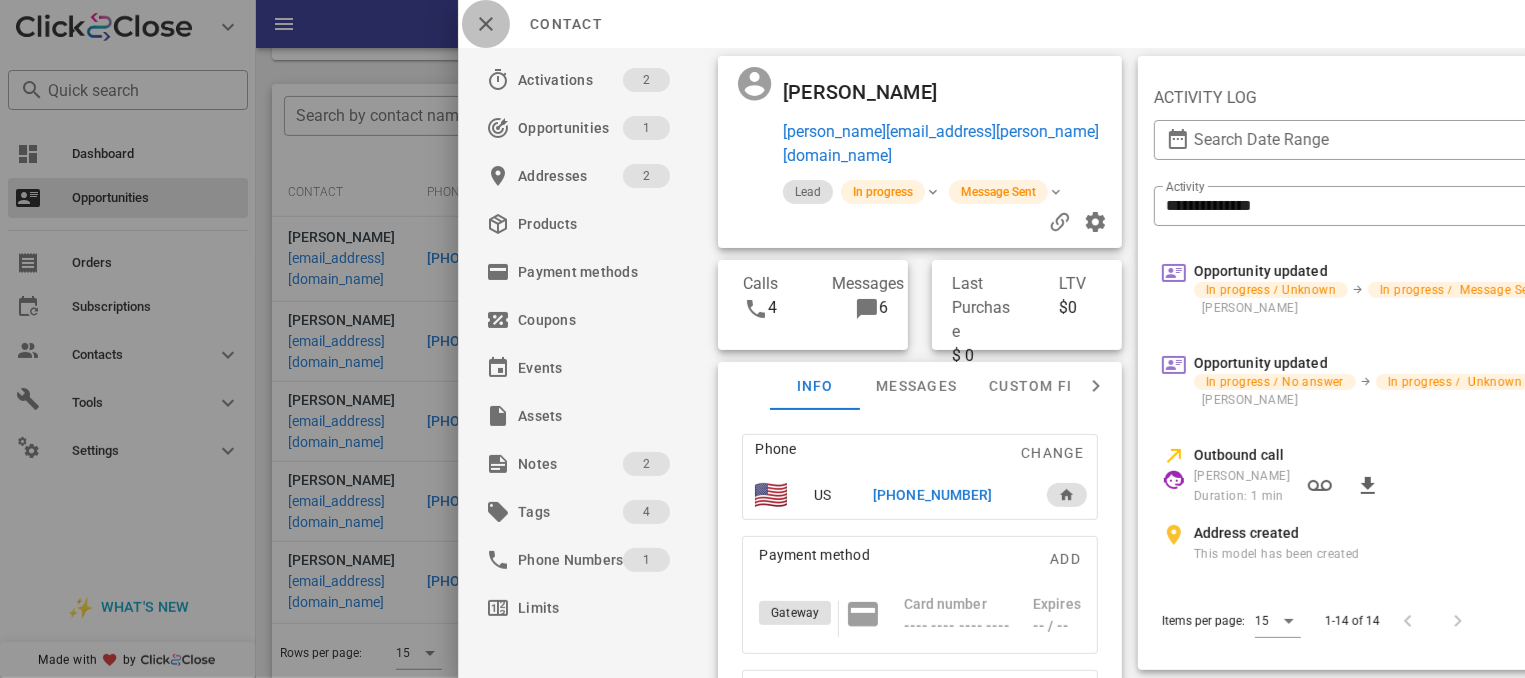 click at bounding box center (486, 24) 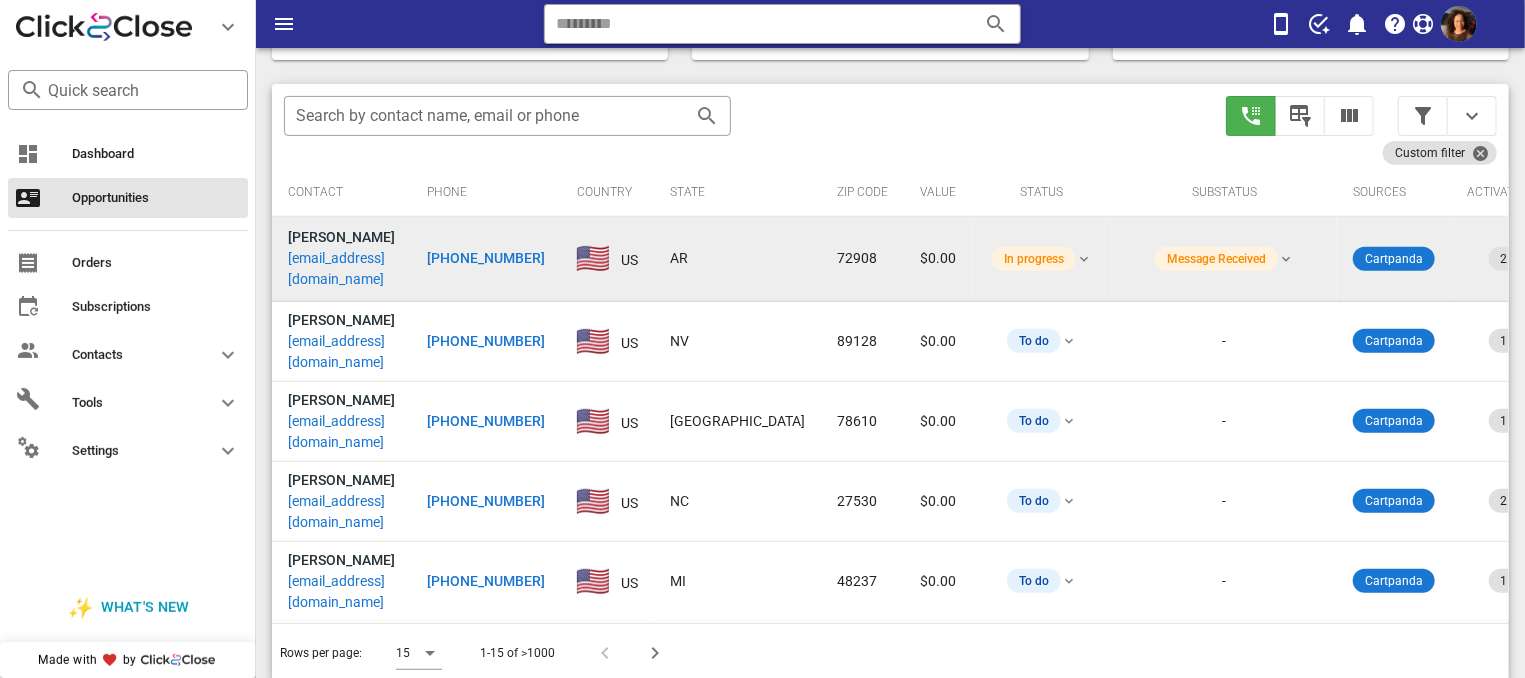 click on "[PHONE_NUMBER]" at bounding box center (486, 258) 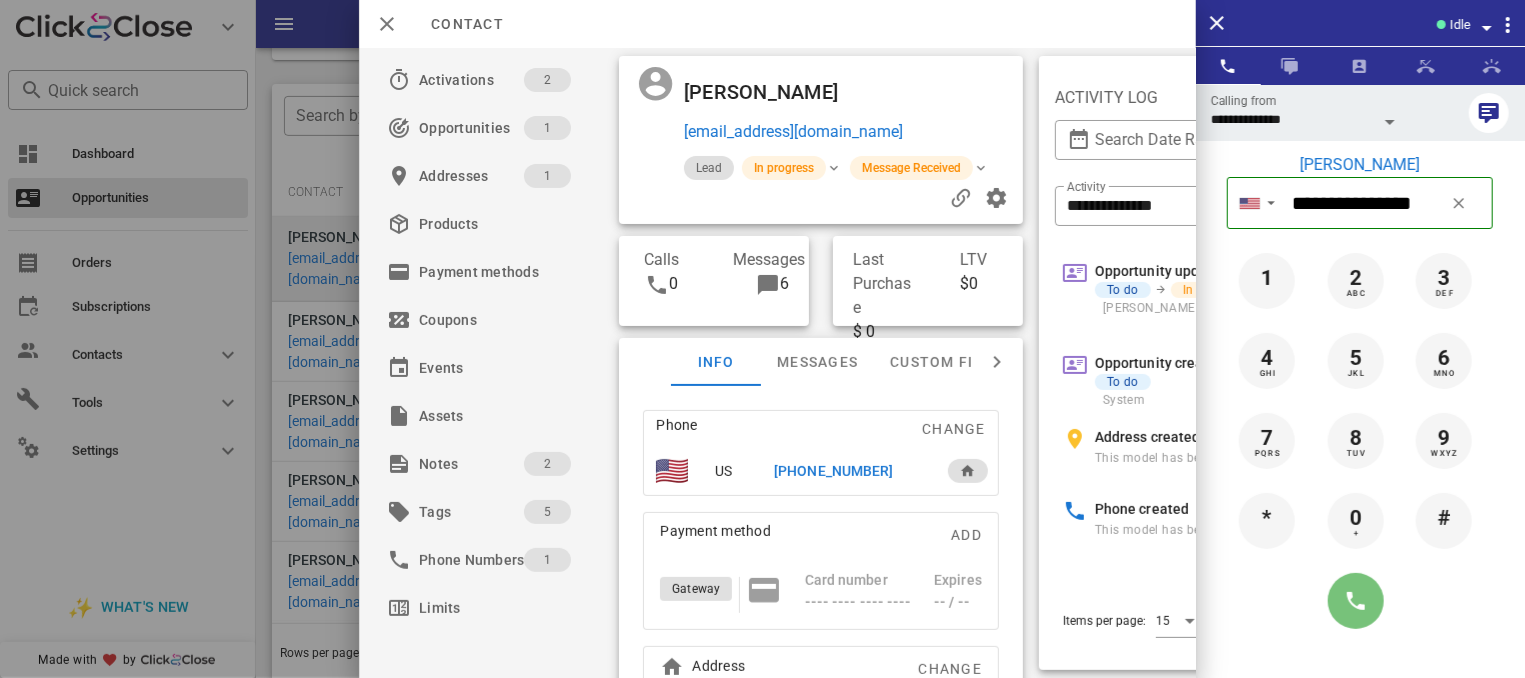 click at bounding box center (1356, 601) 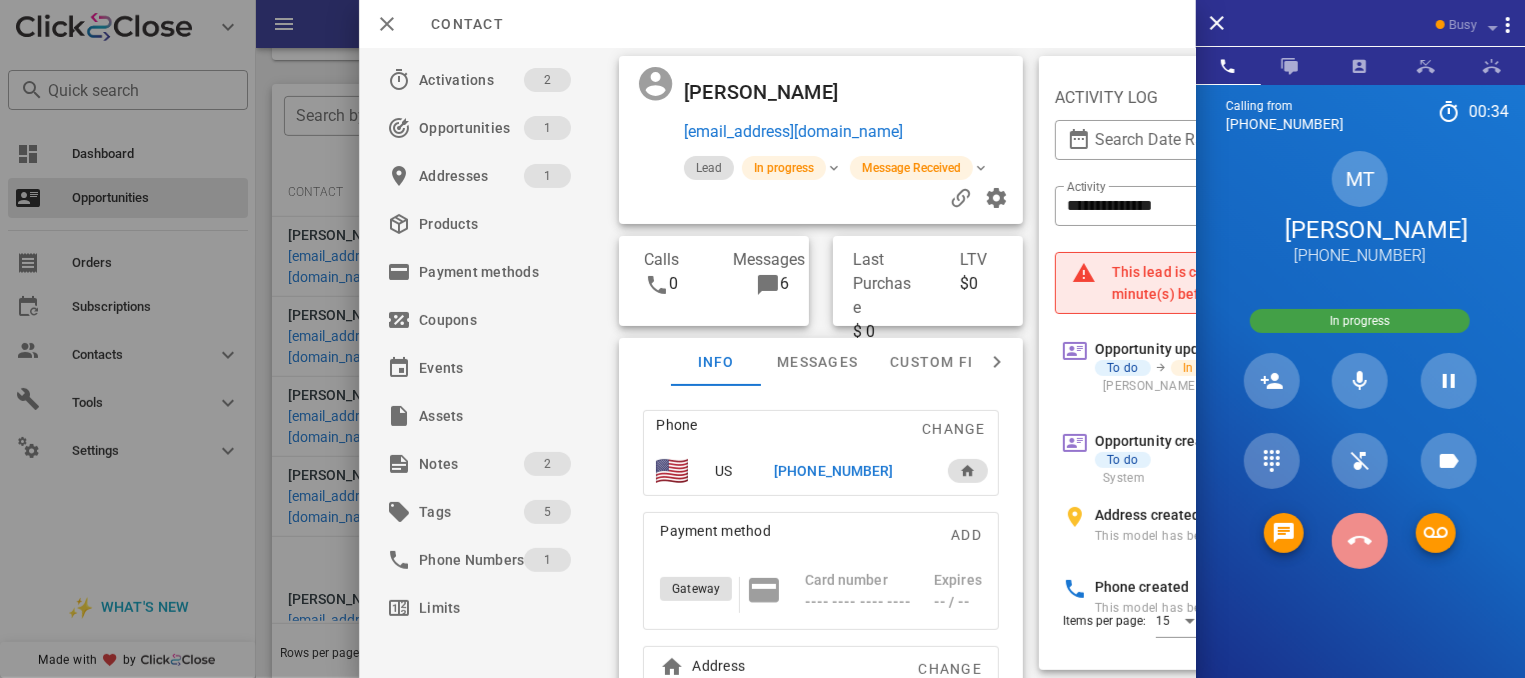 click at bounding box center (1360, 541) 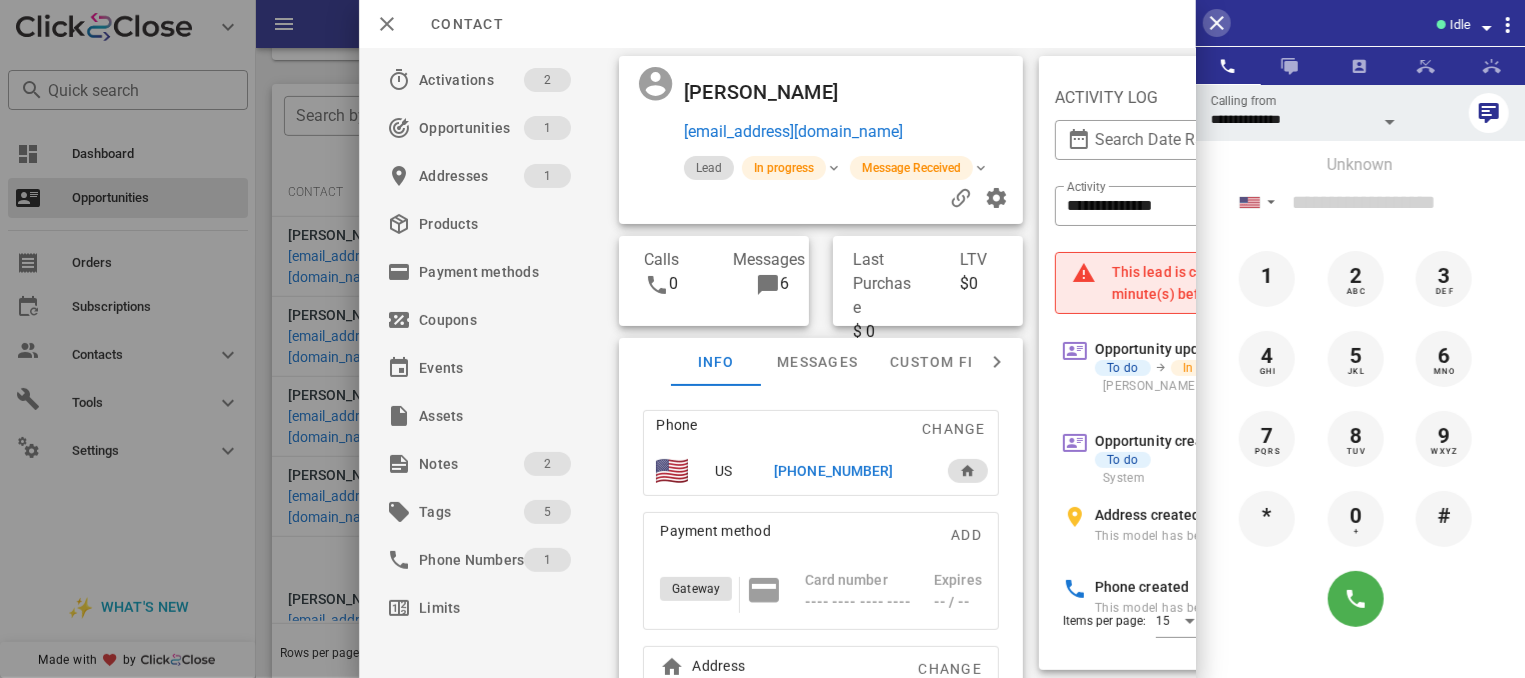 click at bounding box center [1217, 23] 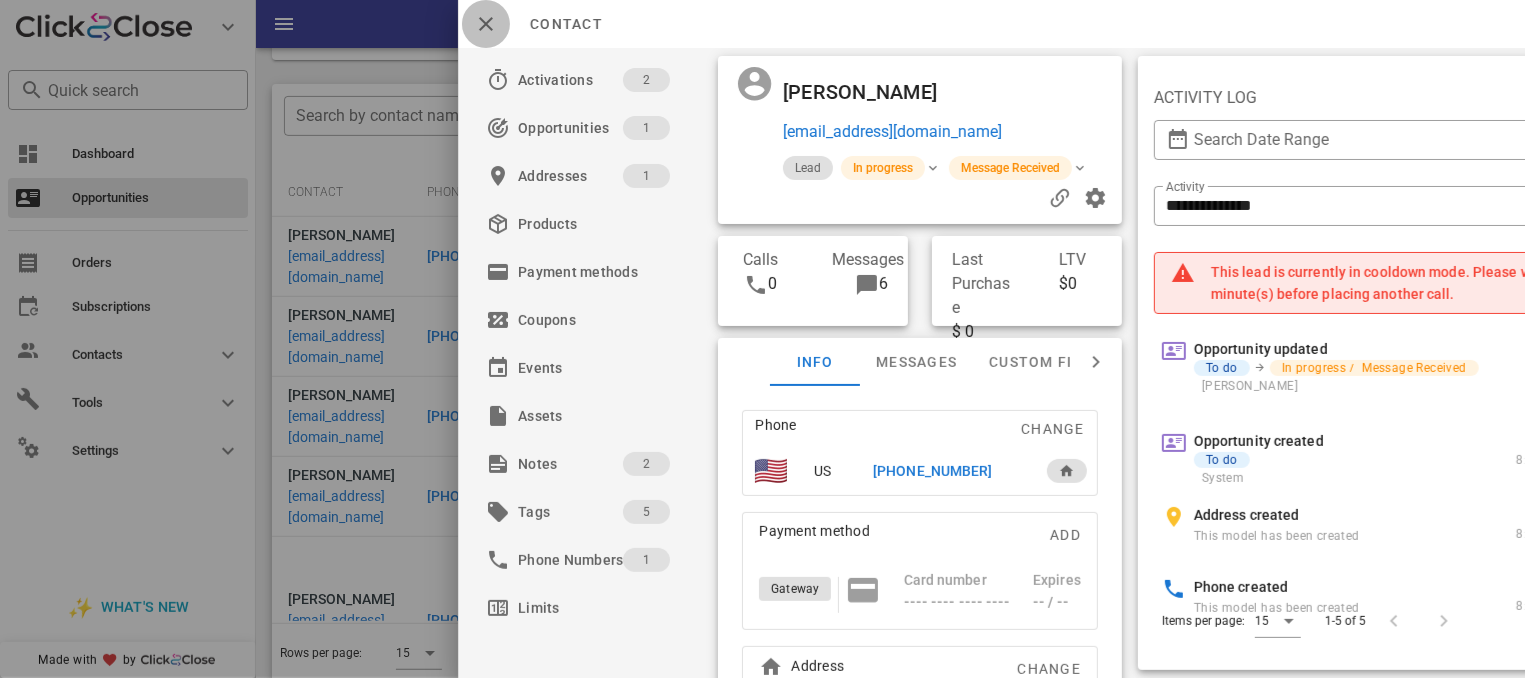 click at bounding box center (486, 24) 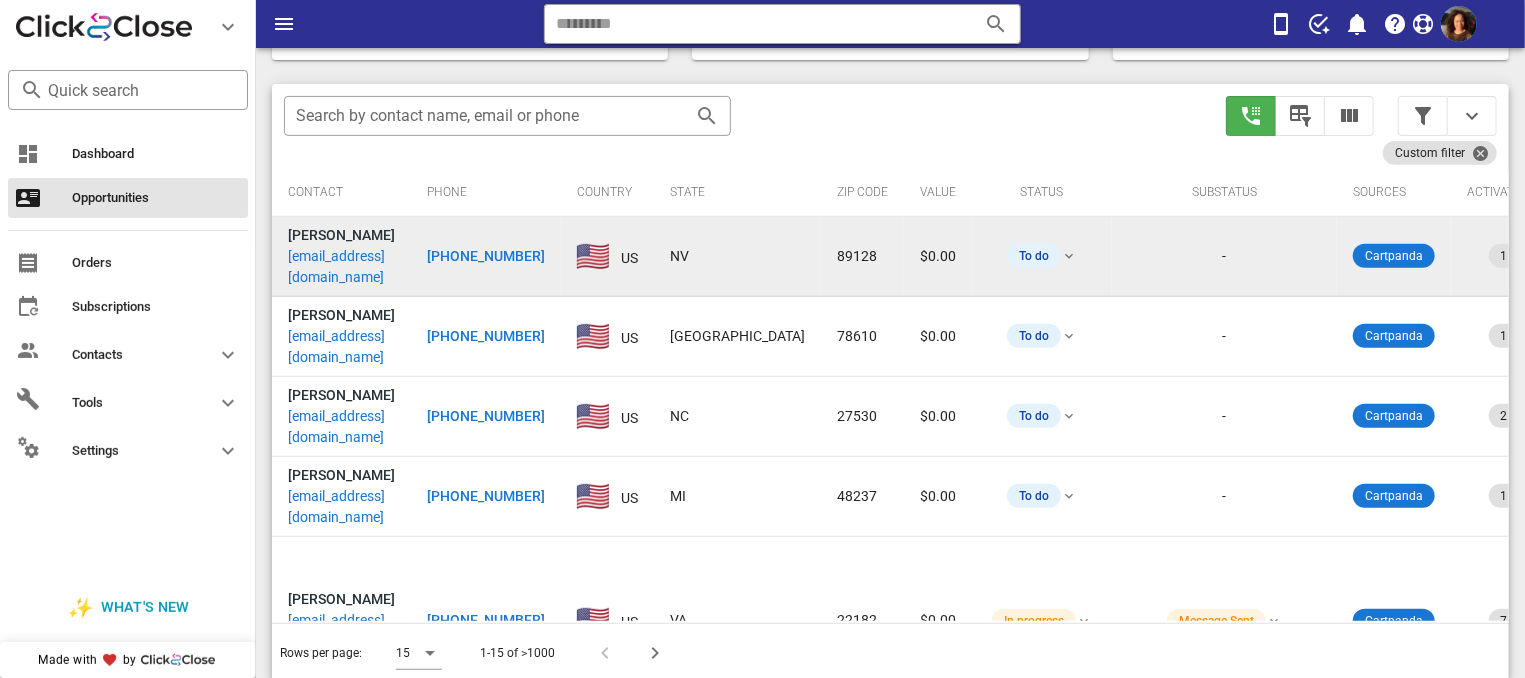 click on "[PHONE_NUMBER]" at bounding box center [486, 256] 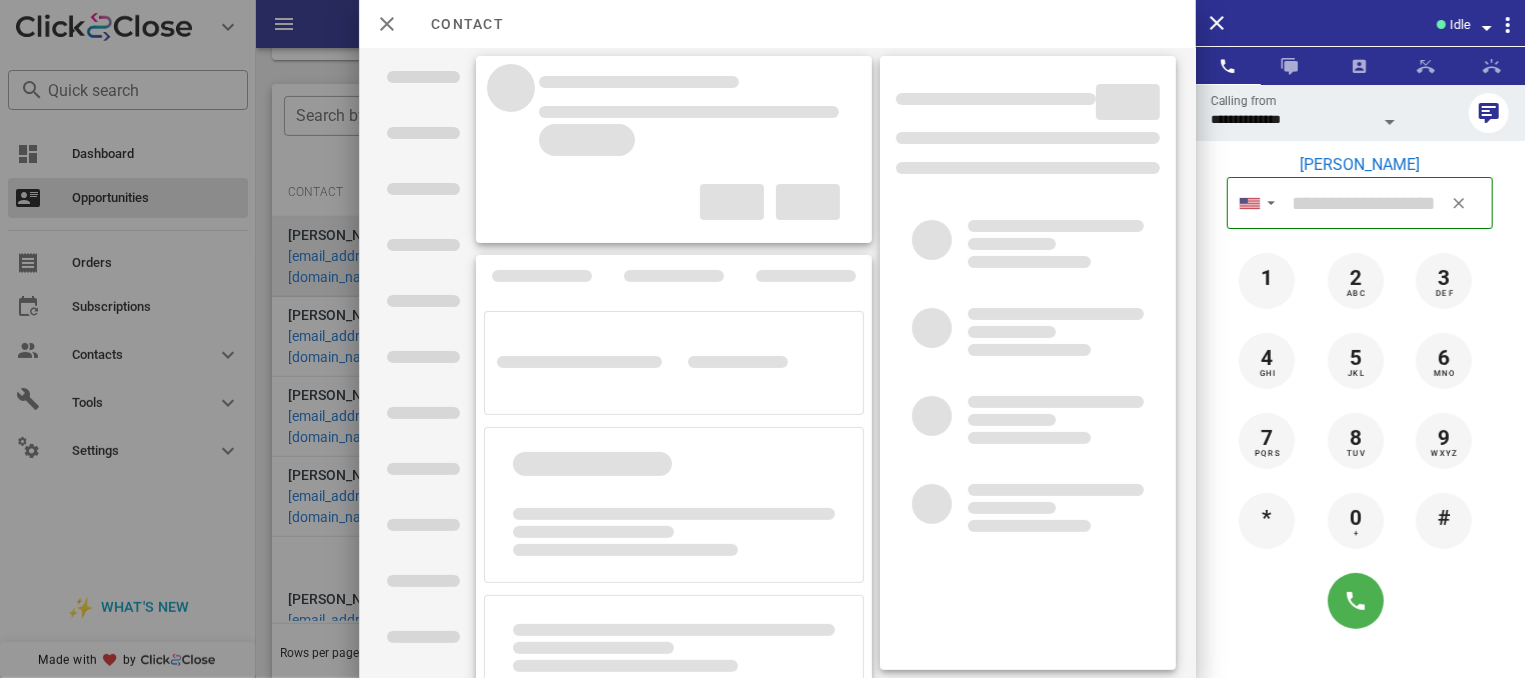 type on "**********" 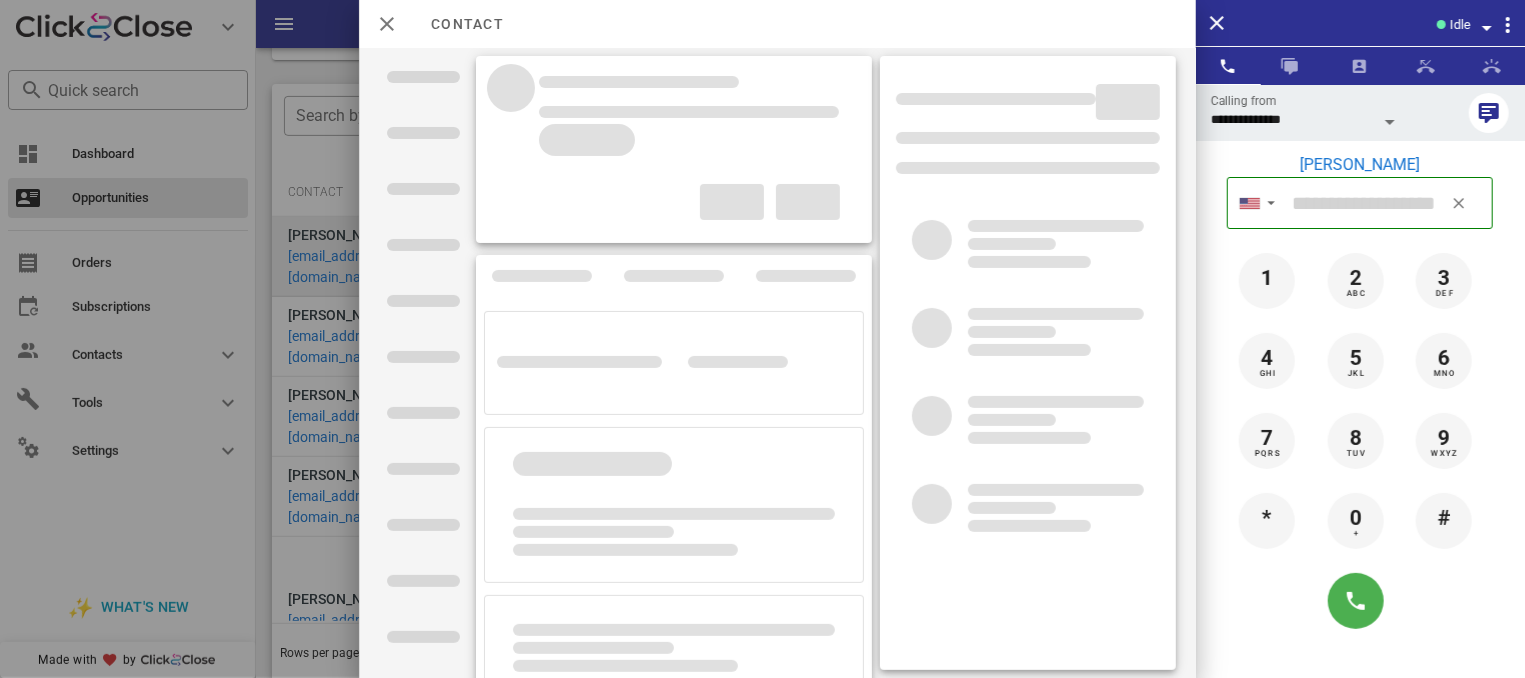 type on "**********" 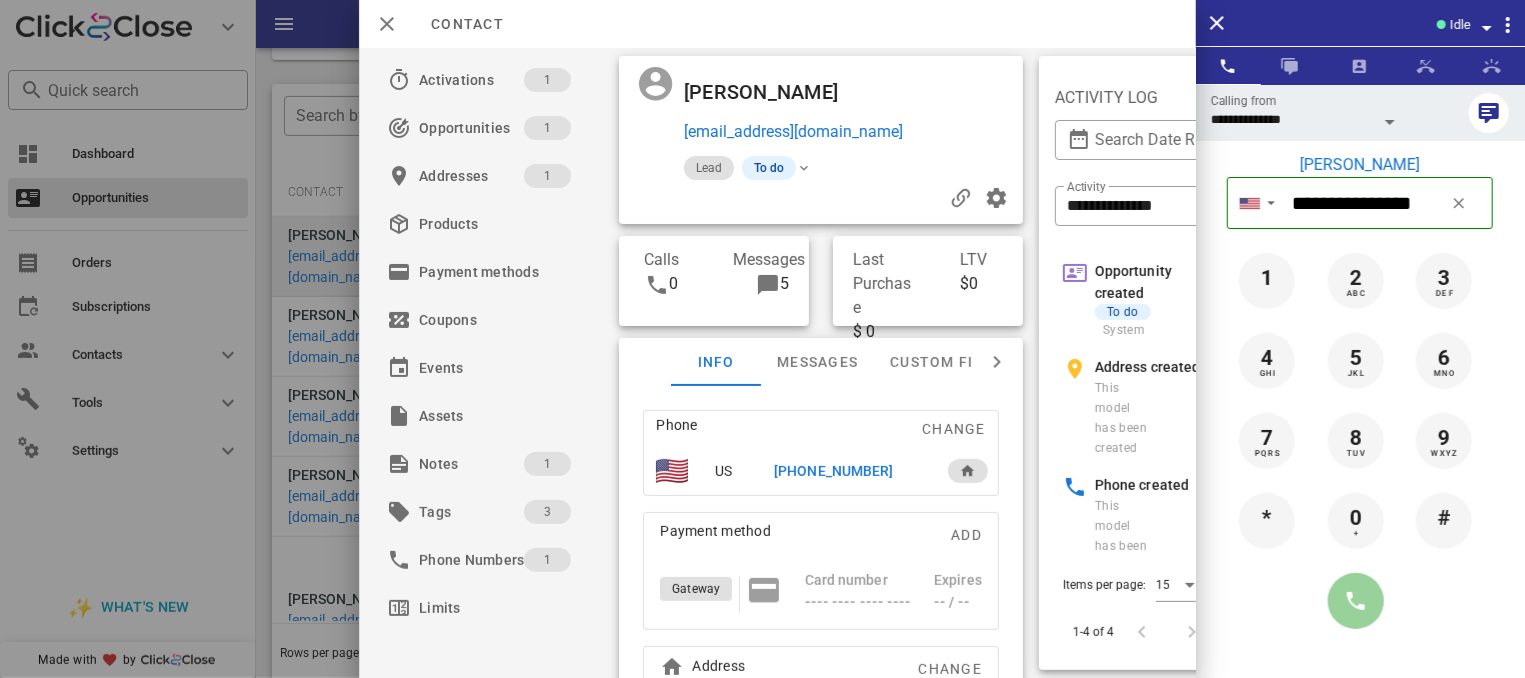 click at bounding box center [1356, 601] 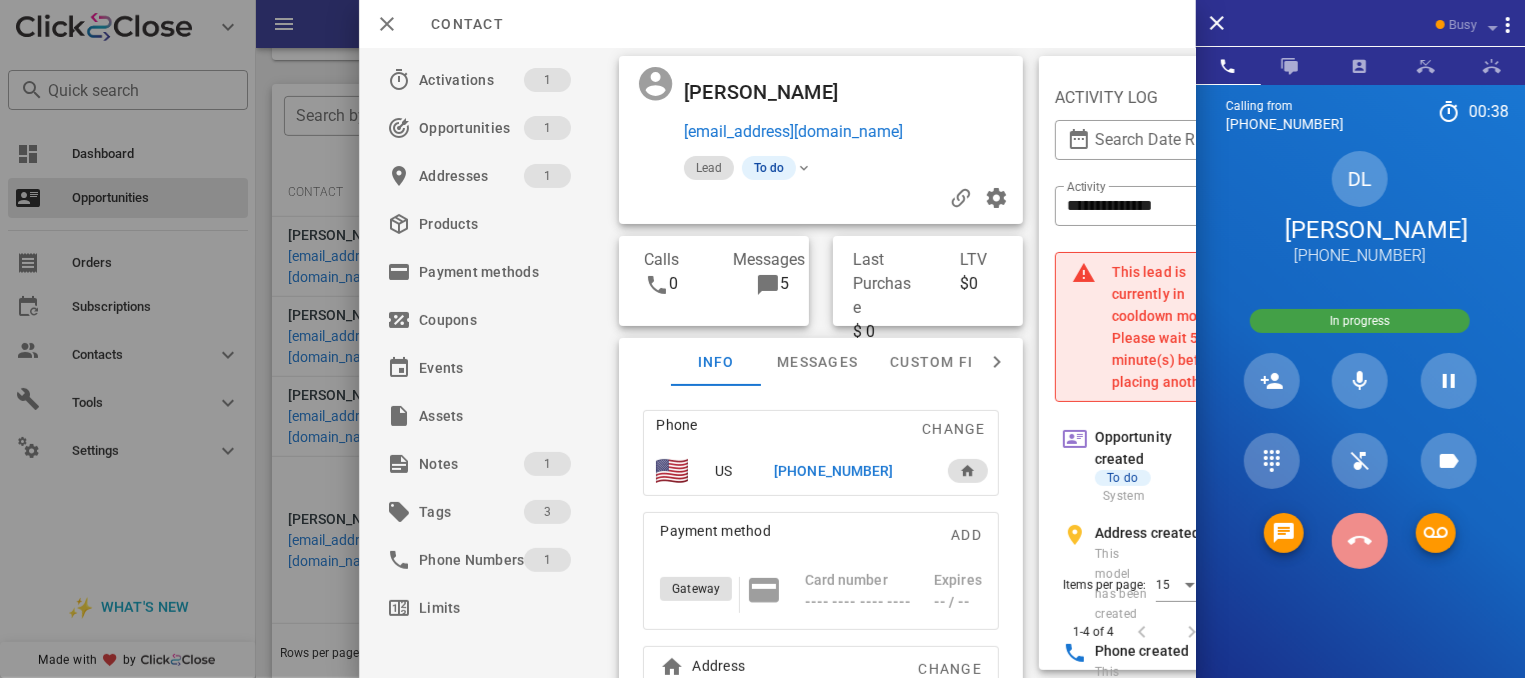 click at bounding box center [1360, 541] 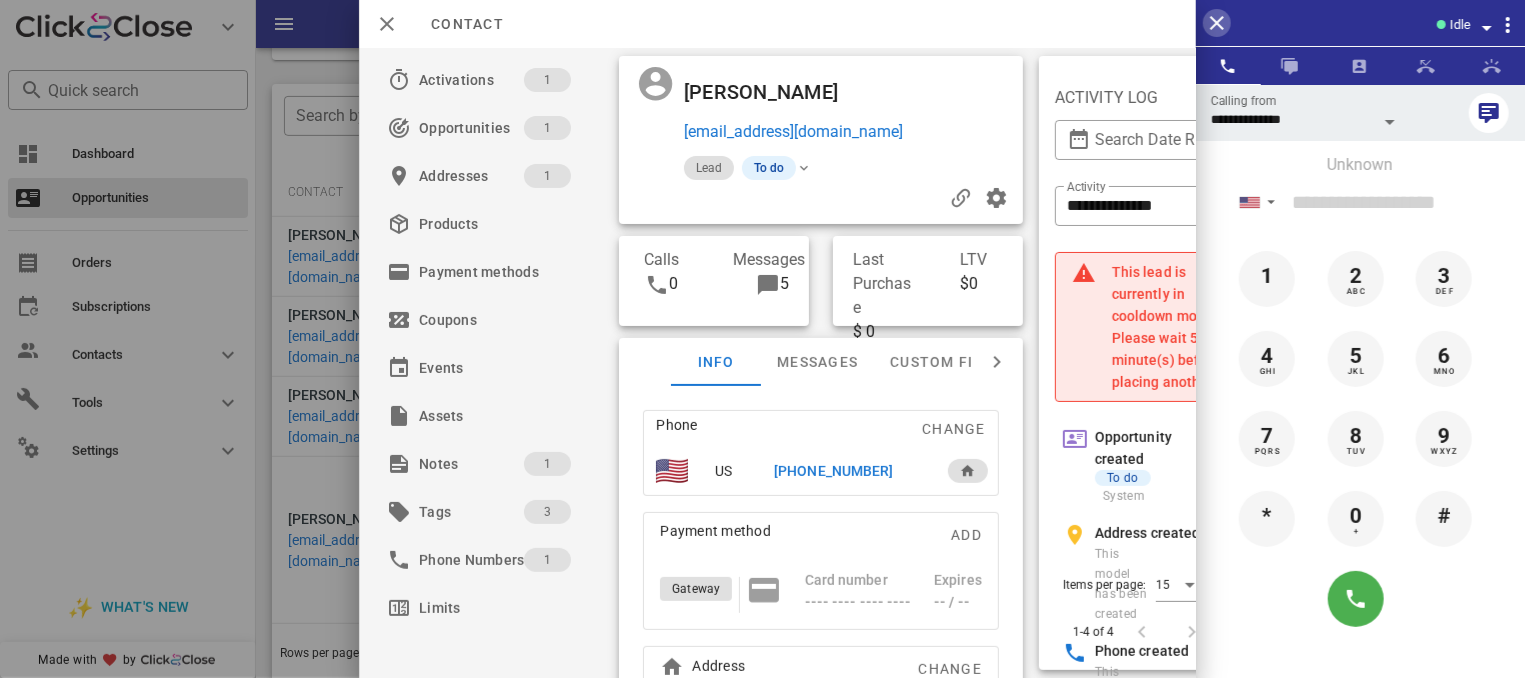 click at bounding box center (1217, 23) 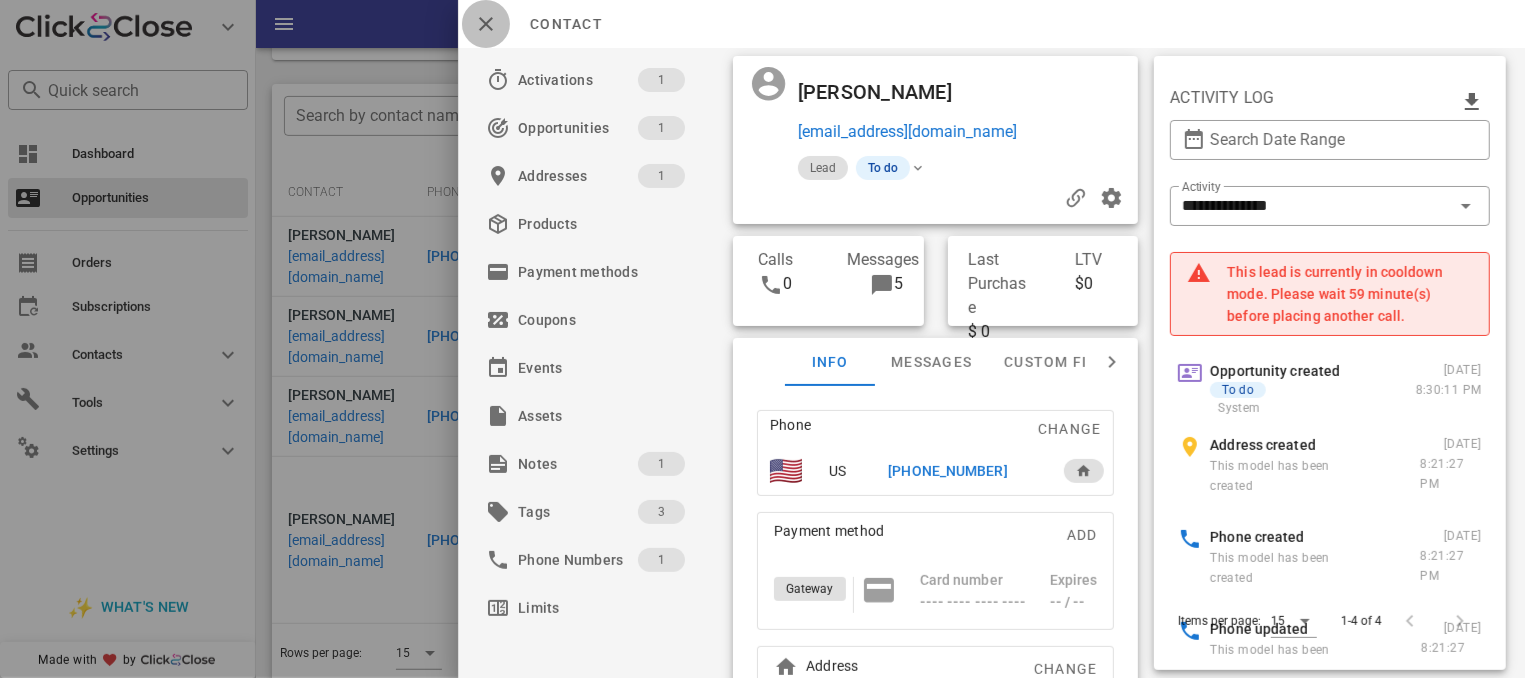 click at bounding box center (486, 24) 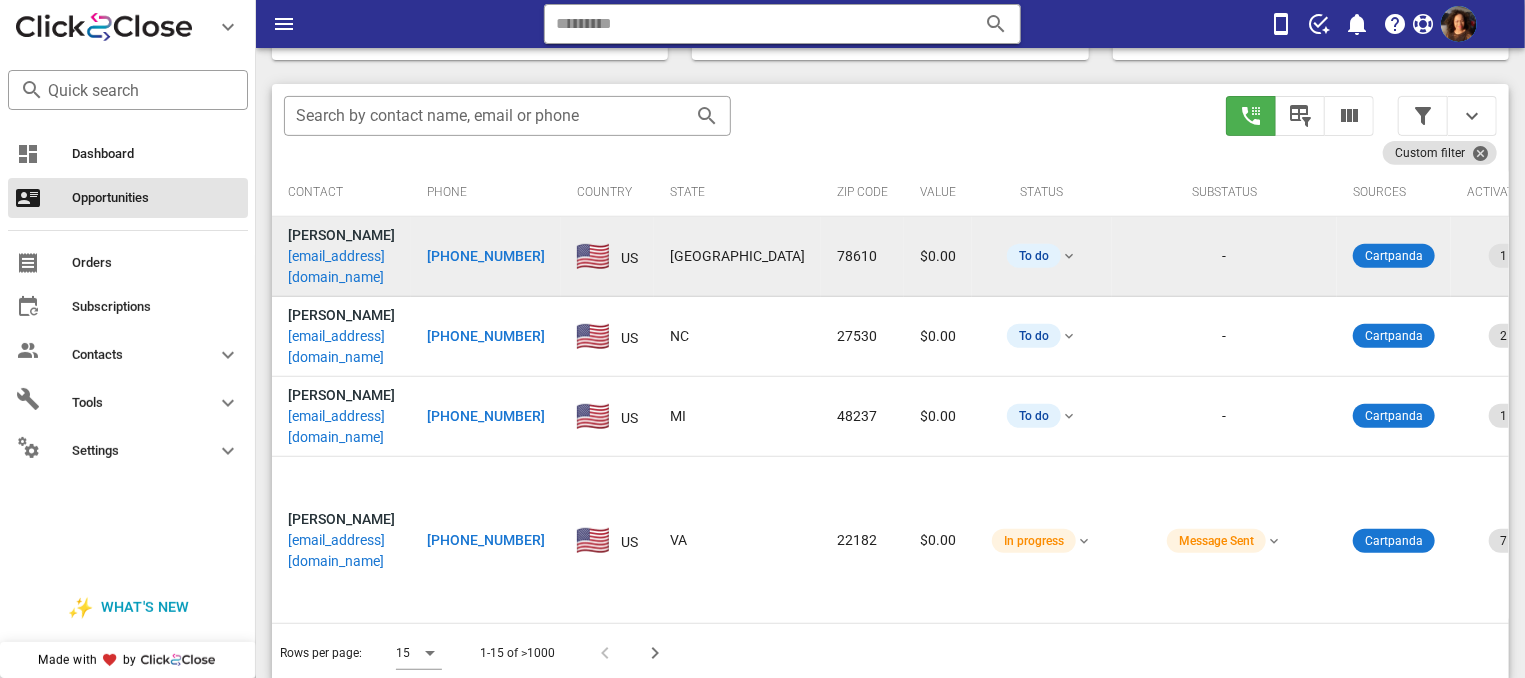 click on "[PHONE_NUMBER]" at bounding box center [486, 256] 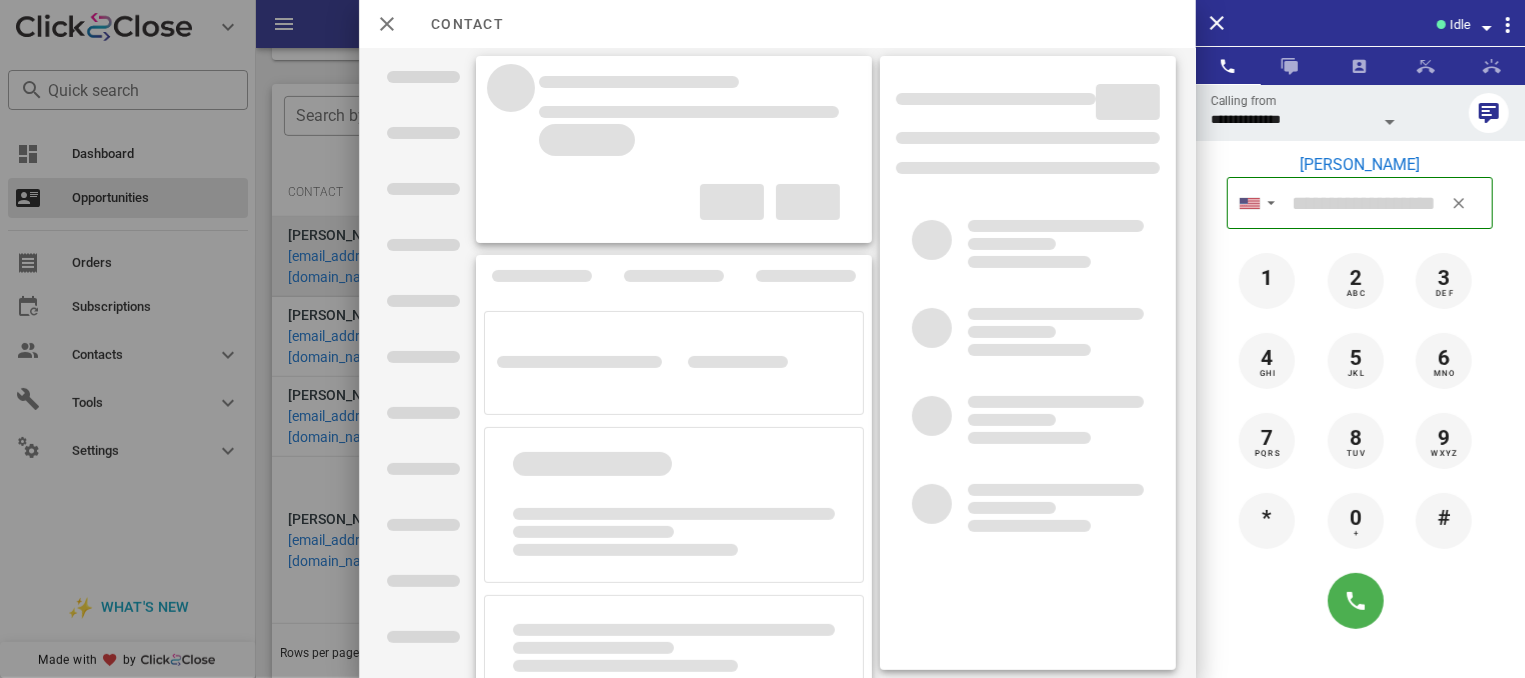 type on "**********" 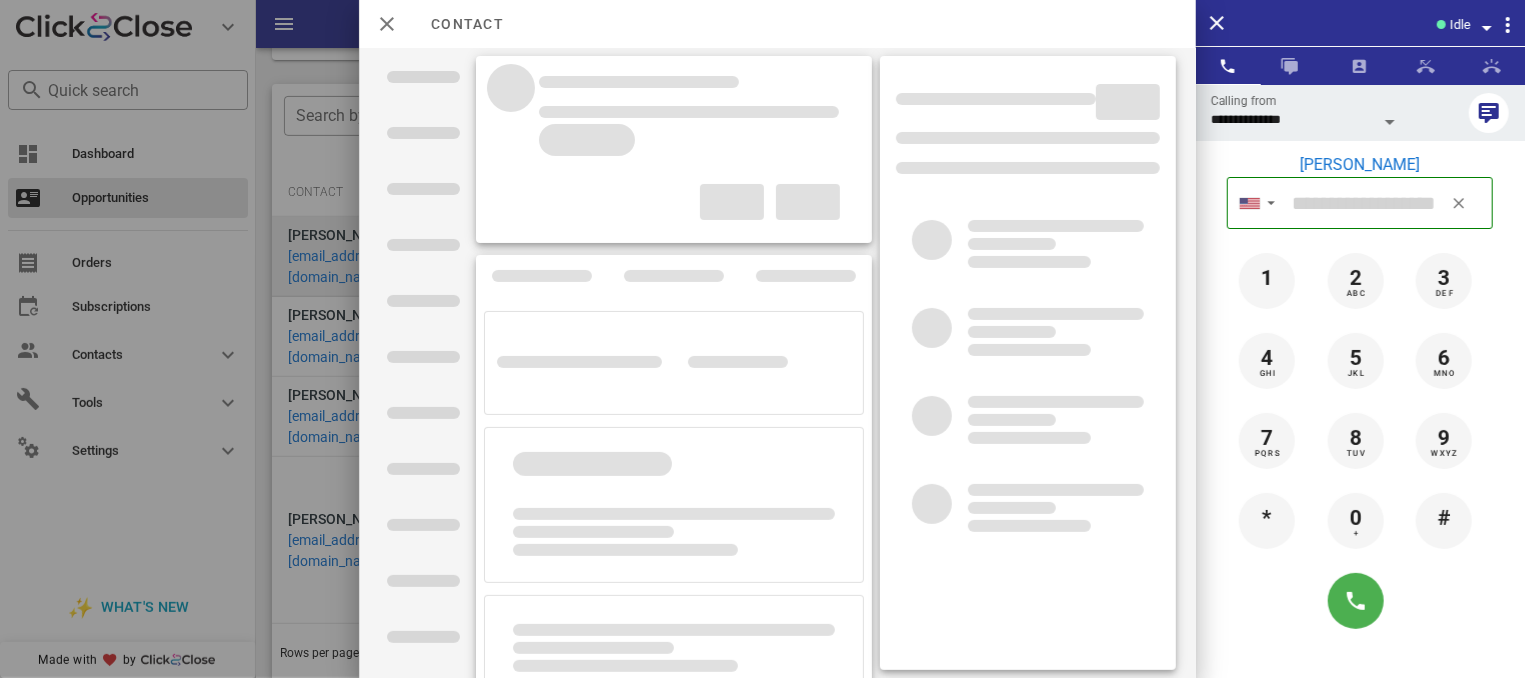 type on "**********" 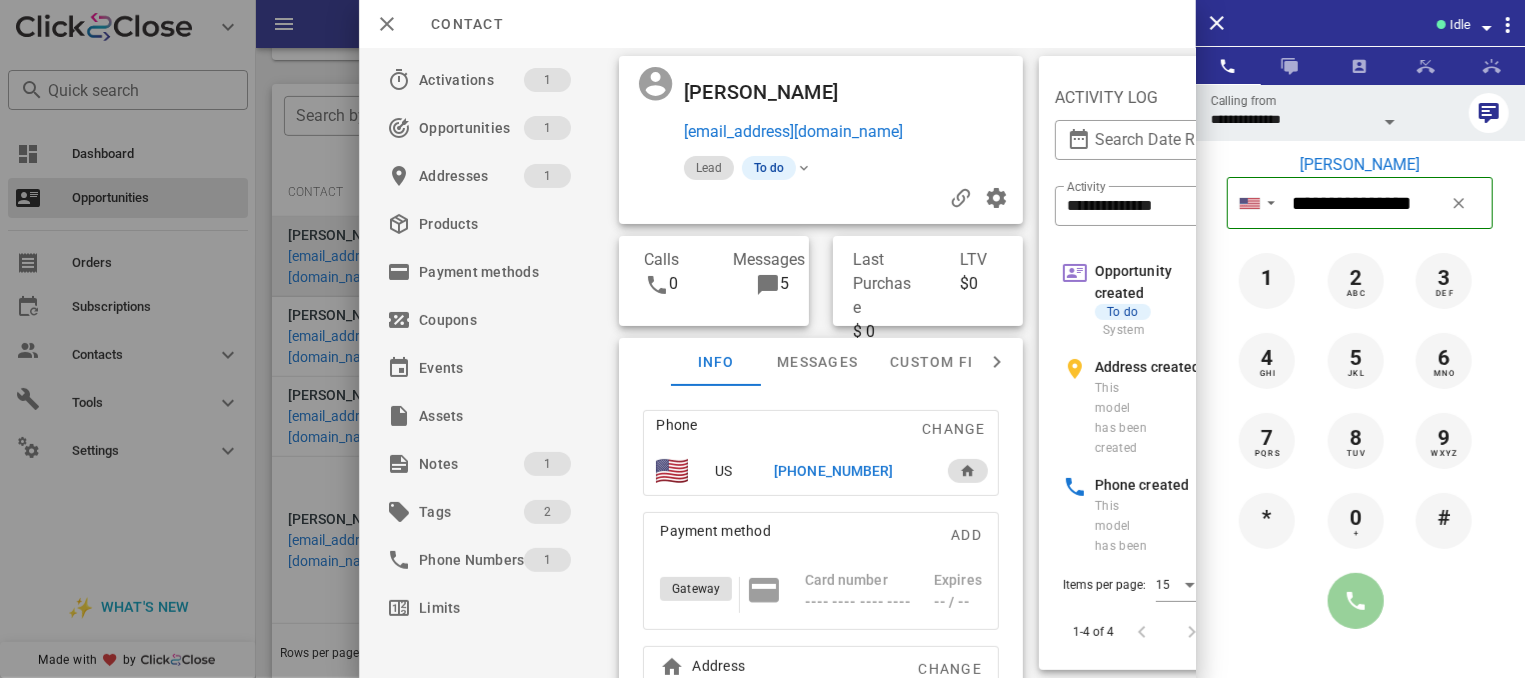 click at bounding box center [1356, 601] 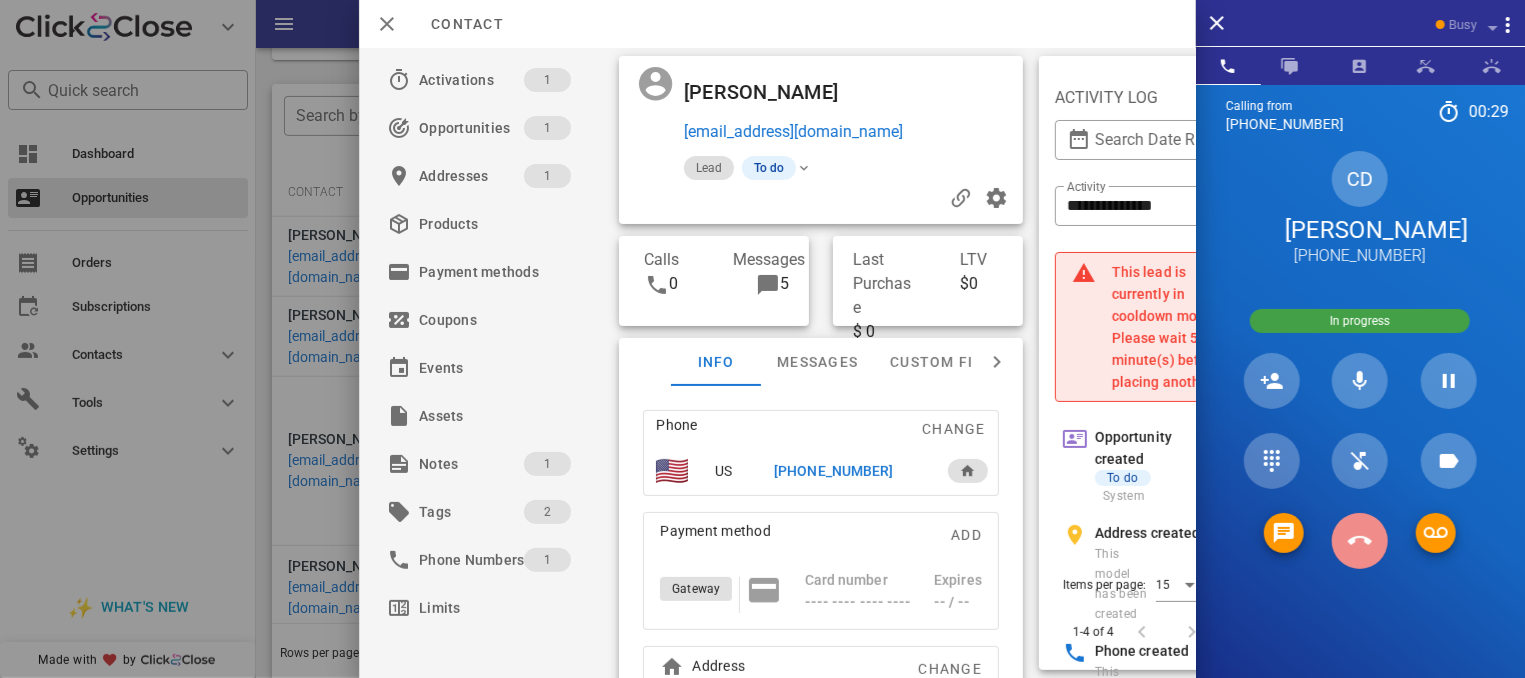 click at bounding box center (1360, 541) 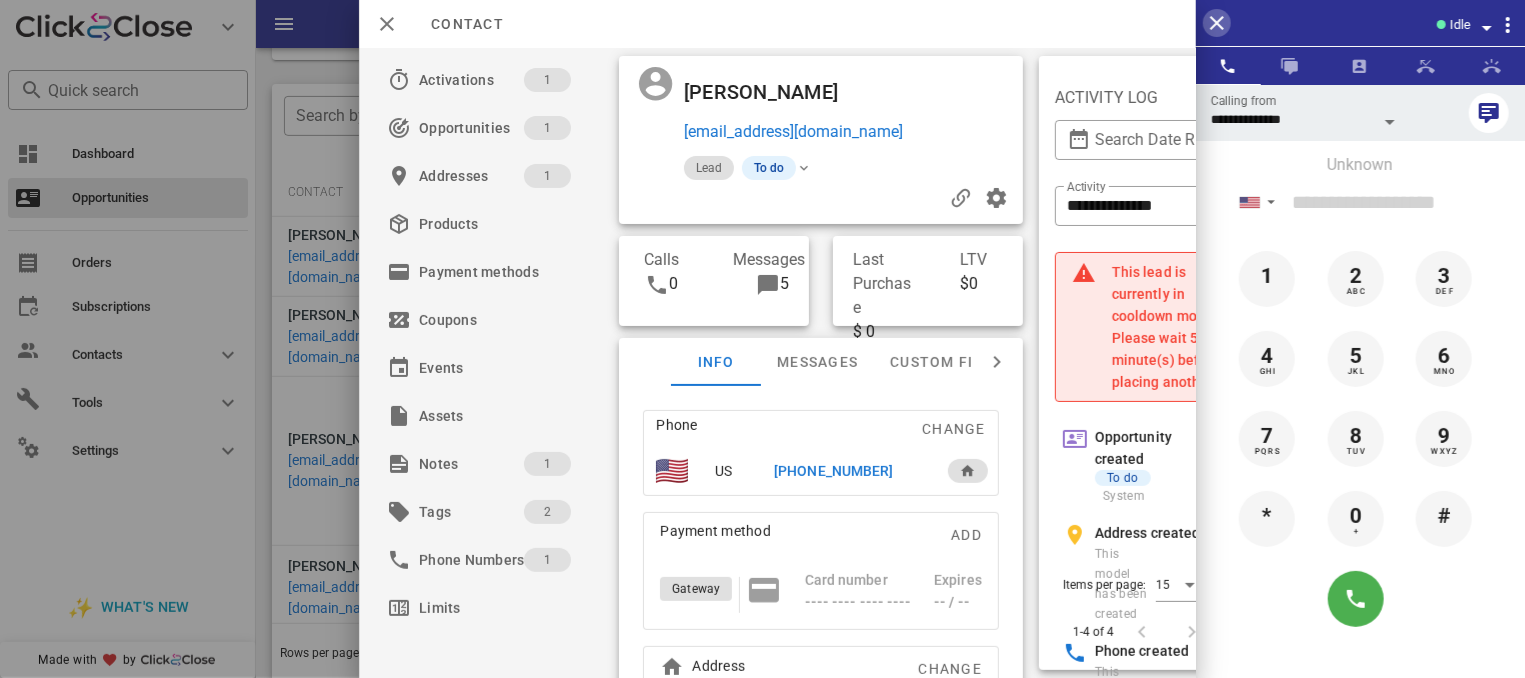 click at bounding box center (1217, 23) 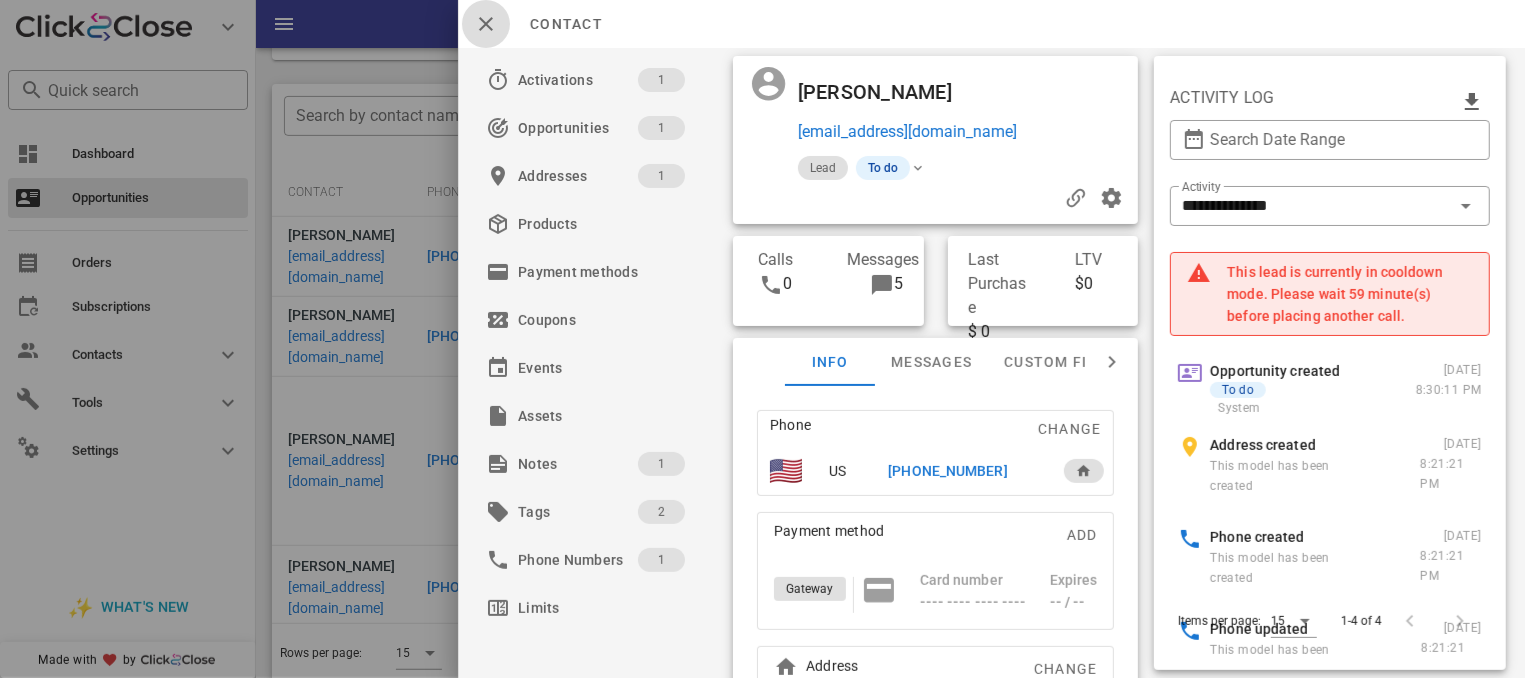 click at bounding box center (486, 24) 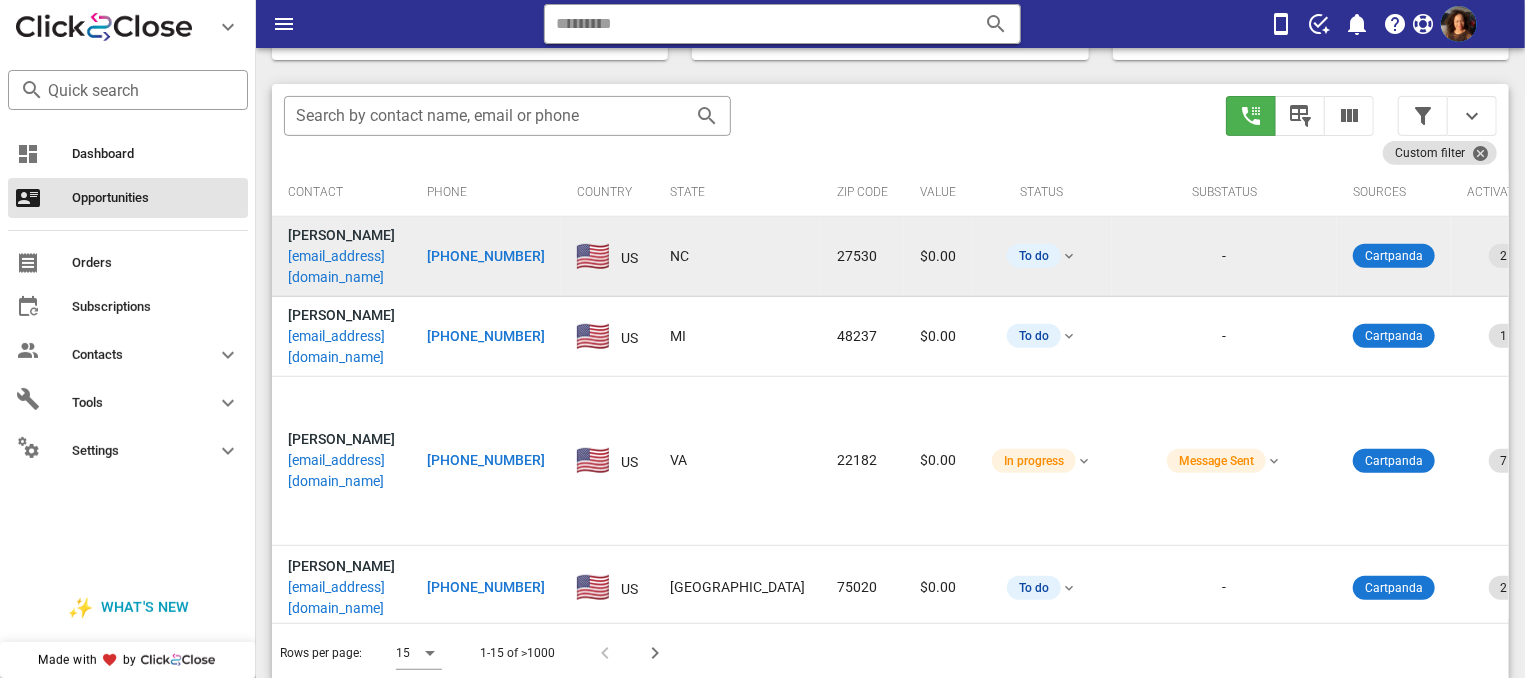 click on "[PHONE_NUMBER]" at bounding box center (486, 256) 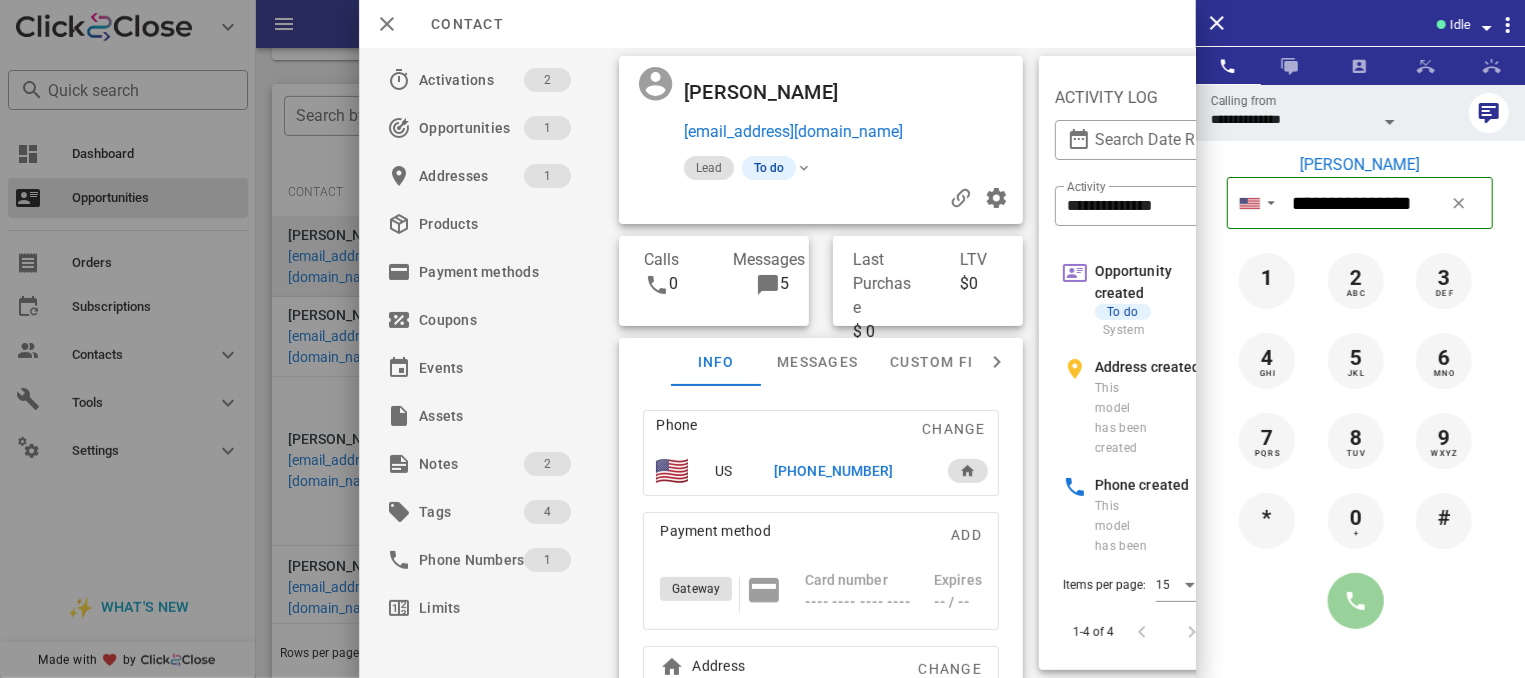 click at bounding box center [1356, 601] 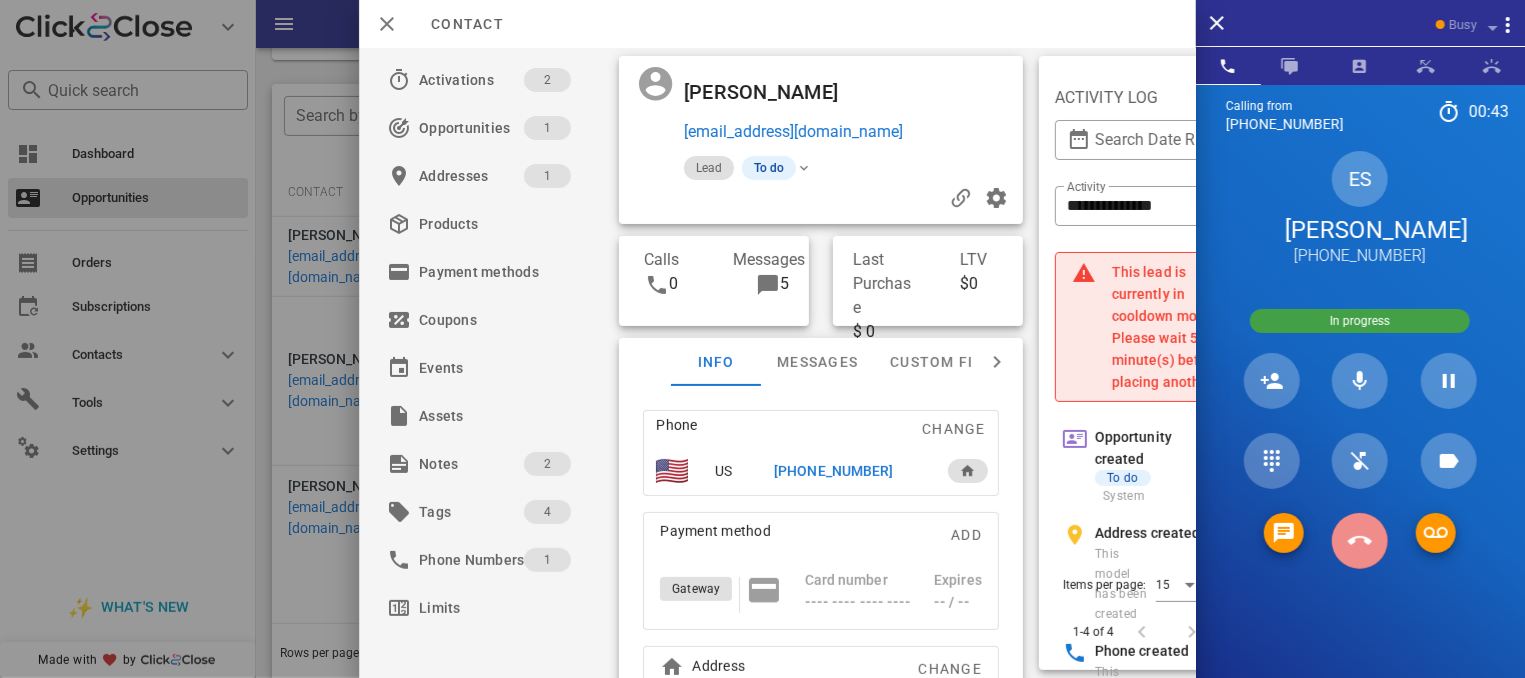 click at bounding box center [1360, 541] 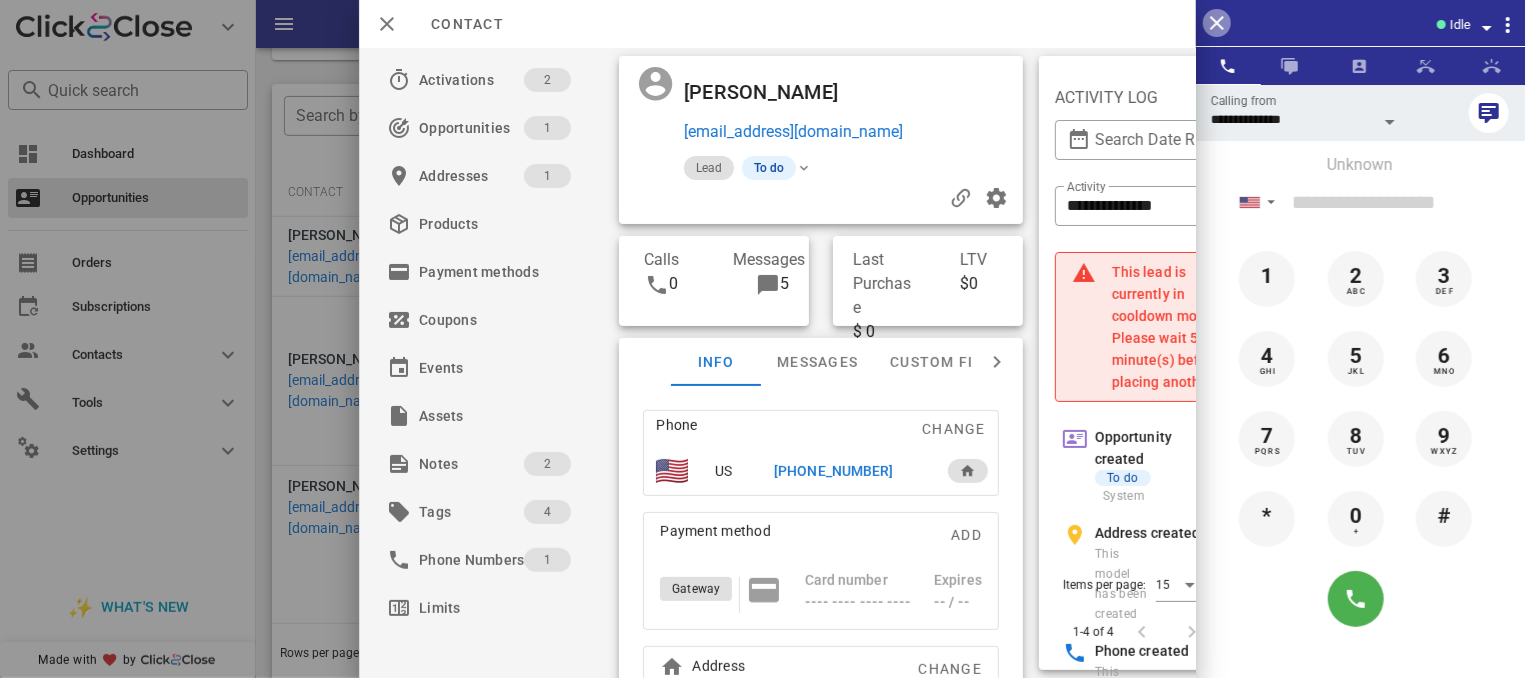 click at bounding box center (1217, 23) 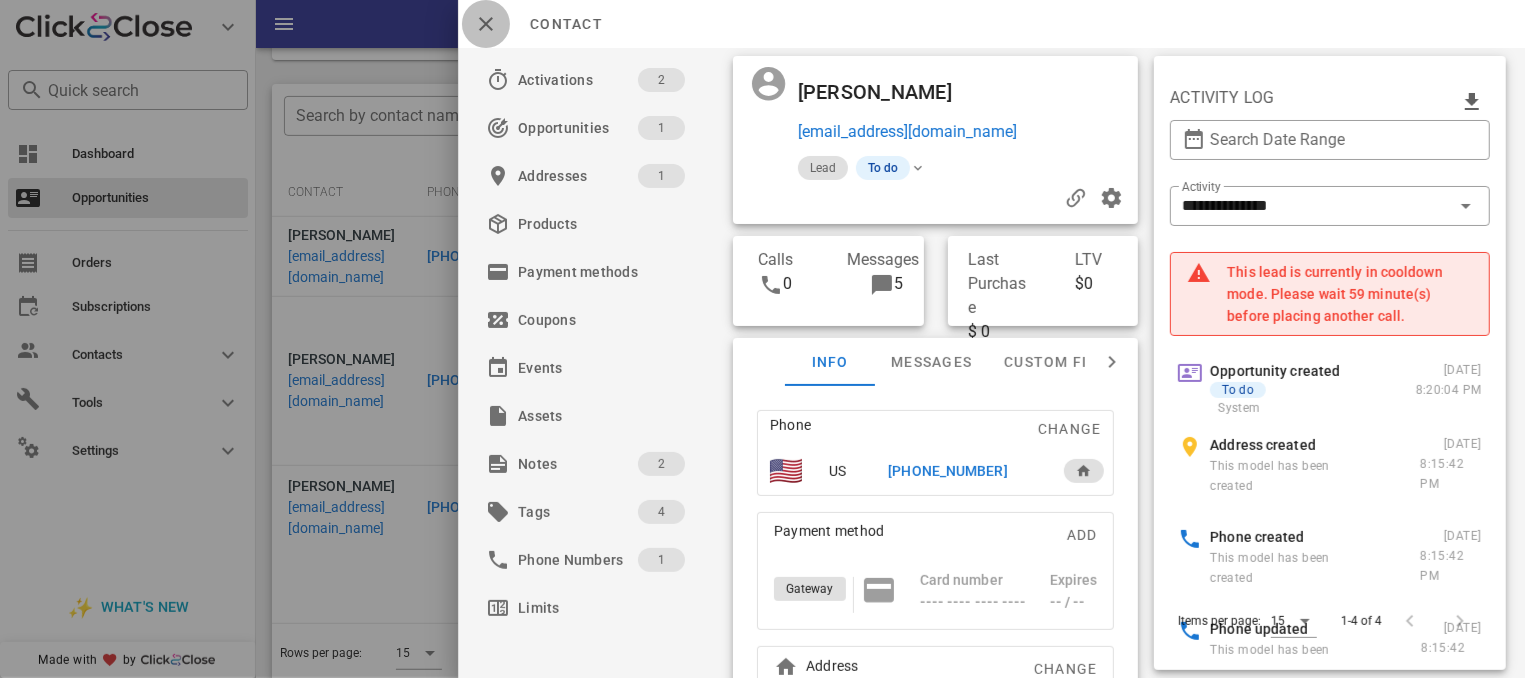 click at bounding box center [486, 24] 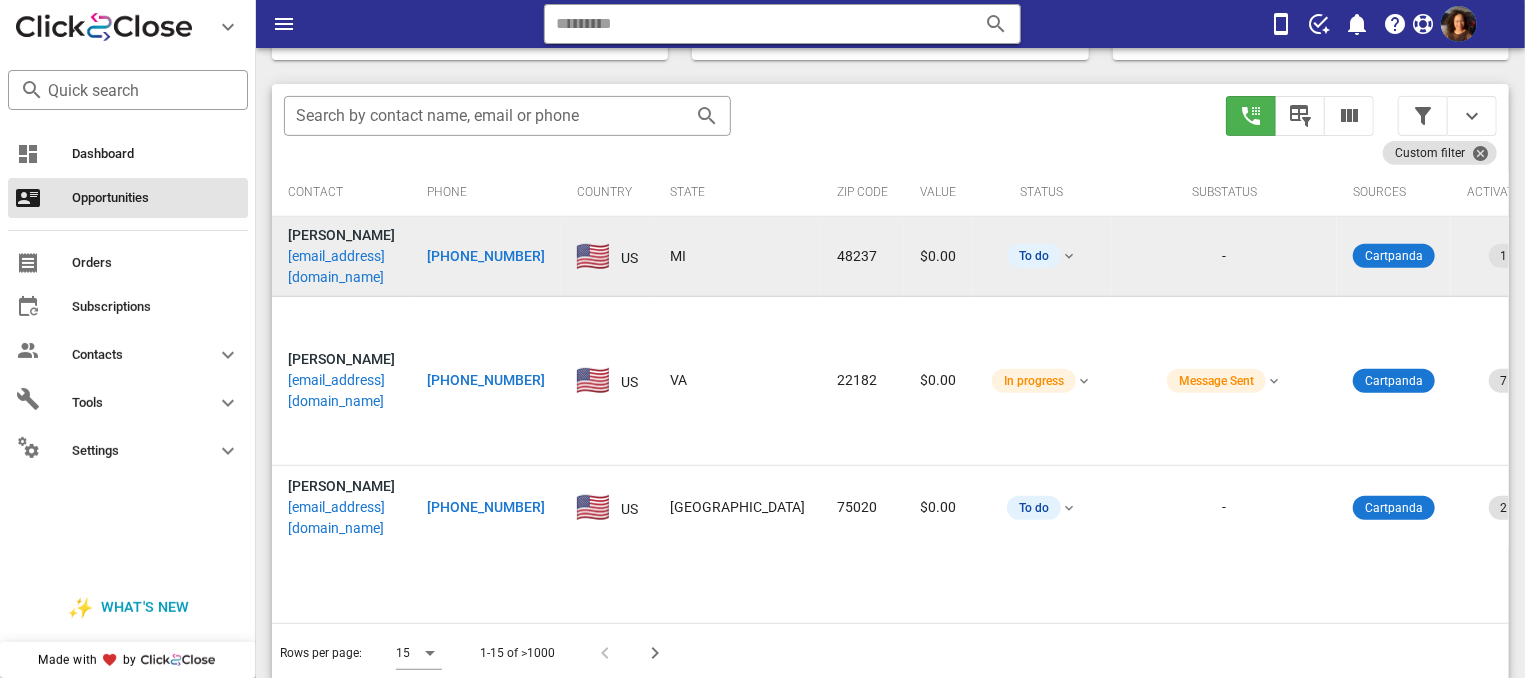 click on "[PHONE_NUMBER]" at bounding box center [486, 256] 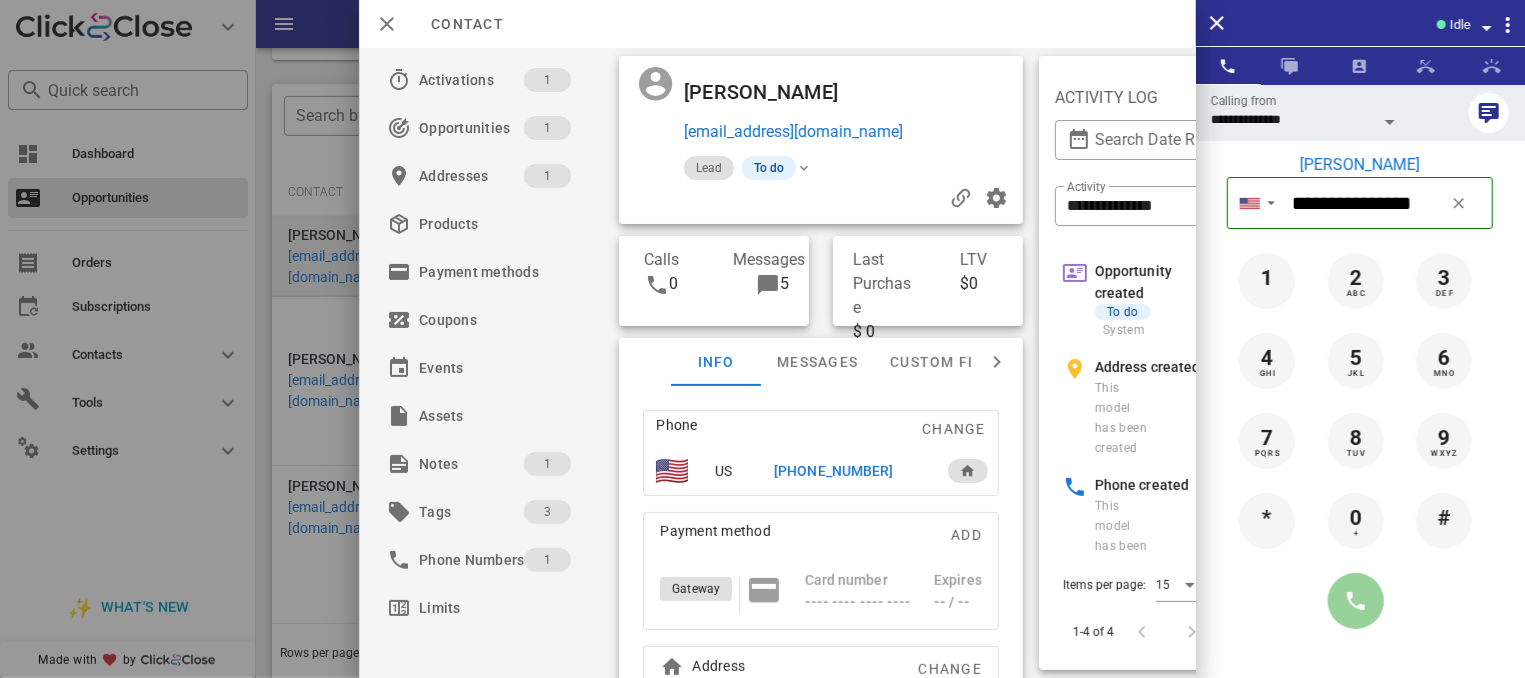 click at bounding box center [1356, 601] 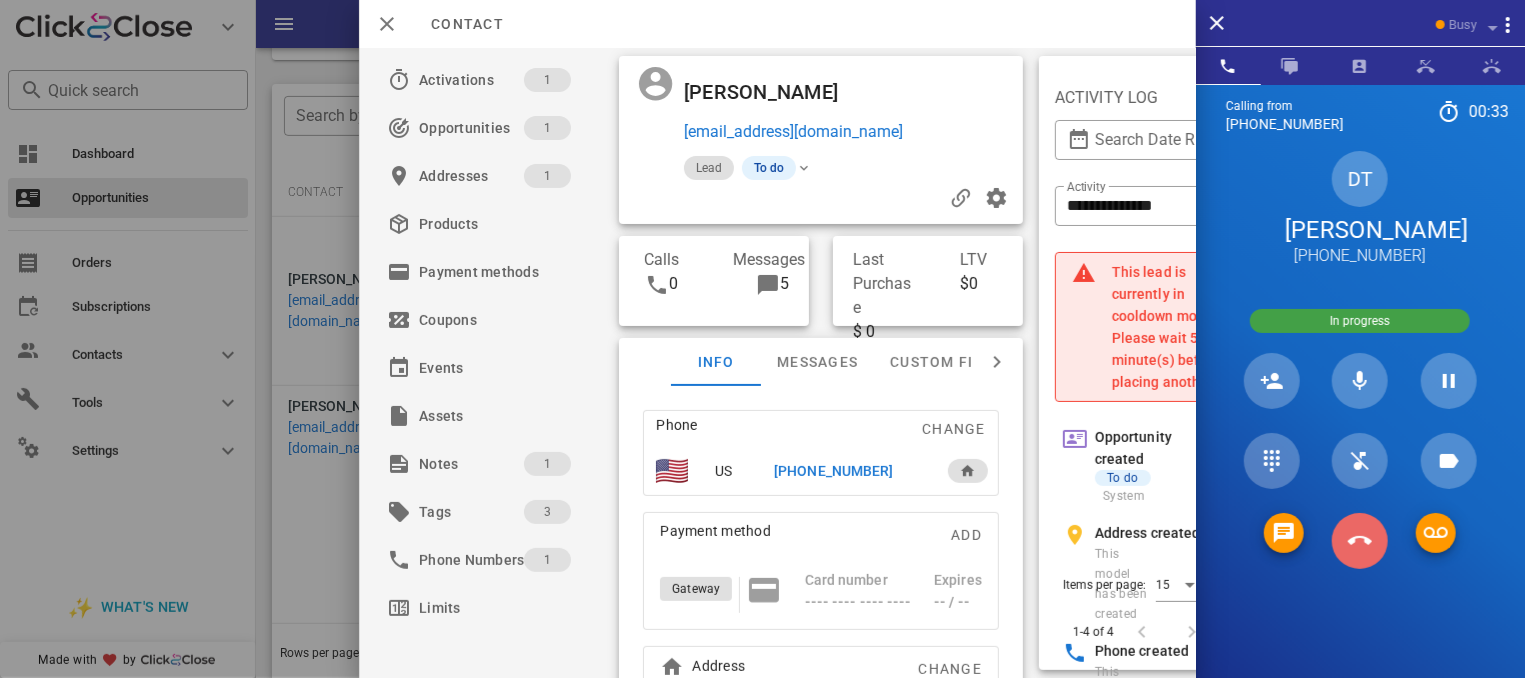 click at bounding box center (1360, 541) 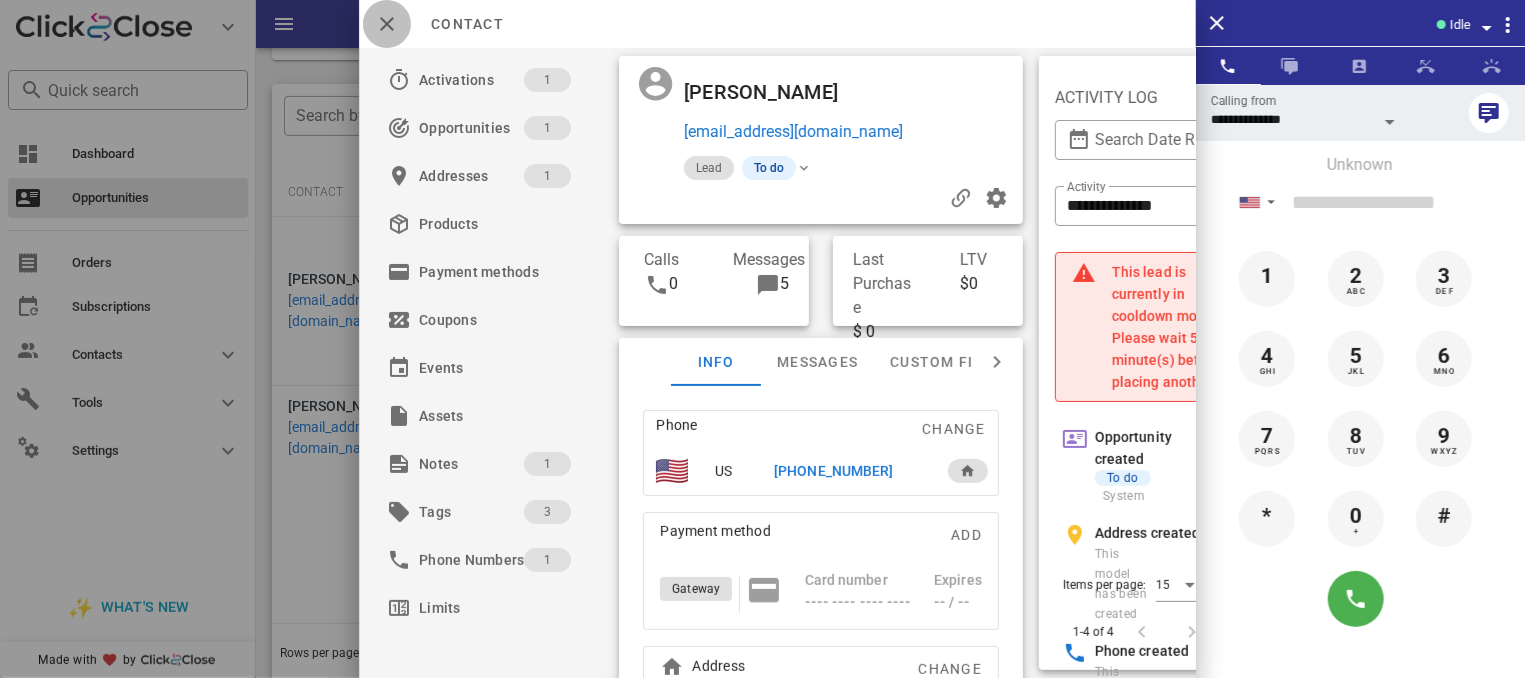 click at bounding box center [387, 24] 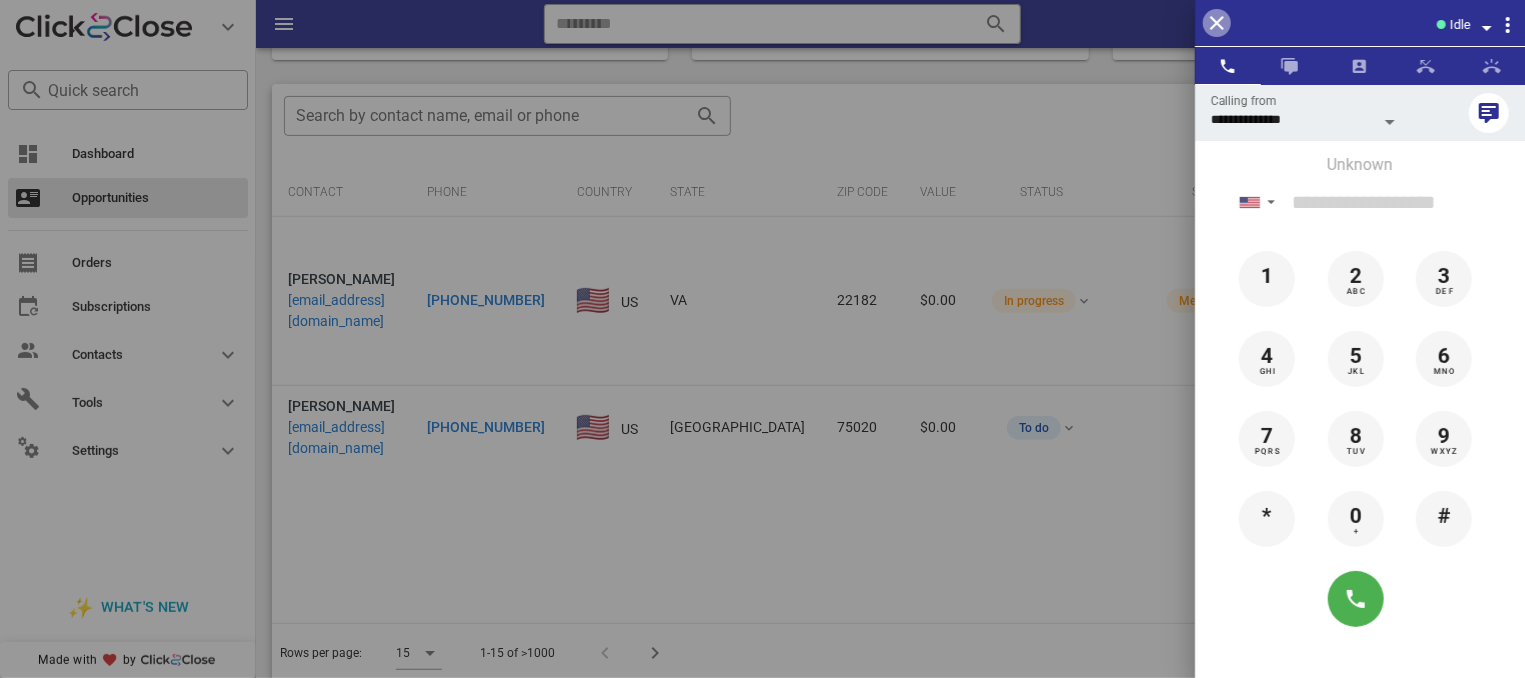 click at bounding box center (1217, 23) 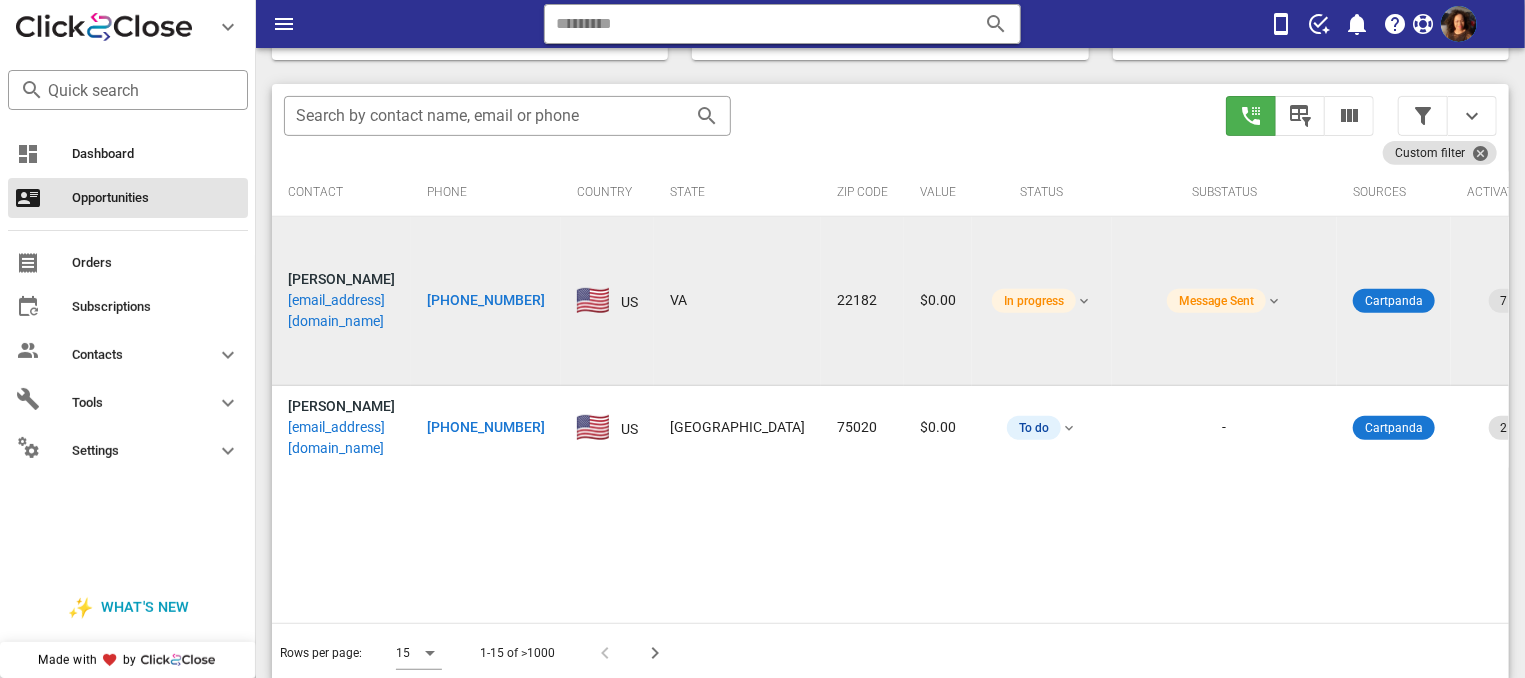 click on "[PHONE_NUMBER]" at bounding box center (486, 300) 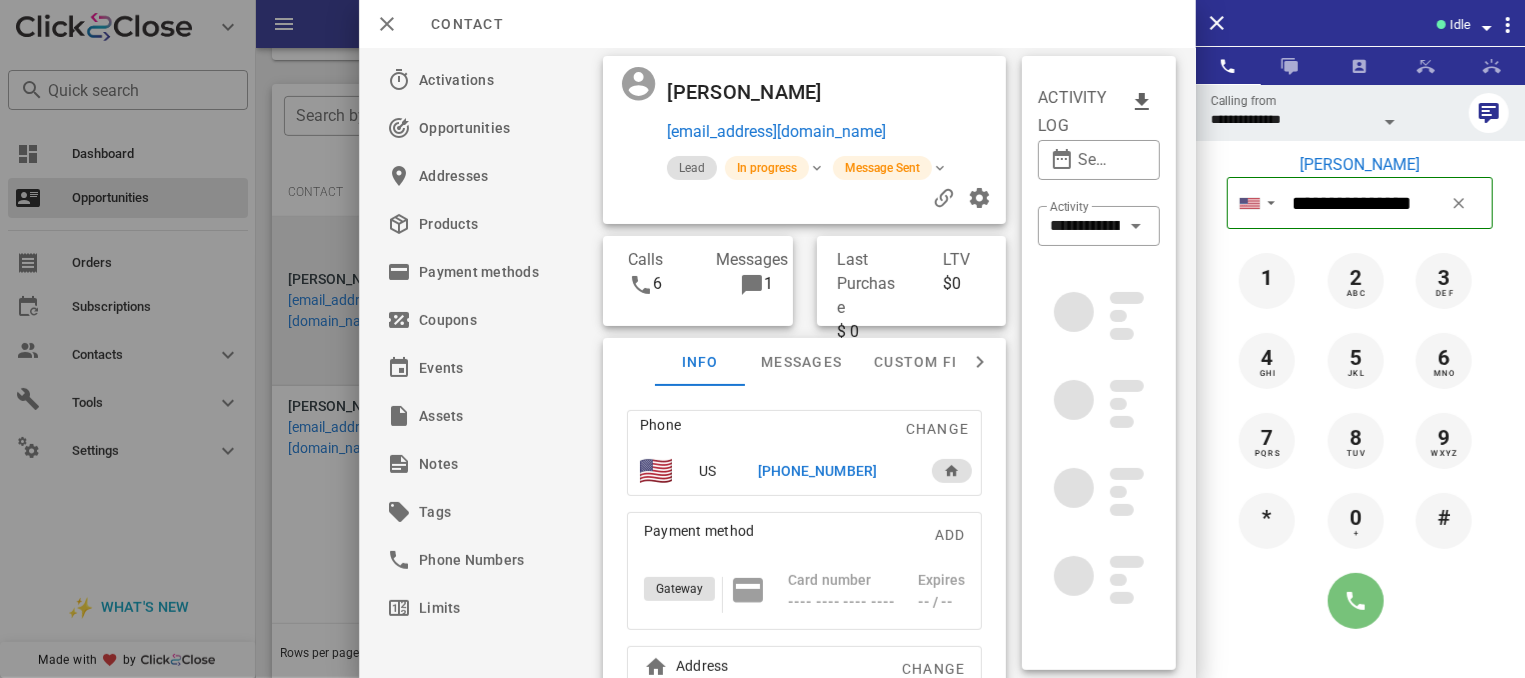 click at bounding box center [1356, 601] 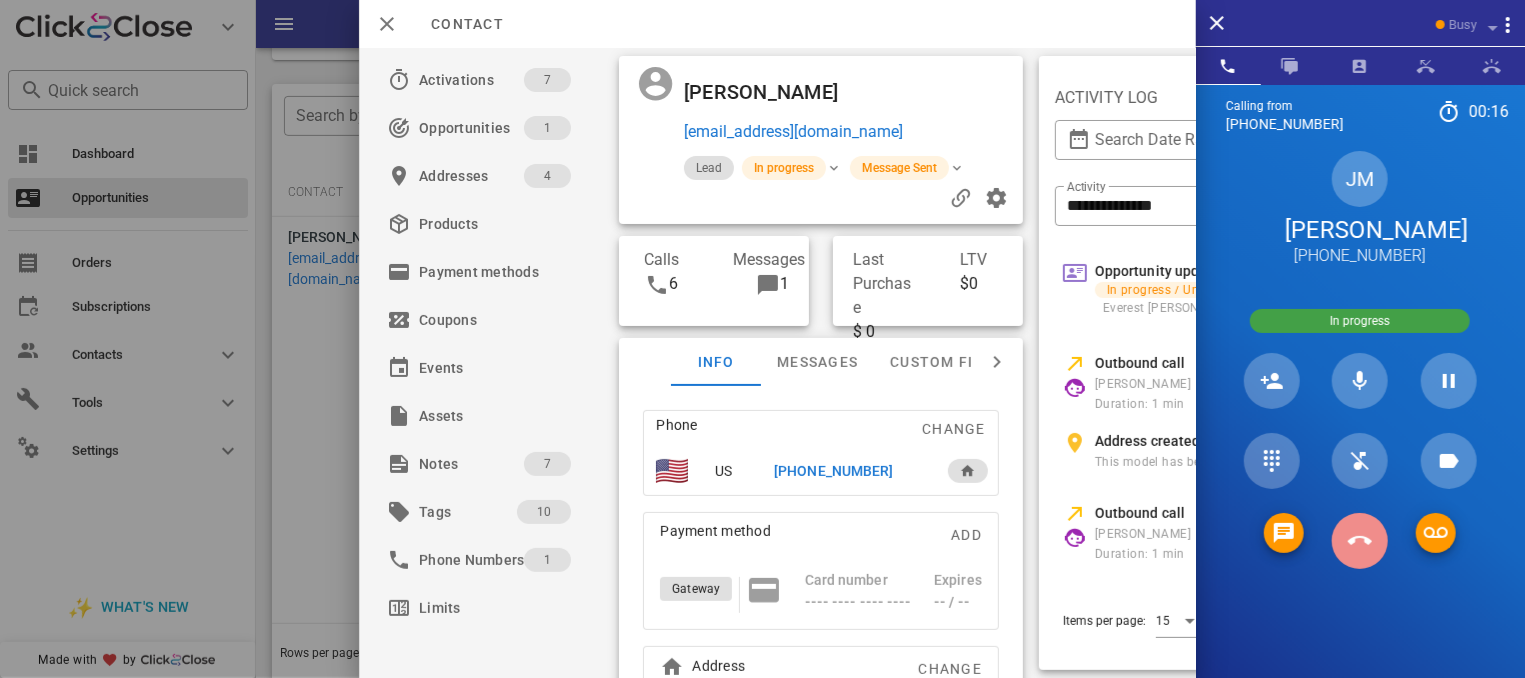 click at bounding box center [1360, 541] 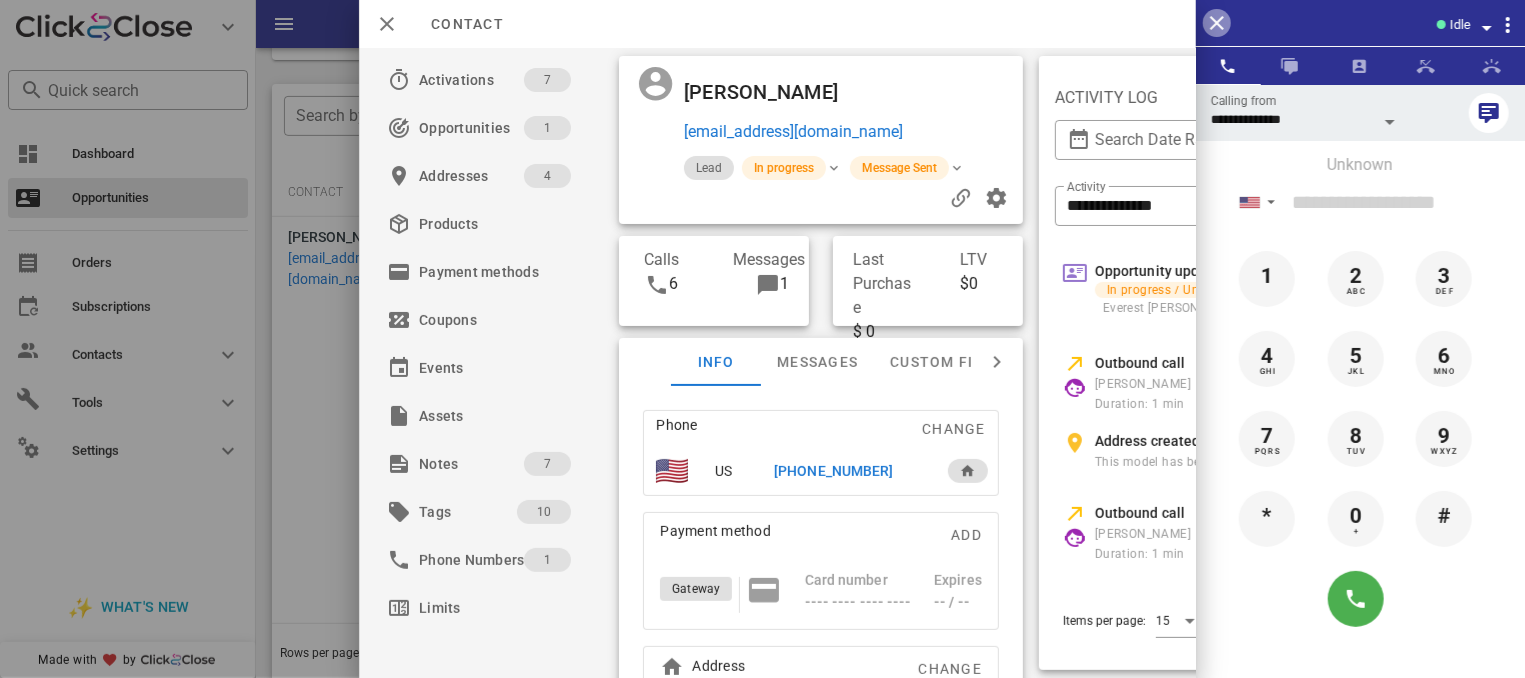 click at bounding box center (1217, 23) 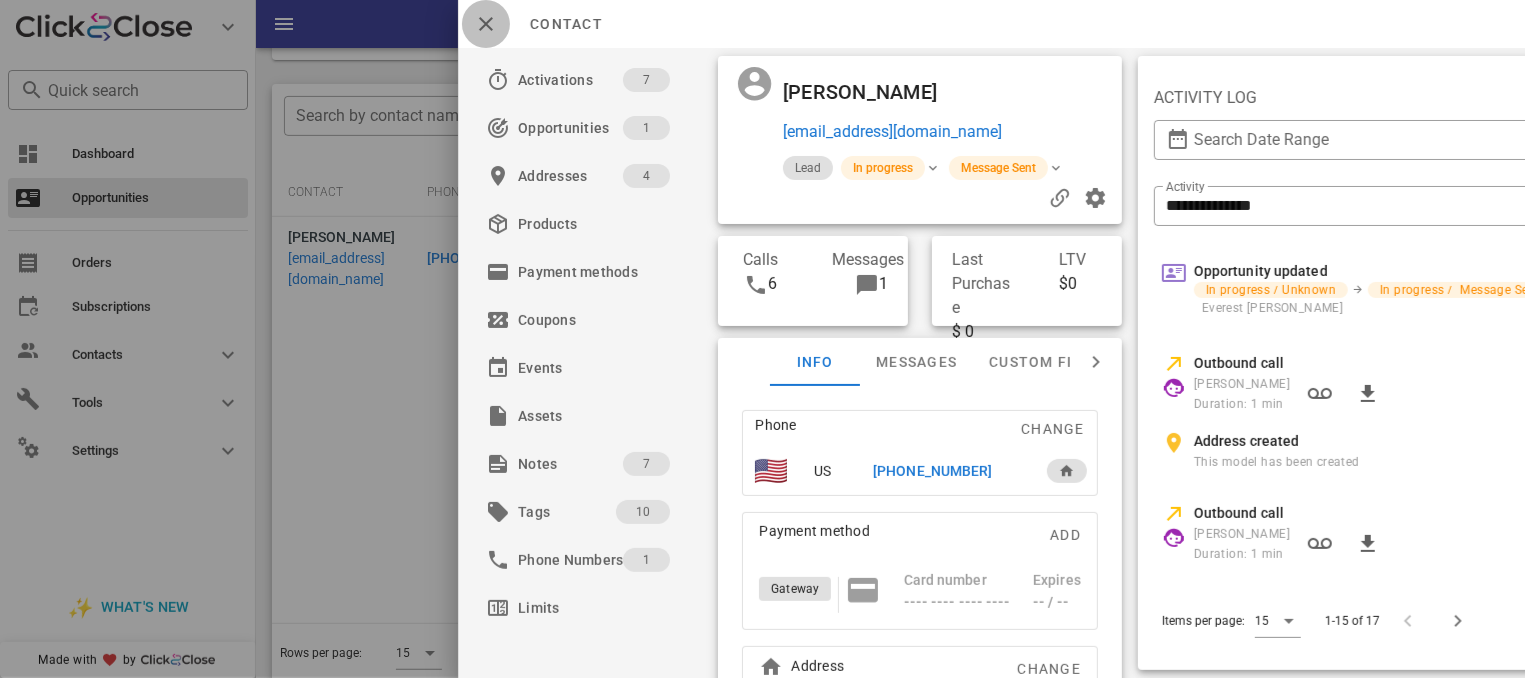 click at bounding box center (486, 24) 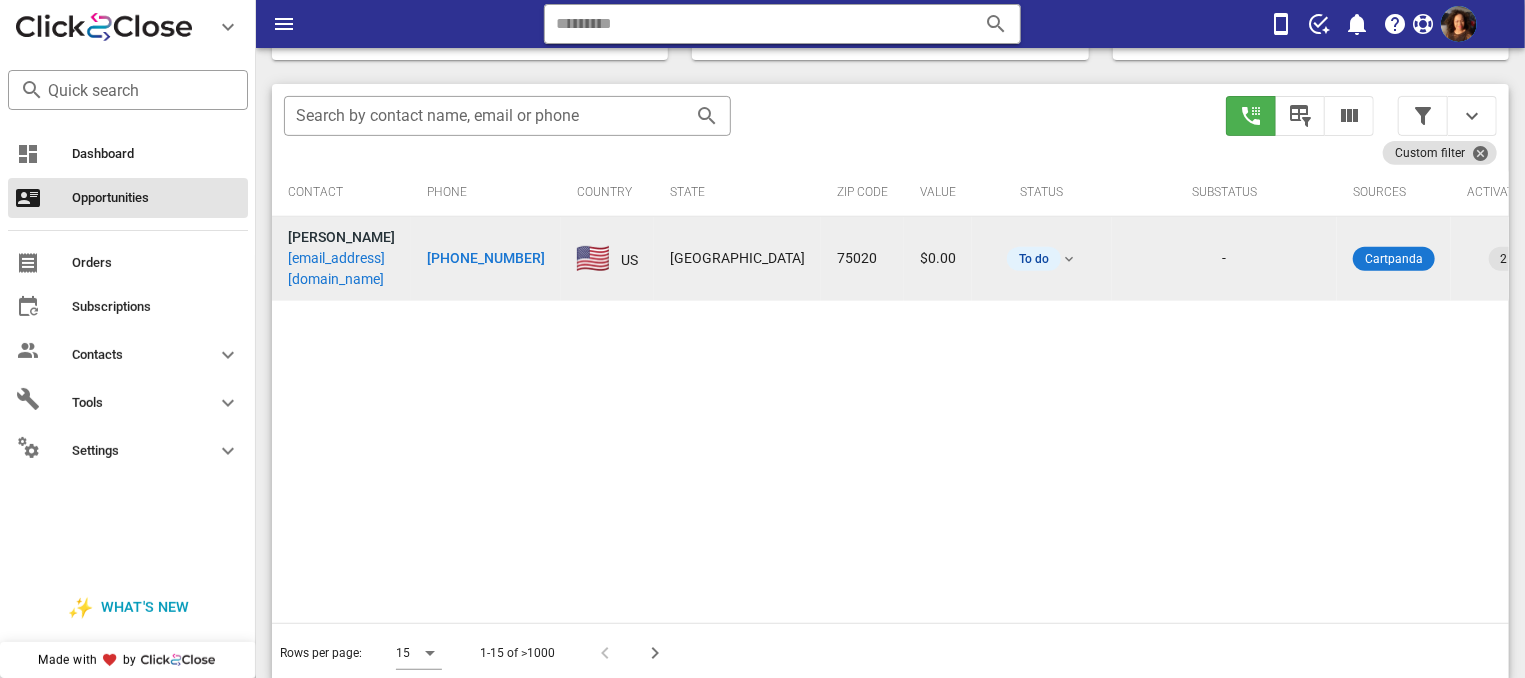 click on "[PHONE_NUMBER]" at bounding box center (486, 258) 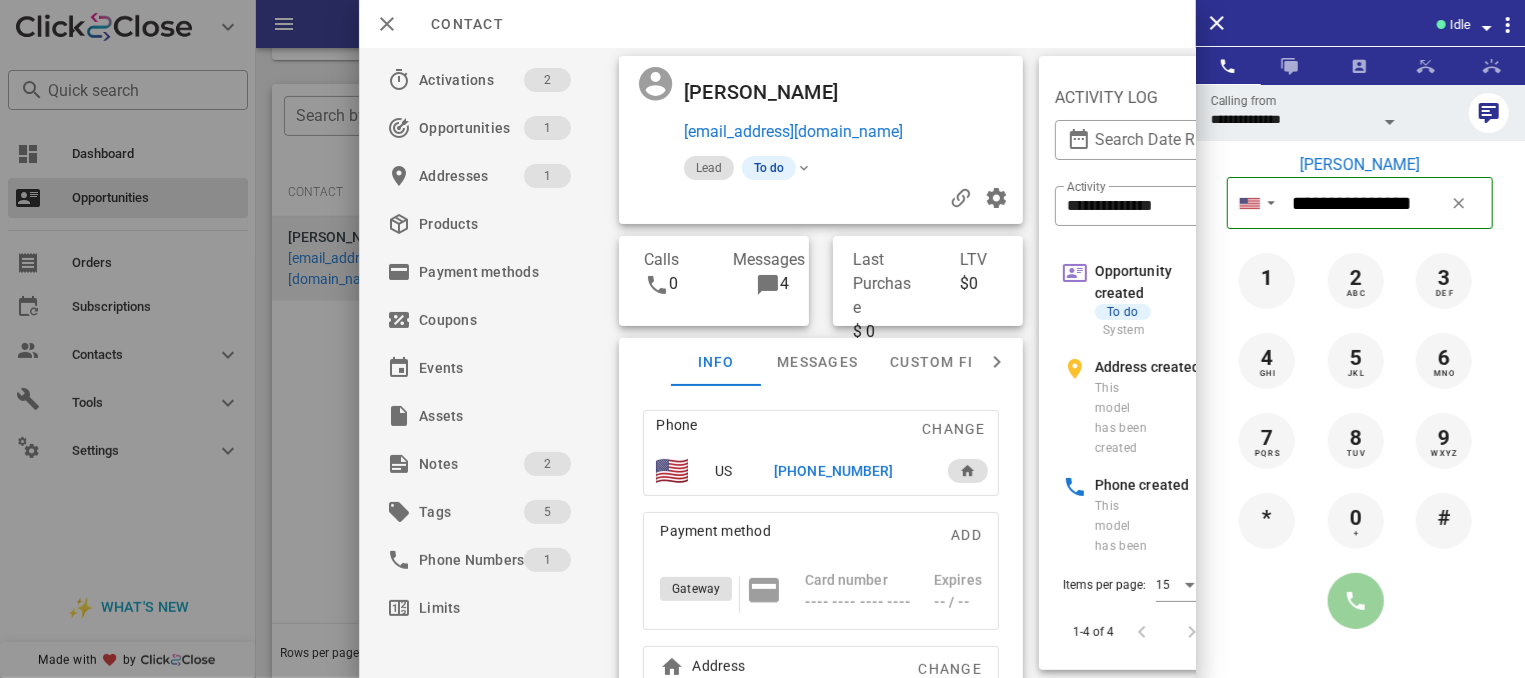 click at bounding box center [1356, 601] 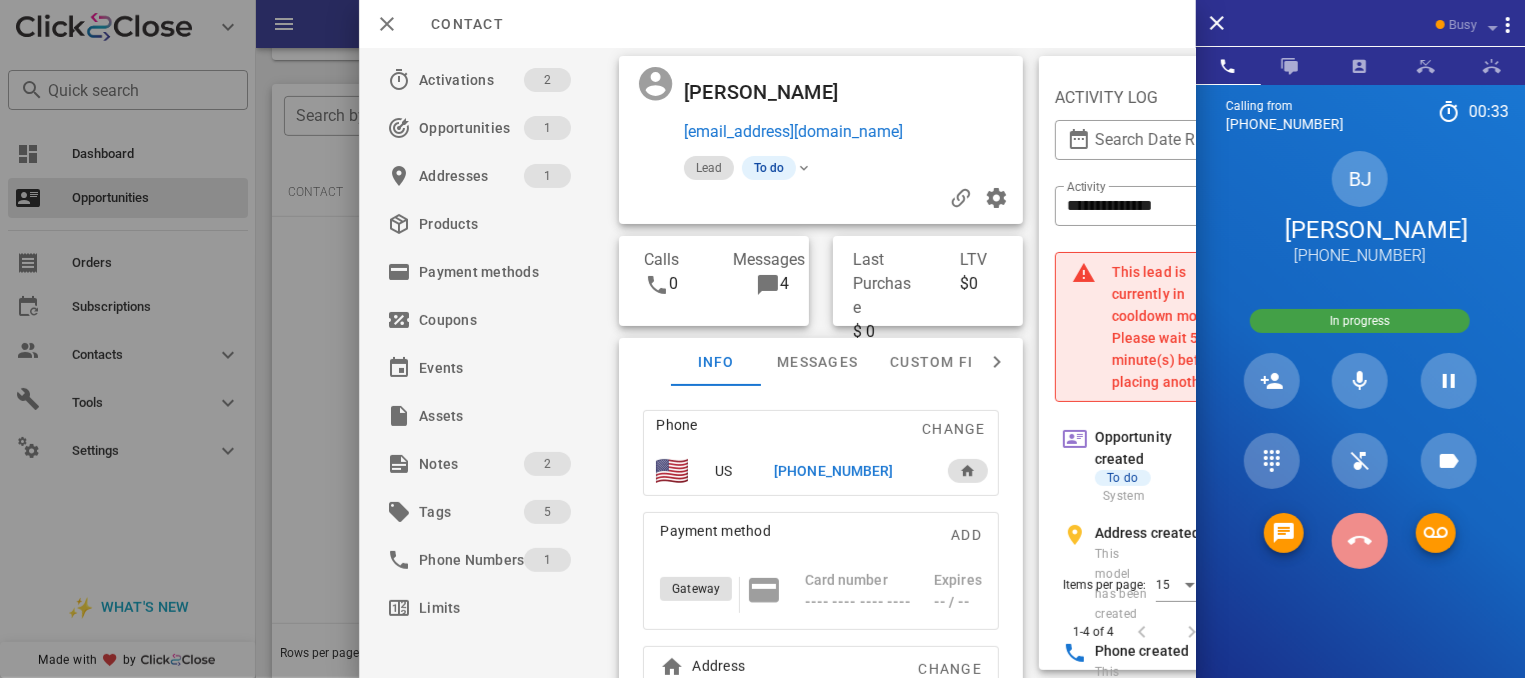 click at bounding box center (1360, 541) 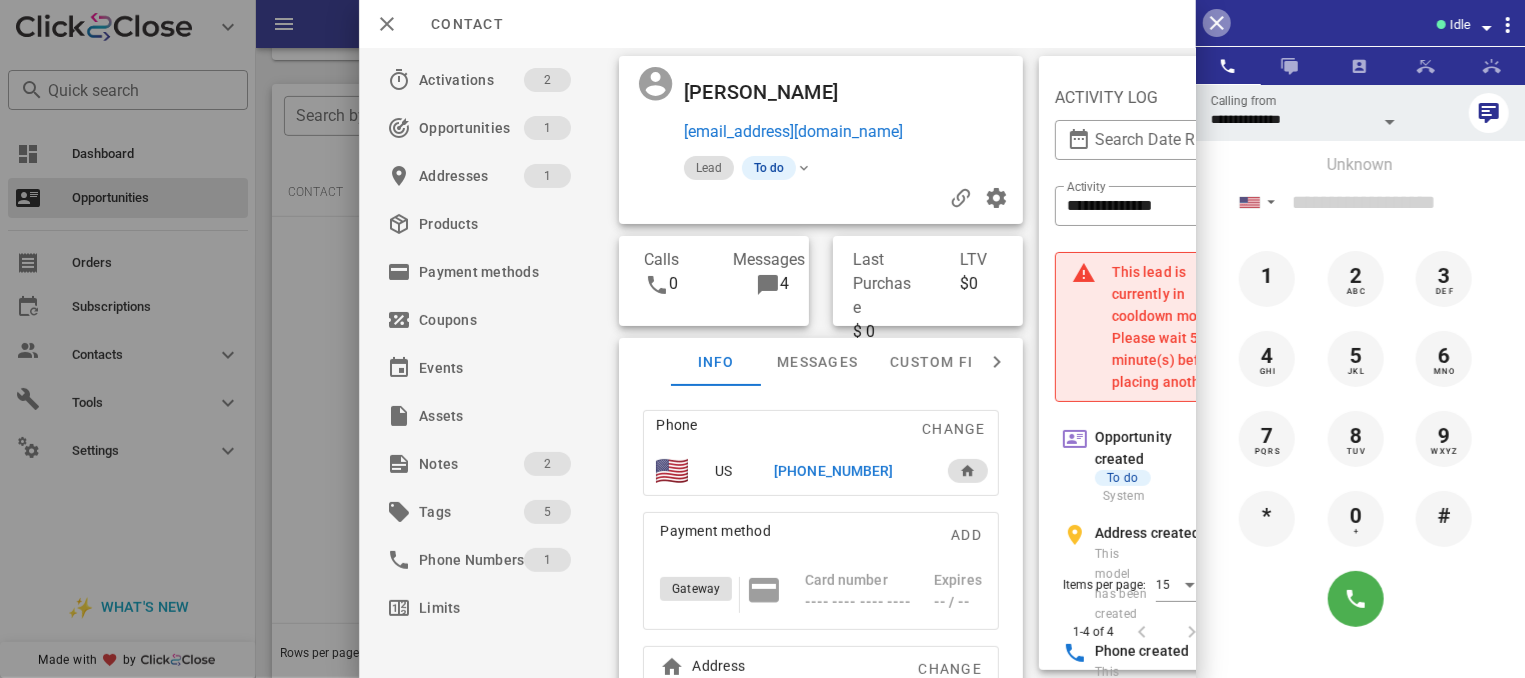click at bounding box center [1217, 23] 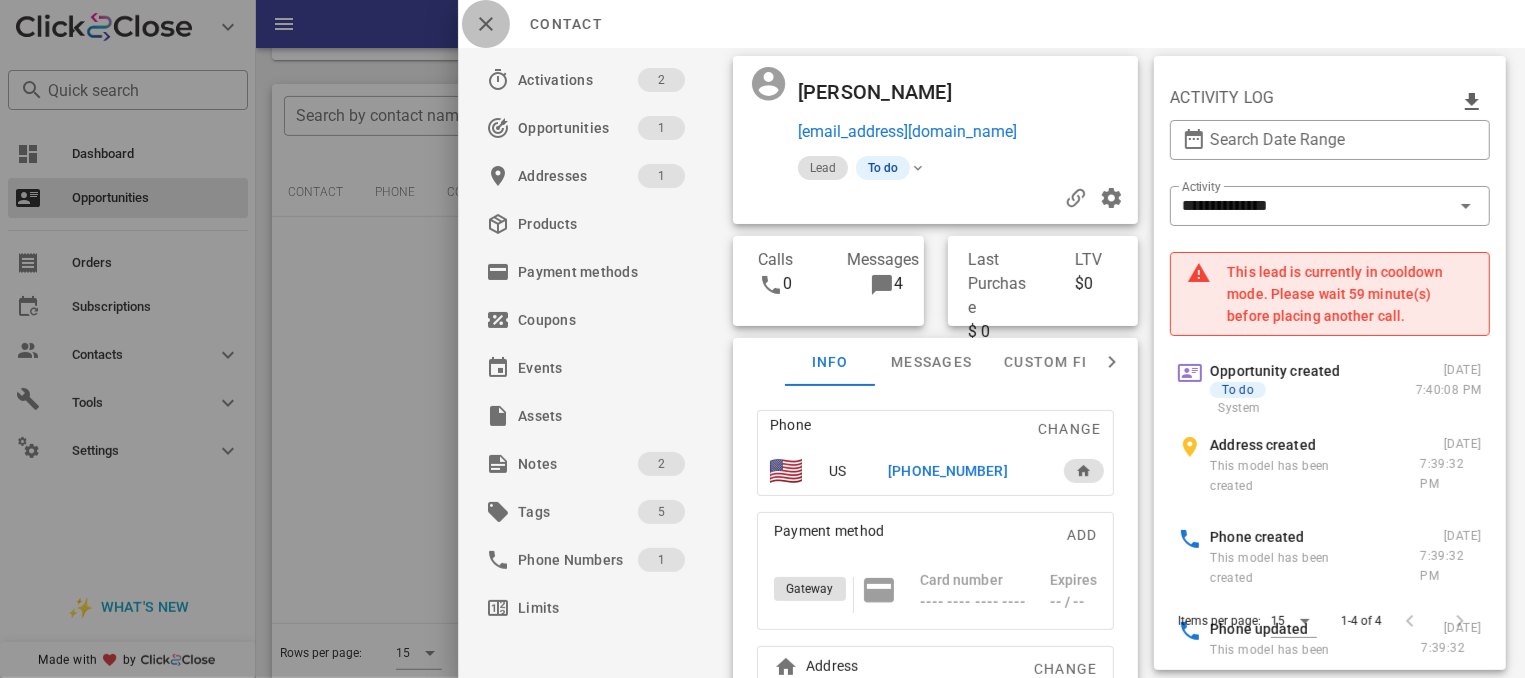 click at bounding box center [486, 24] 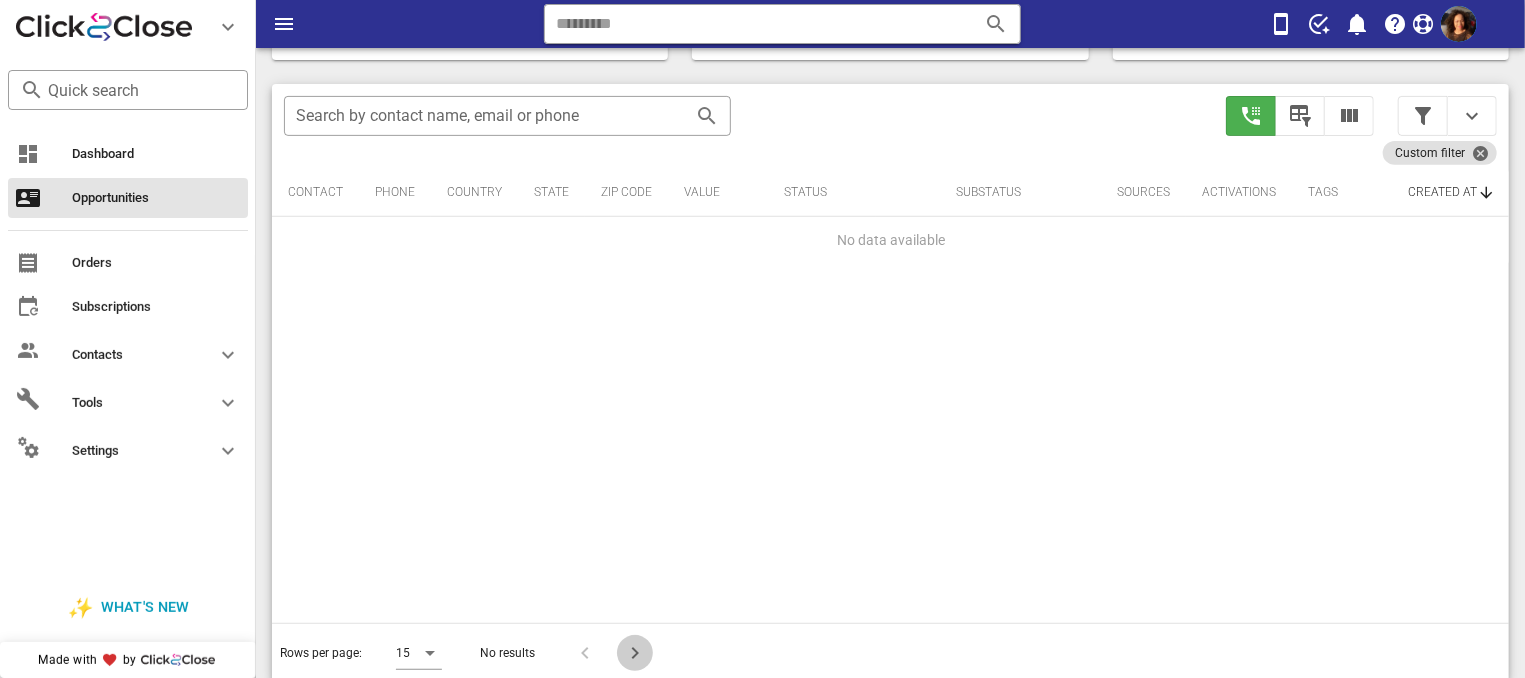 click at bounding box center [635, 653] 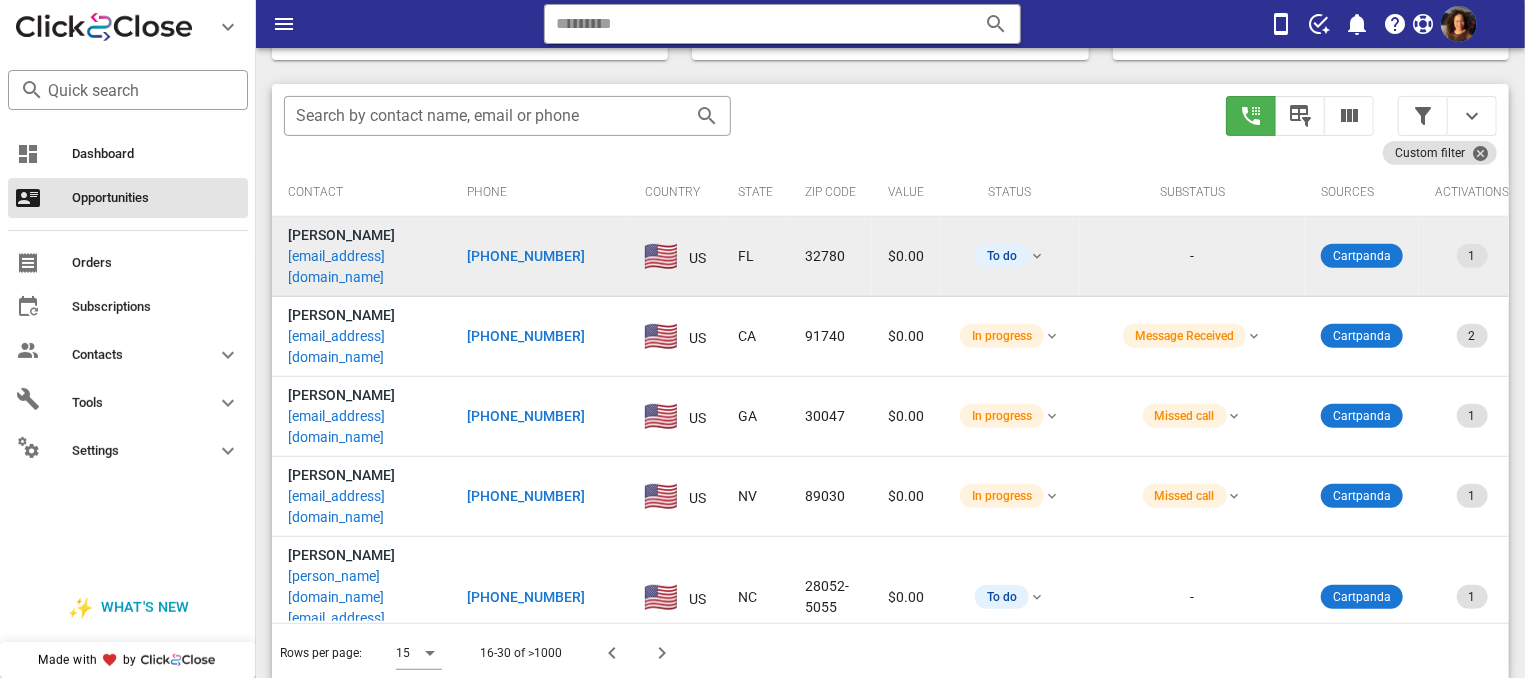 click on "[PHONE_NUMBER]" at bounding box center [526, 256] 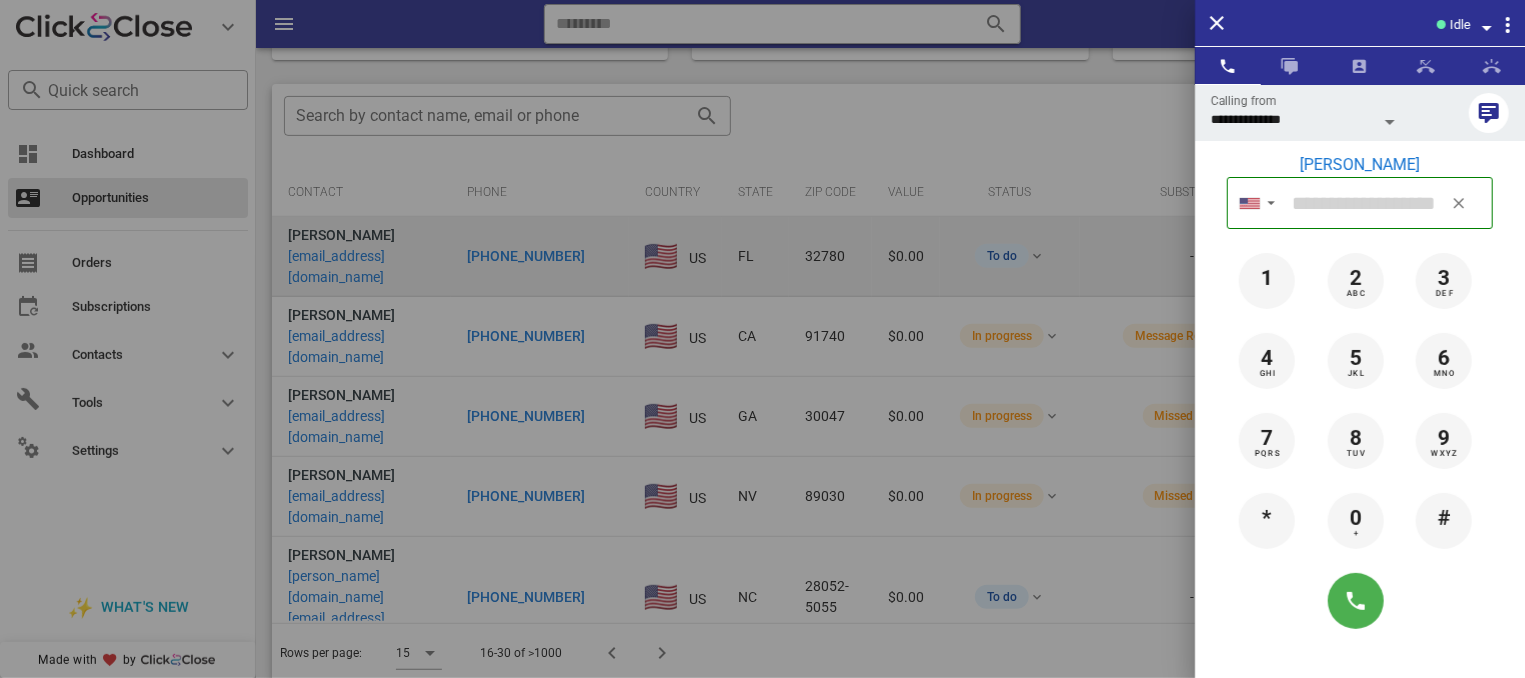 type on "**********" 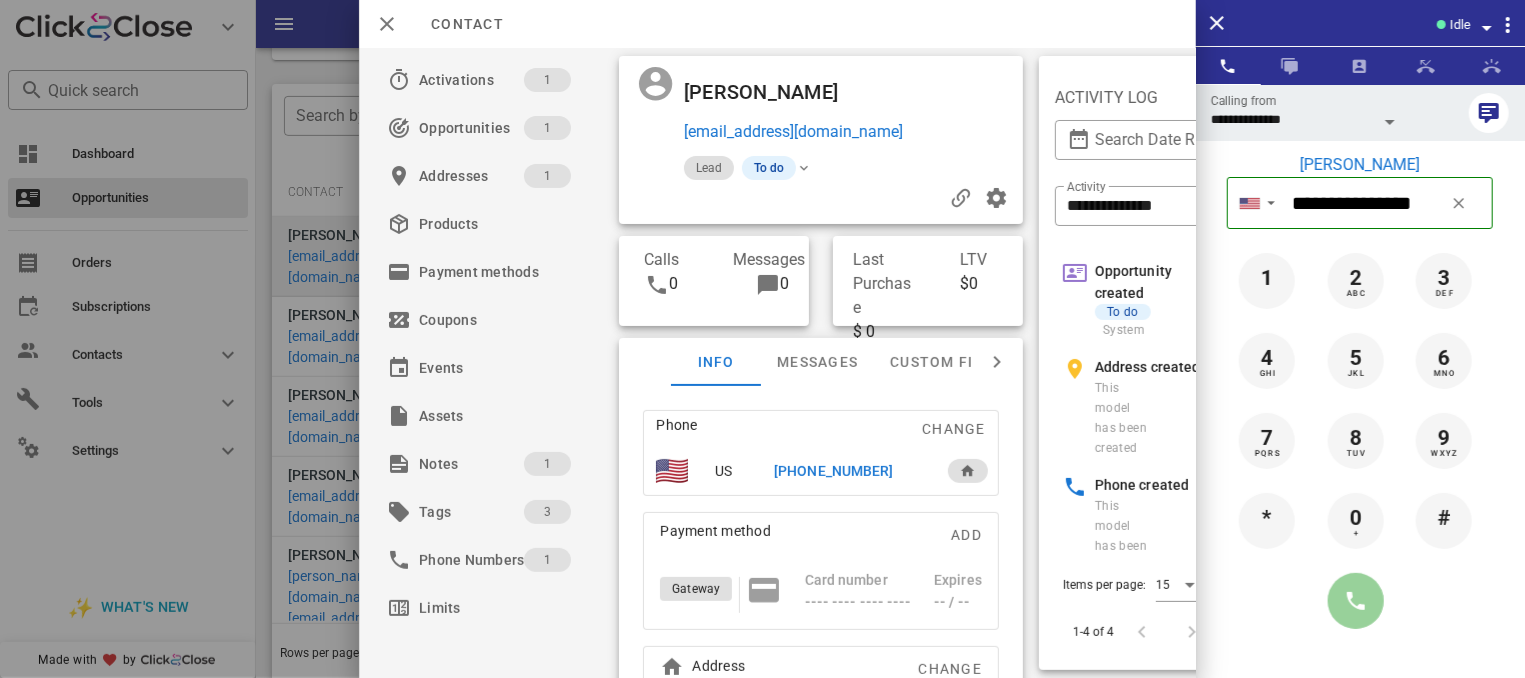 click at bounding box center (1356, 601) 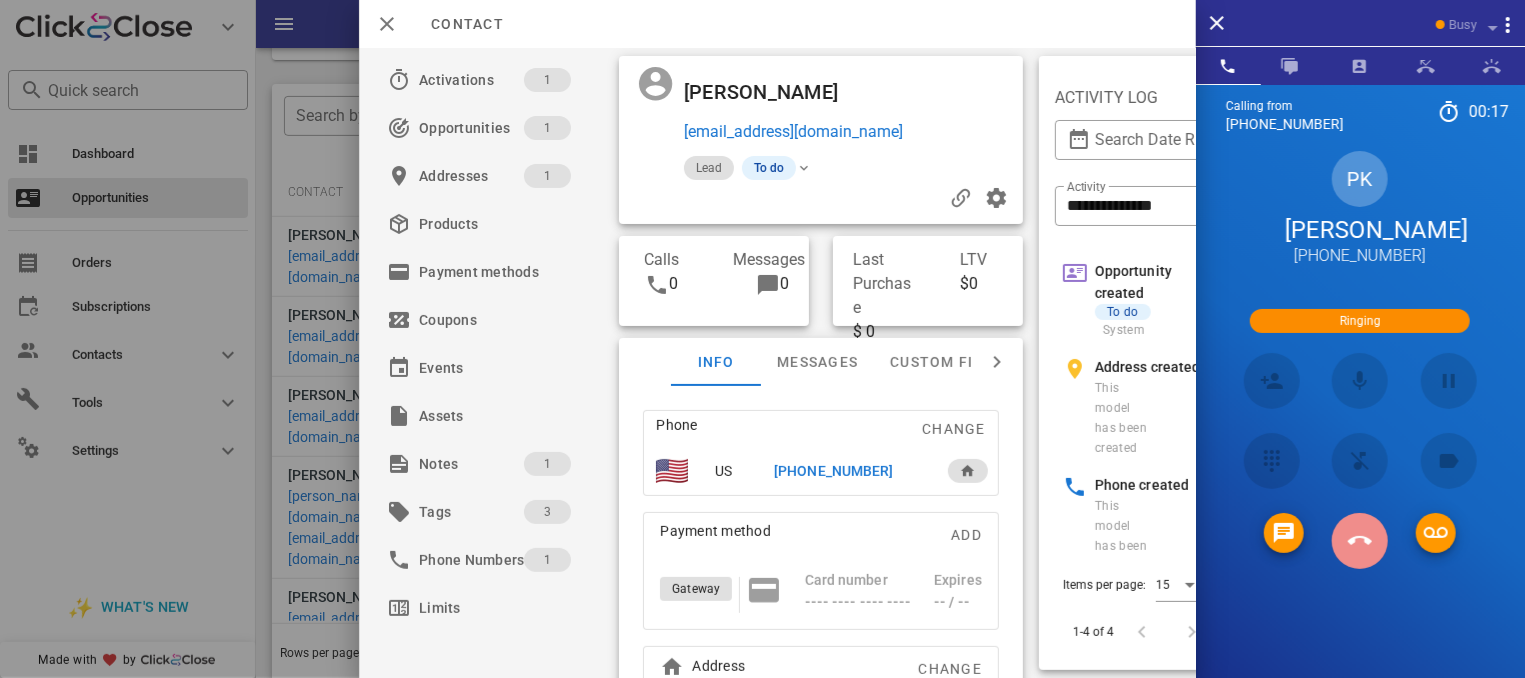 click at bounding box center (1360, 541) 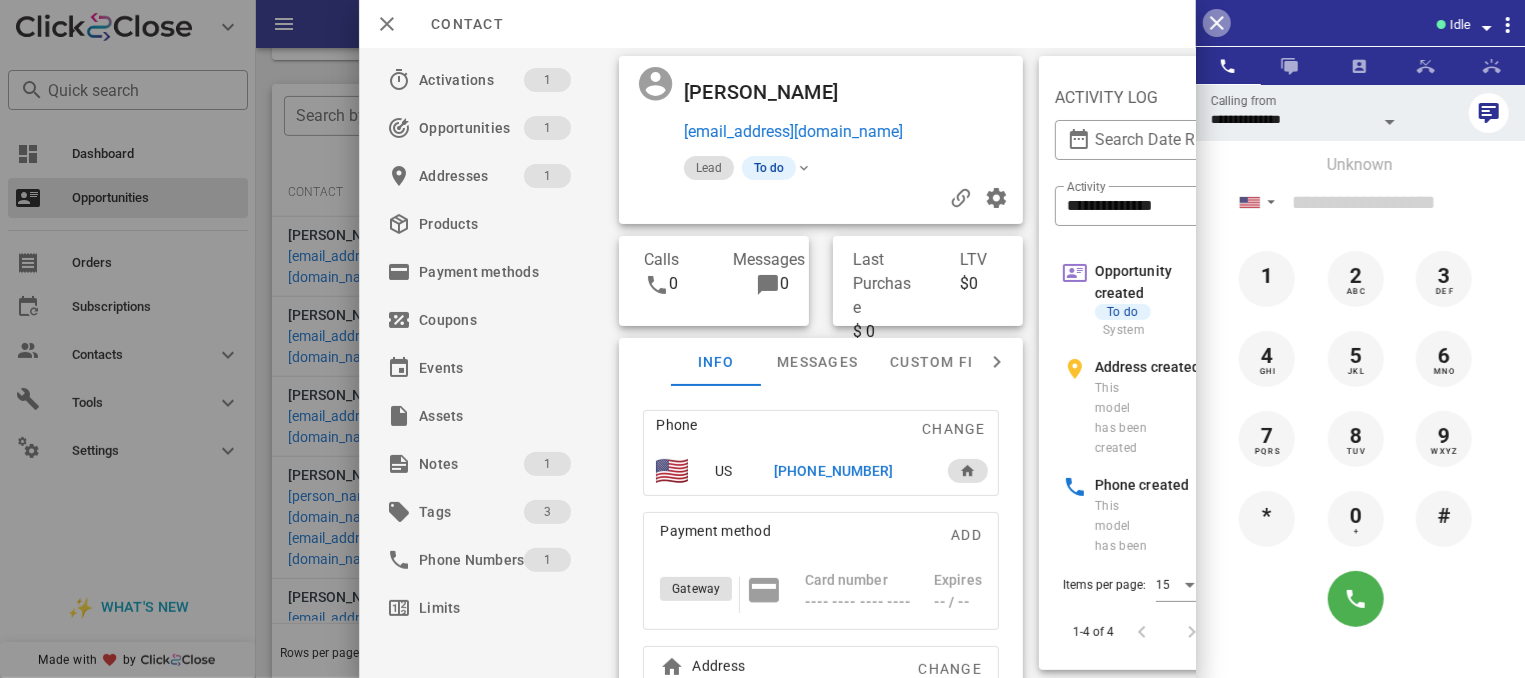 click at bounding box center (1217, 23) 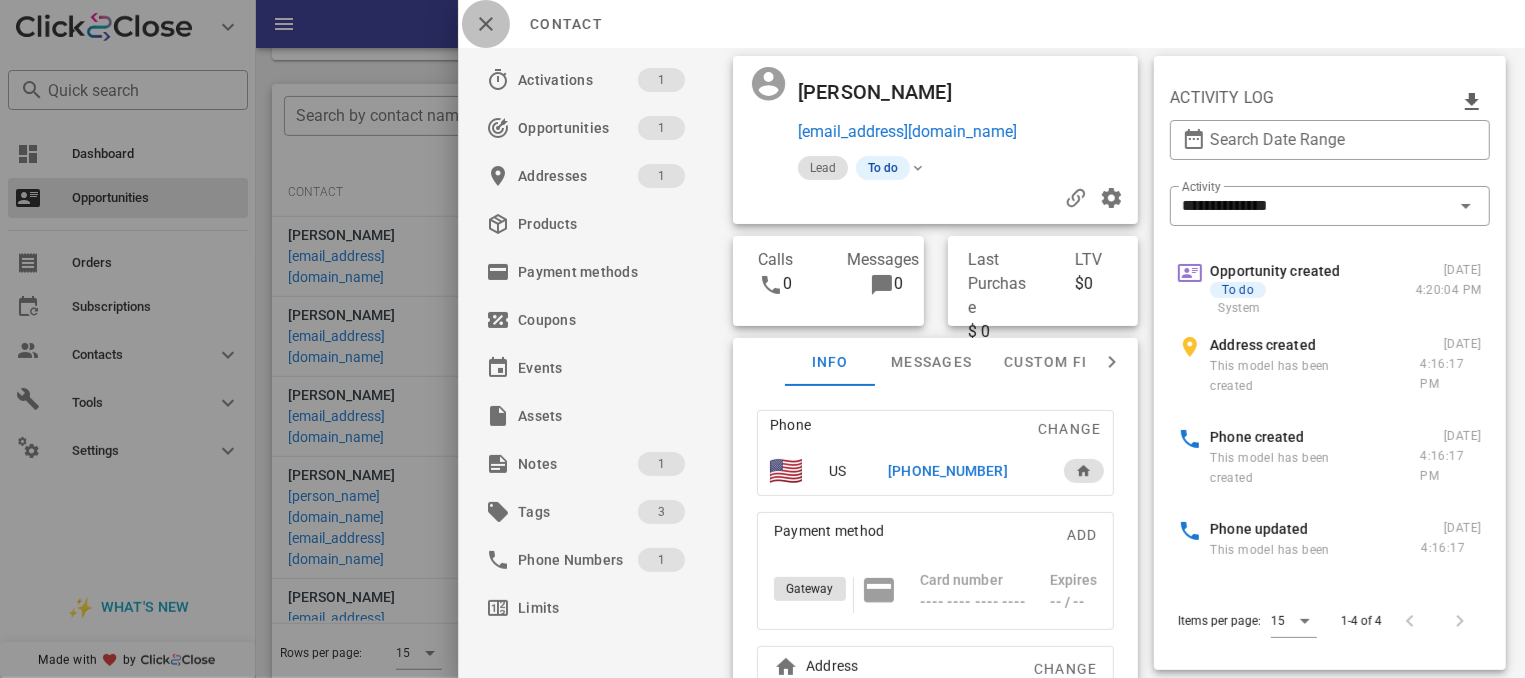 click at bounding box center (486, 24) 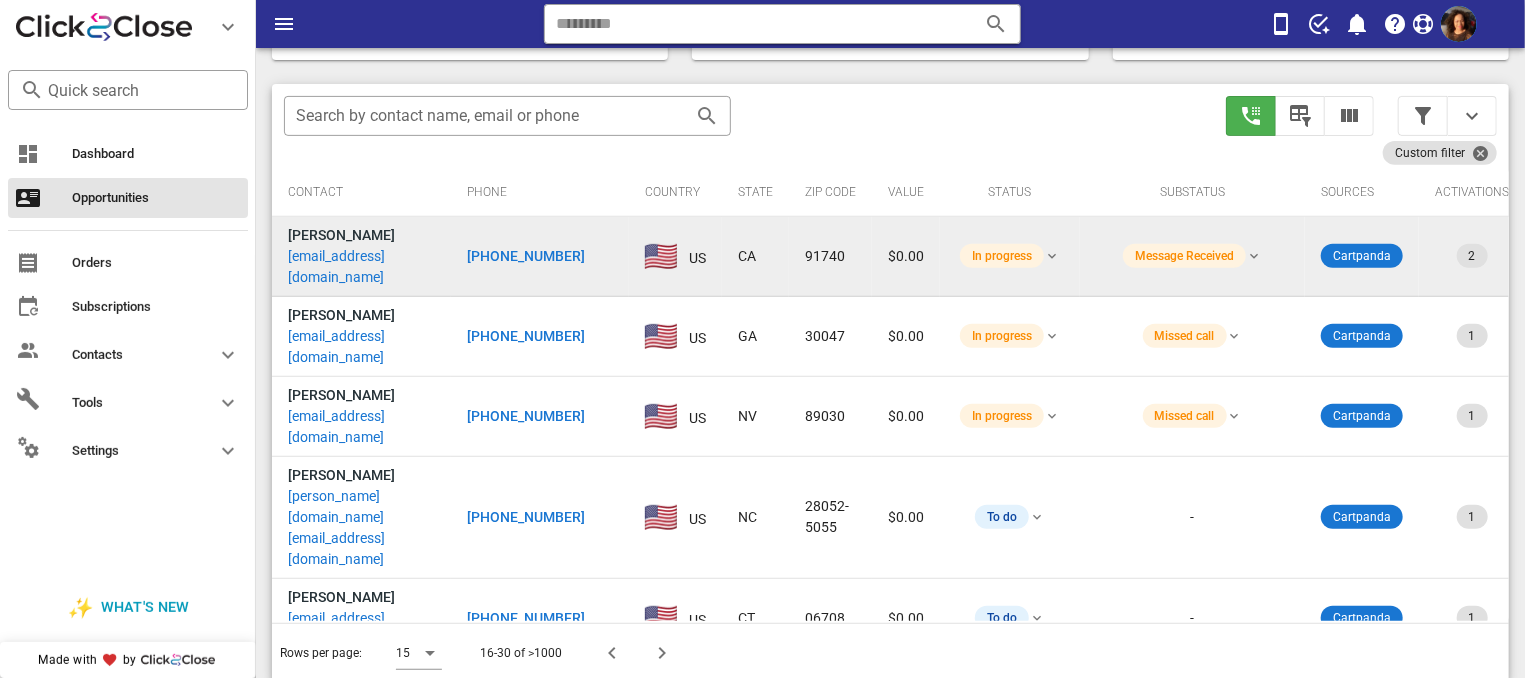 click on "[PHONE_NUMBER]" at bounding box center [526, 256] 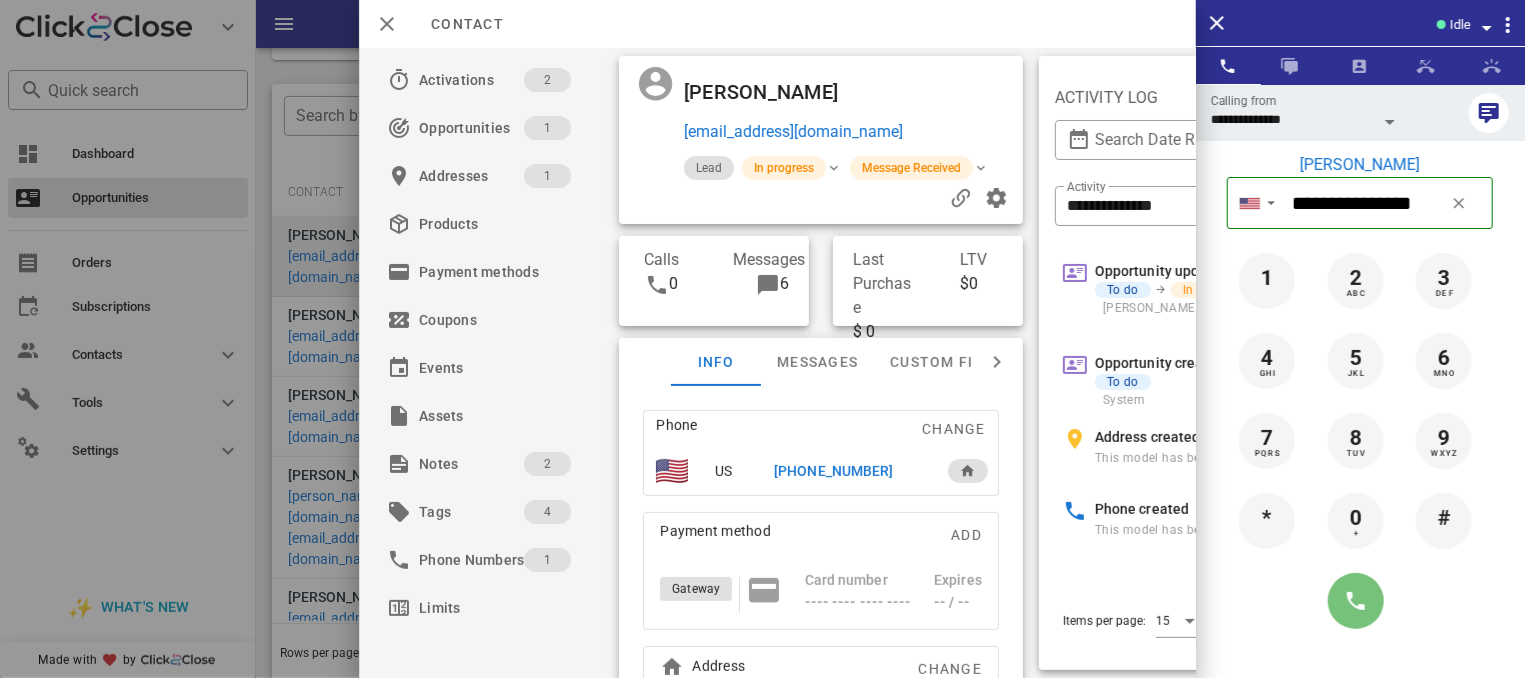 click at bounding box center (1356, 601) 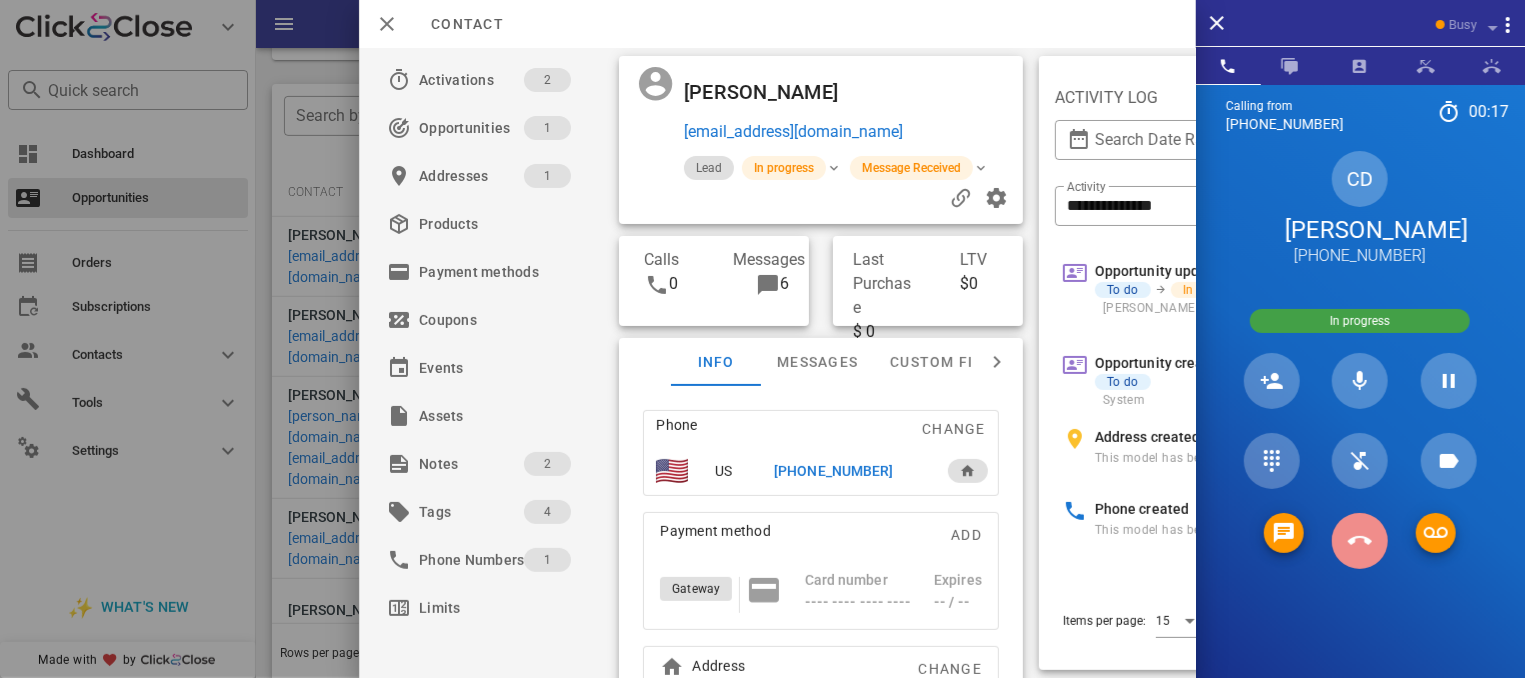click at bounding box center [1360, 541] 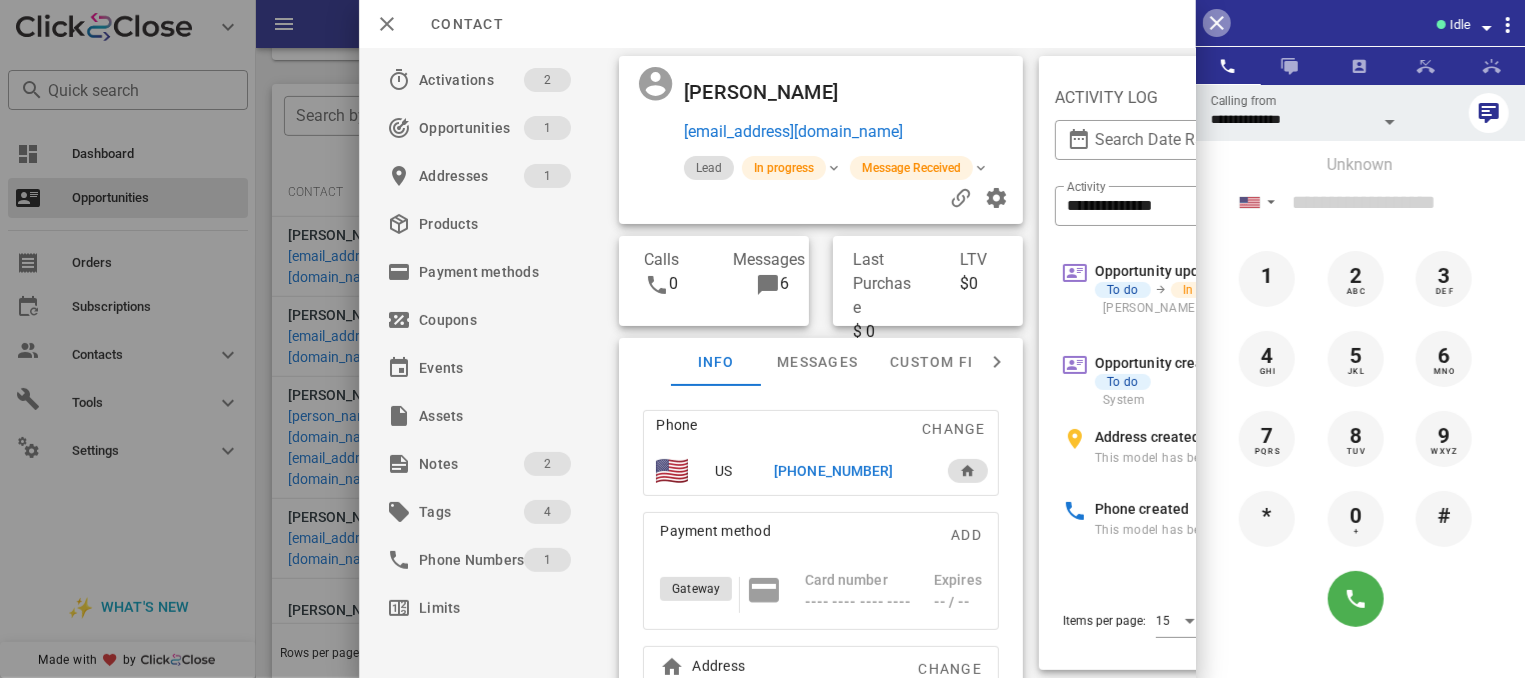 click at bounding box center (1217, 23) 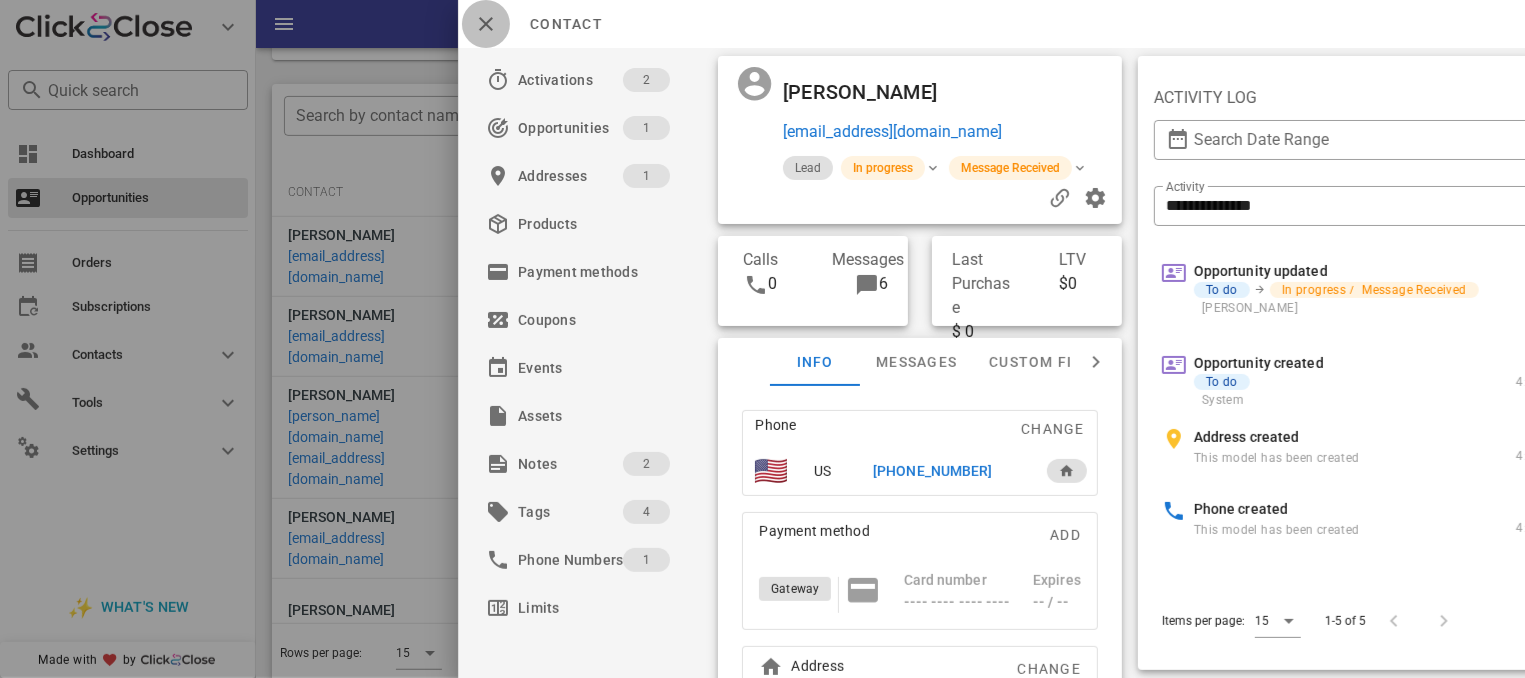 click at bounding box center (486, 24) 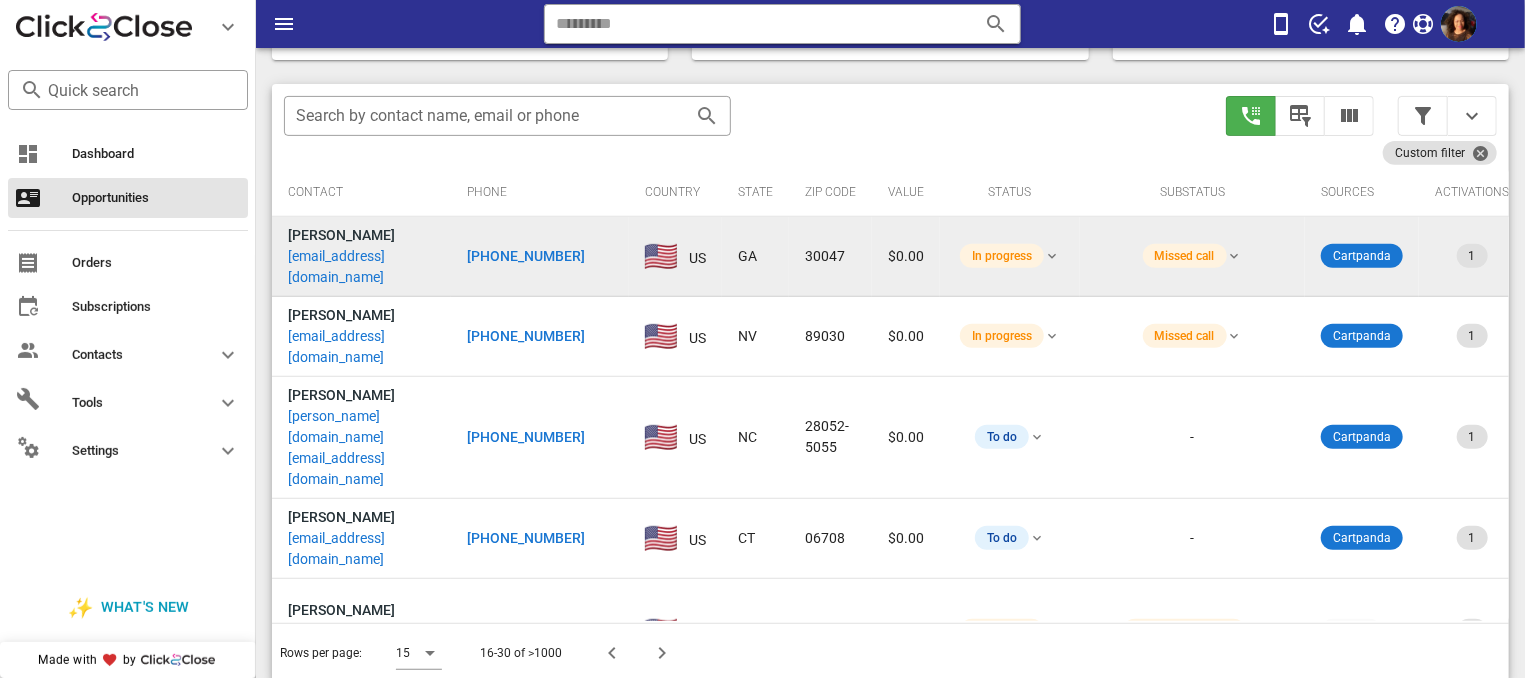 click on "[PHONE_NUMBER]" at bounding box center (526, 256) 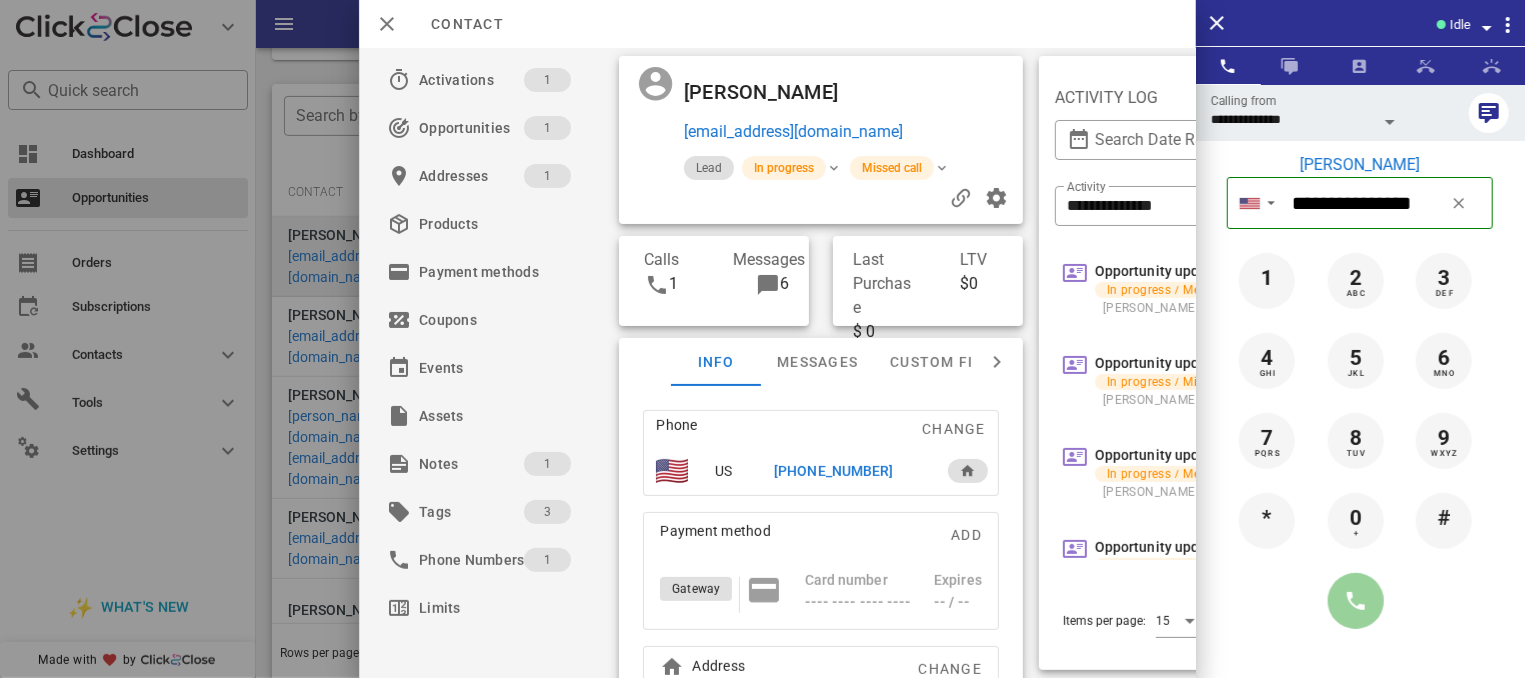 click at bounding box center (1356, 601) 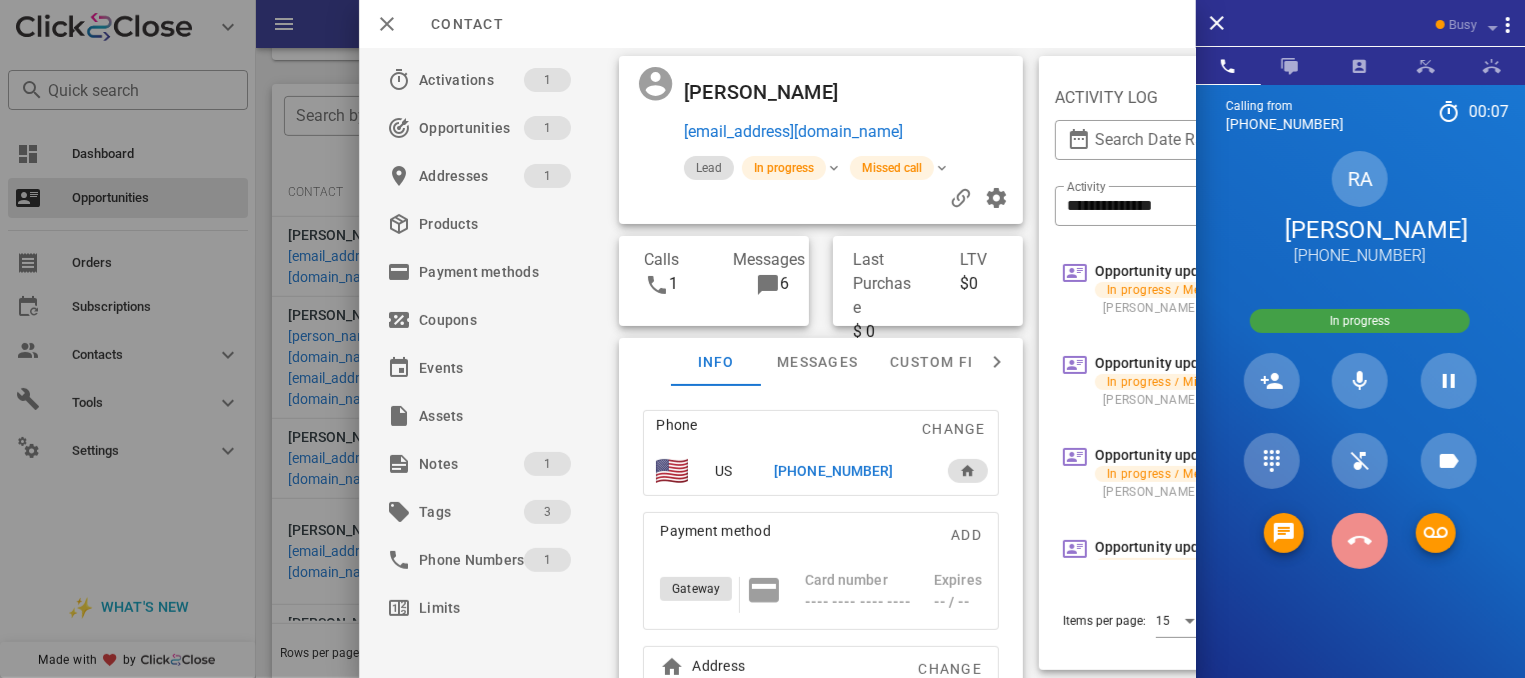 click at bounding box center (1360, 541) 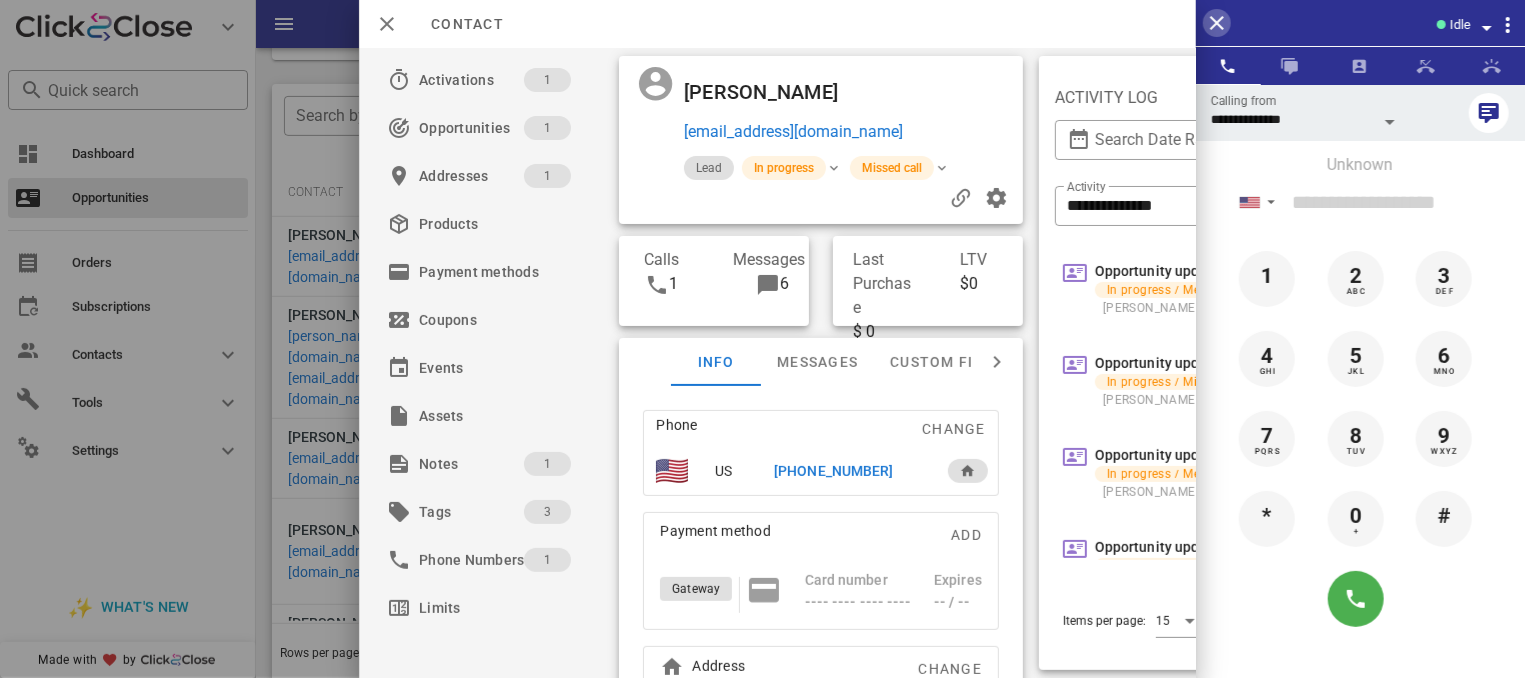 click at bounding box center [1217, 23] 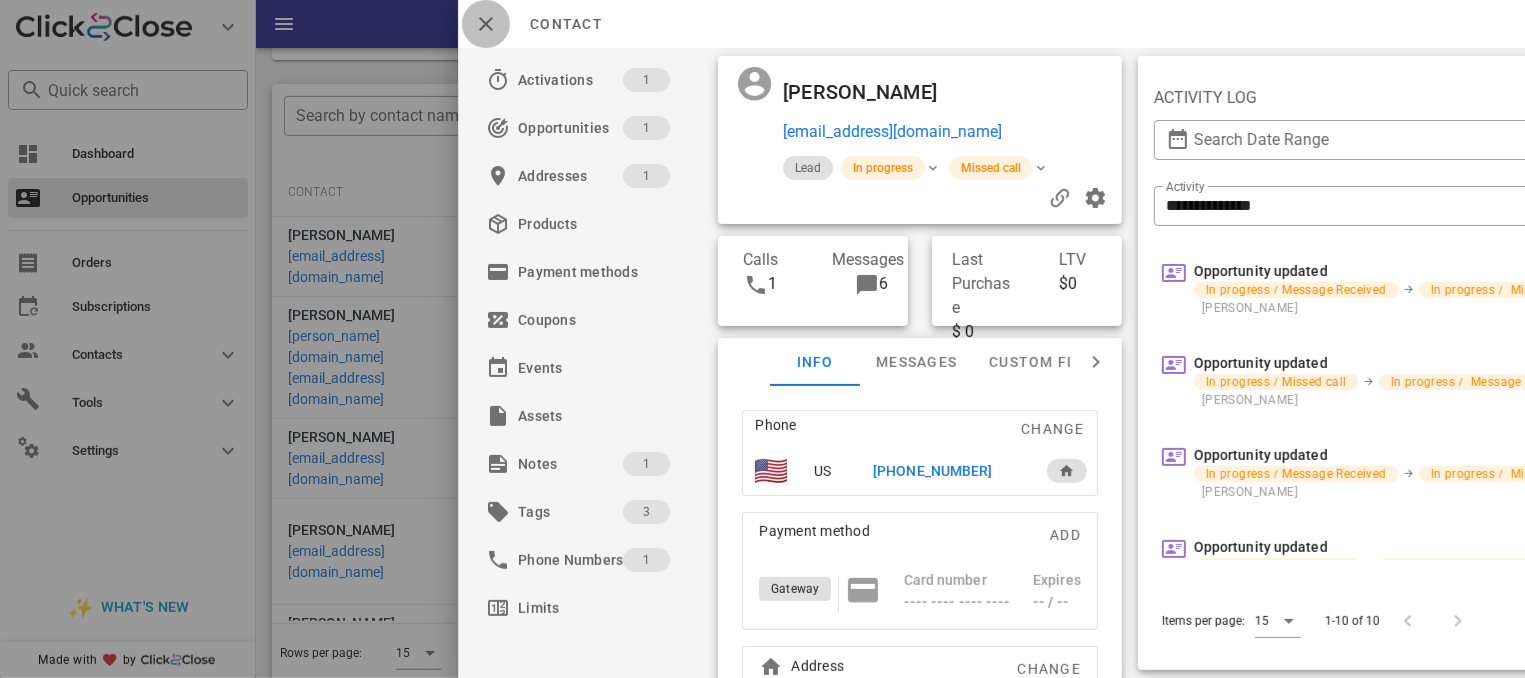 click at bounding box center [486, 24] 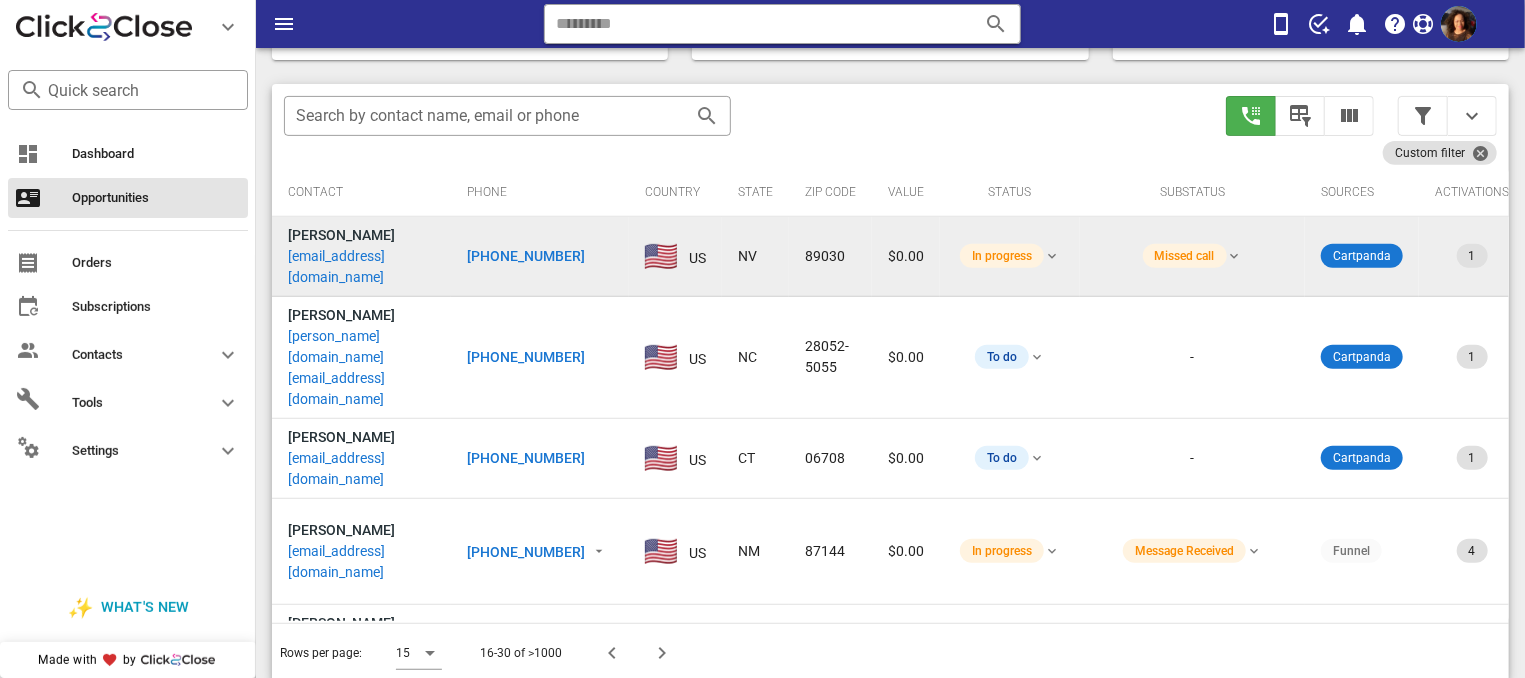 click on "[PHONE_NUMBER]" at bounding box center [526, 256] 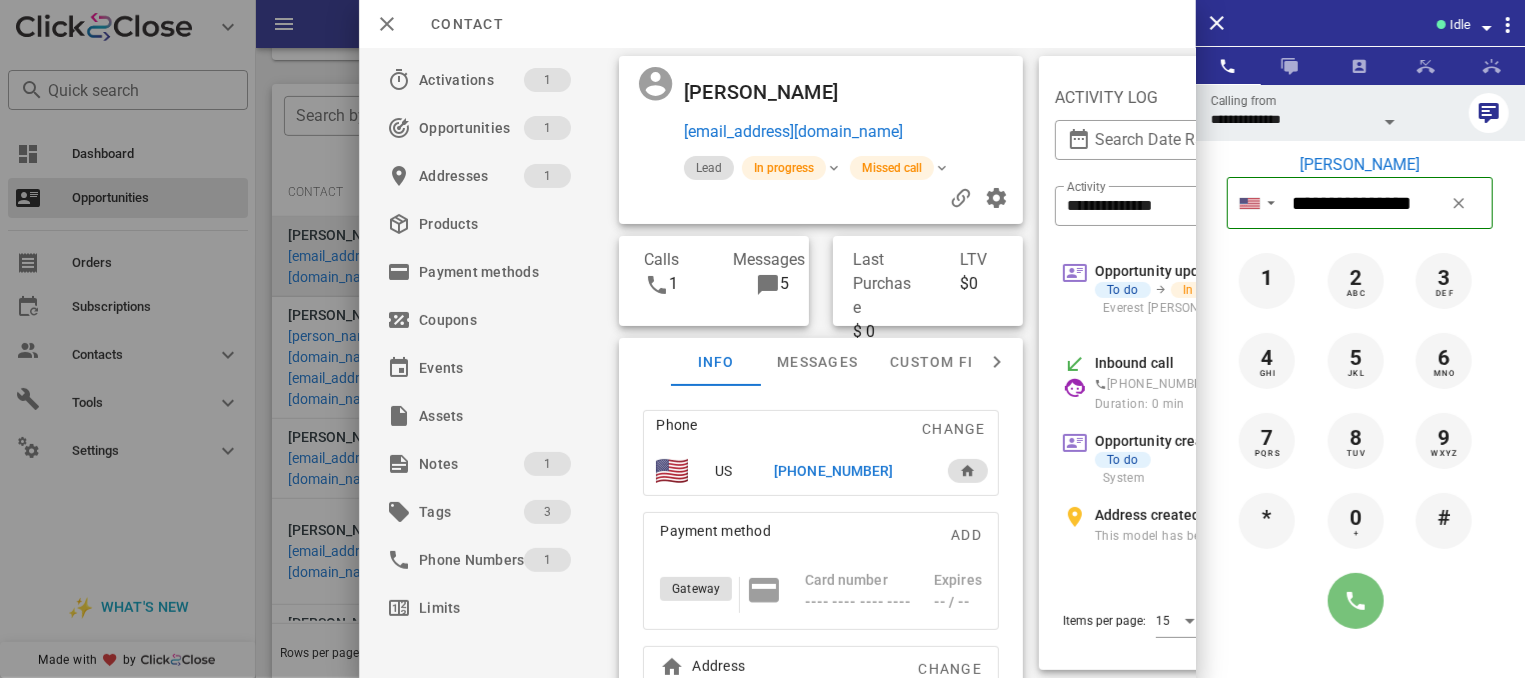 click at bounding box center [1356, 601] 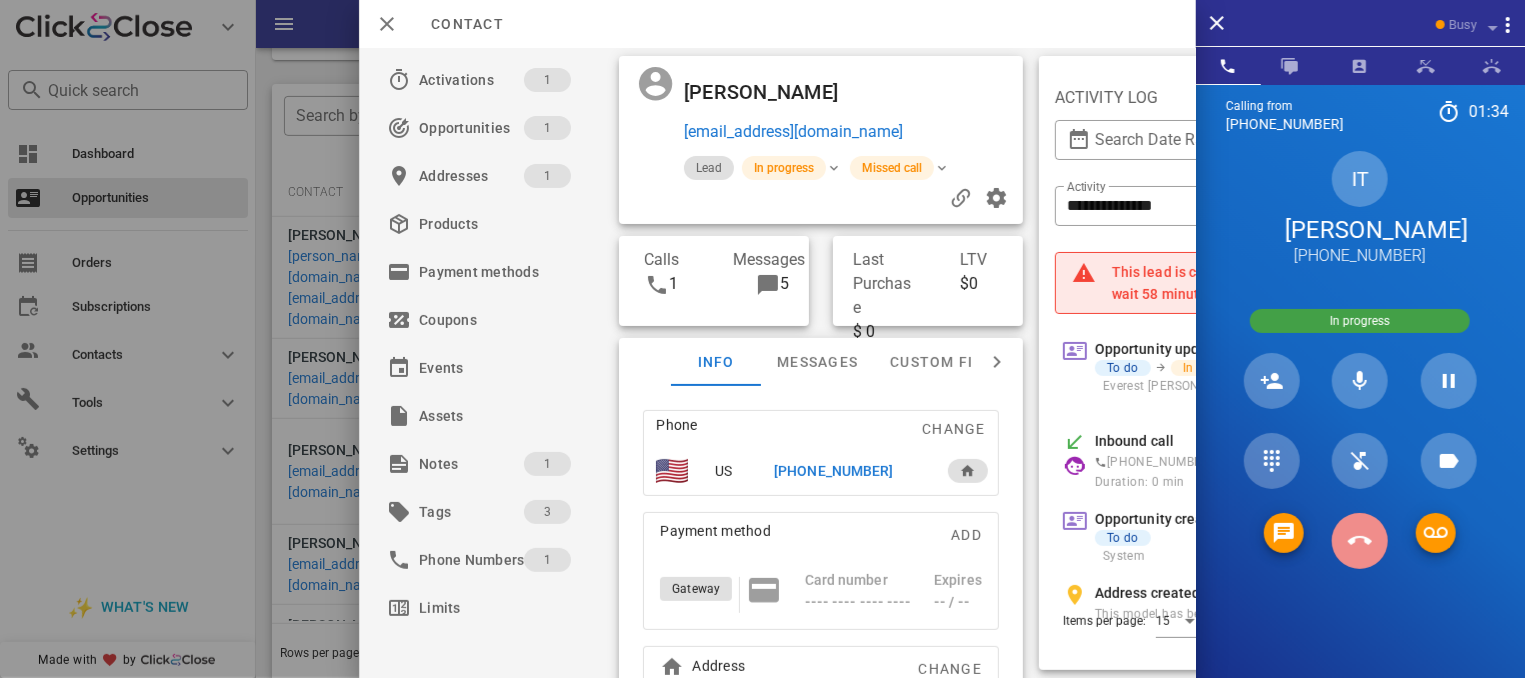 click at bounding box center (1360, 541) 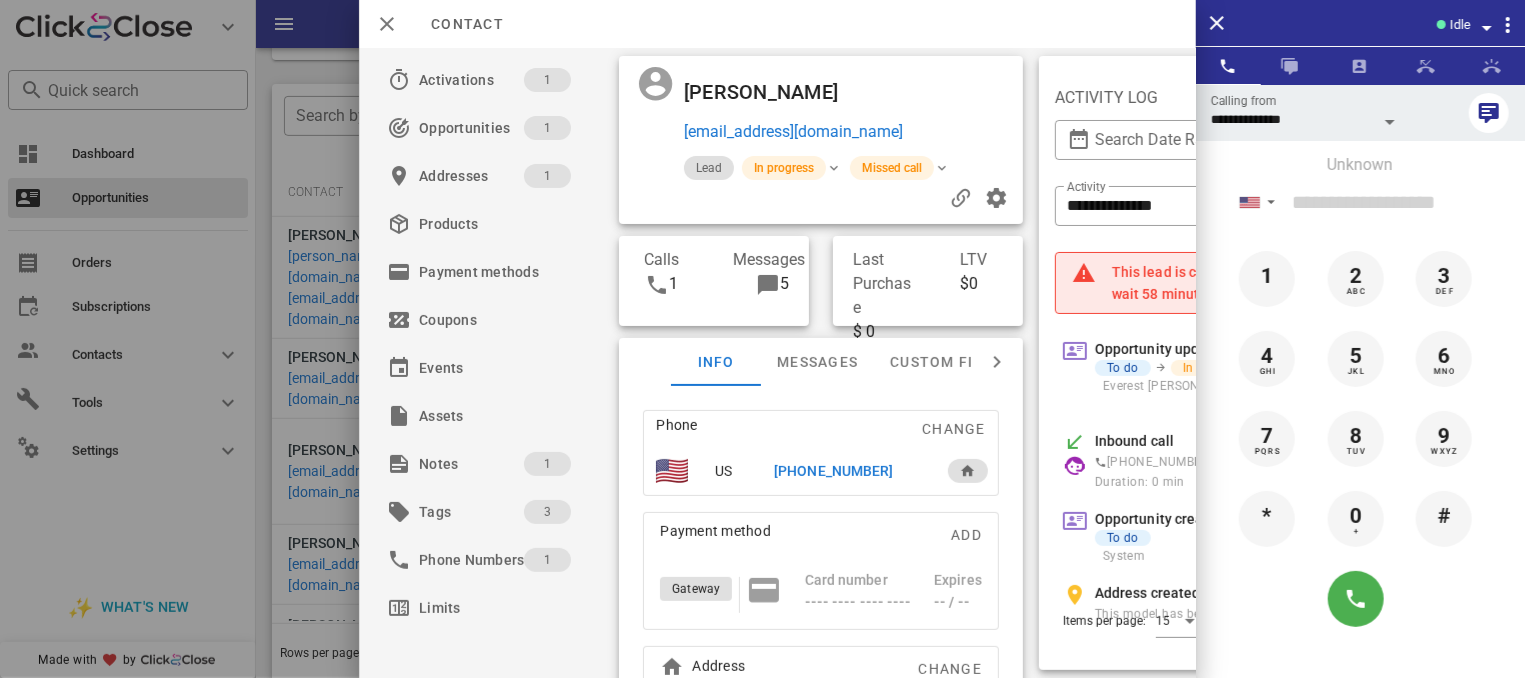 click on "Idle" at bounding box center [1360, 23] 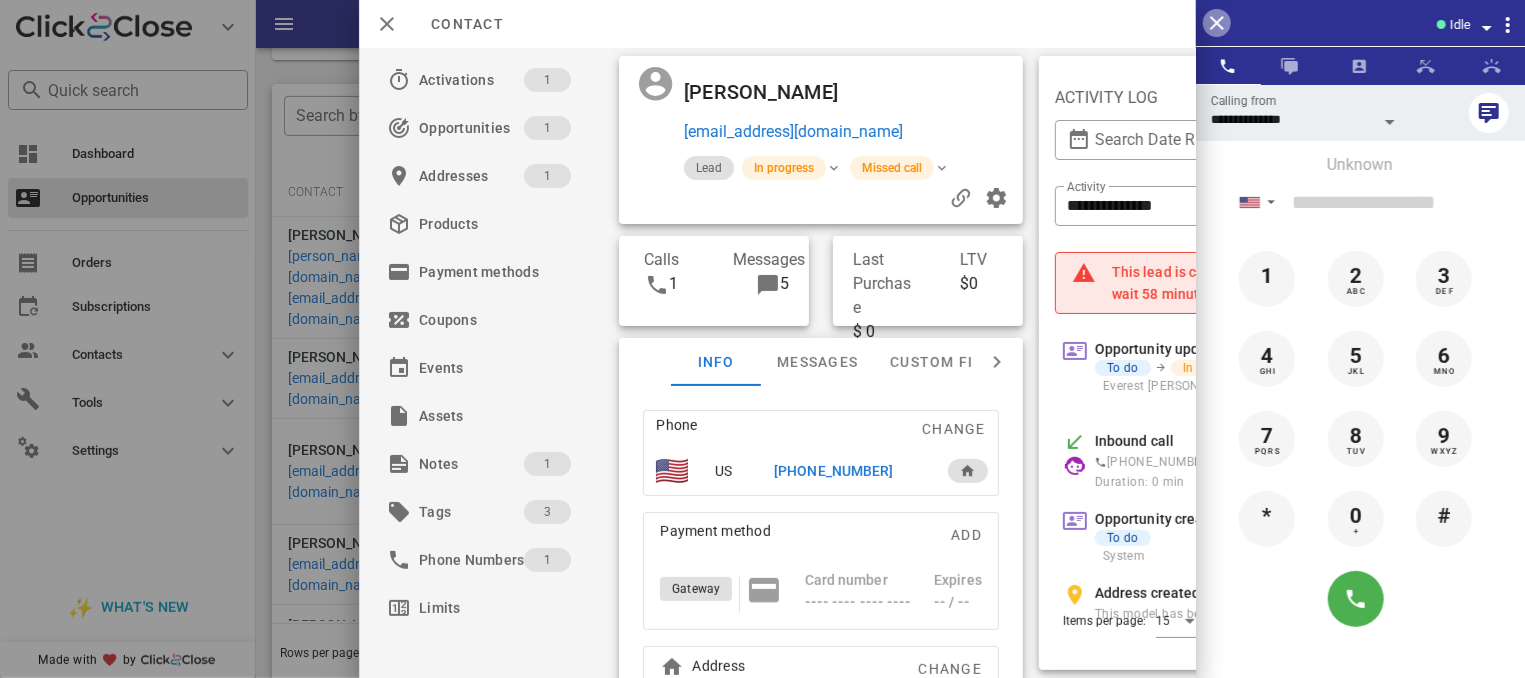 click at bounding box center [1217, 23] 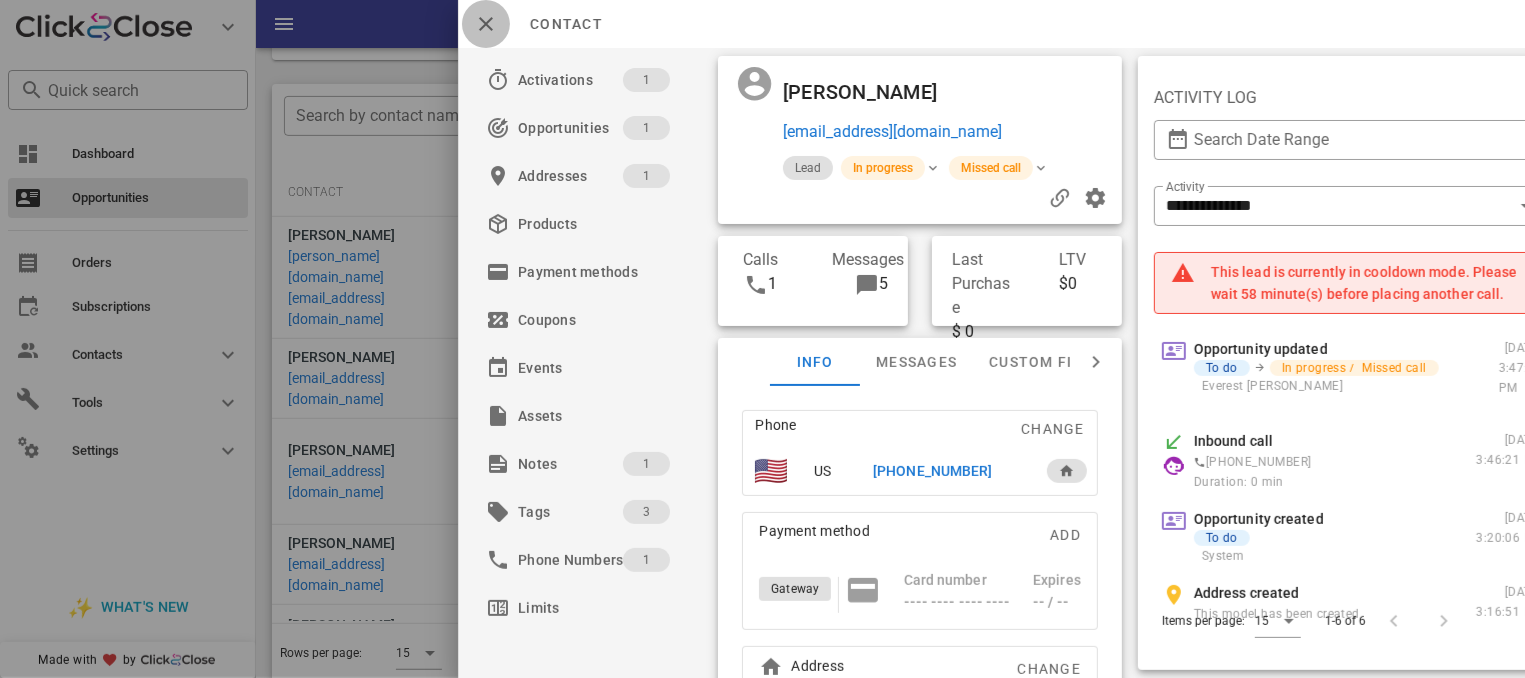 click at bounding box center (486, 24) 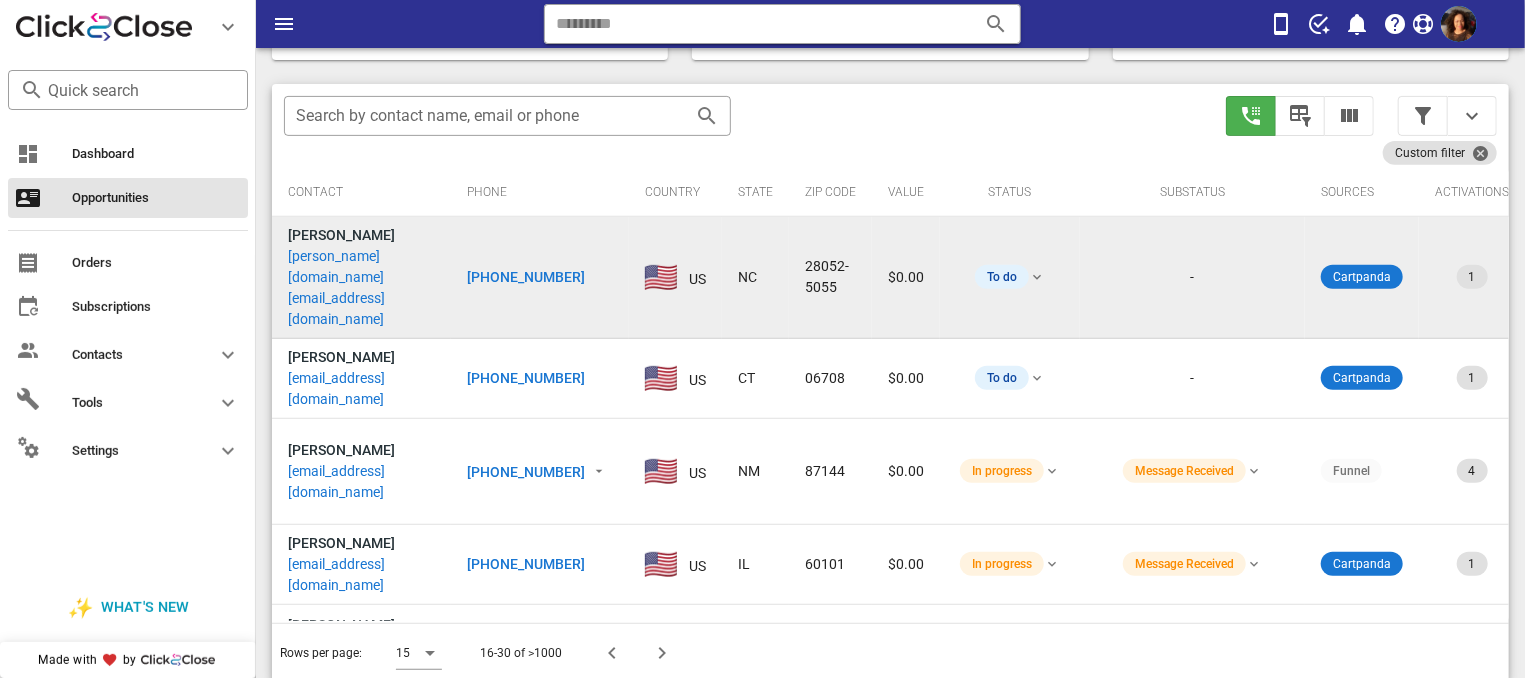 click on "[PHONE_NUMBER]" at bounding box center [526, 277] 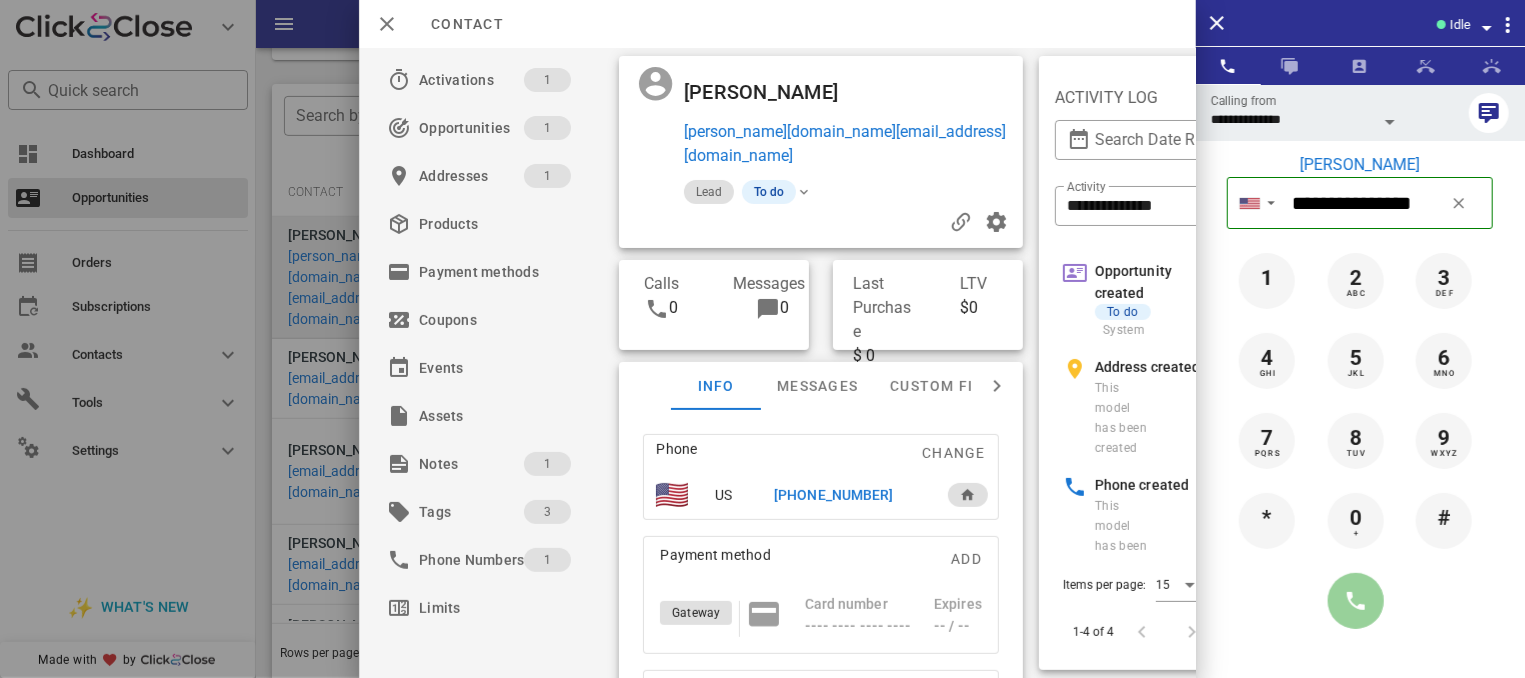 click at bounding box center [1356, 601] 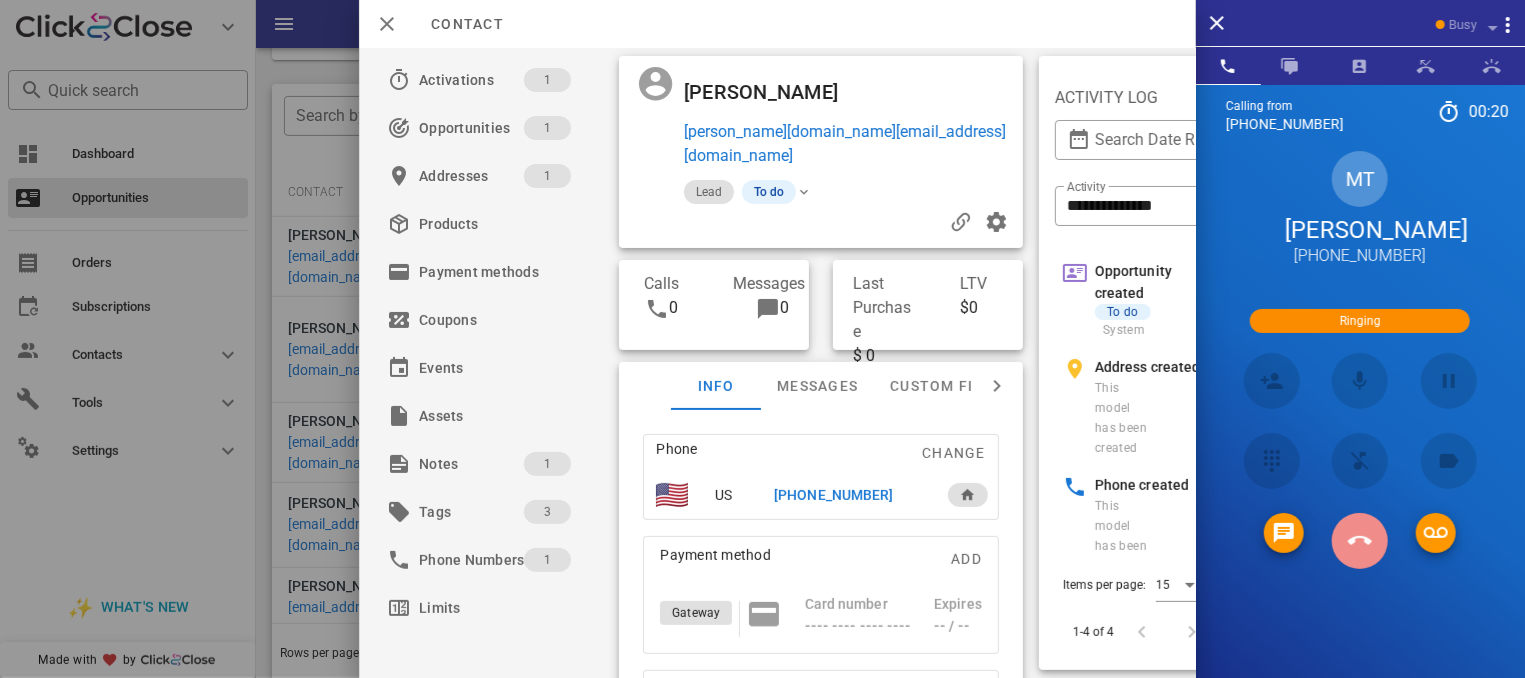 click at bounding box center [1360, 541] 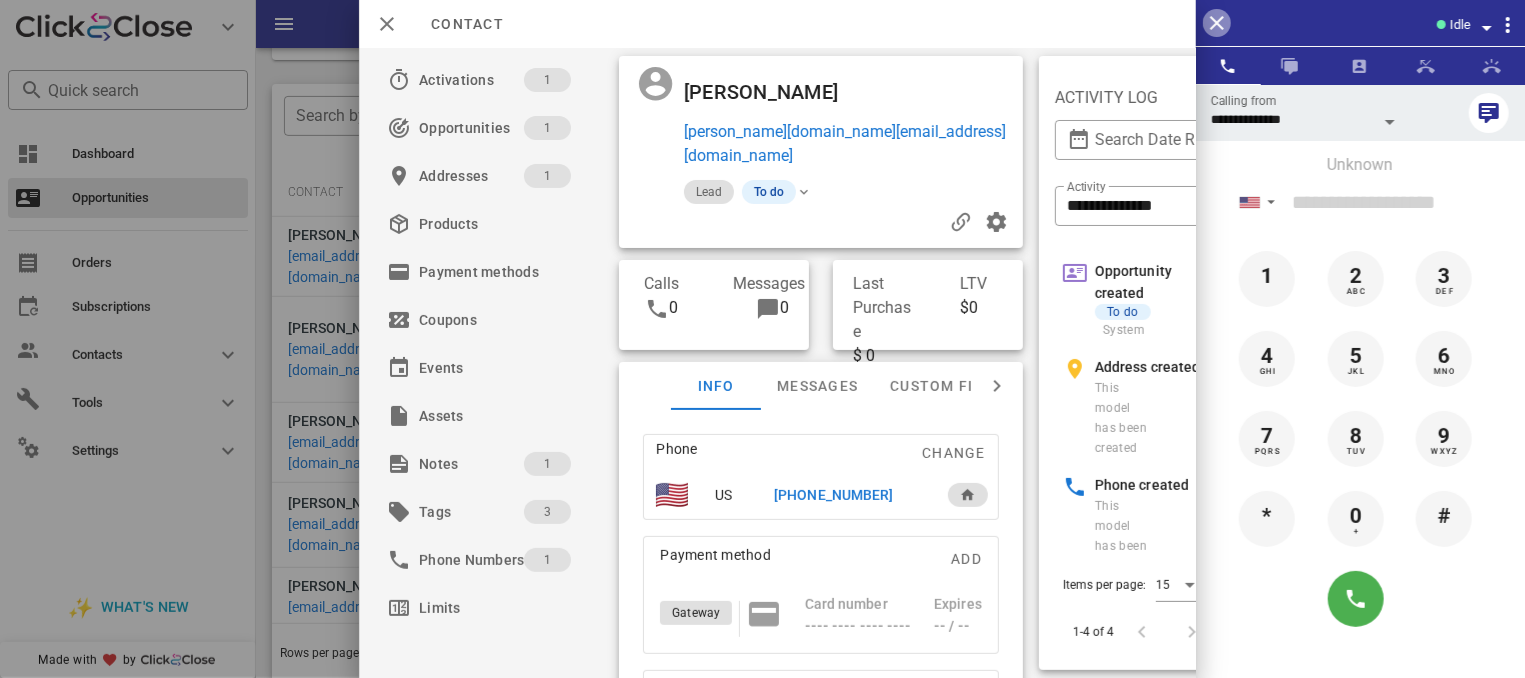 click at bounding box center (1217, 23) 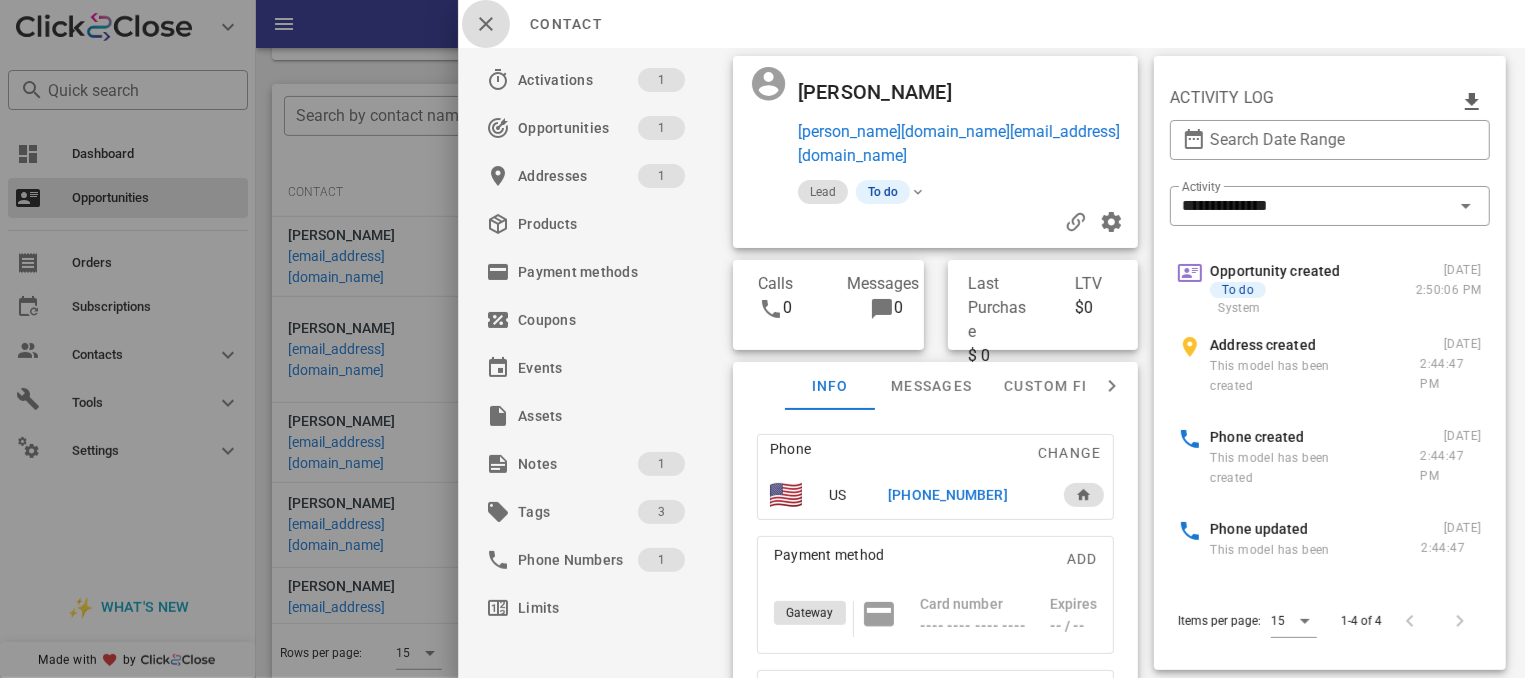 click at bounding box center (486, 24) 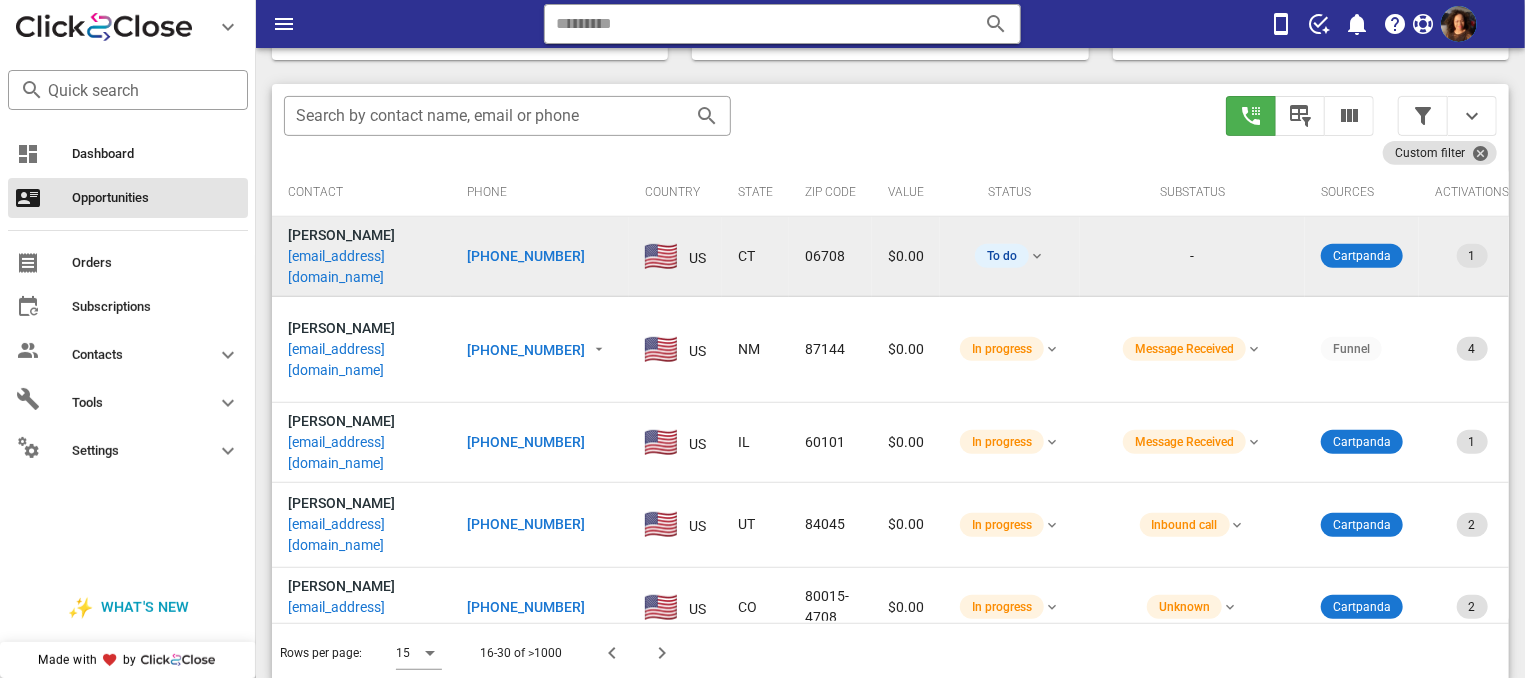 click on "[PHONE_NUMBER]" at bounding box center [526, 256] 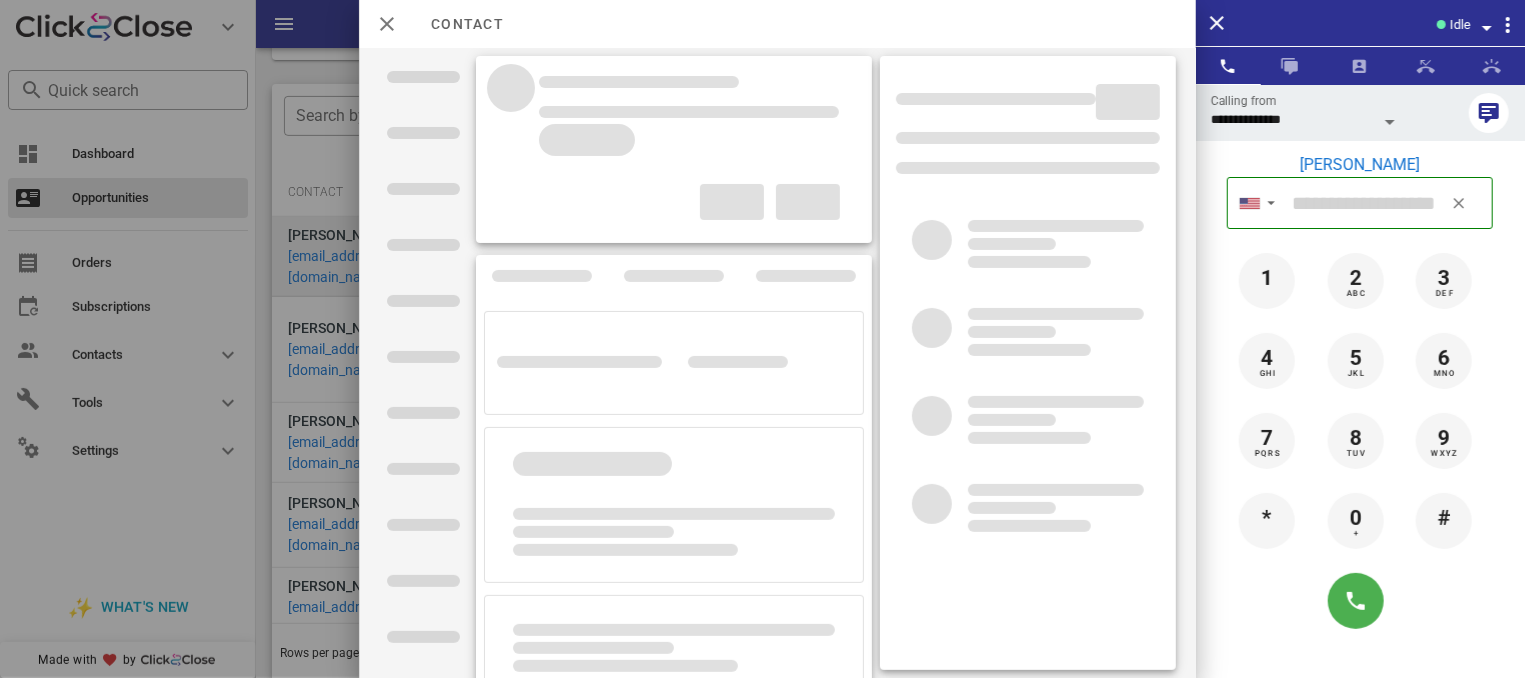 type on "**********" 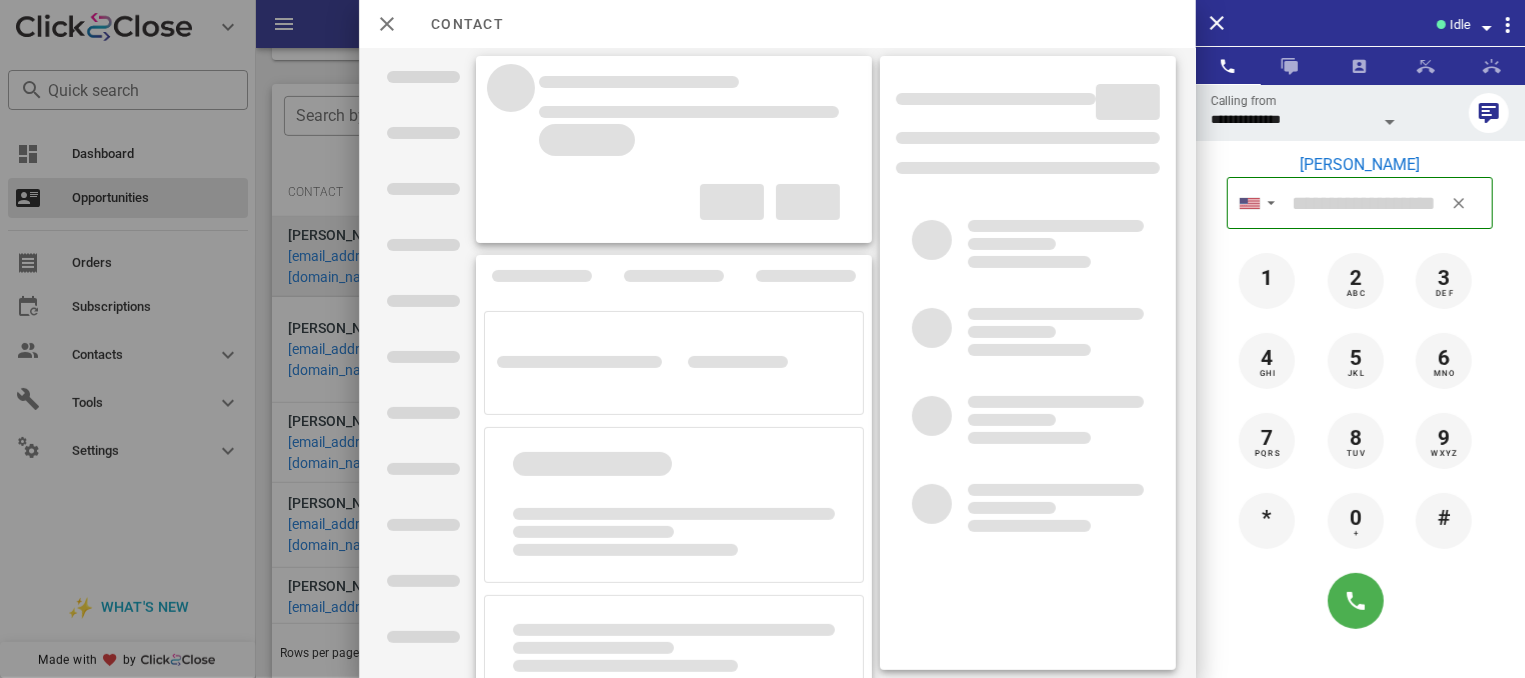 type on "**********" 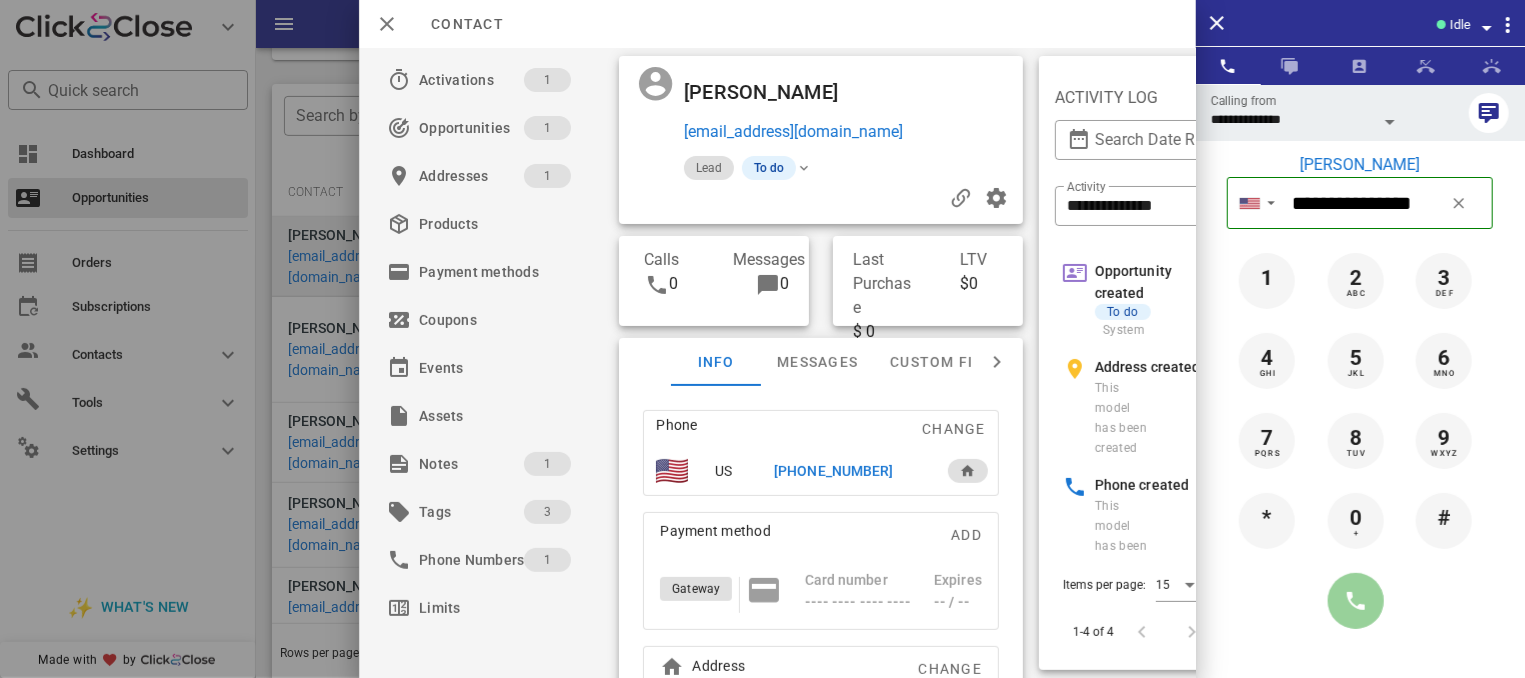 click at bounding box center (1356, 601) 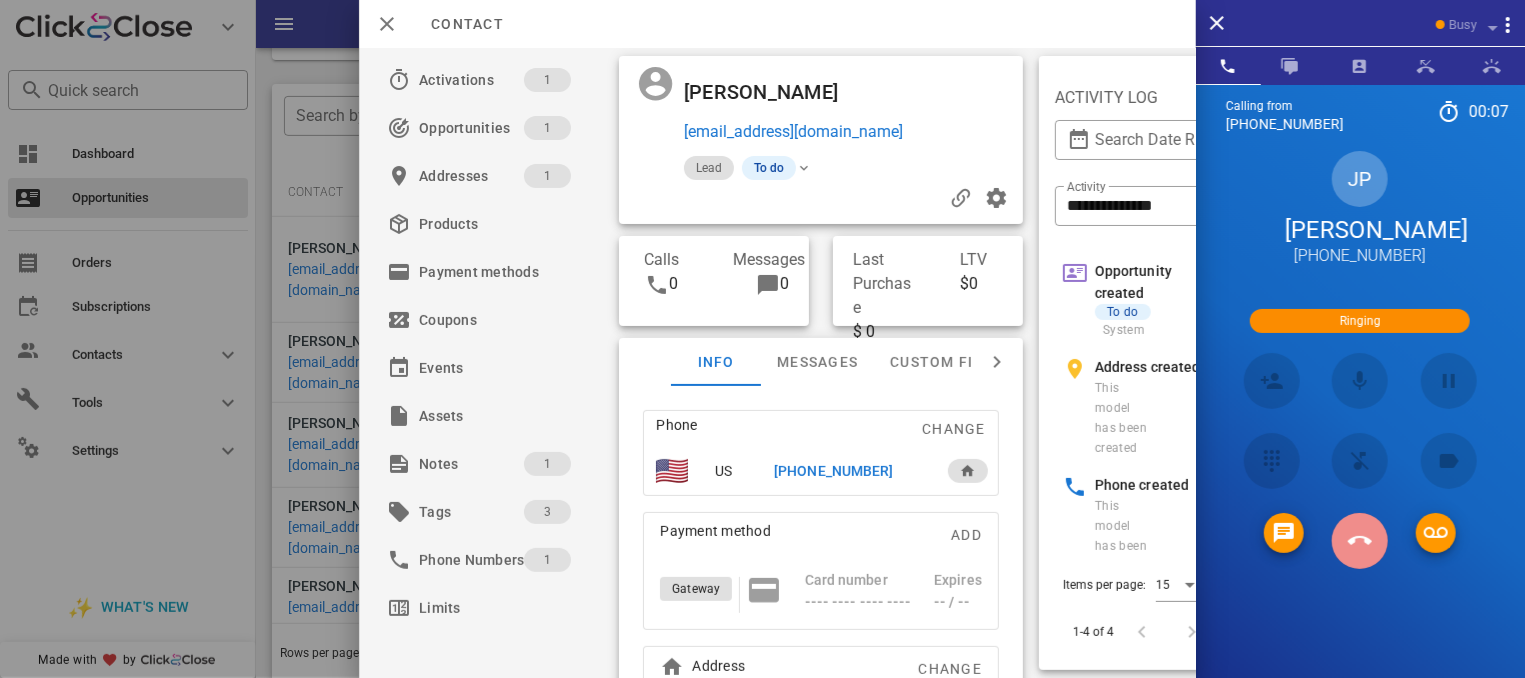 click at bounding box center [1360, 541] 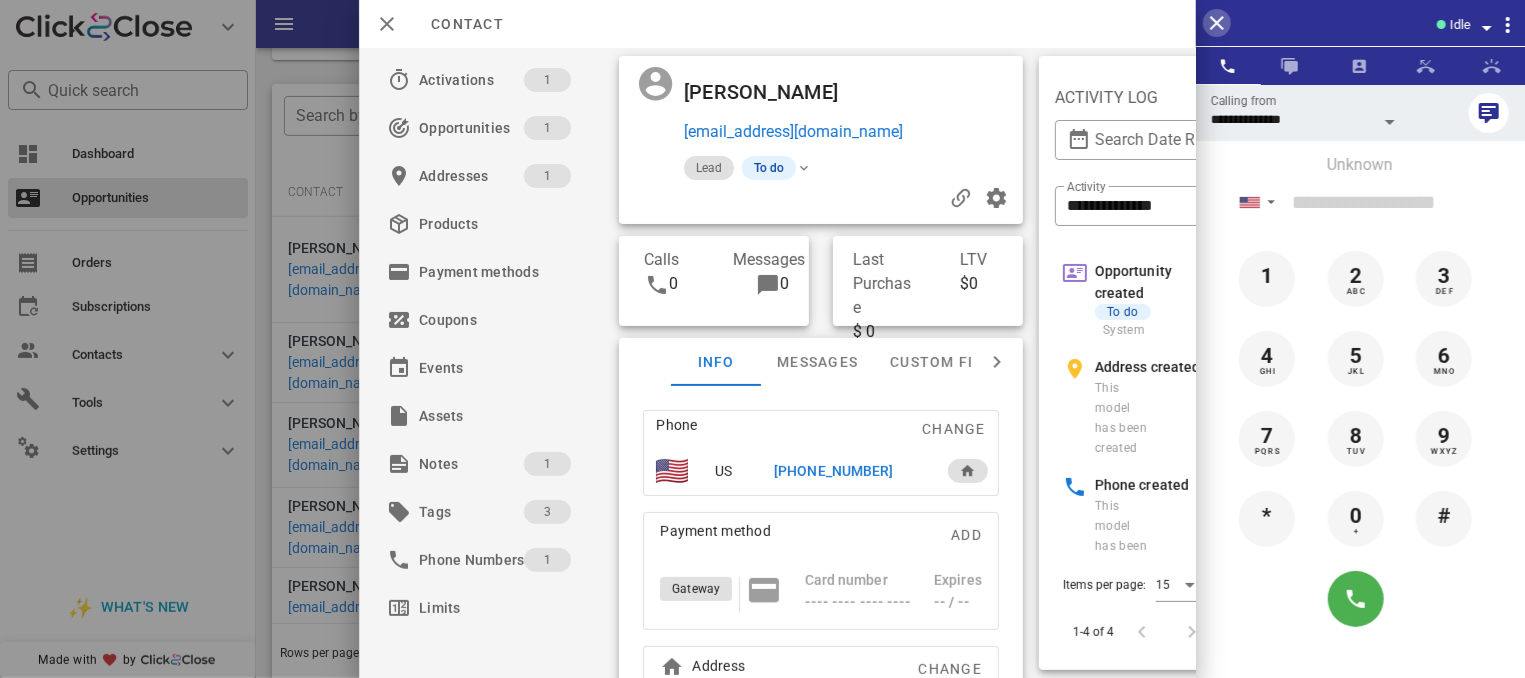 click at bounding box center [1217, 23] 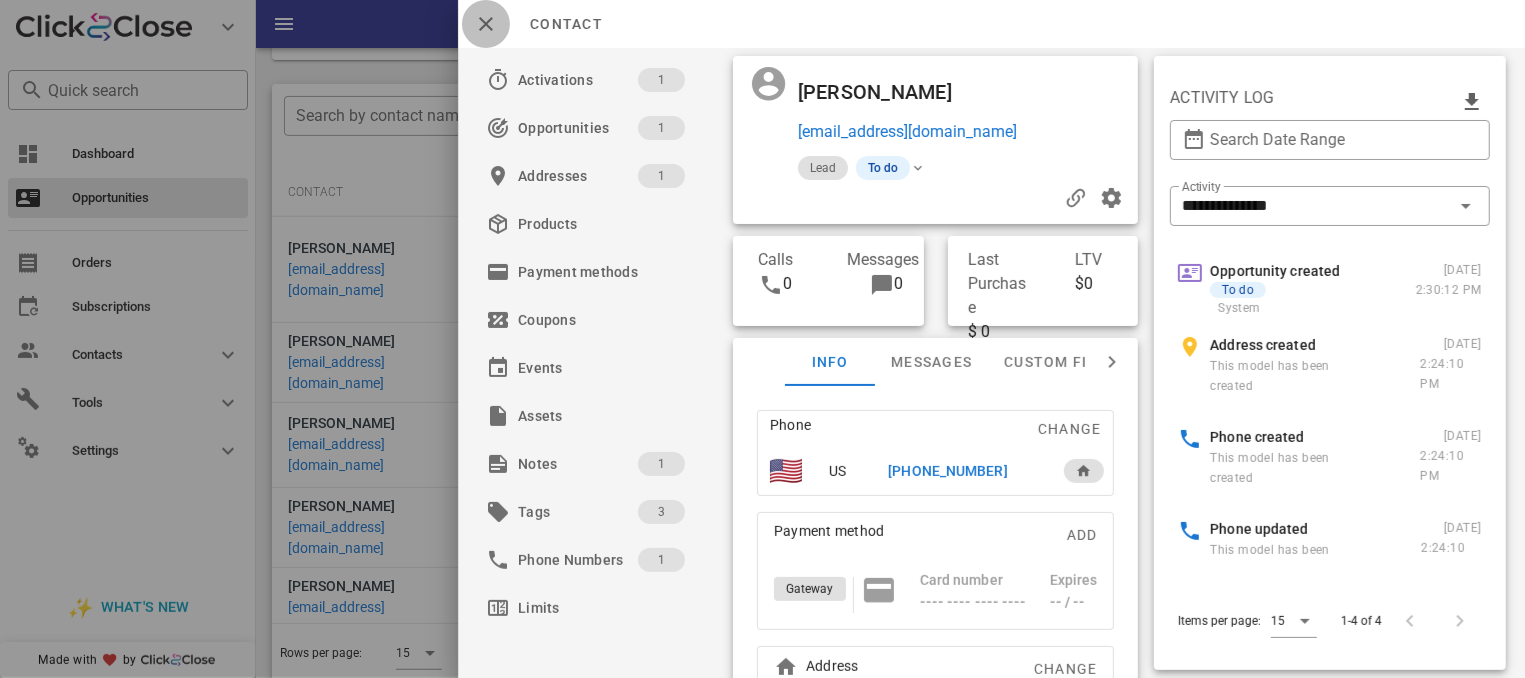 click at bounding box center (486, 24) 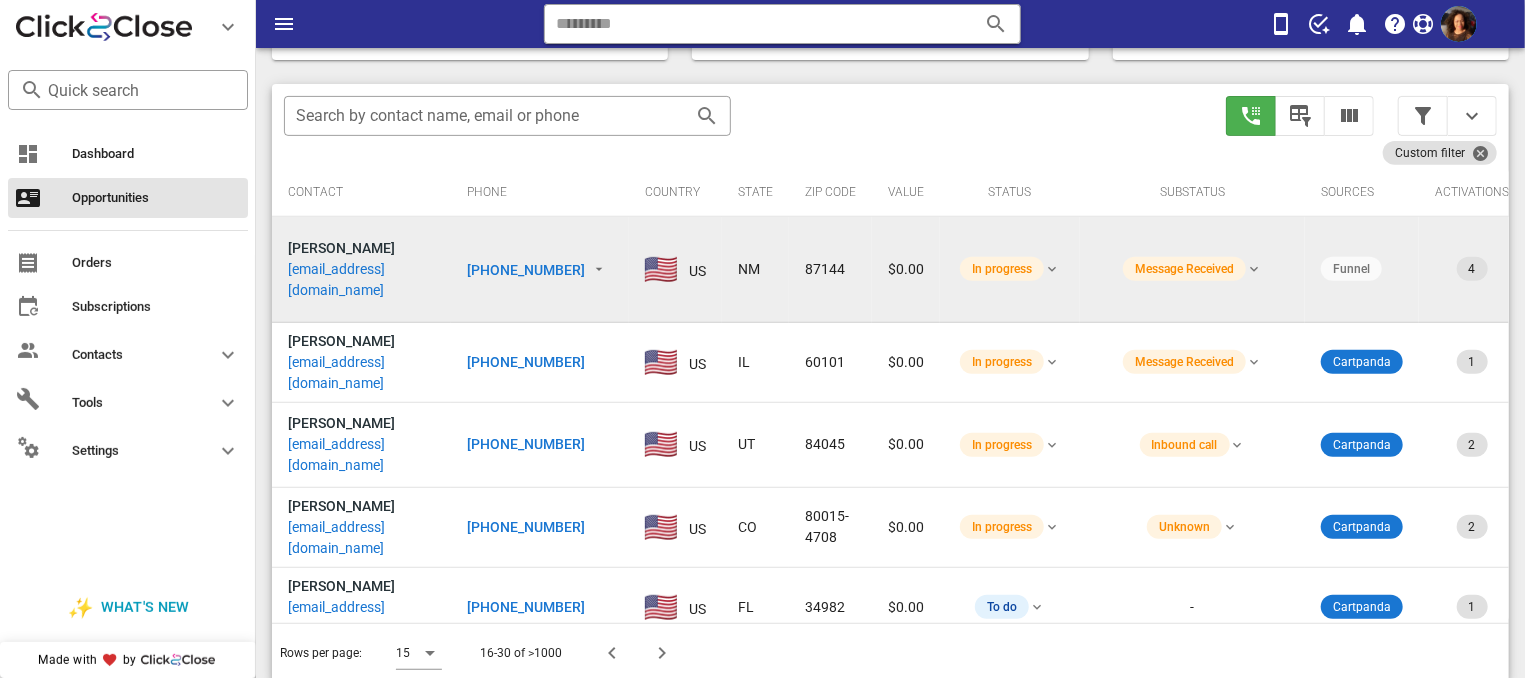 click on "[PHONE_NUMBER]" at bounding box center (526, 270) 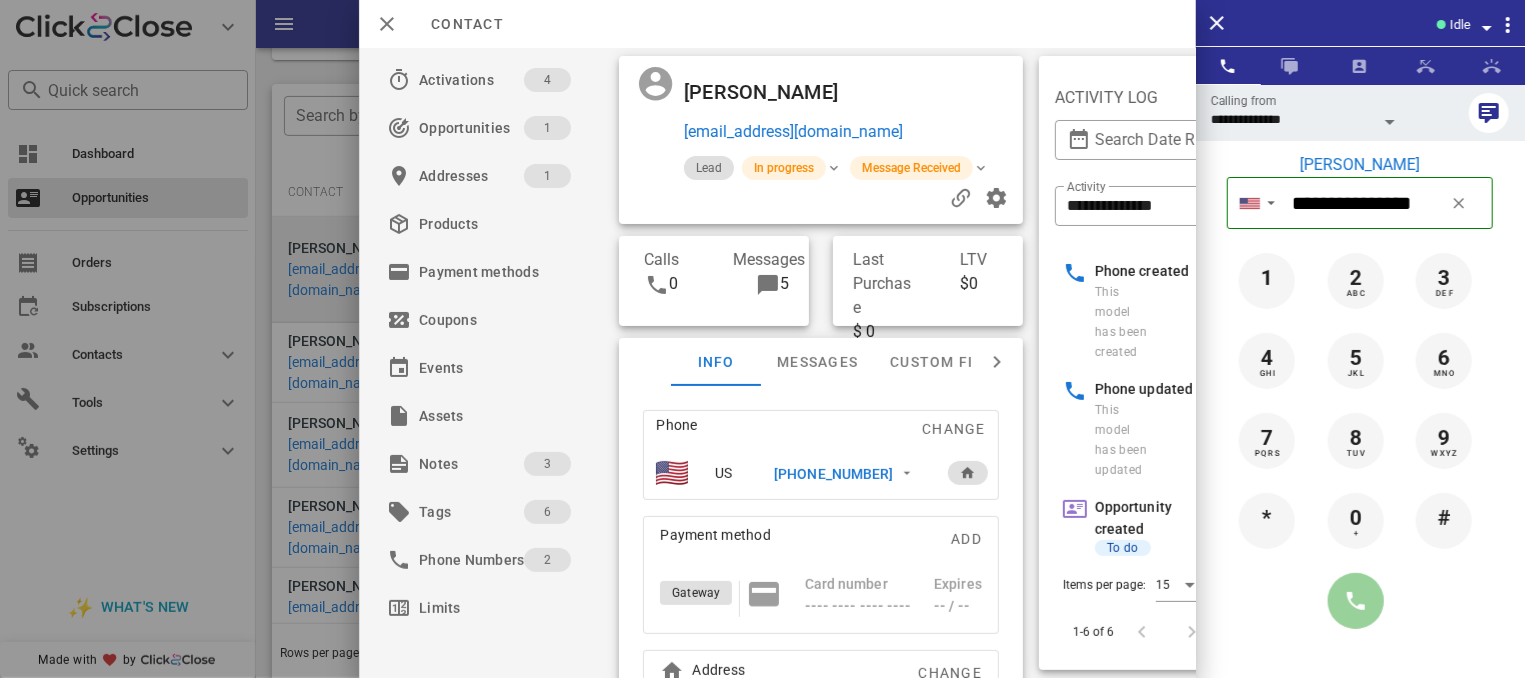 click at bounding box center [1356, 601] 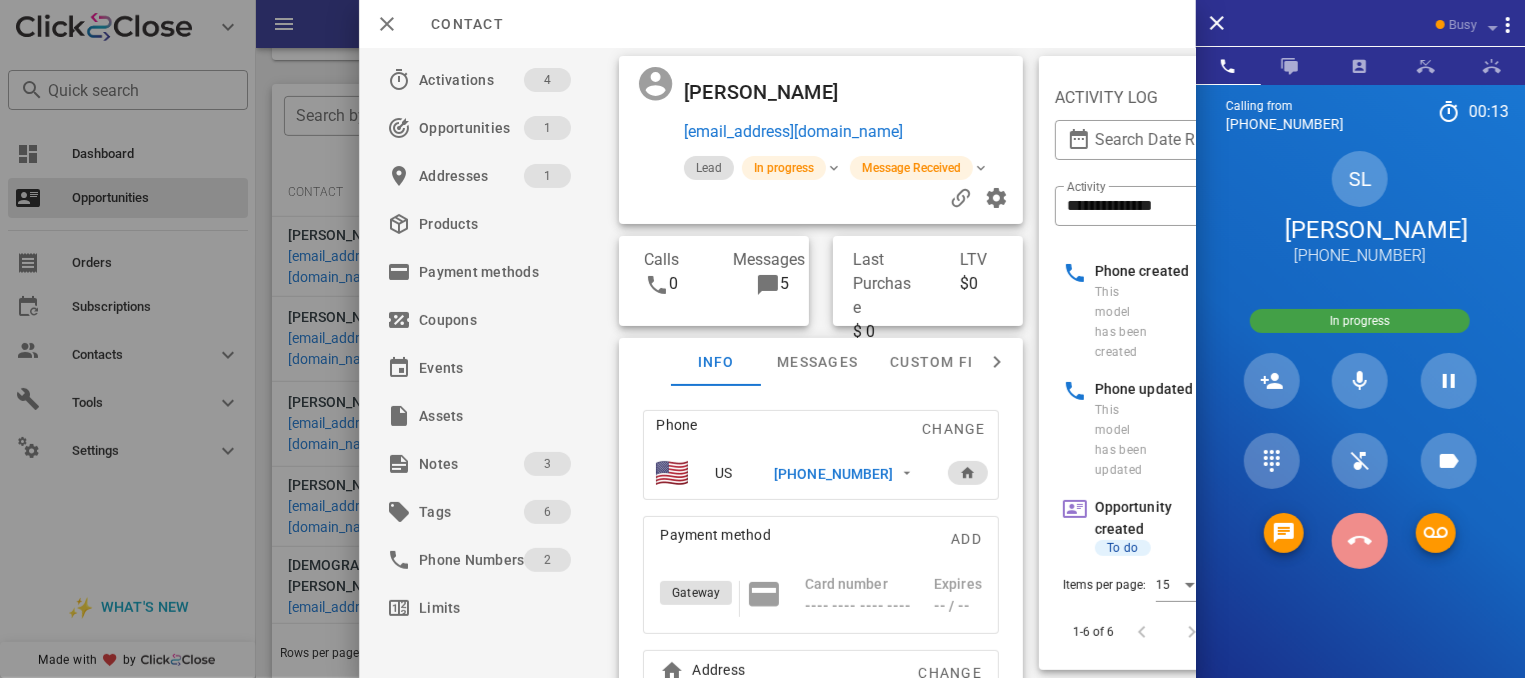 click at bounding box center (1360, 541) 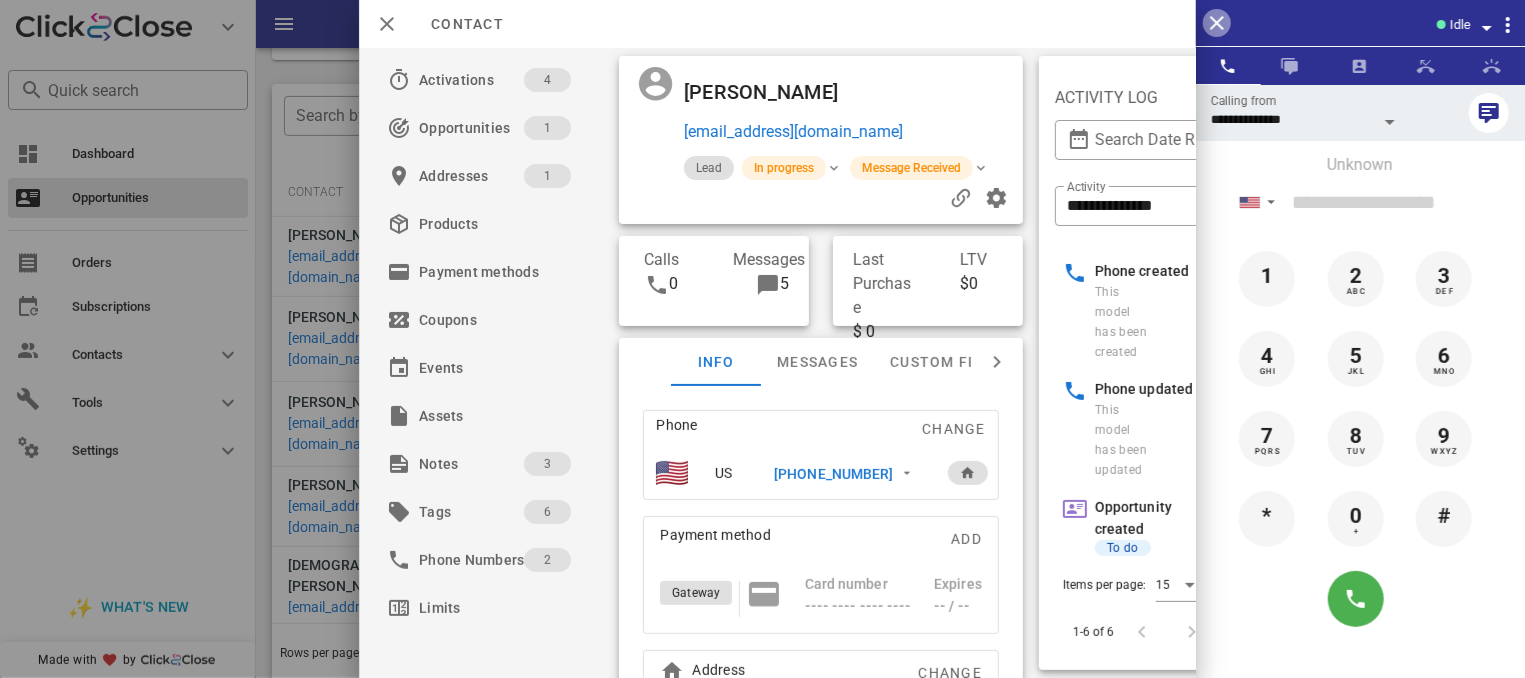 click at bounding box center [1217, 23] 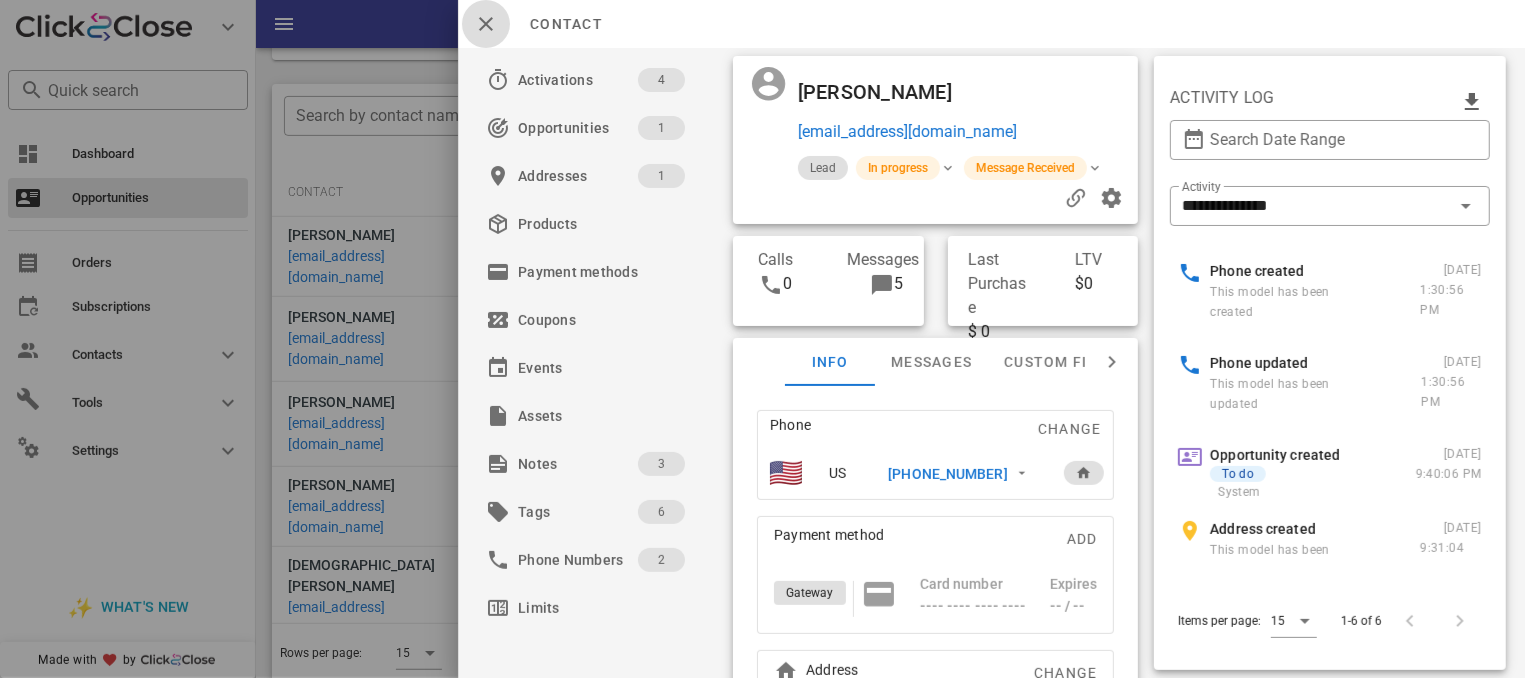click at bounding box center [486, 24] 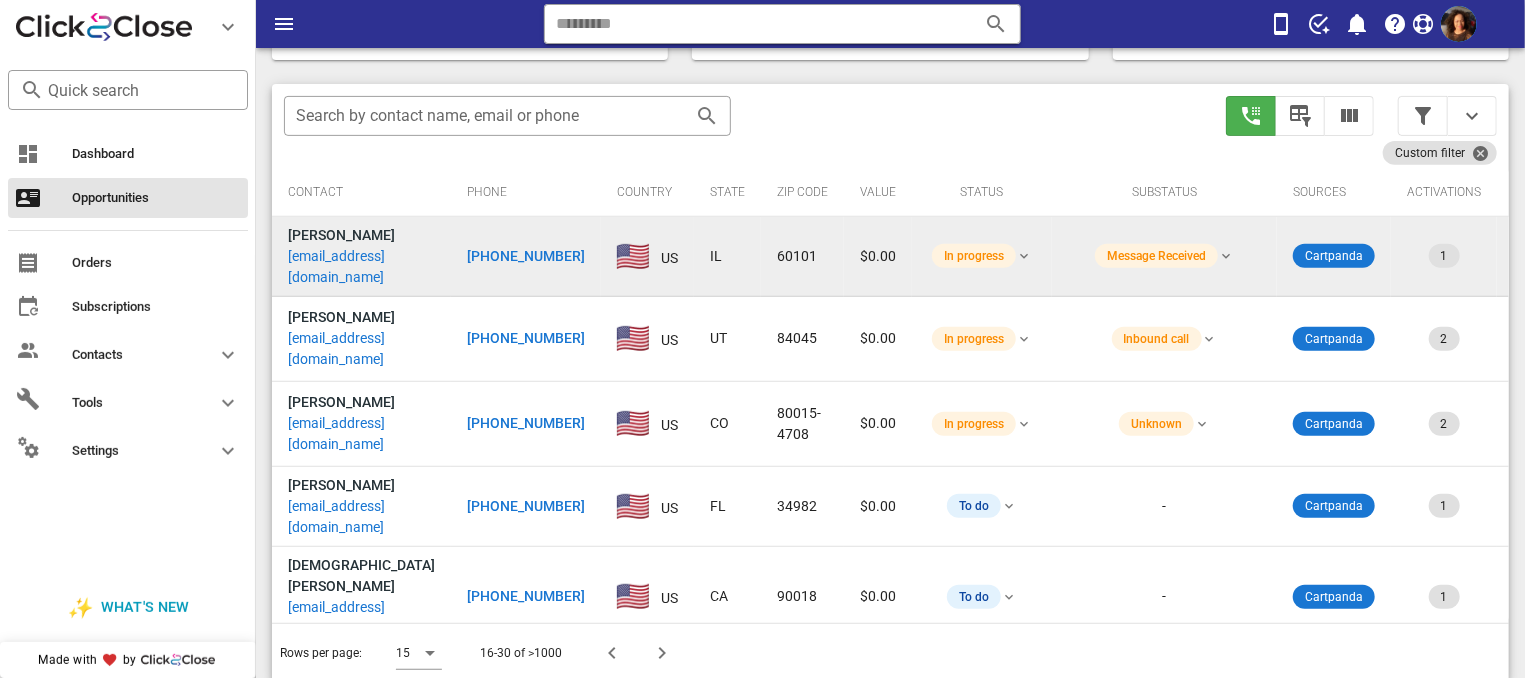 click on "[PHONE_NUMBER]" at bounding box center [526, 256] 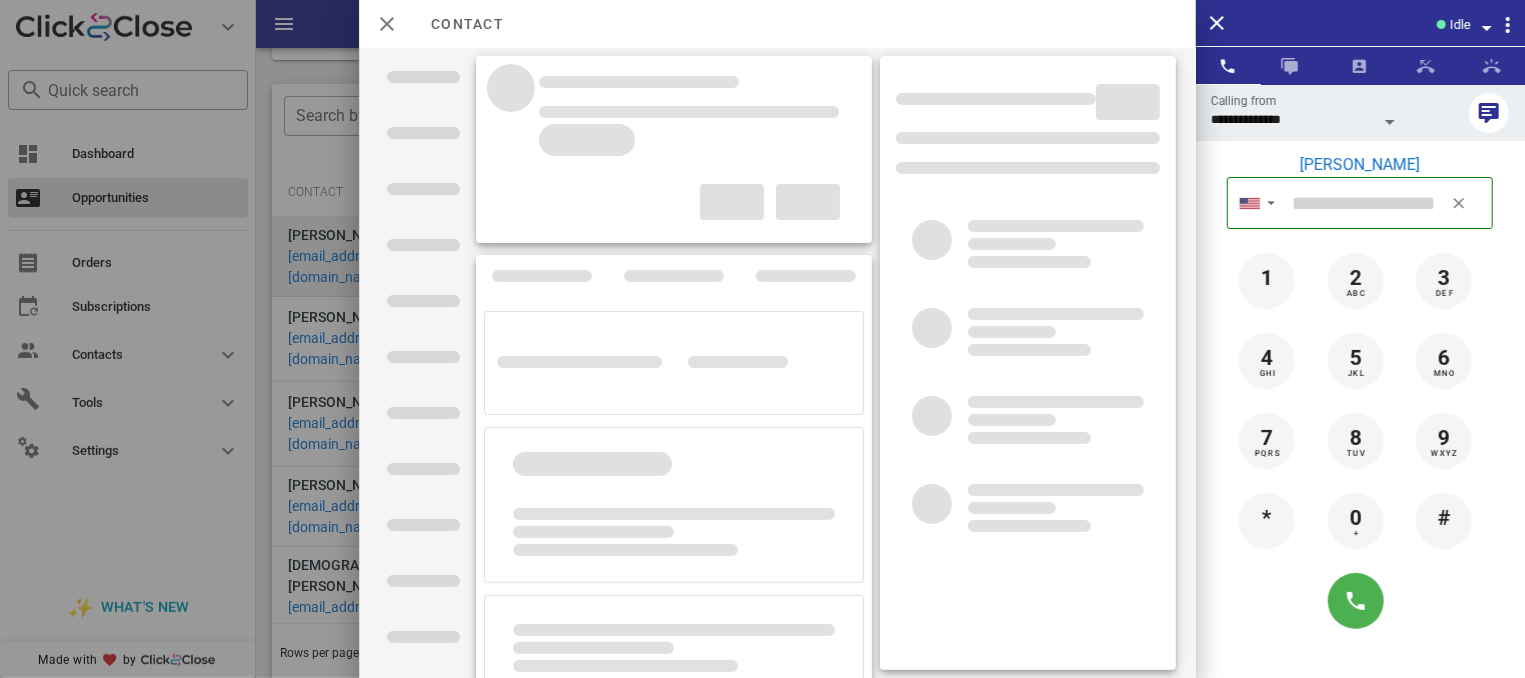 type on "**********" 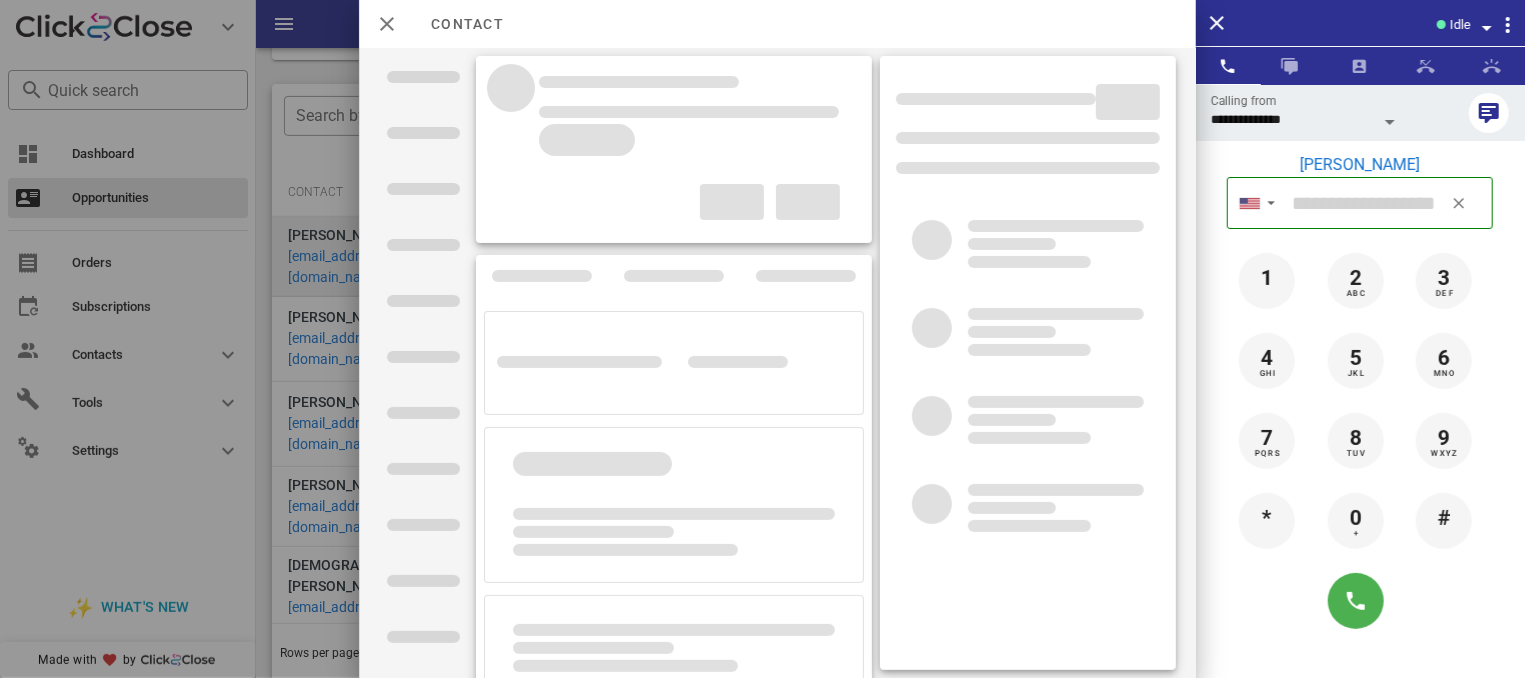 type on "**********" 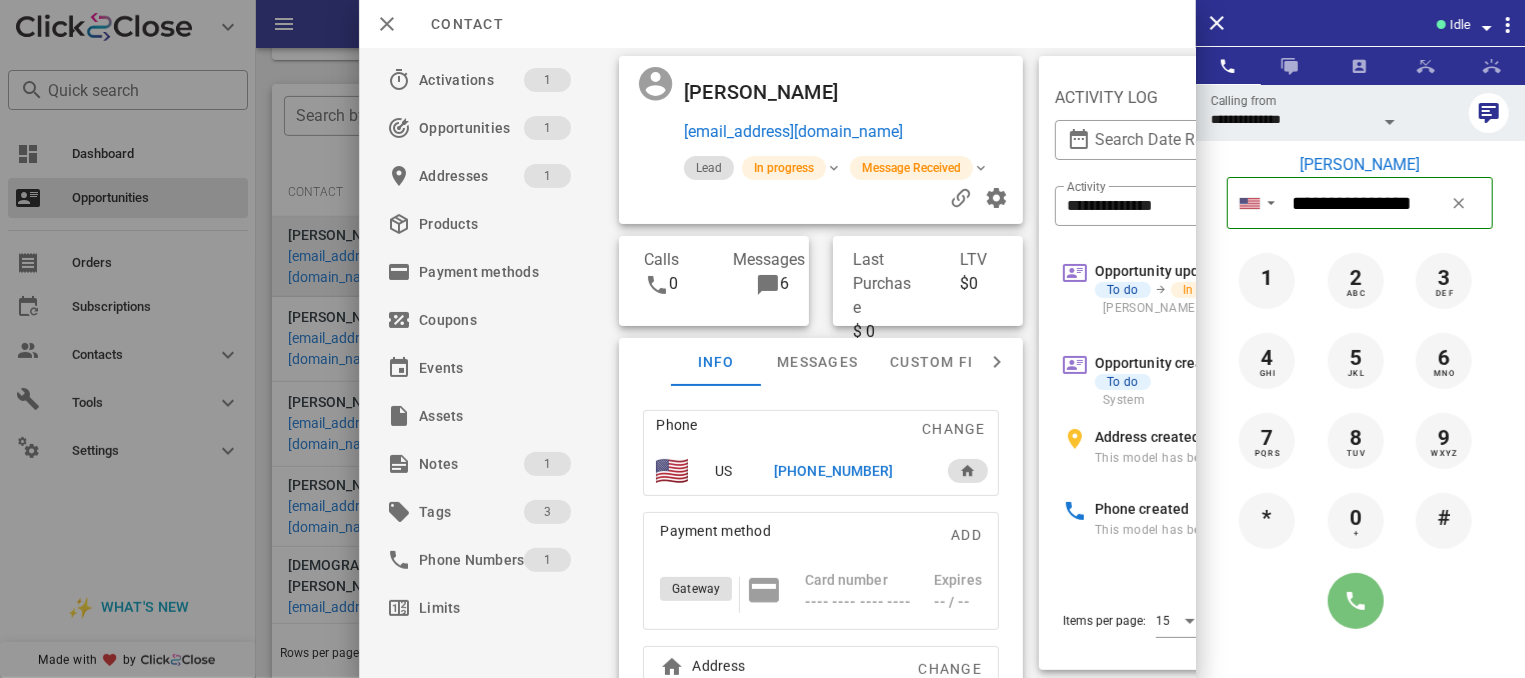 click at bounding box center (1356, 601) 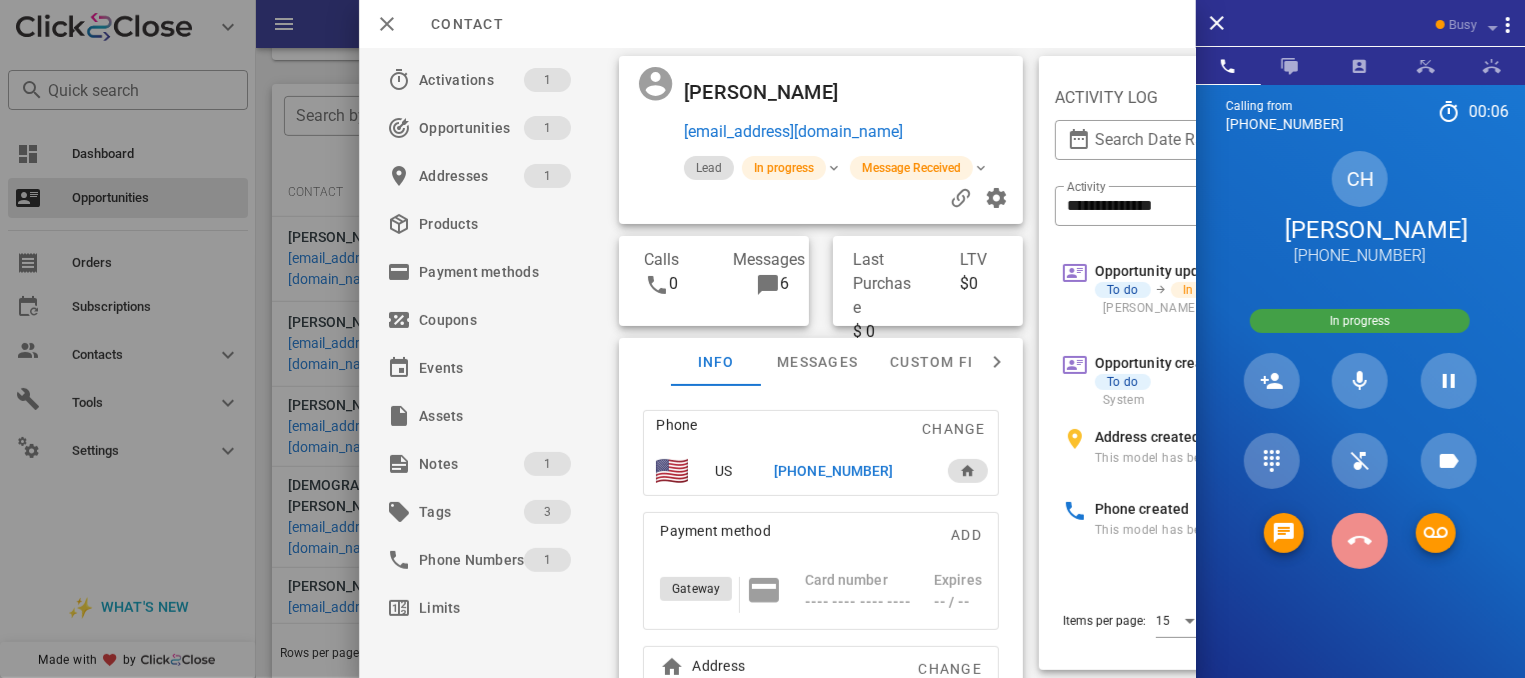 click at bounding box center [1360, 541] 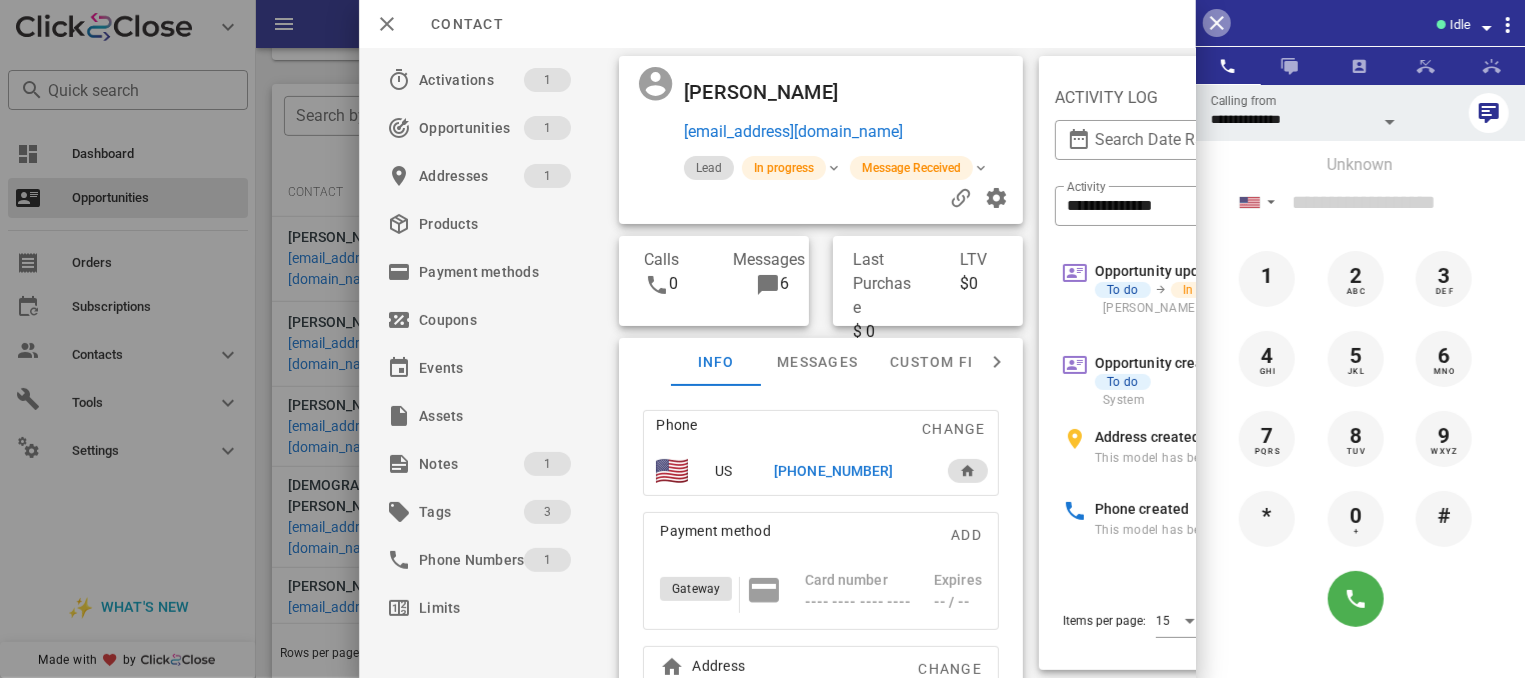 click at bounding box center [1217, 23] 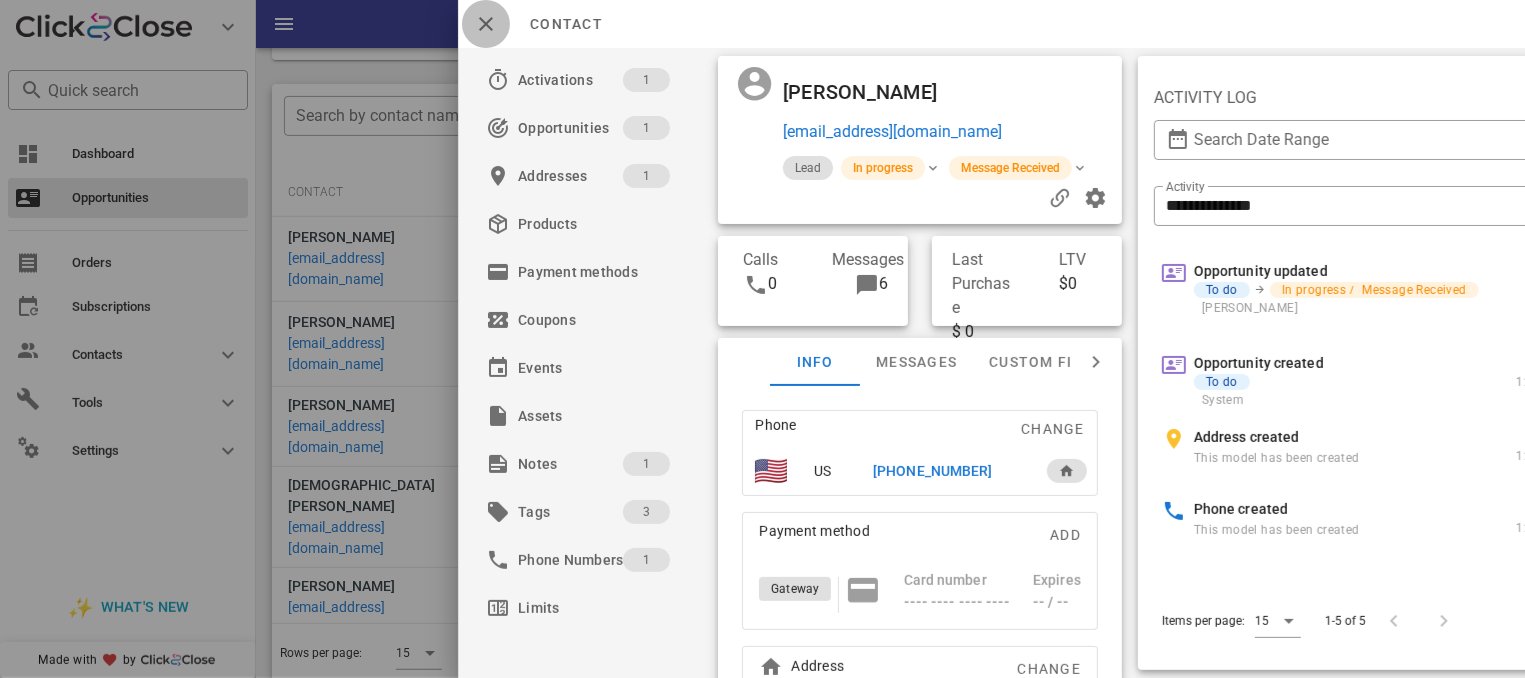 click at bounding box center [486, 24] 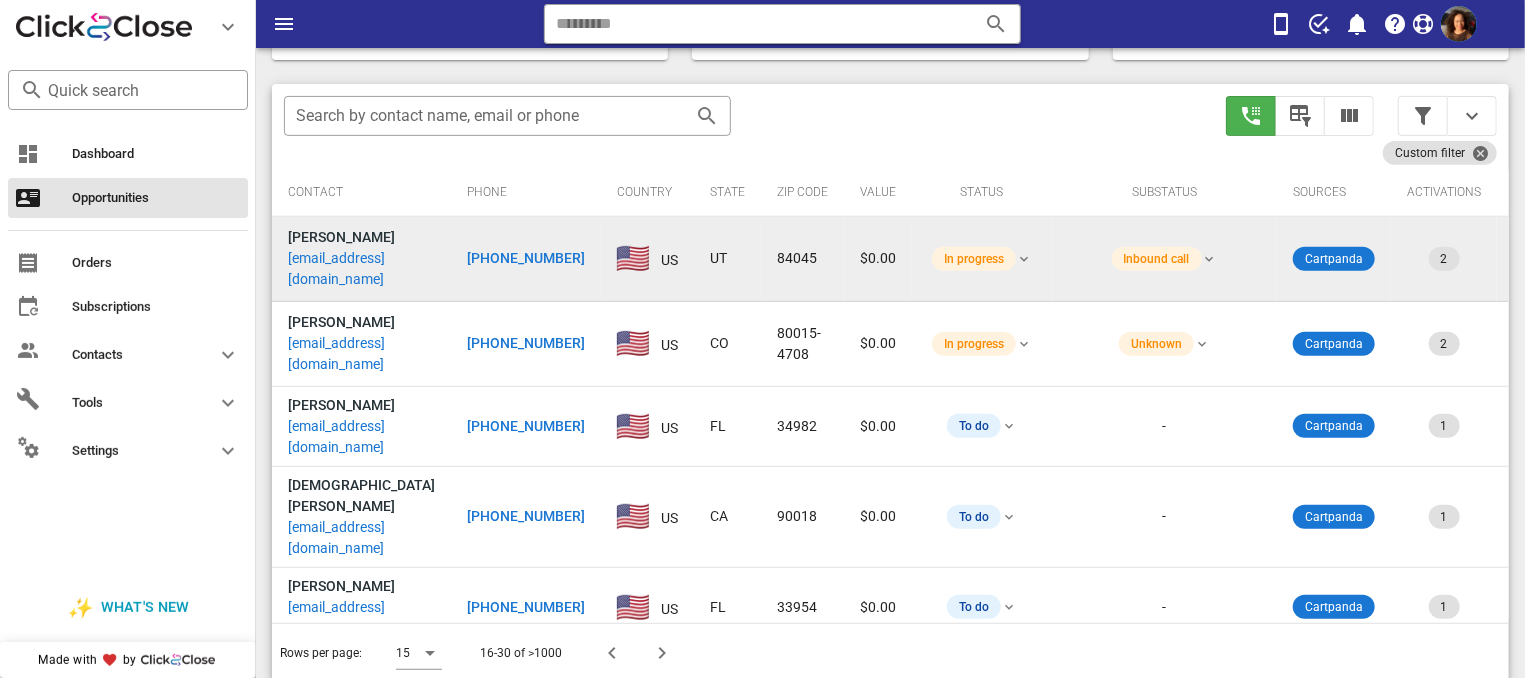 click on "[PHONE_NUMBER]" at bounding box center [526, 258] 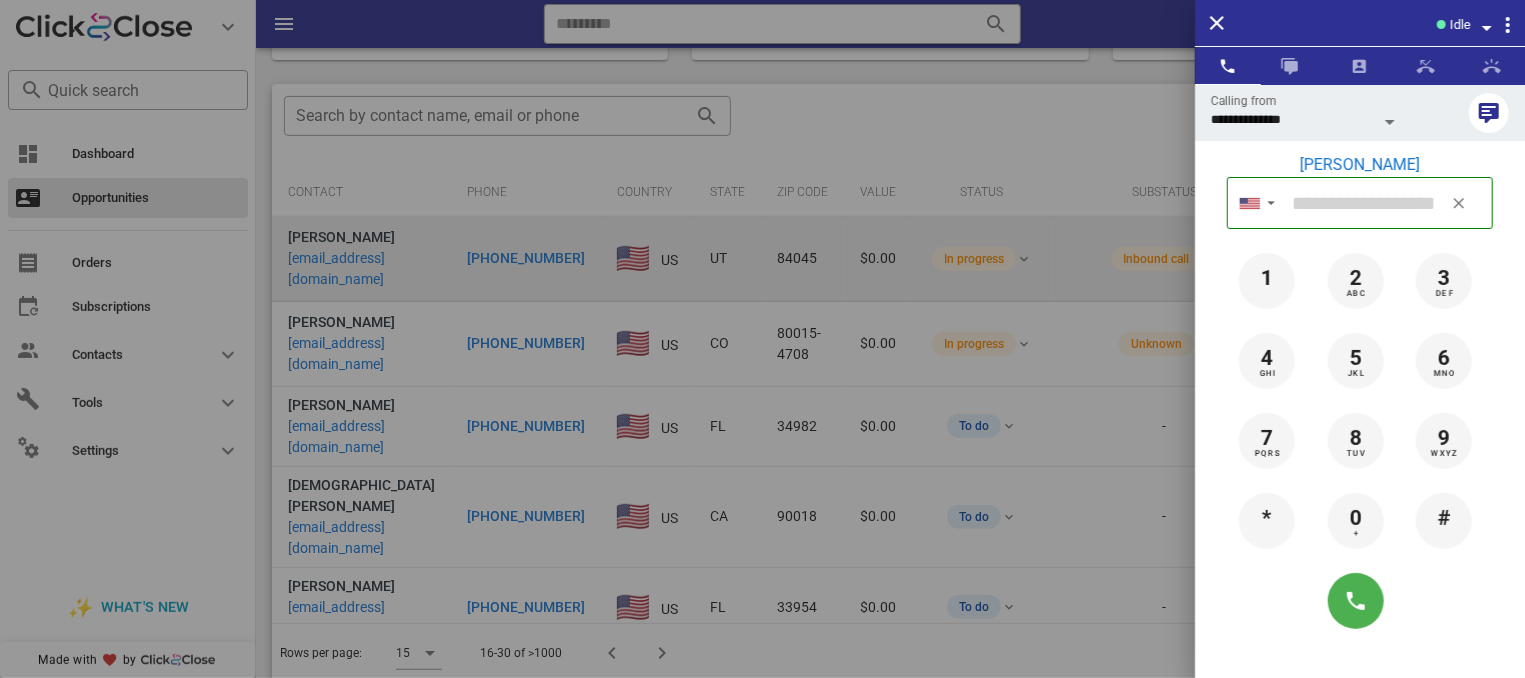 type on "**********" 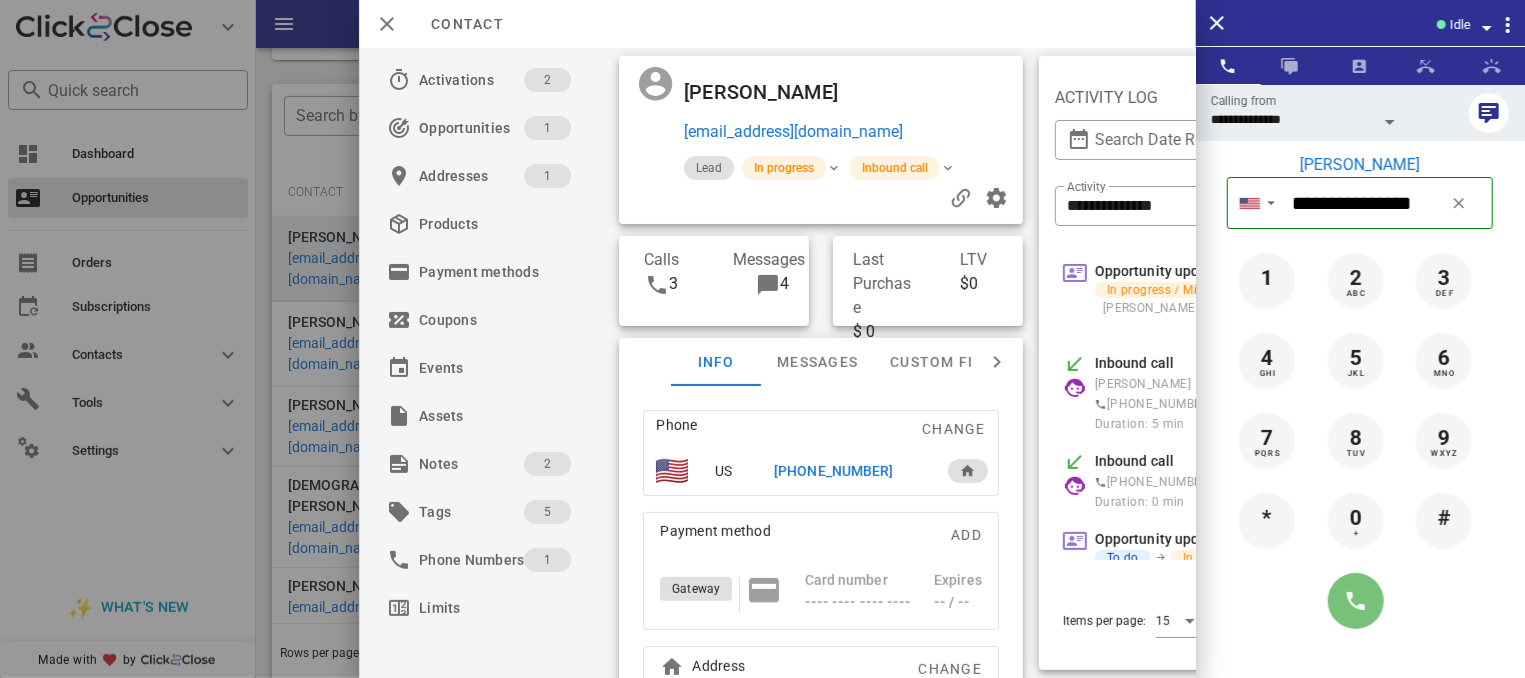 click at bounding box center (1356, 601) 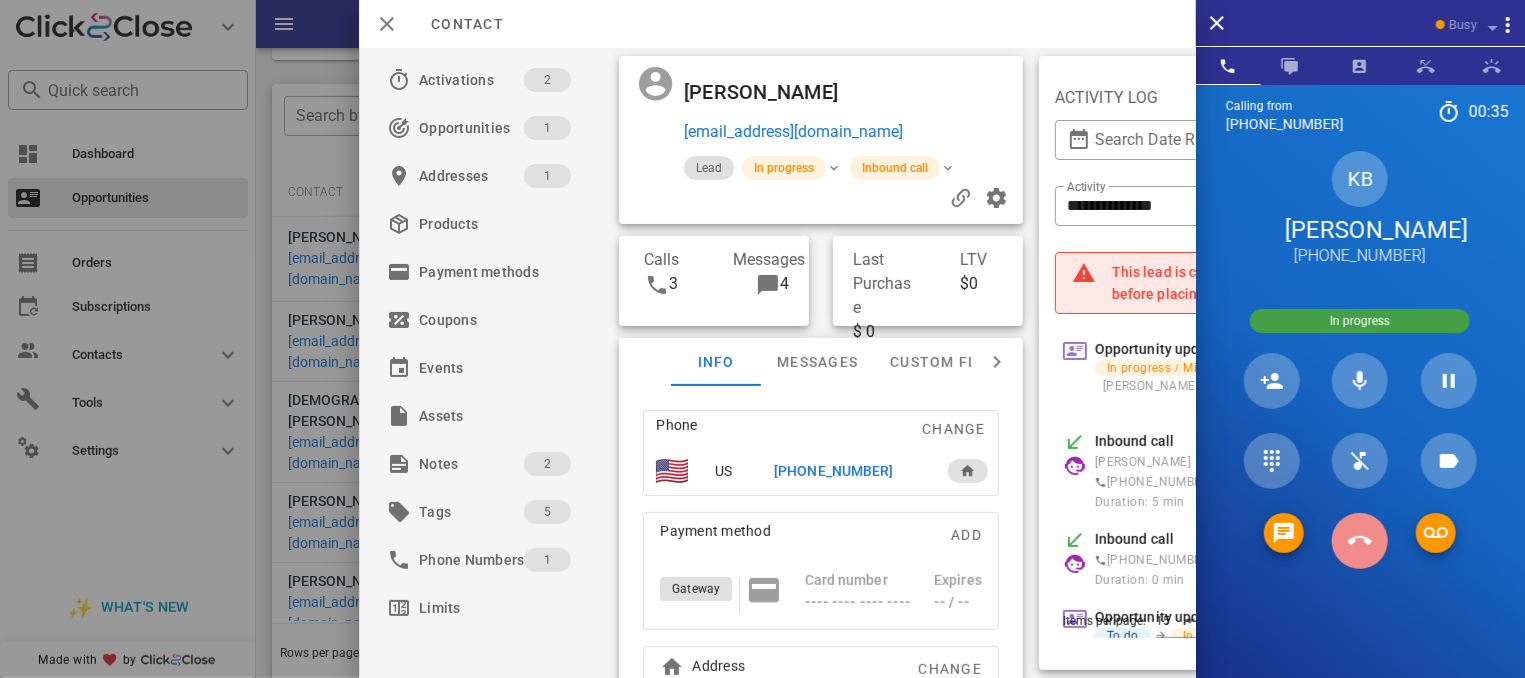 click at bounding box center (1360, 541) 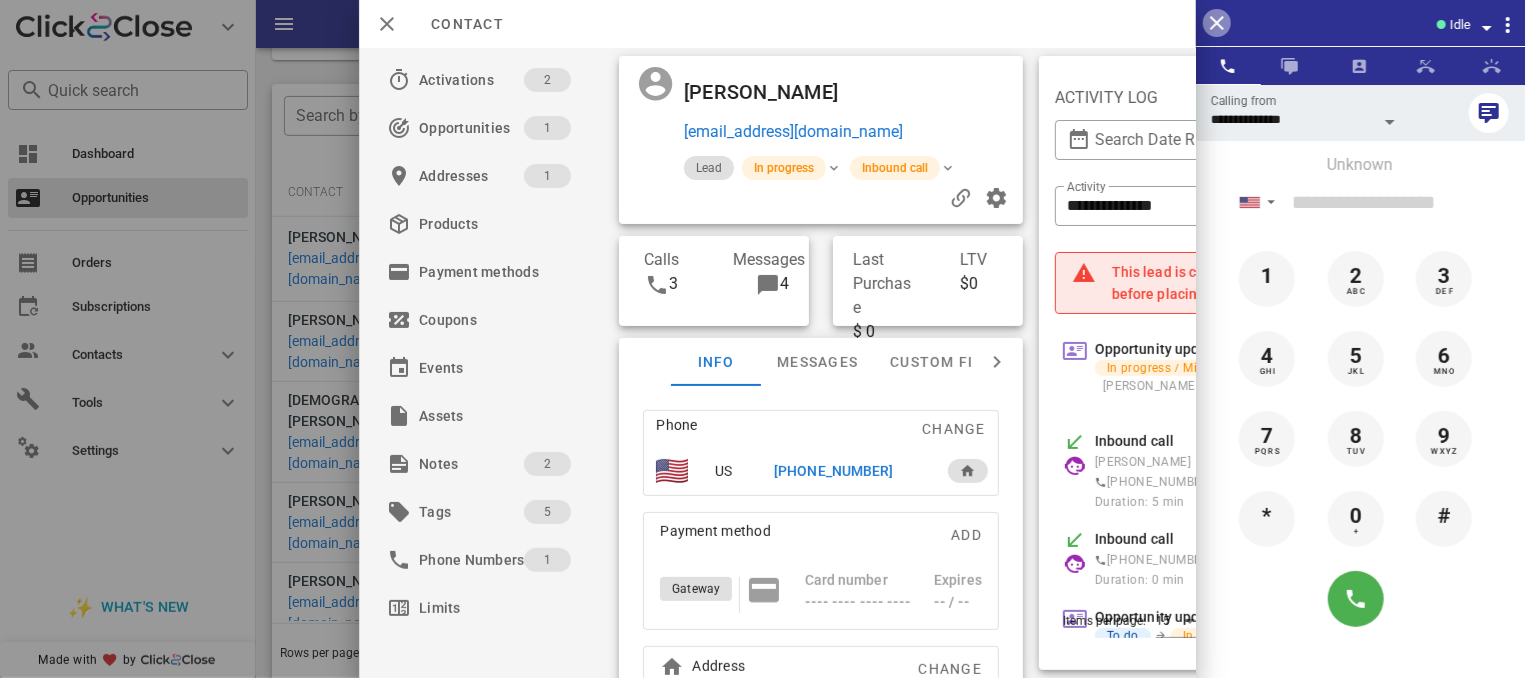 click at bounding box center [1217, 23] 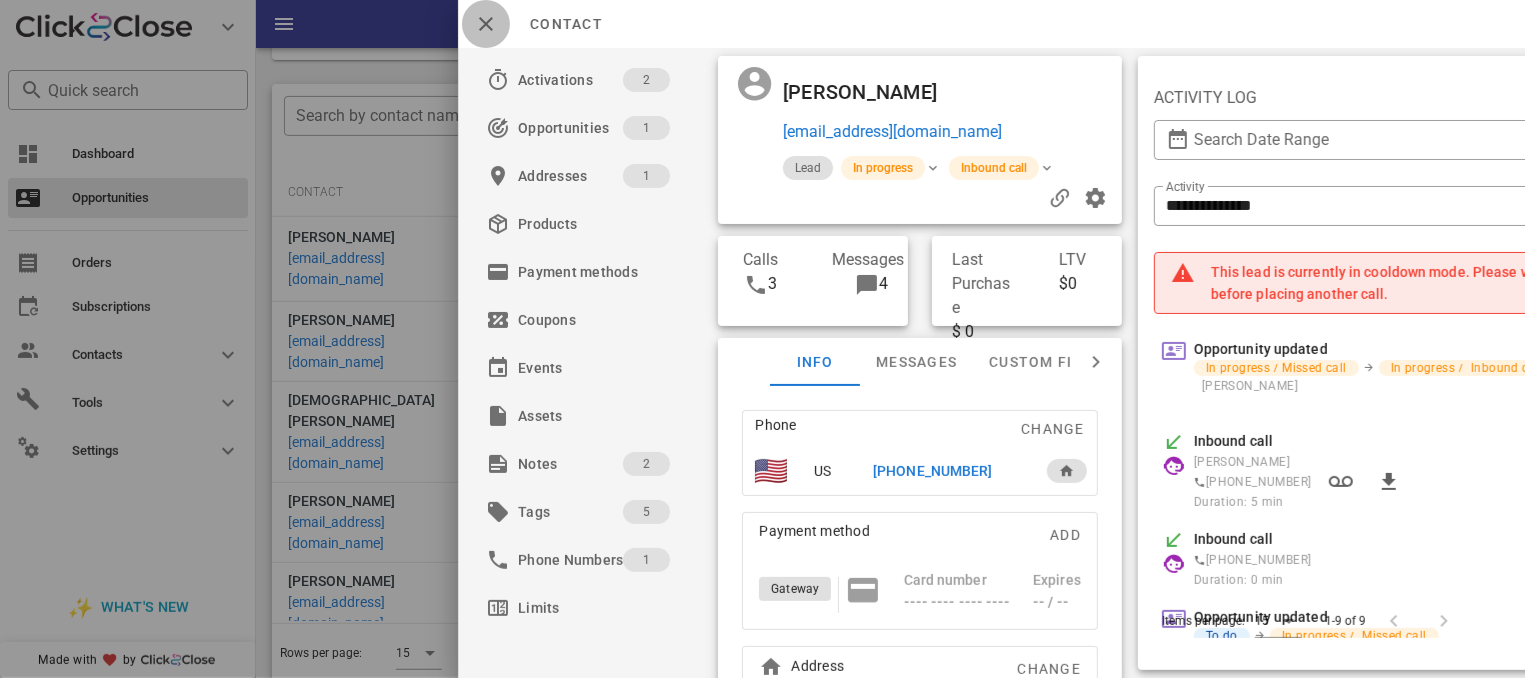 click at bounding box center [486, 24] 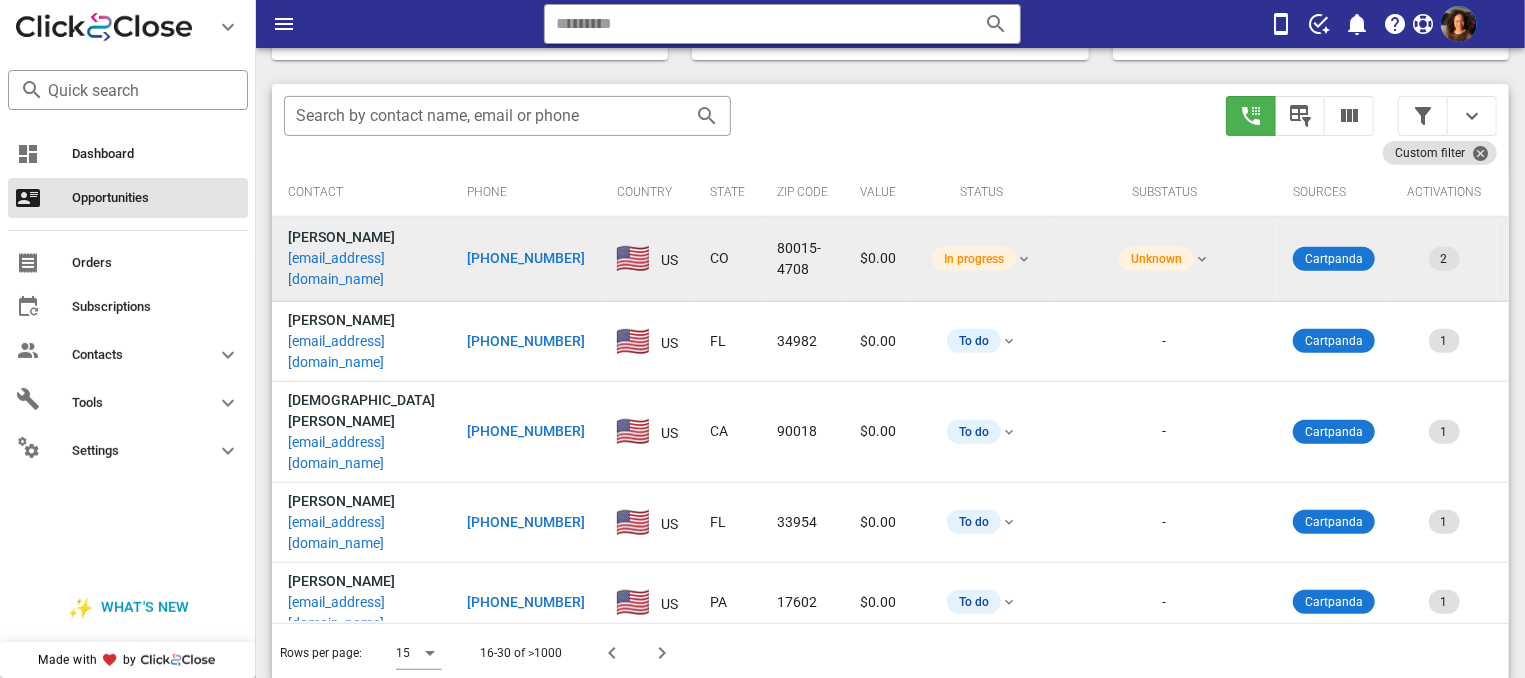 click on "[PHONE_NUMBER]" at bounding box center (526, 258) 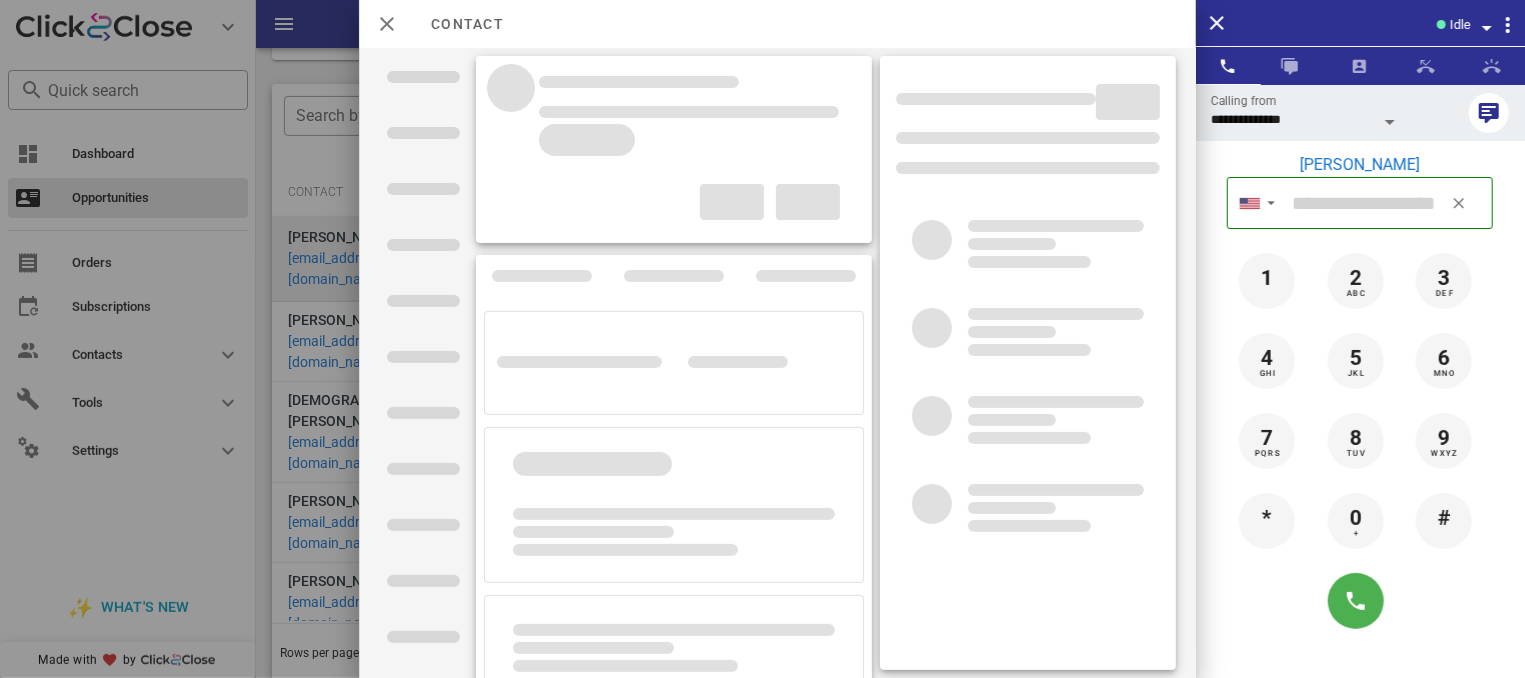 type on "**********" 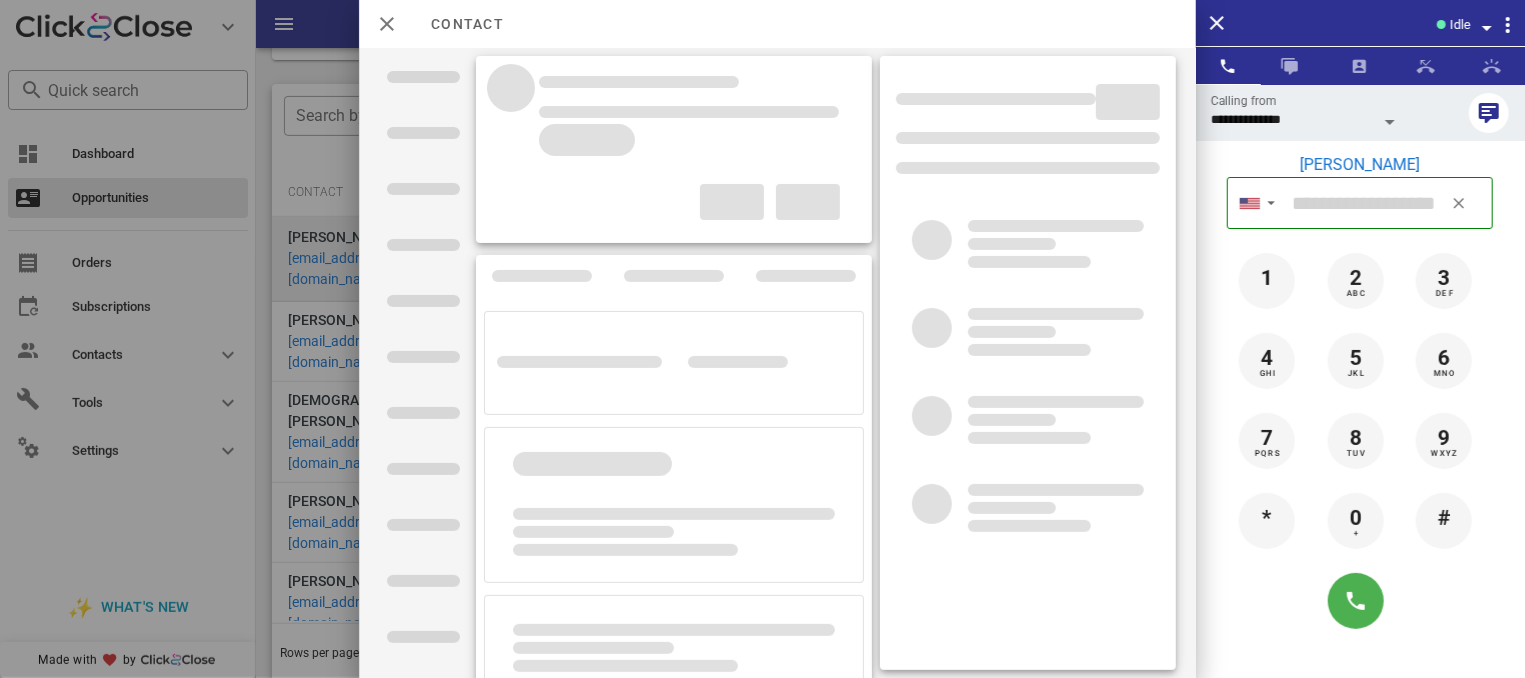 type on "**********" 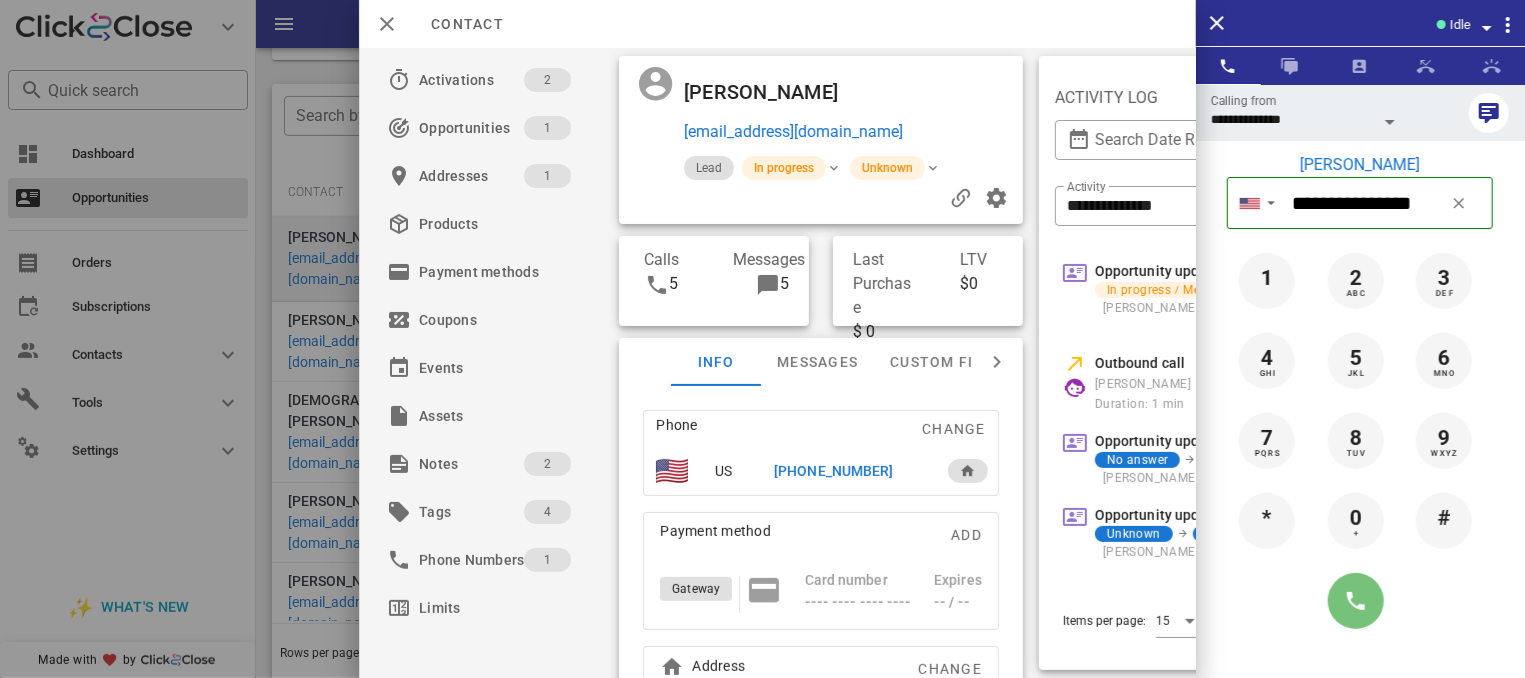 click at bounding box center (1356, 601) 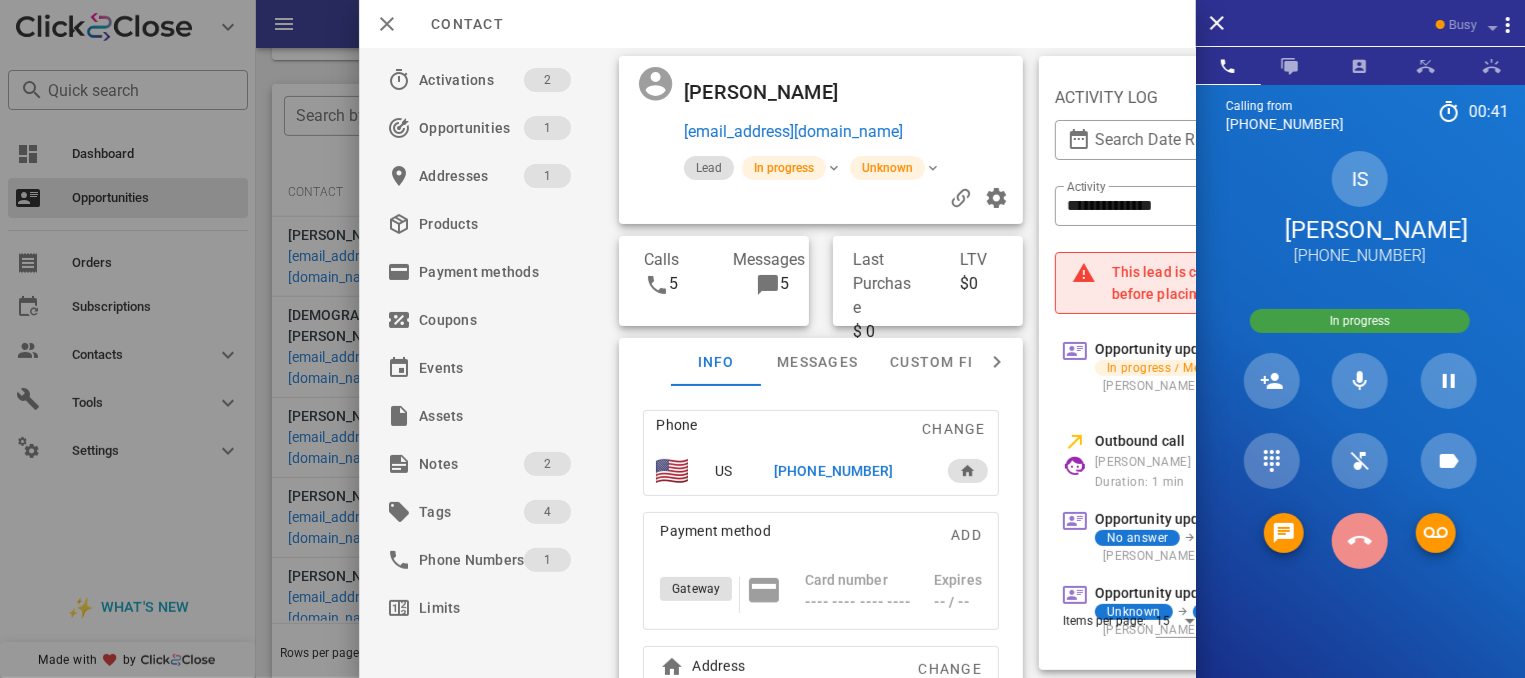 click at bounding box center [1360, 541] 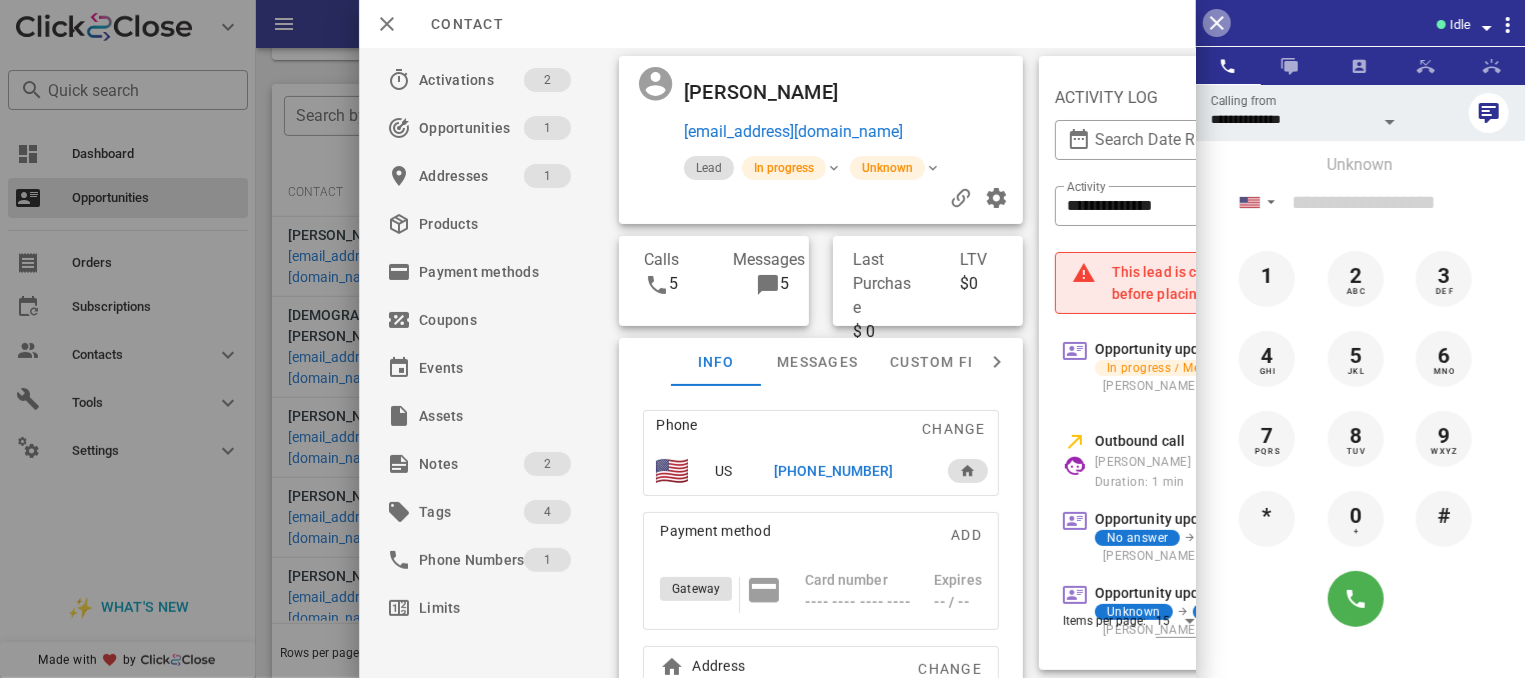 click at bounding box center [1217, 23] 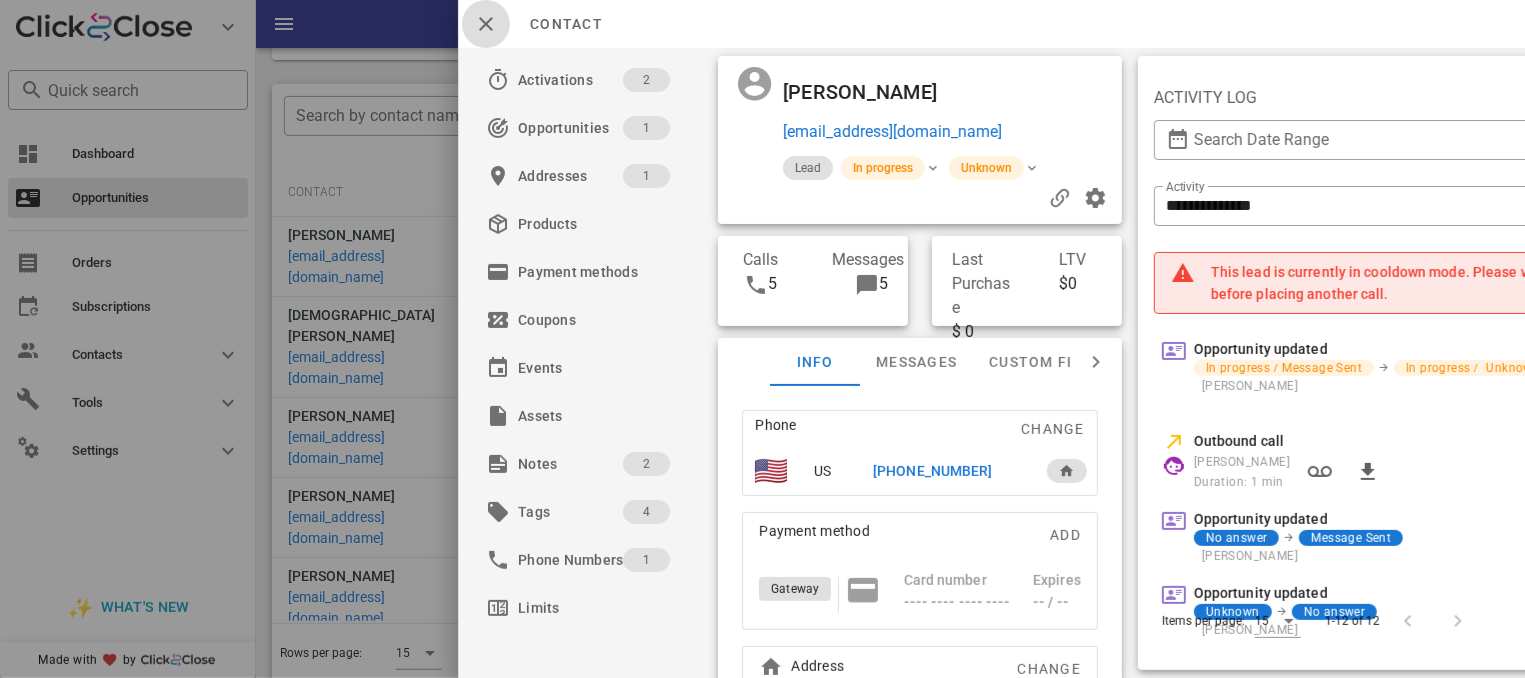 click at bounding box center (486, 24) 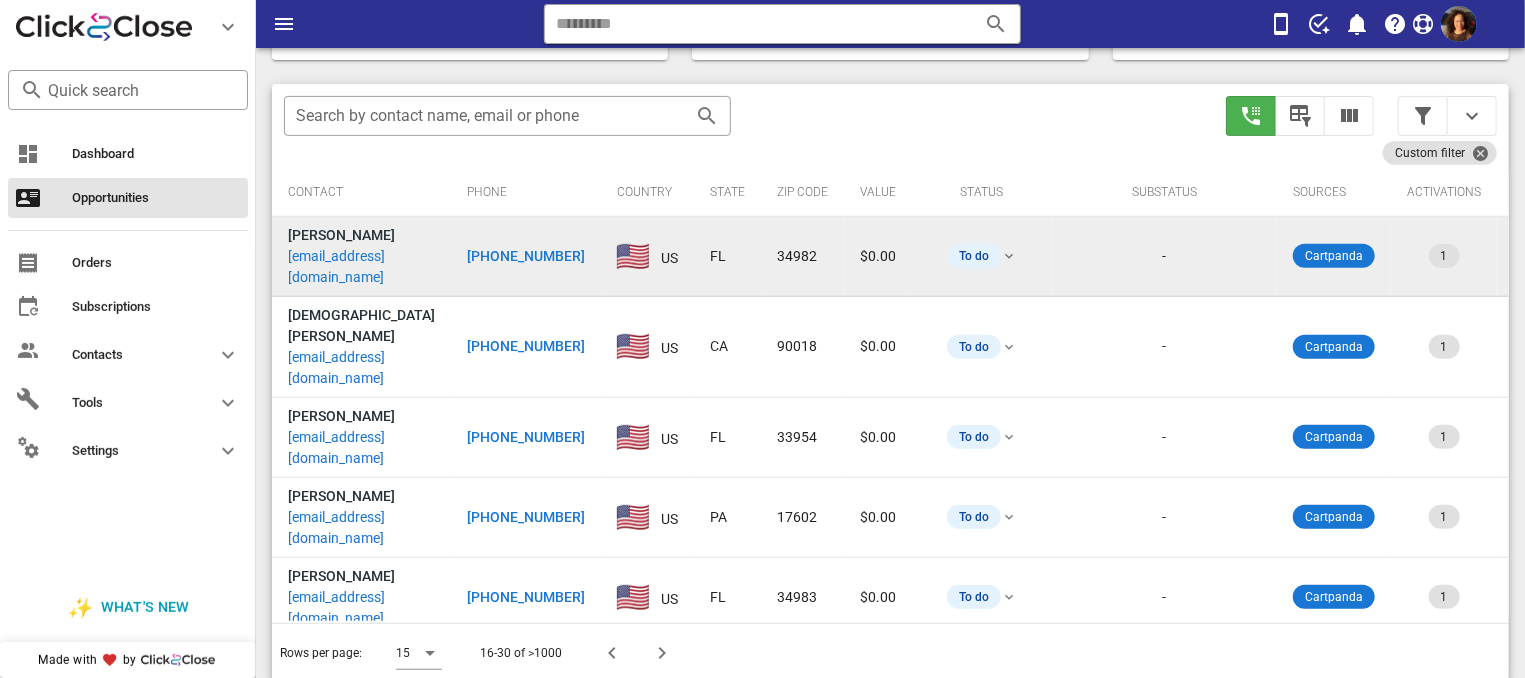 click on "[PHONE_NUMBER]" at bounding box center [526, 256] 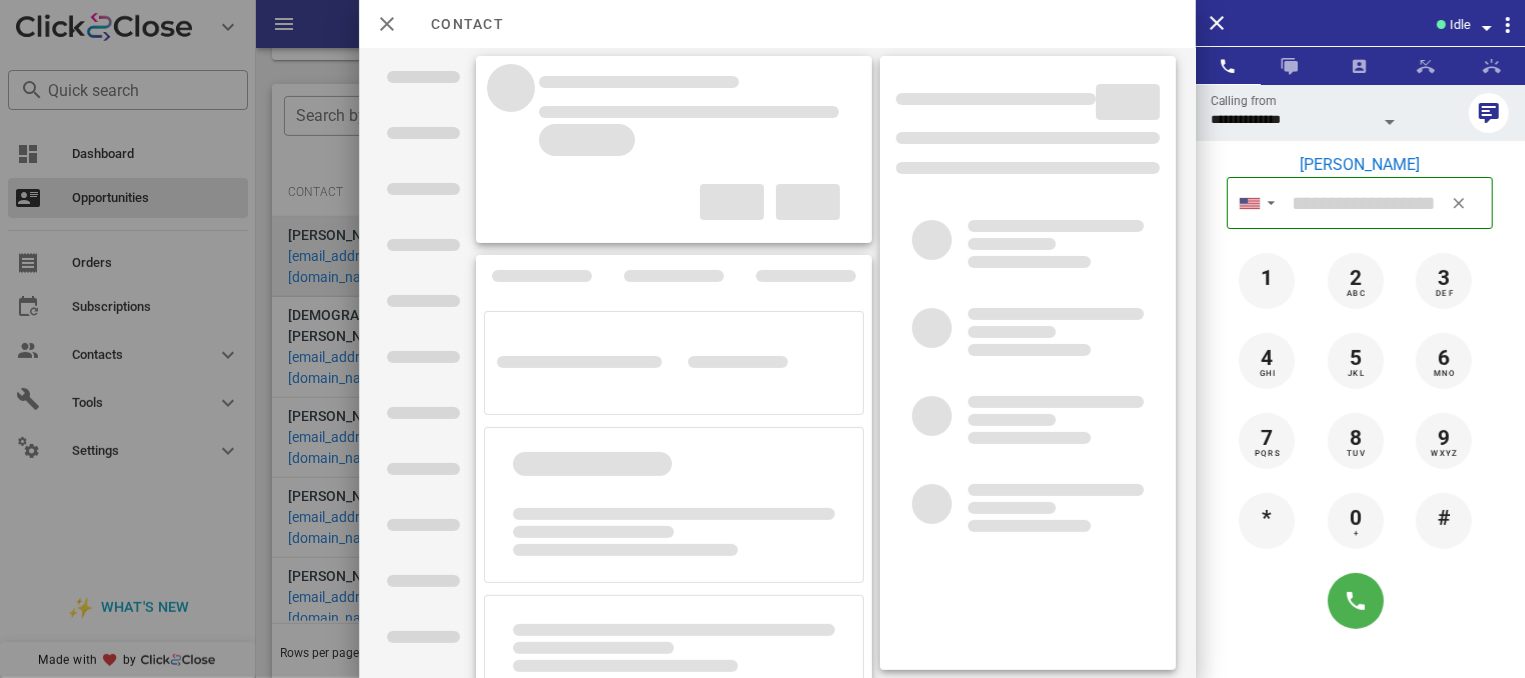 type on "**********" 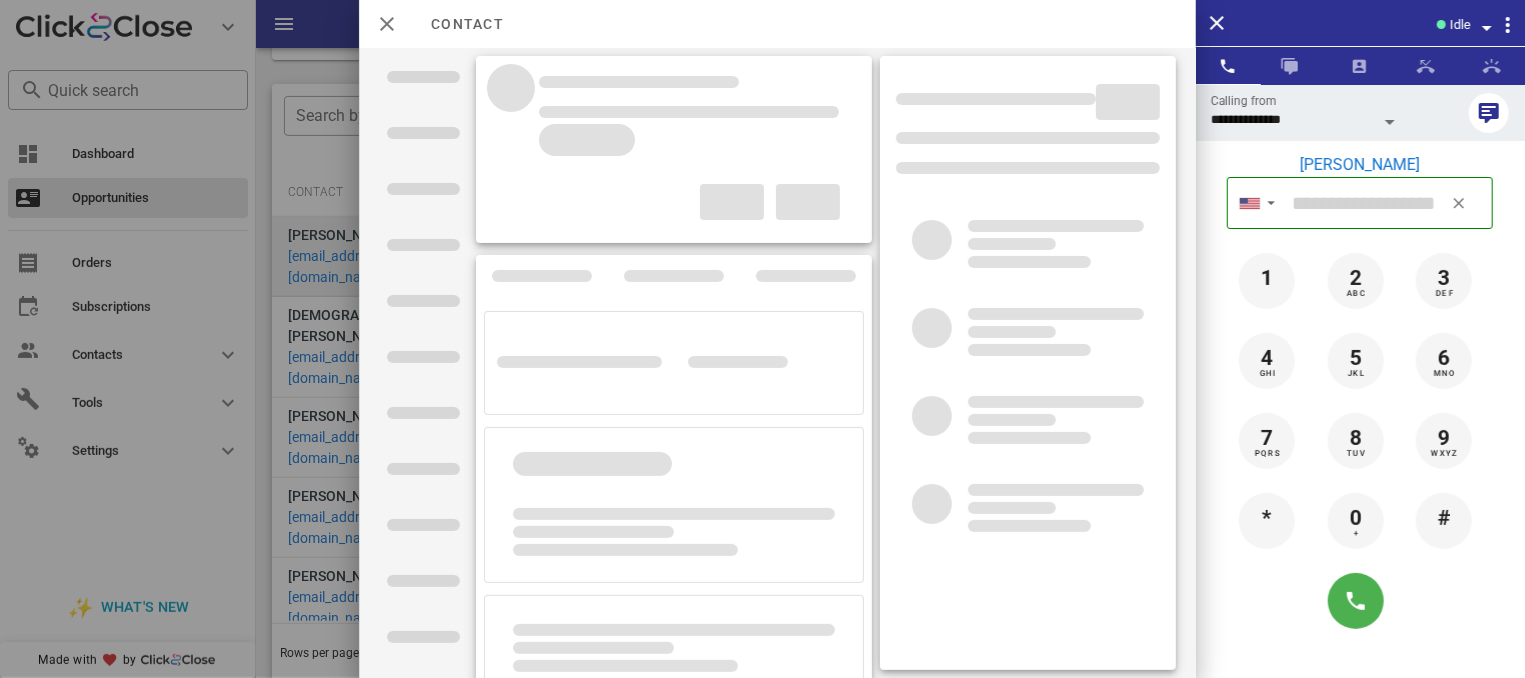type on "**********" 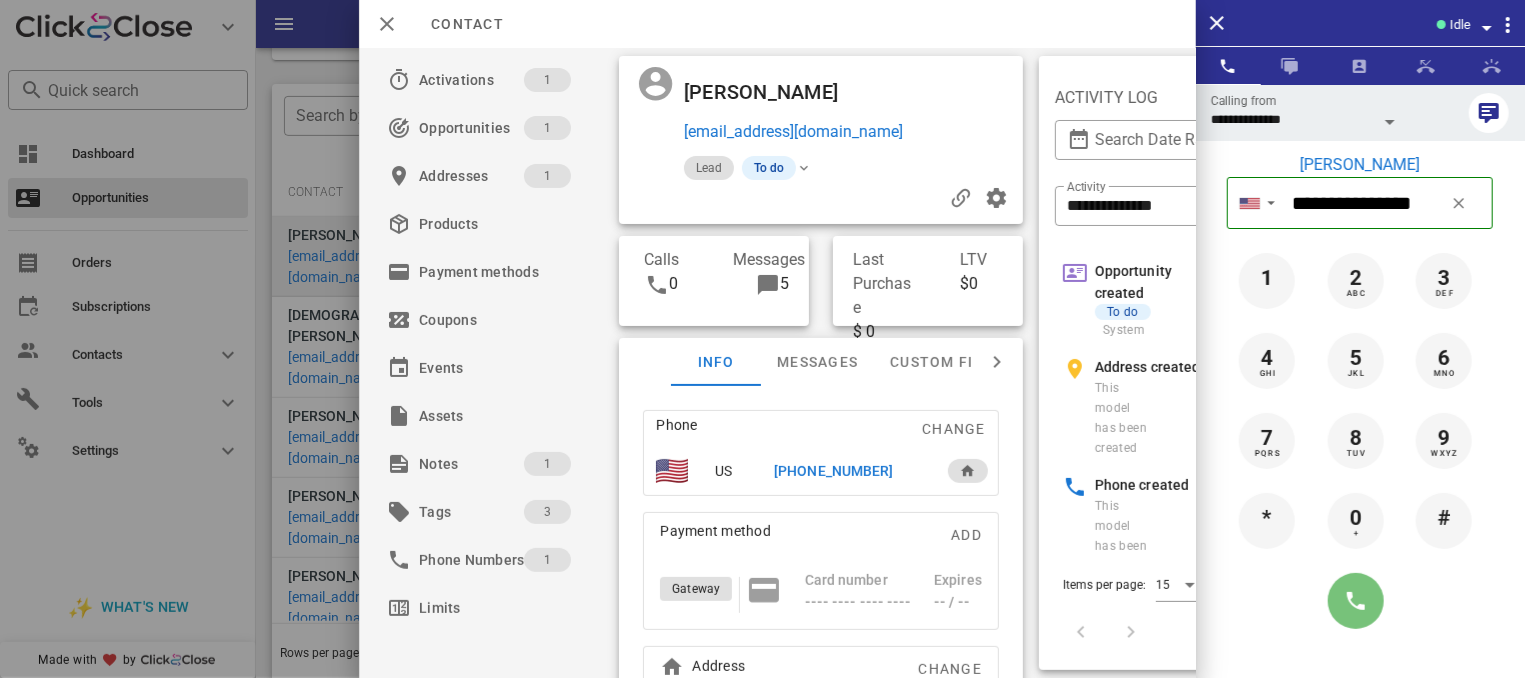 click at bounding box center [1356, 601] 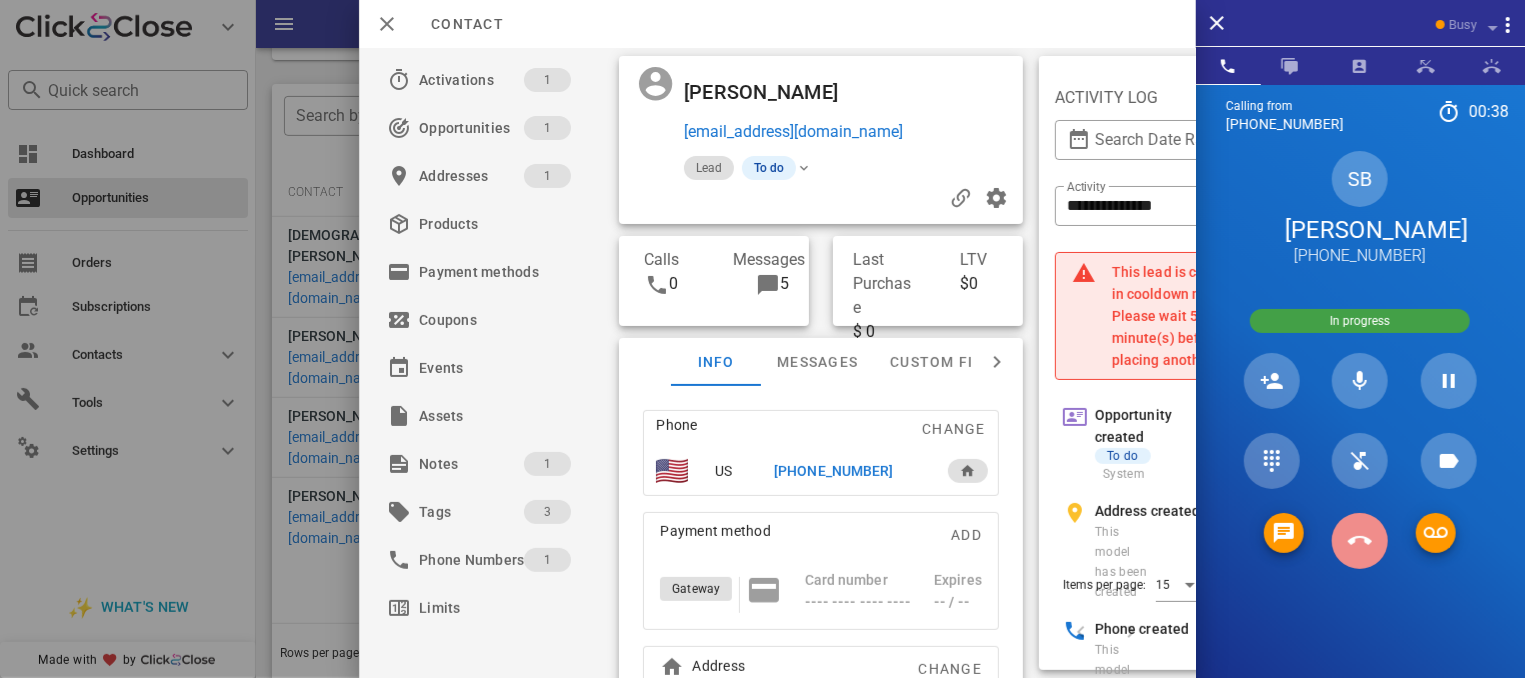 click at bounding box center [1360, 541] 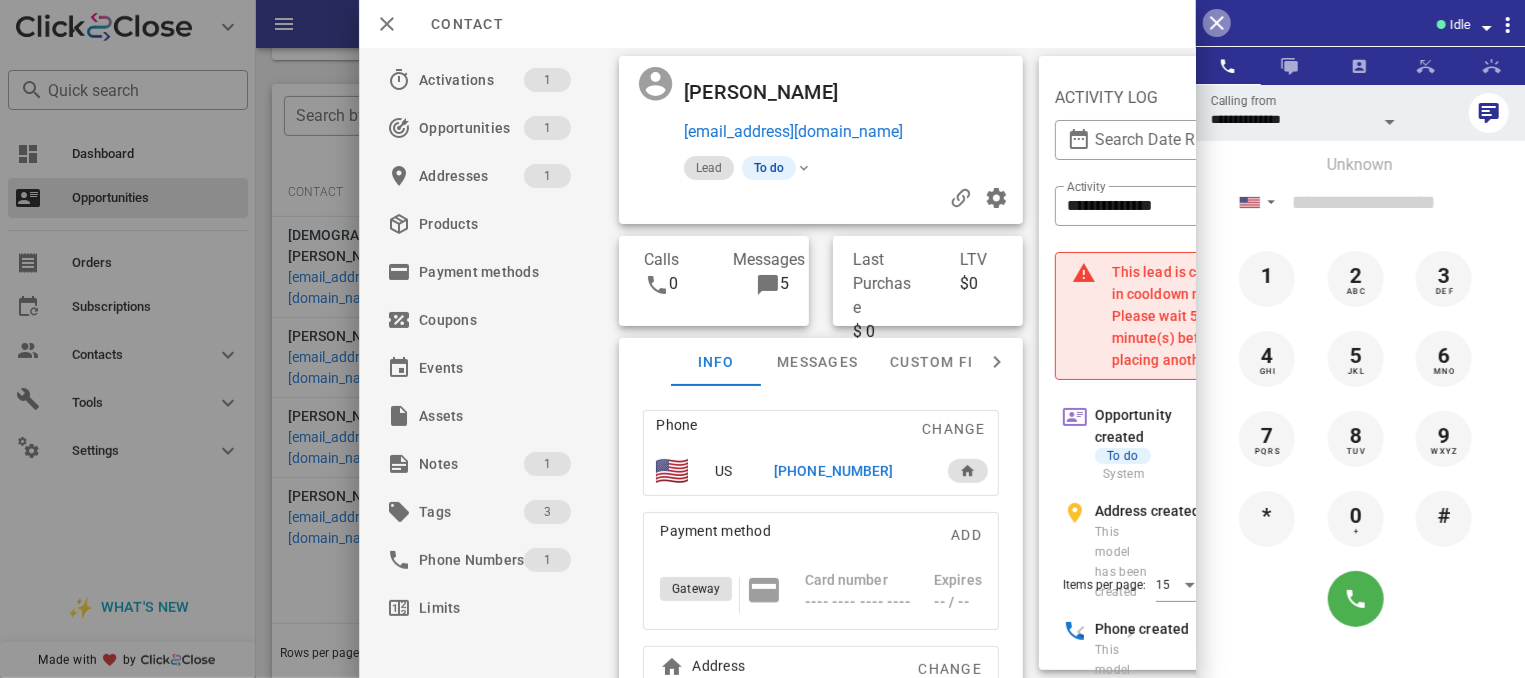 click at bounding box center (1217, 23) 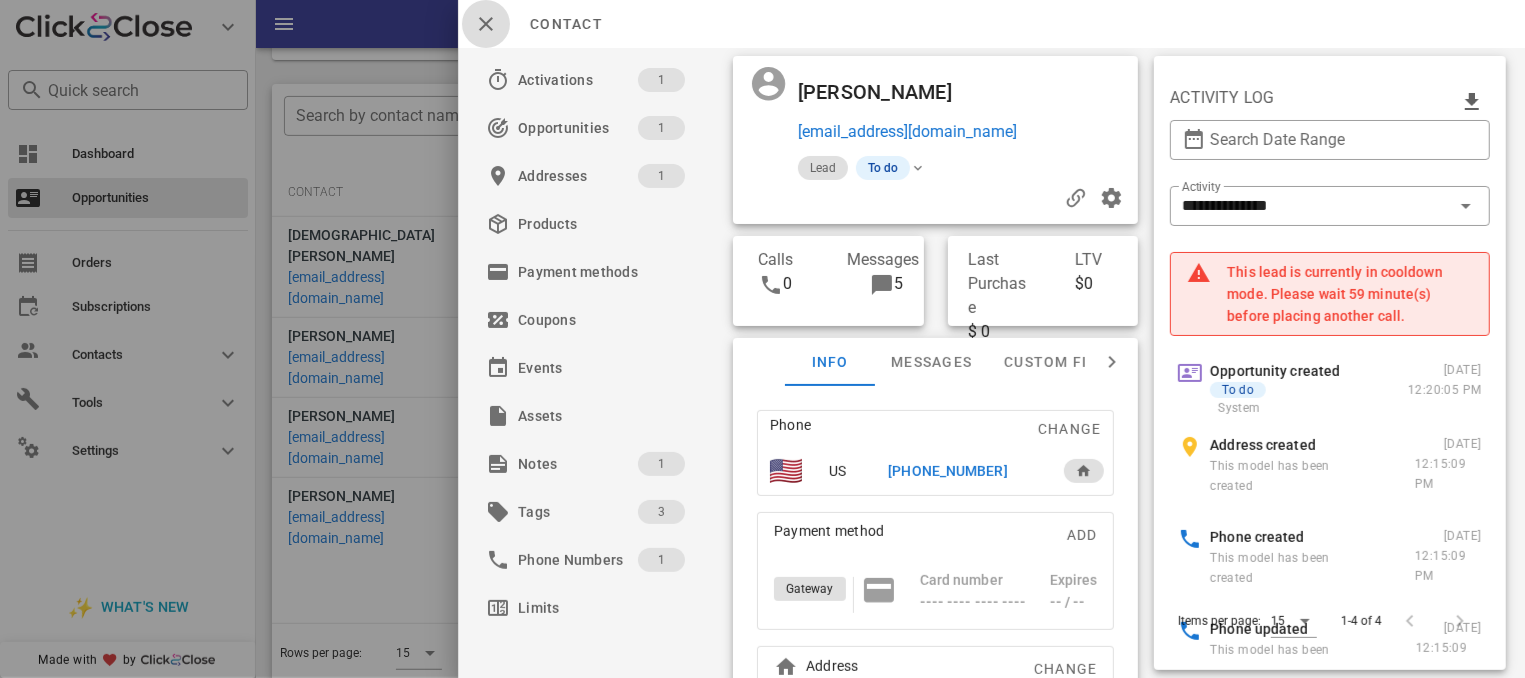 click at bounding box center (486, 24) 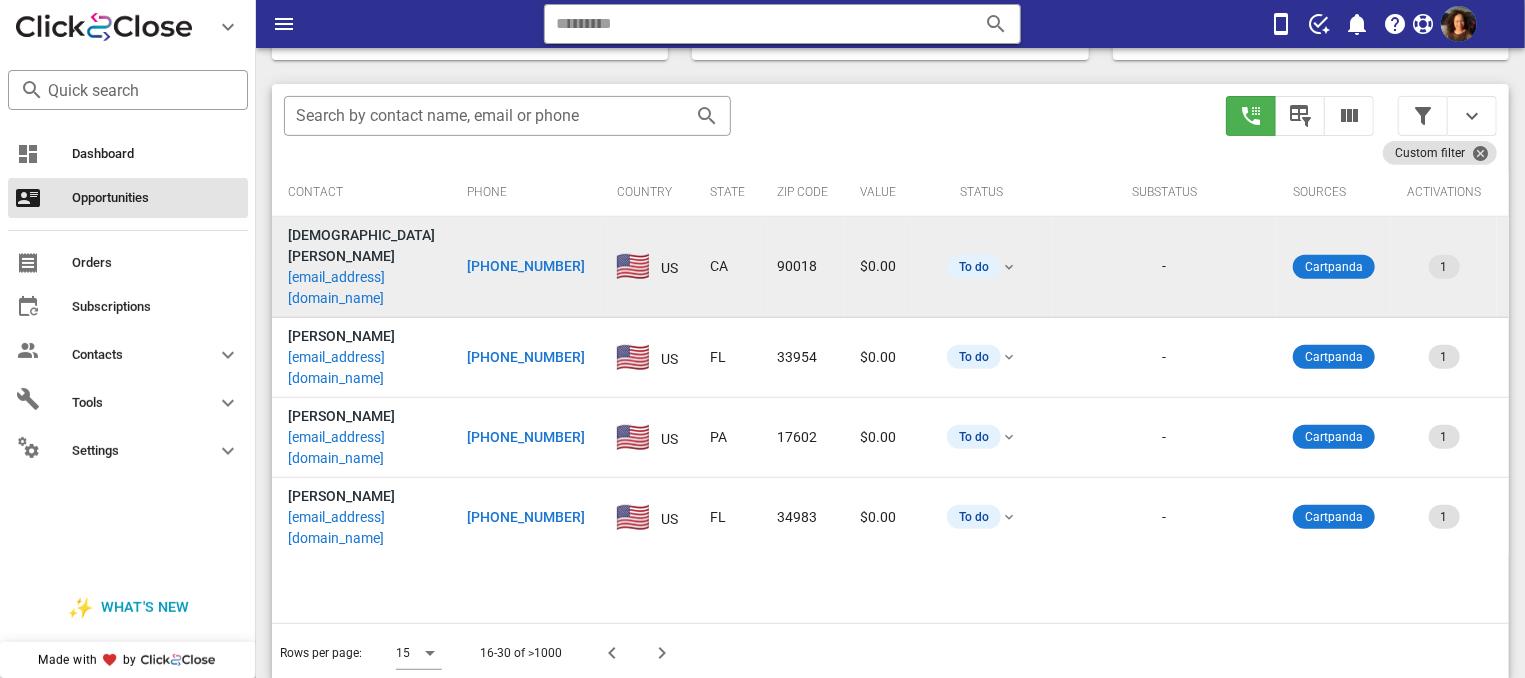click on "[PHONE_NUMBER]" at bounding box center [526, 266] 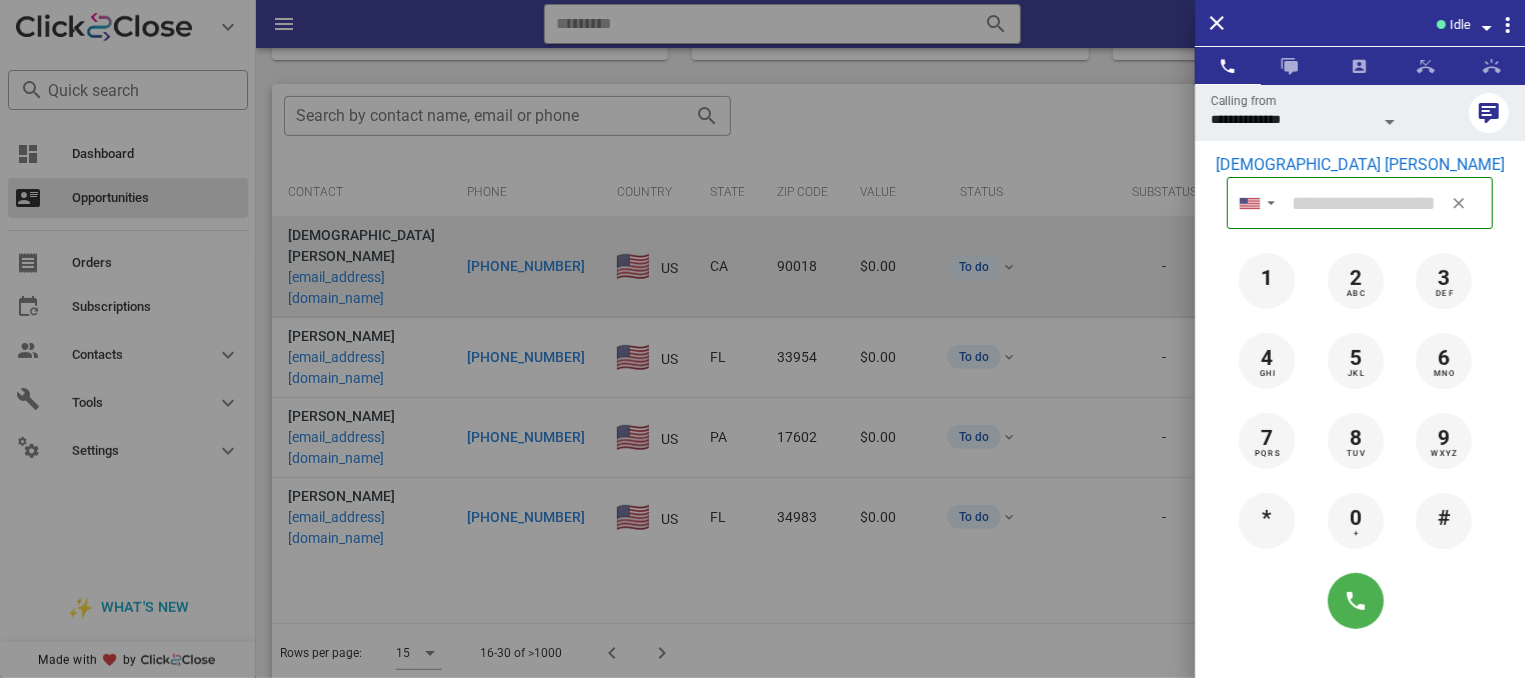 type on "**********" 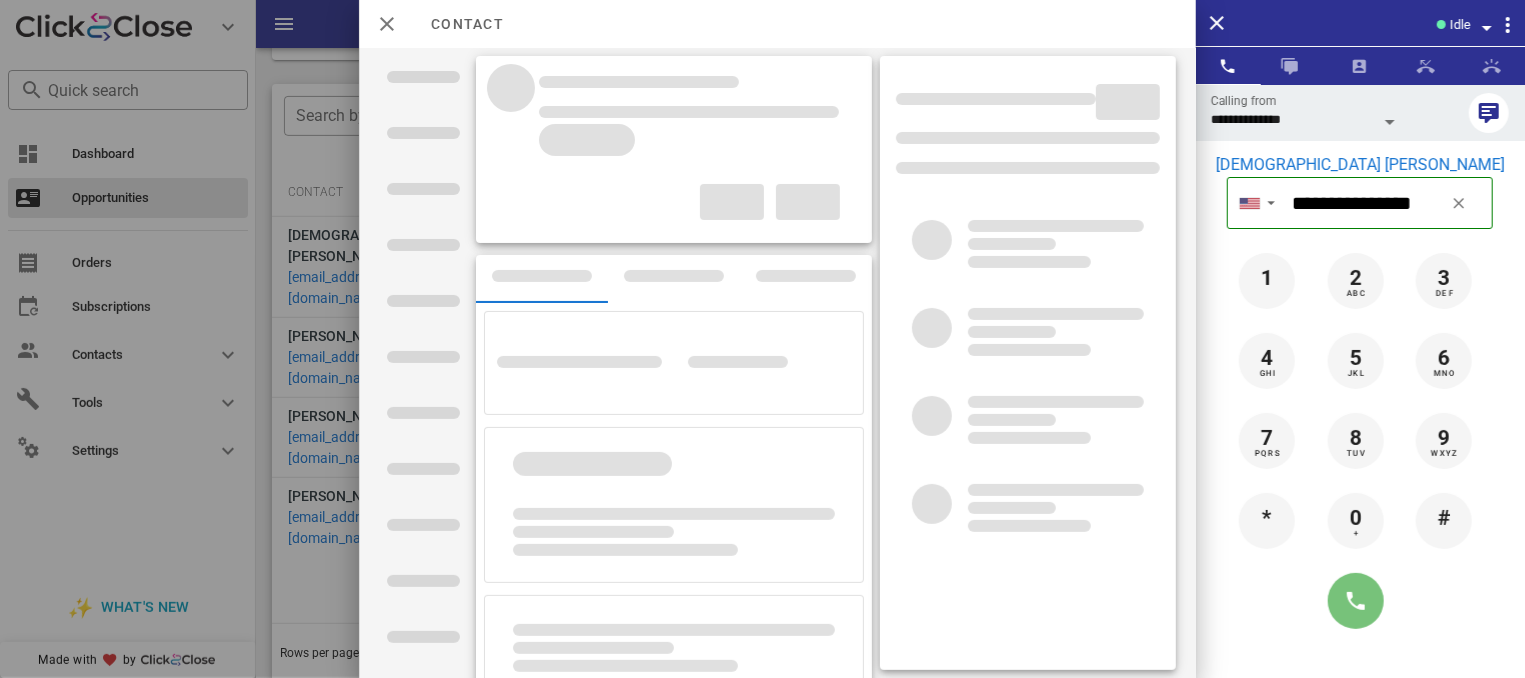 click at bounding box center (1356, 601) 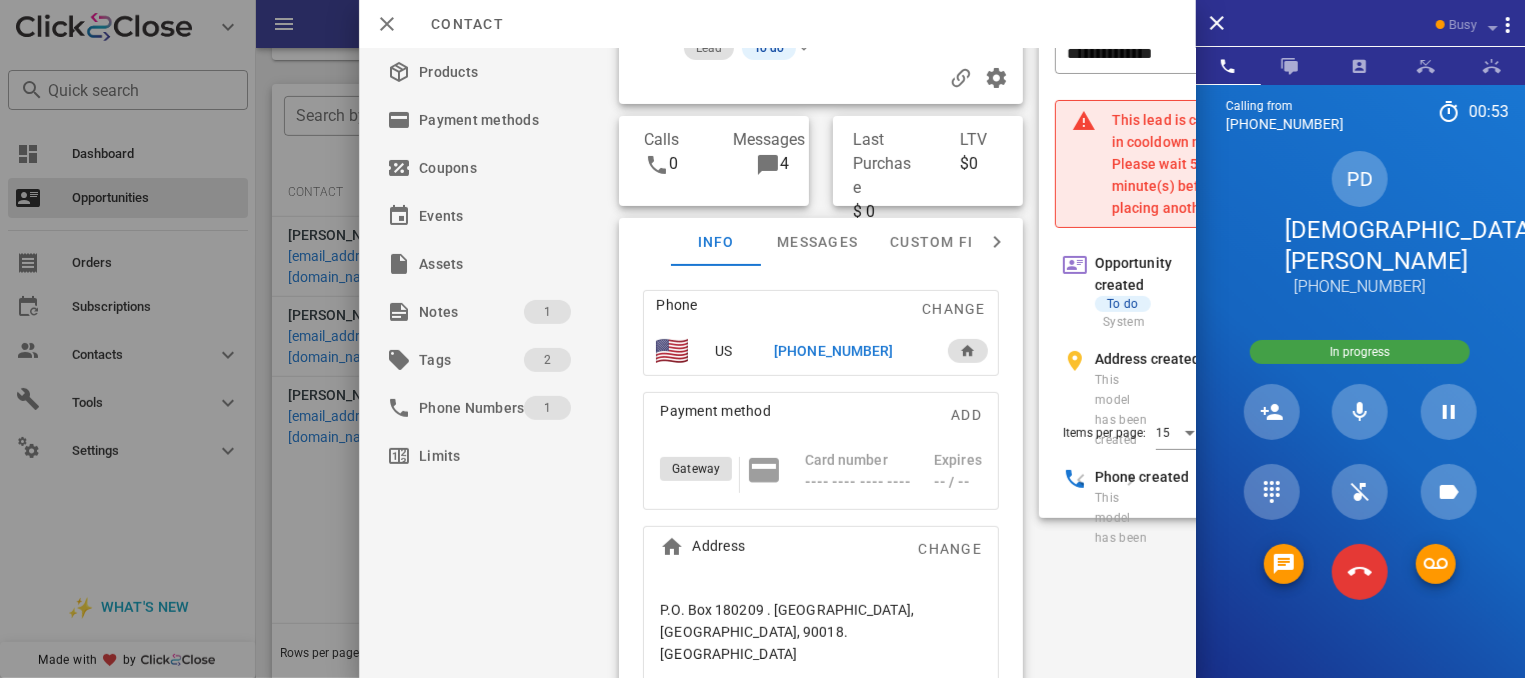scroll, scrollTop: 153, scrollLeft: 0, axis: vertical 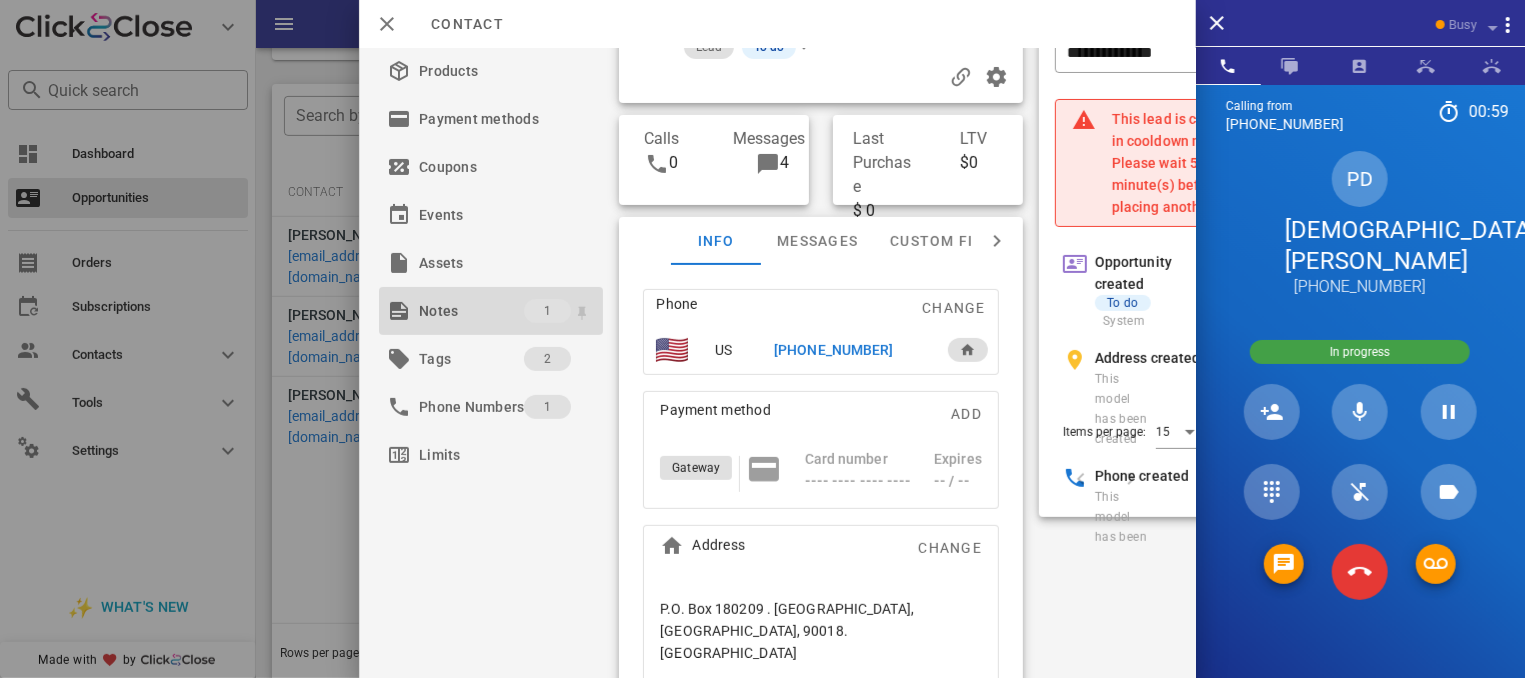 click on "Notes" at bounding box center (471, 311) 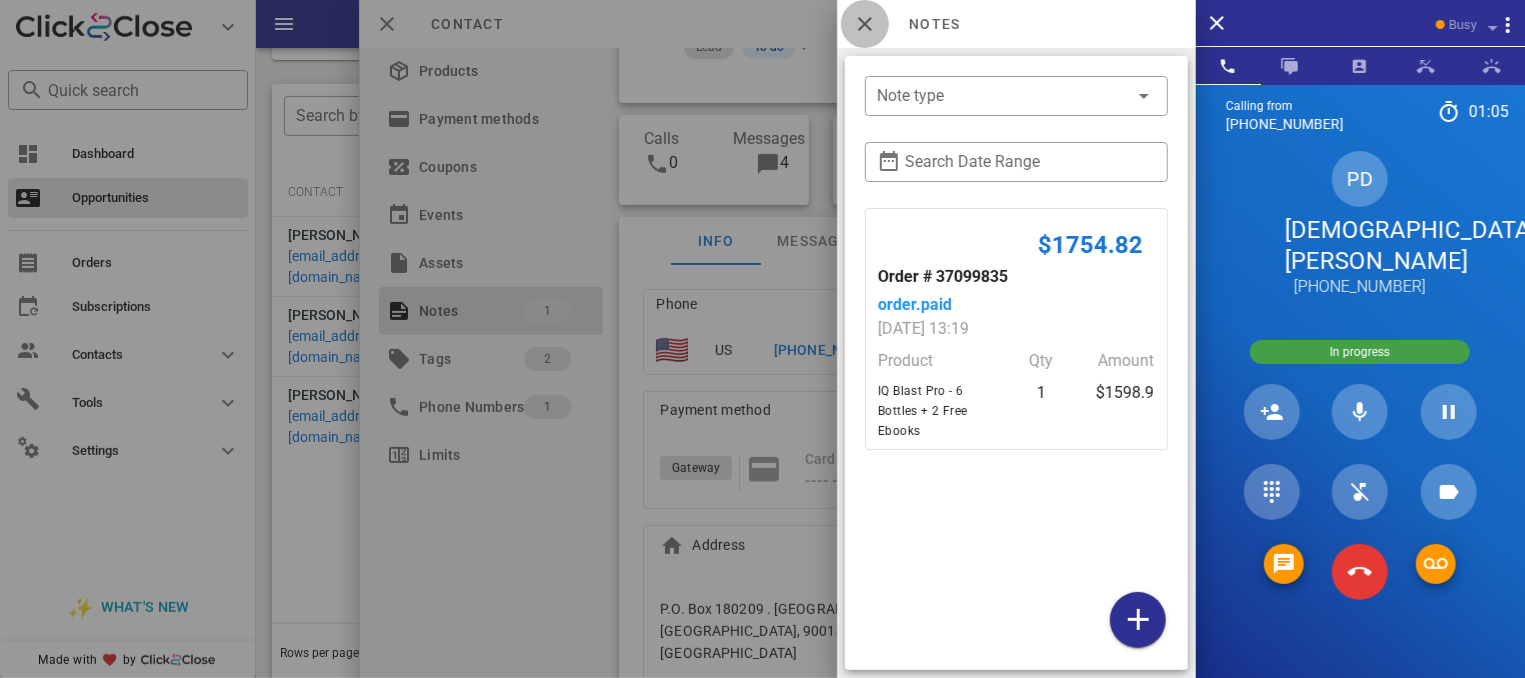 click at bounding box center [865, 24] 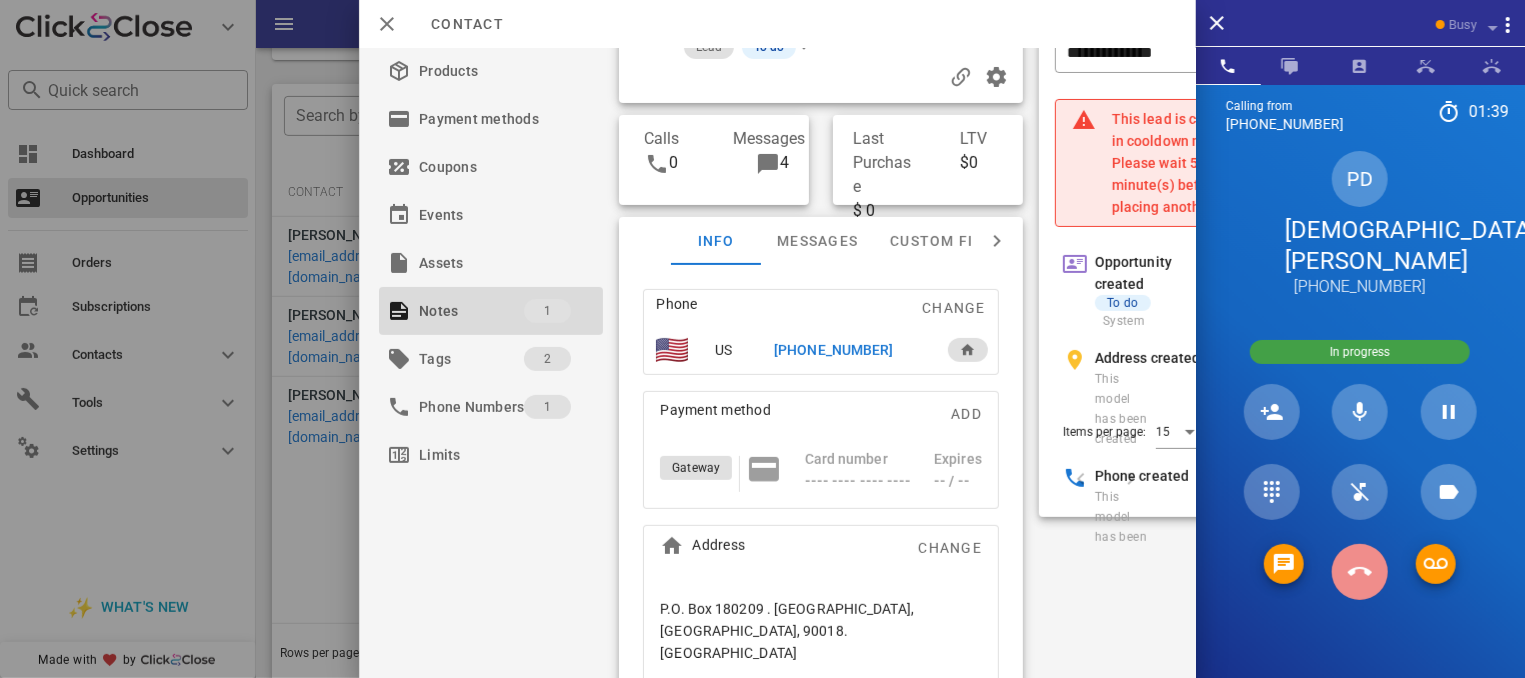 click at bounding box center (1360, 572) 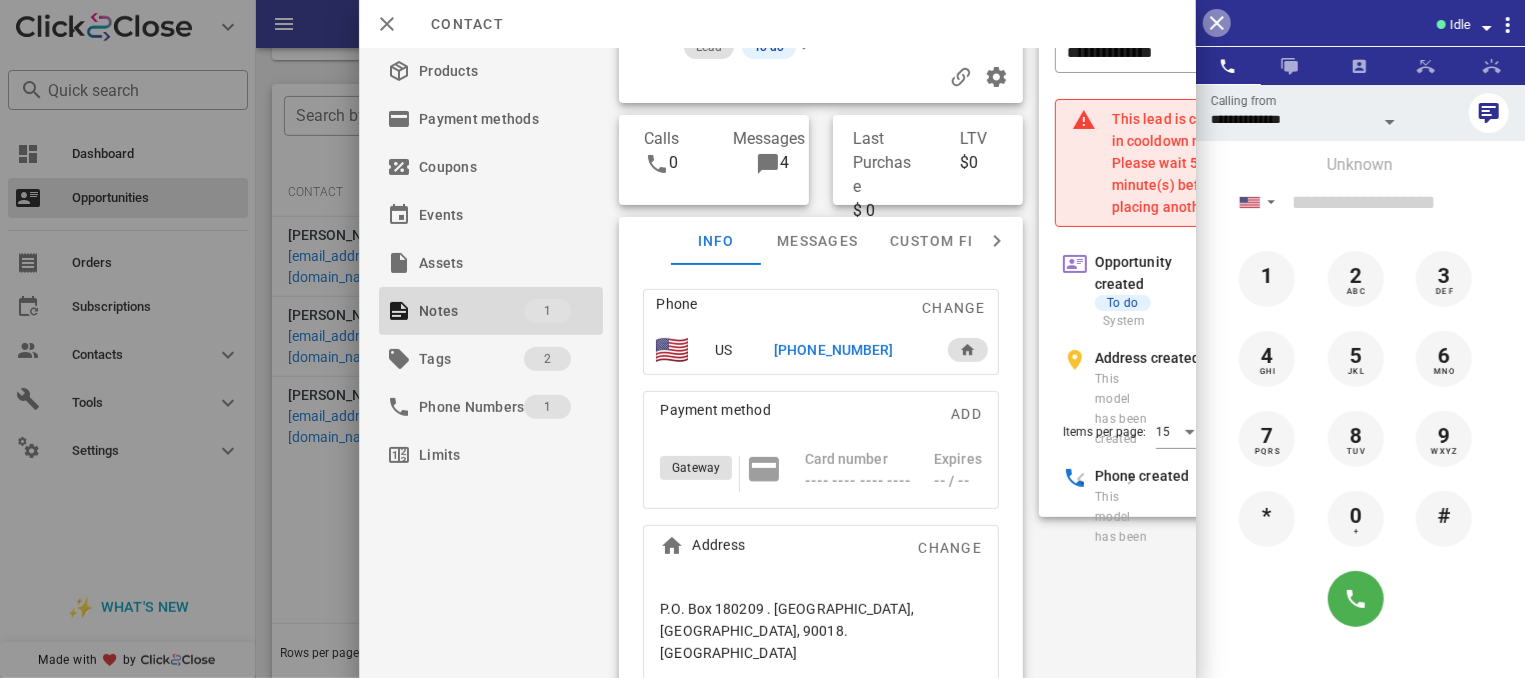 click at bounding box center (1217, 23) 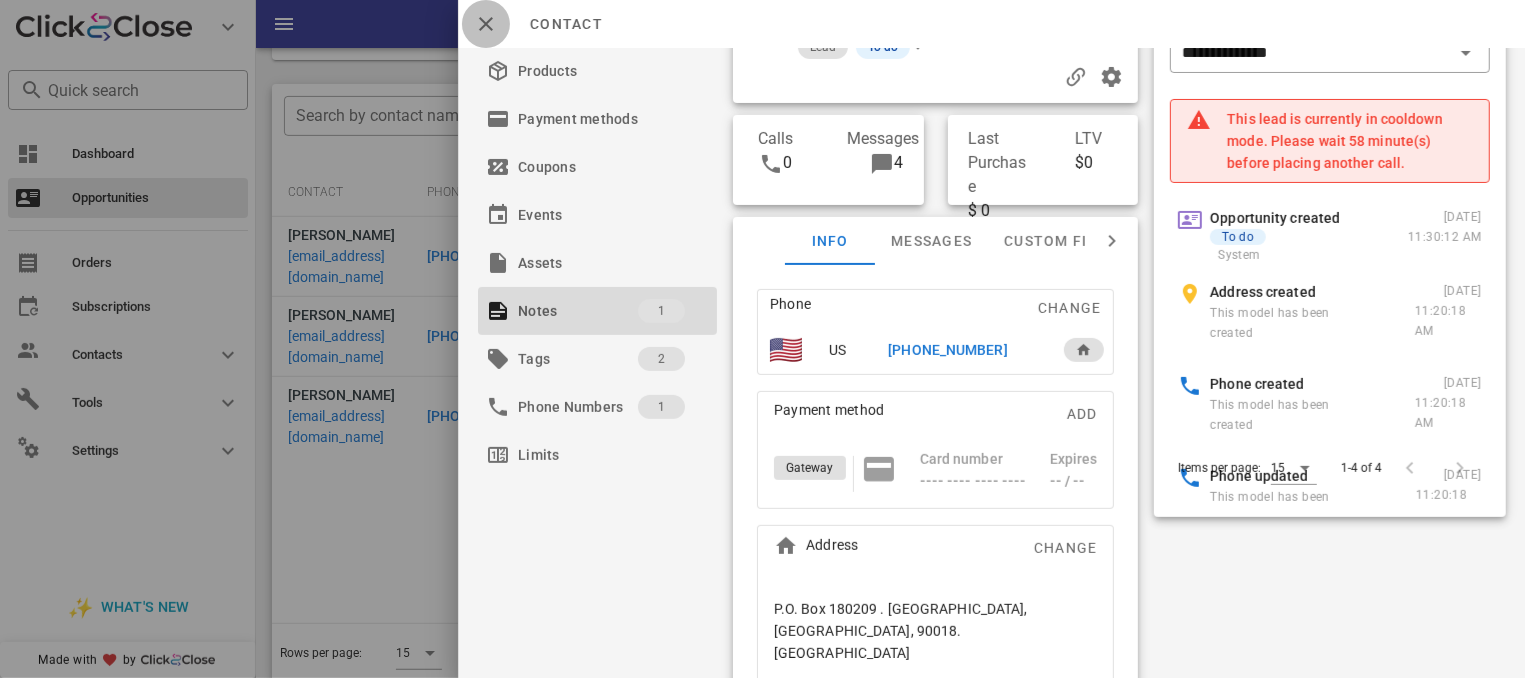 click at bounding box center [486, 24] 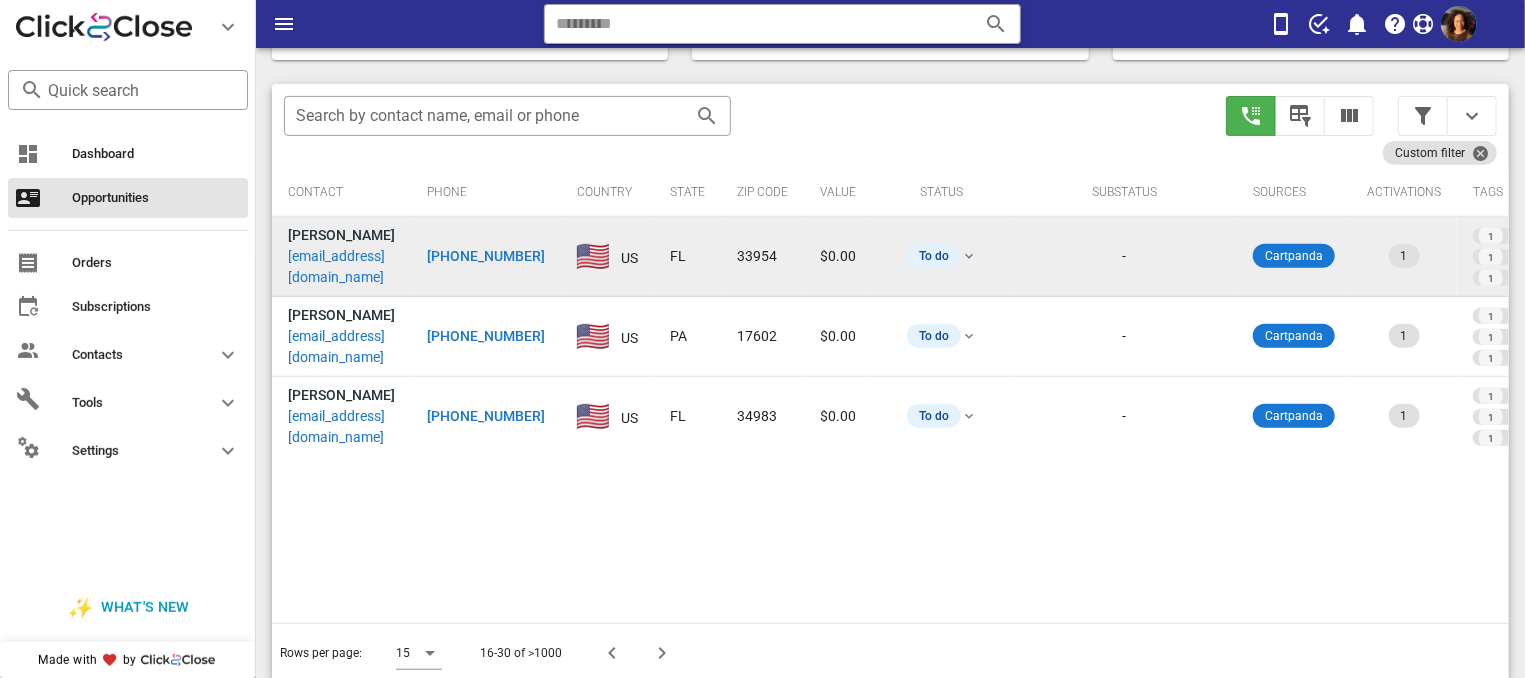click on "[PHONE_NUMBER]" at bounding box center (486, 256) 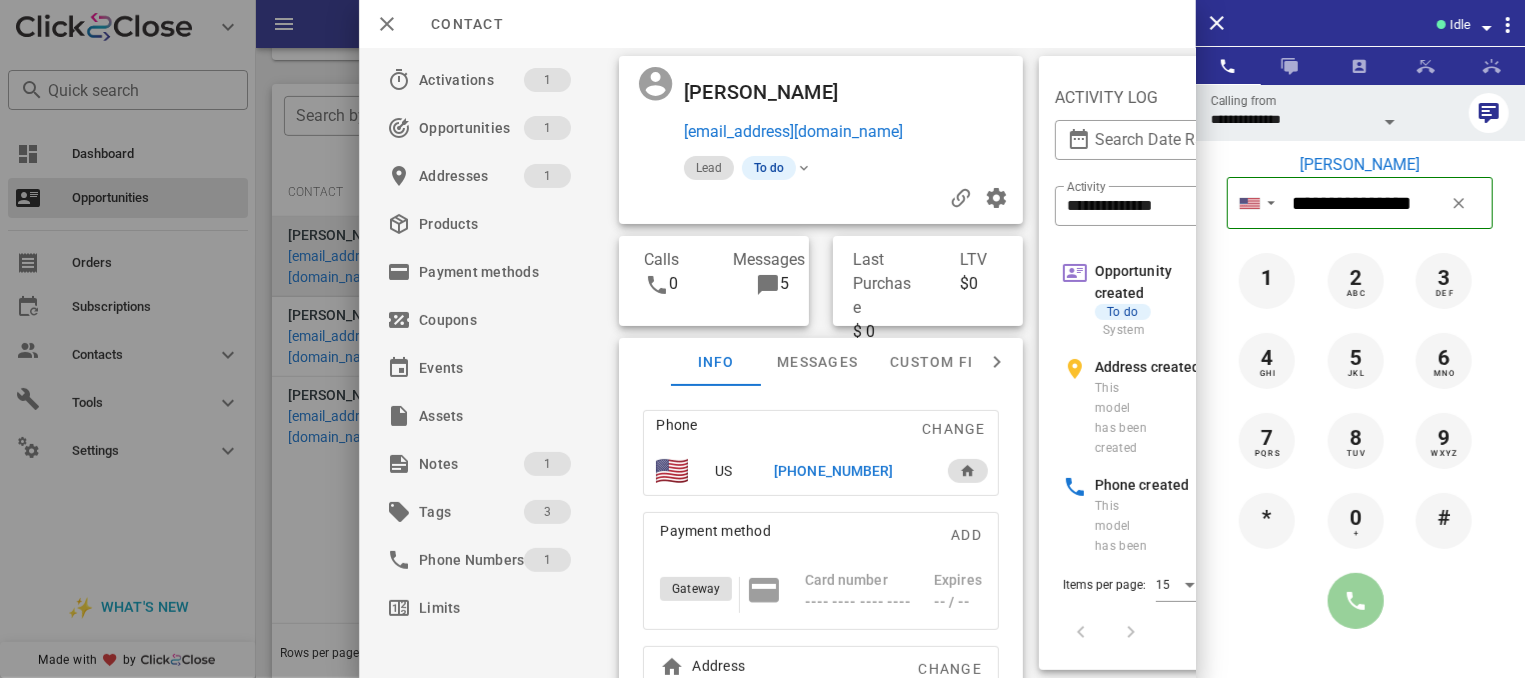 click at bounding box center [1356, 601] 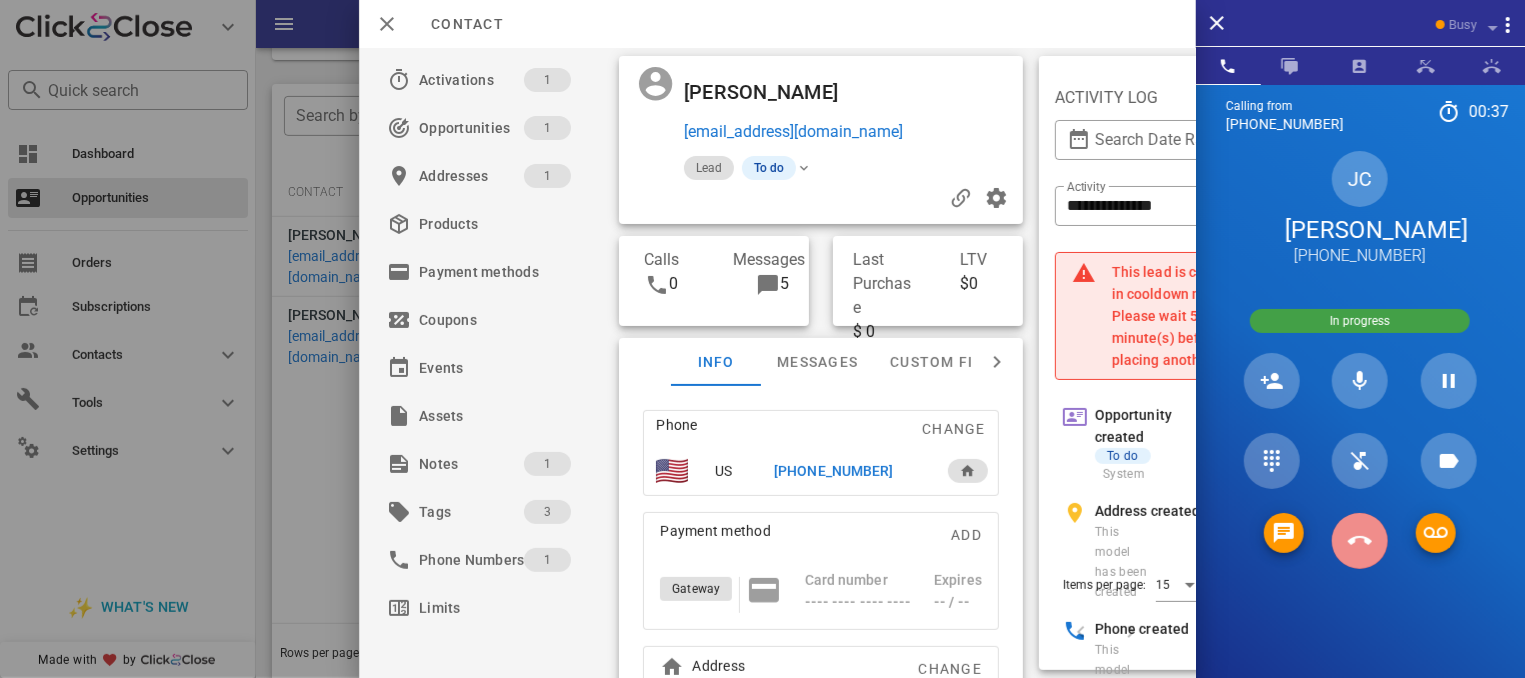 click at bounding box center (1360, 541) 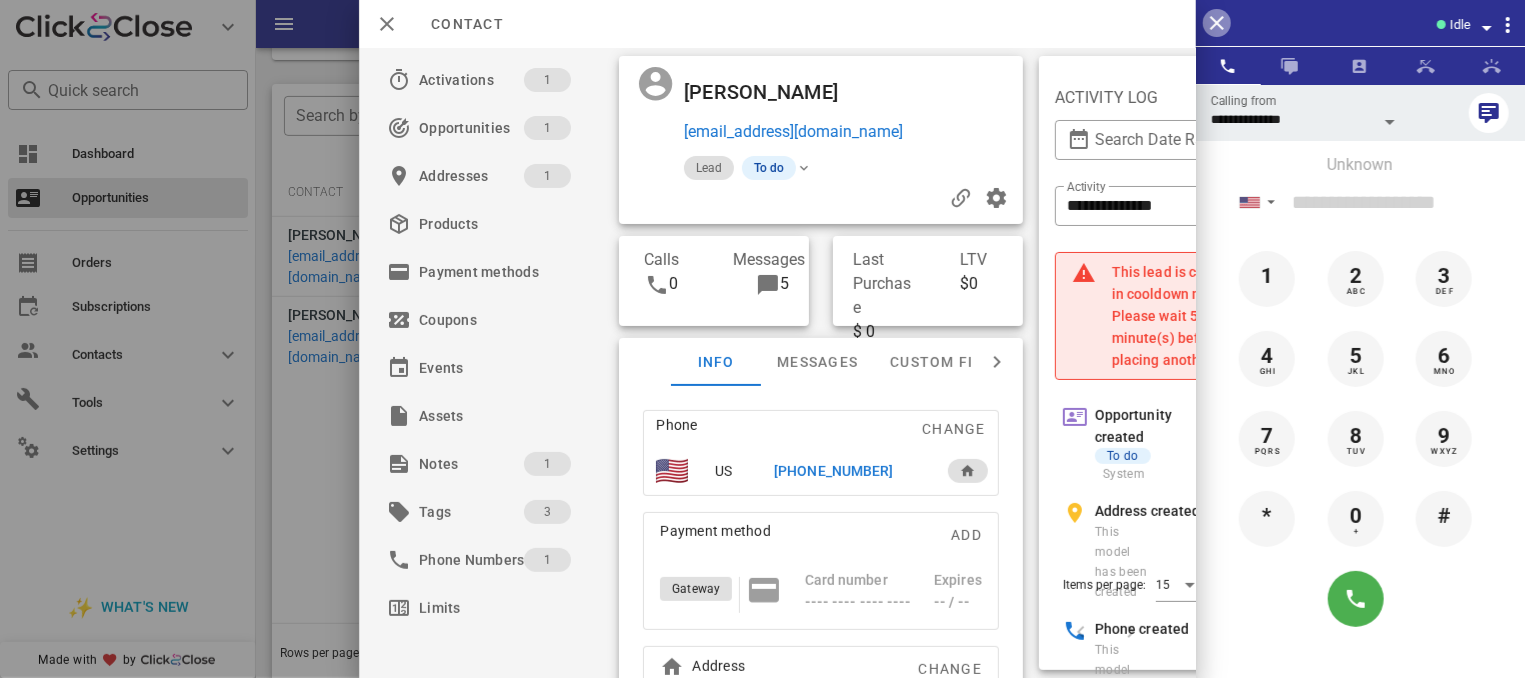 click at bounding box center [1217, 23] 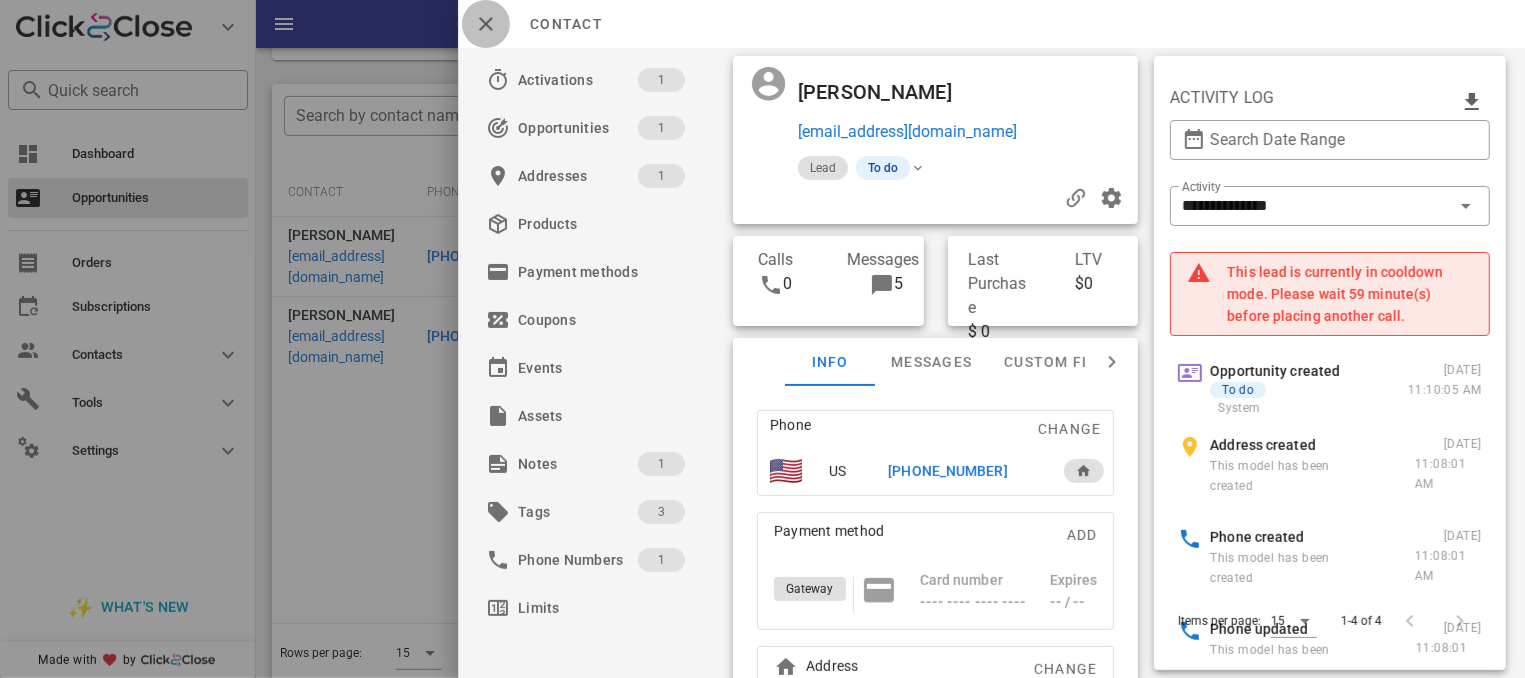 click at bounding box center [486, 24] 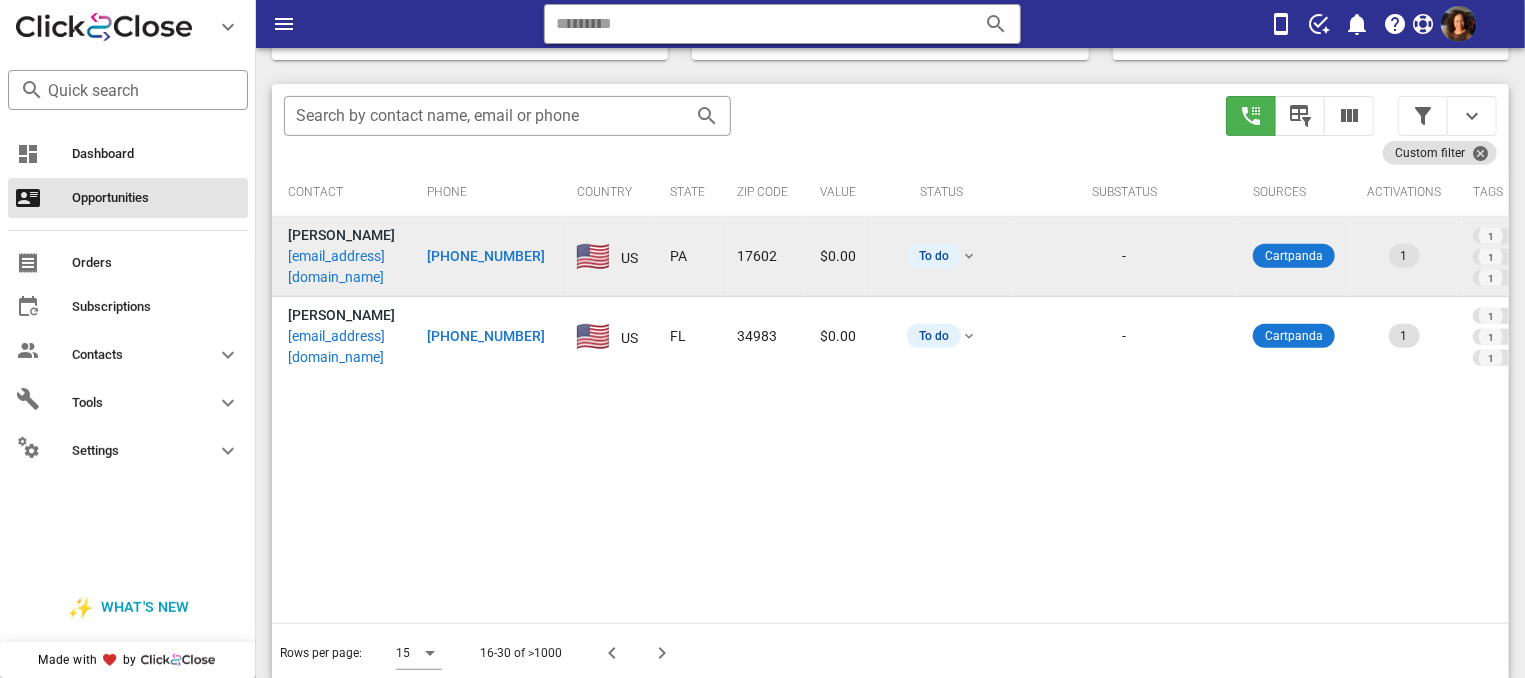 click on "[PHONE_NUMBER]" at bounding box center [486, 256] 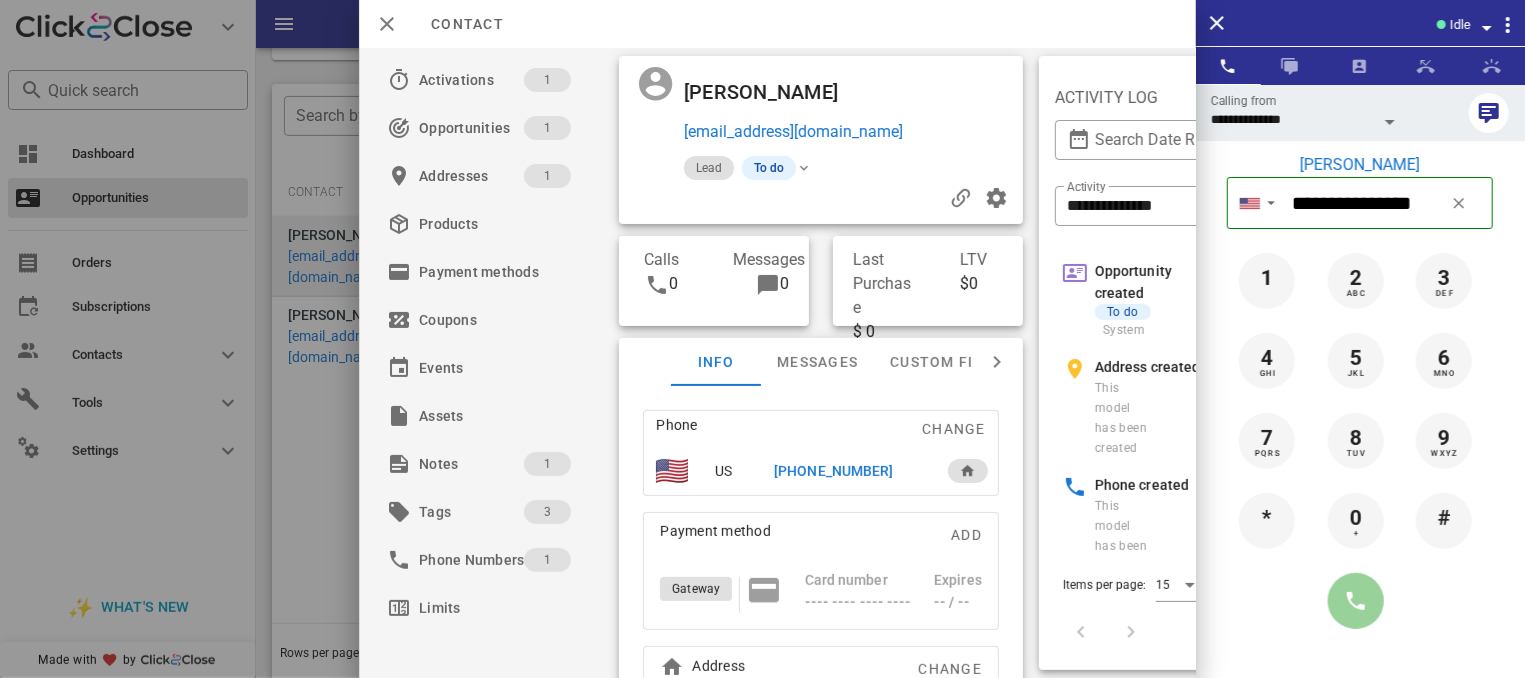 click at bounding box center (1356, 601) 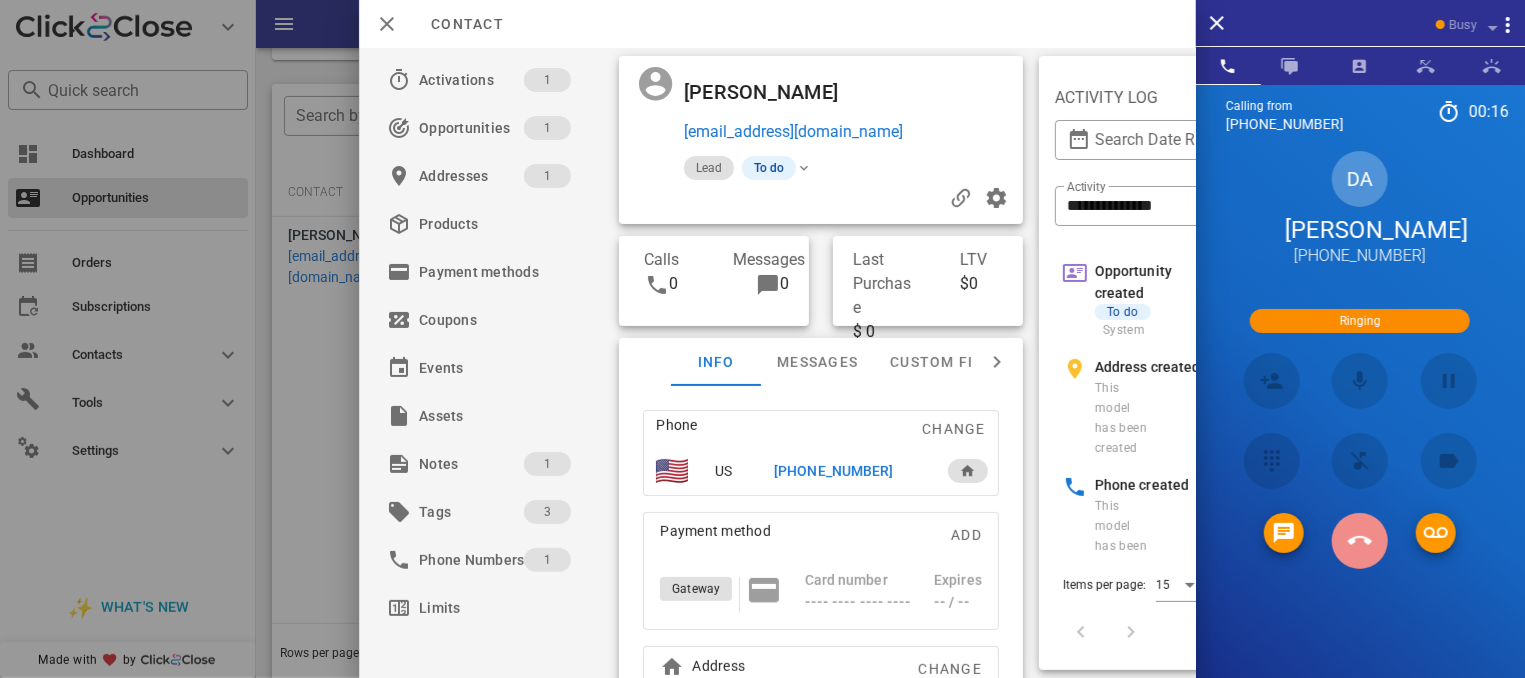 click at bounding box center [1360, 541] 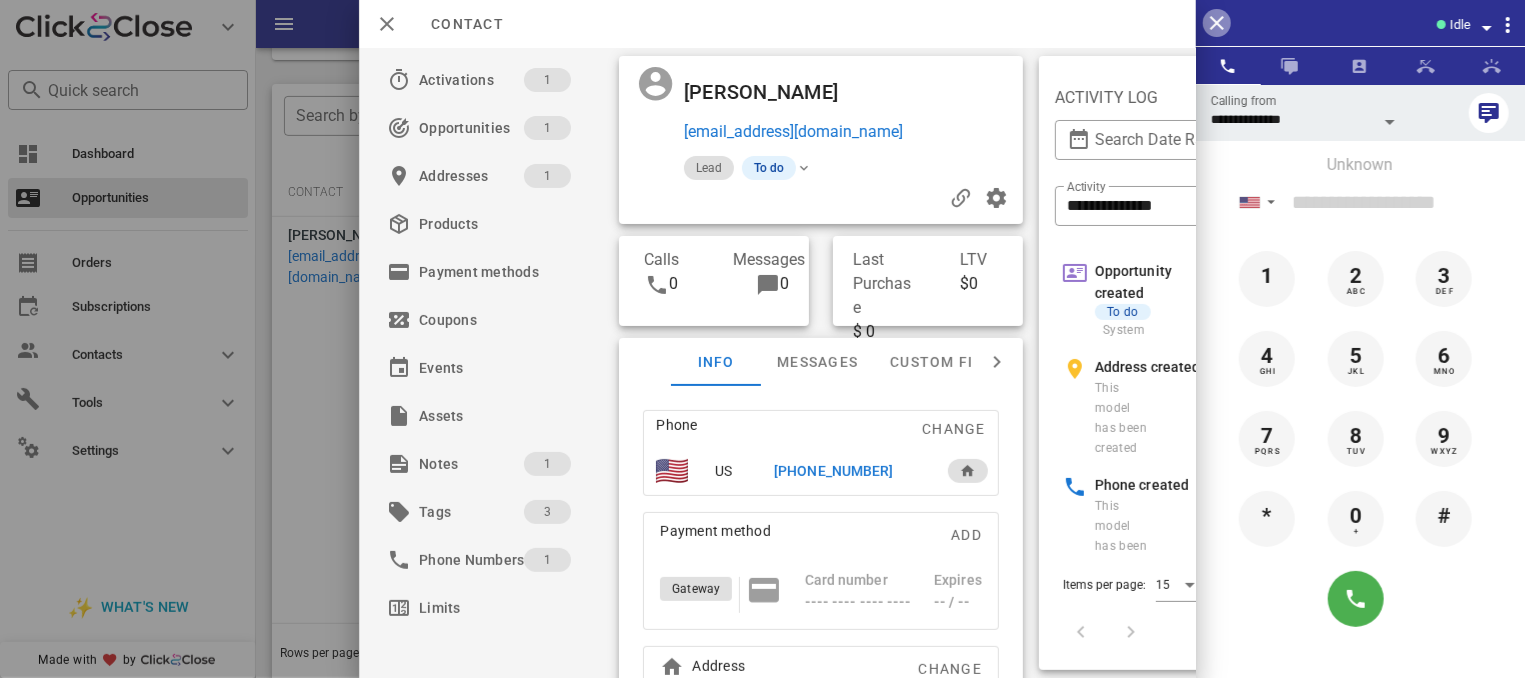 click at bounding box center (1217, 23) 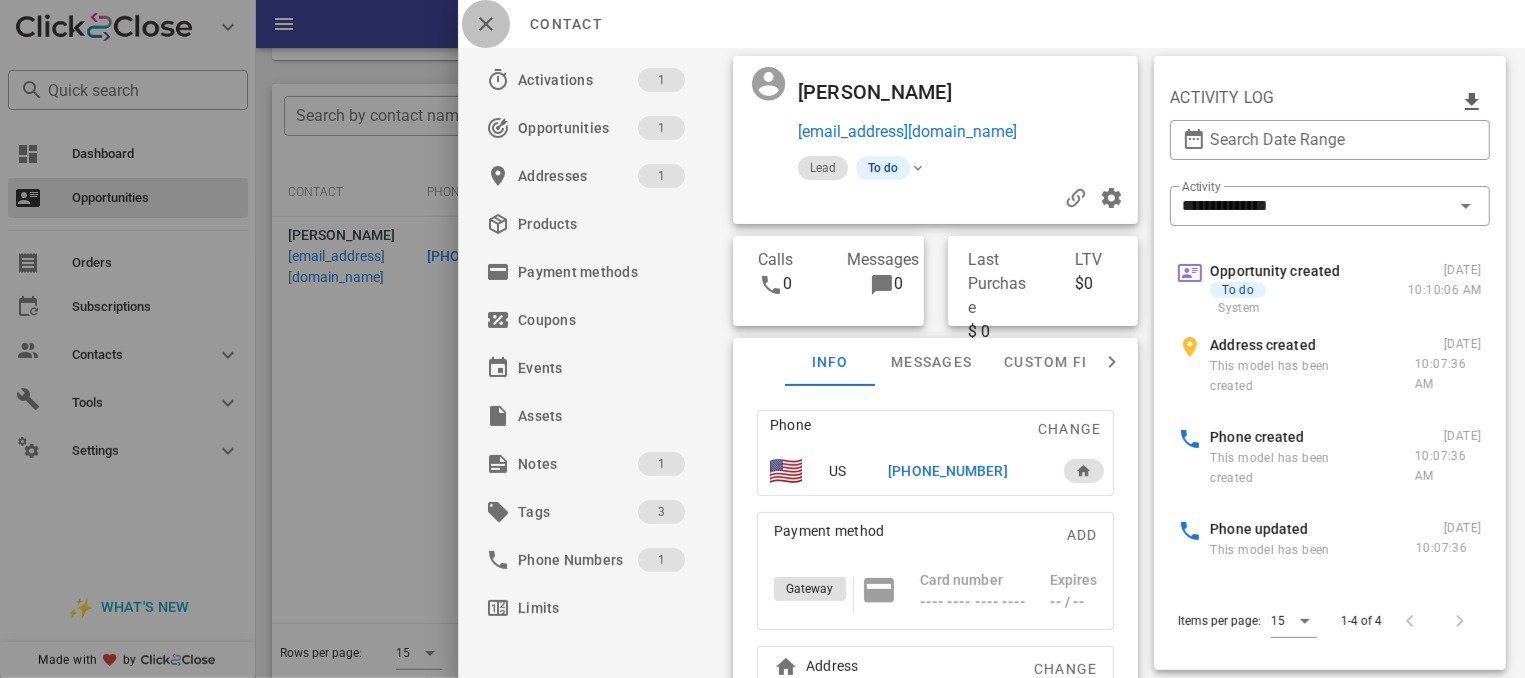 click at bounding box center [486, 24] 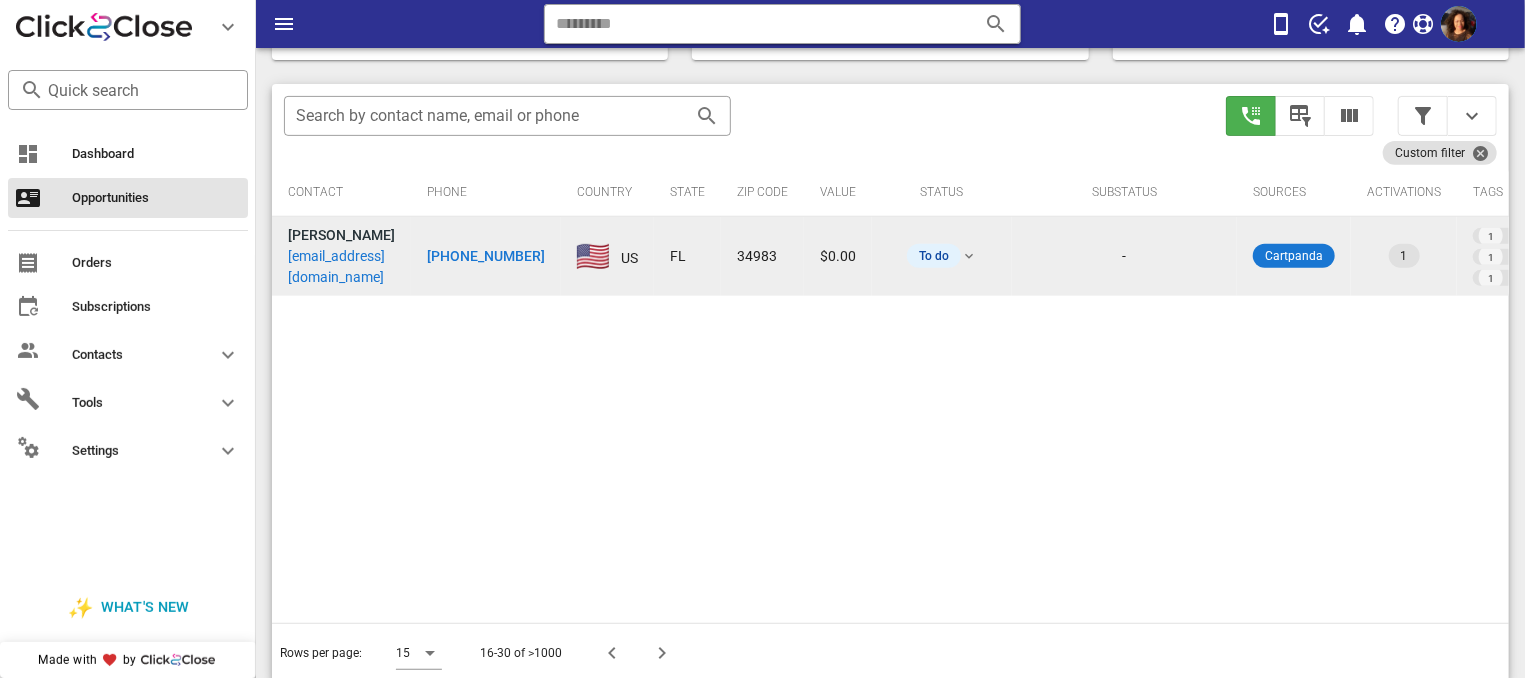 click on "[PHONE_NUMBER]" at bounding box center (486, 256) 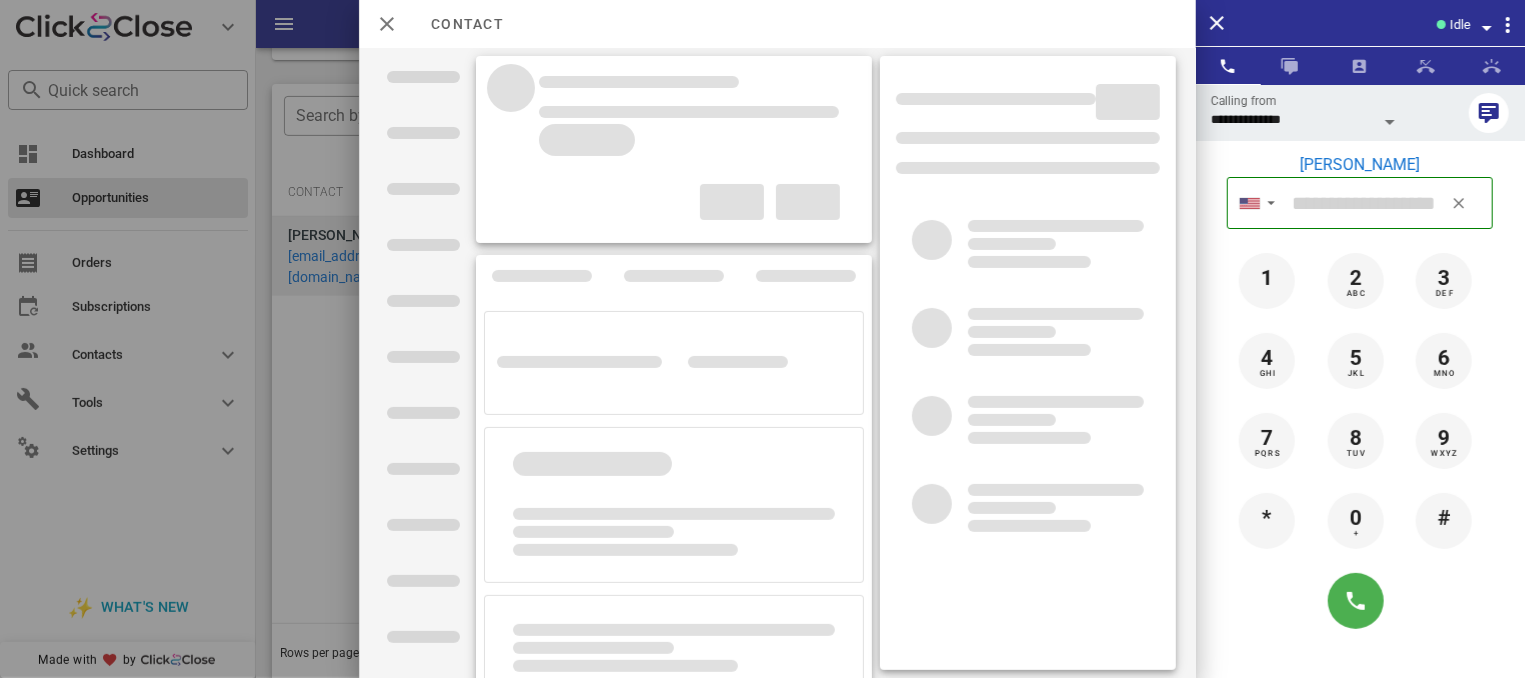 type on "**********" 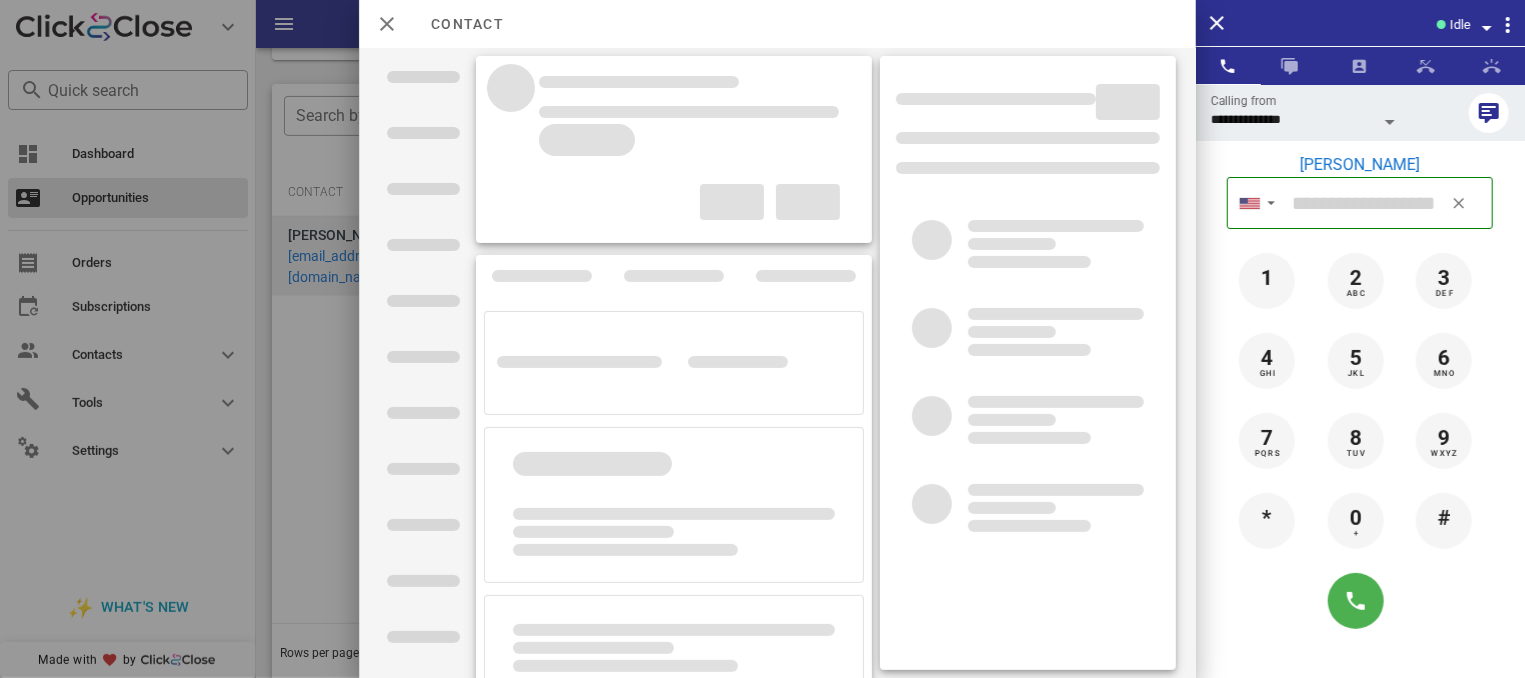 type on "**********" 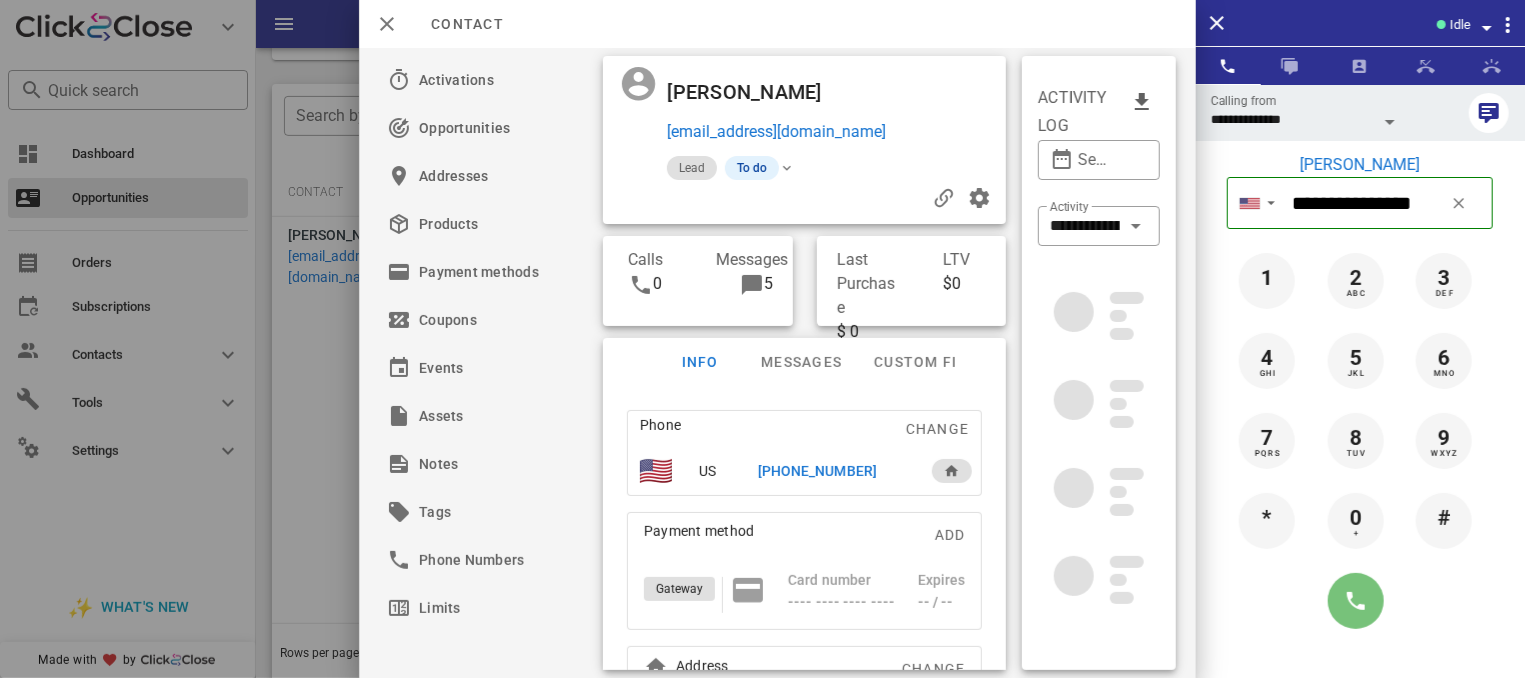 click at bounding box center [1356, 601] 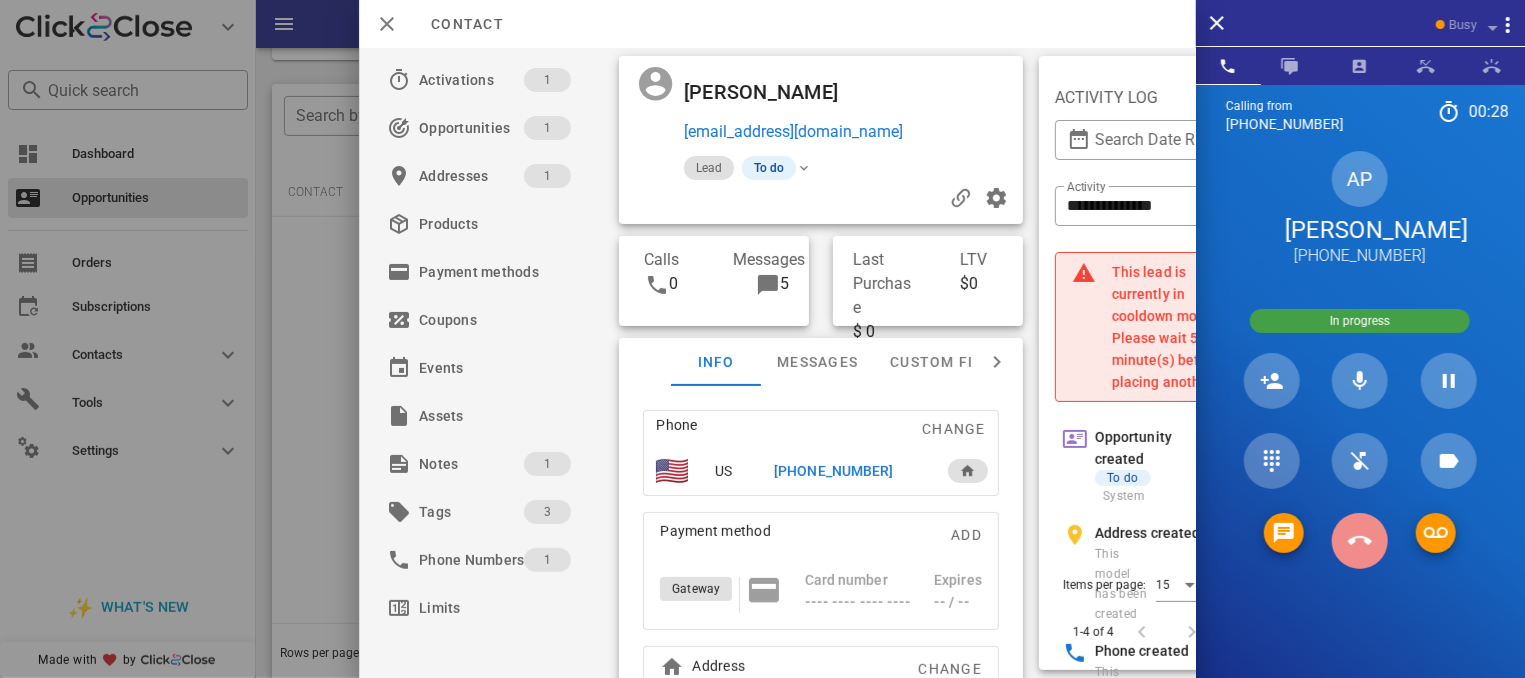 click at bounding box center [1360, 541] 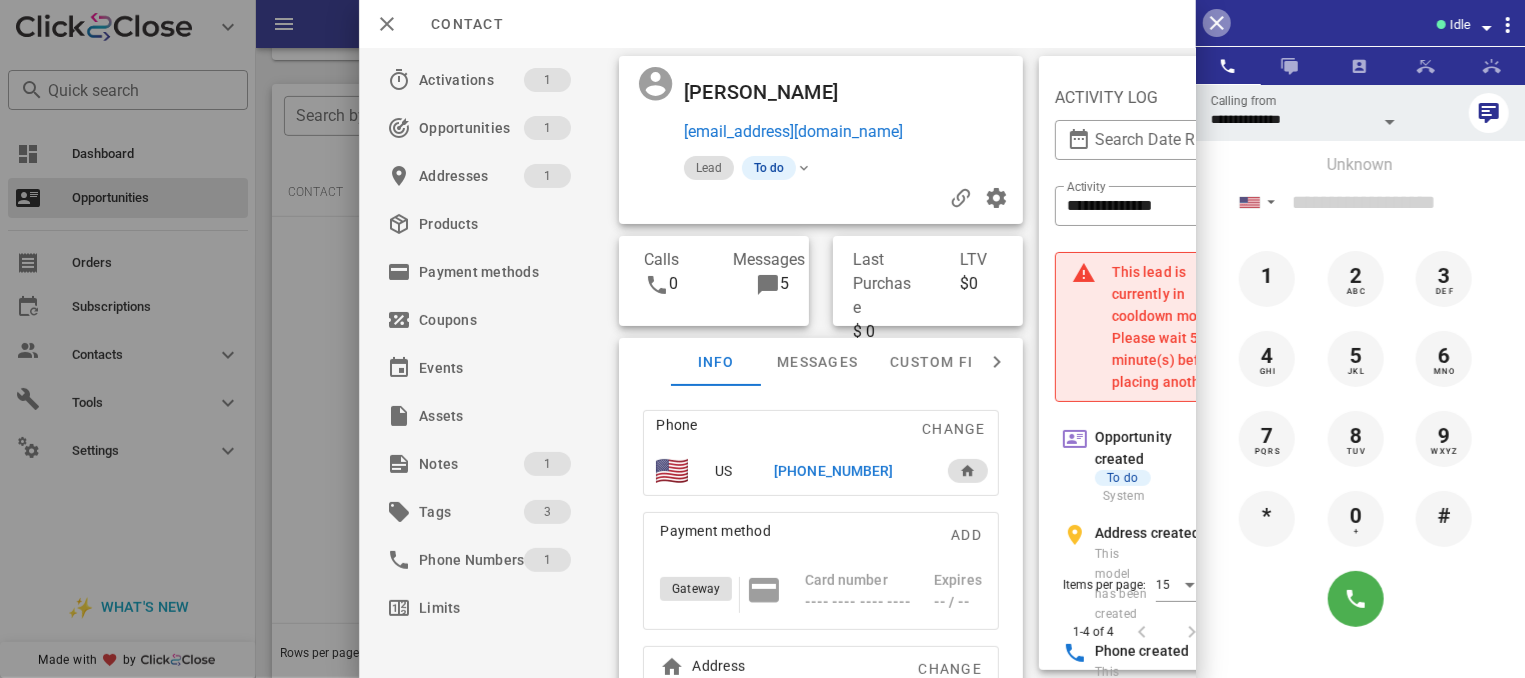 click at bounding box center (1217, 23) 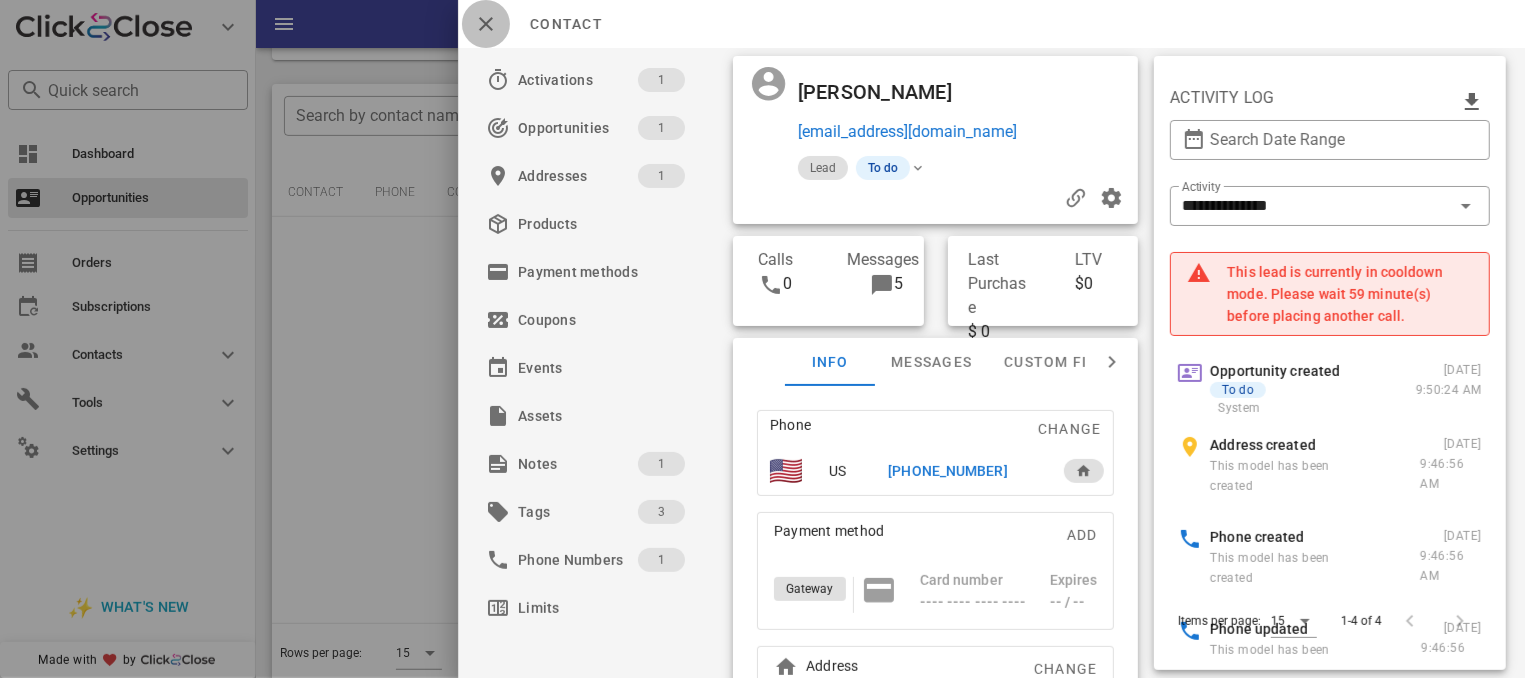 click at bounding box center (486, 24) 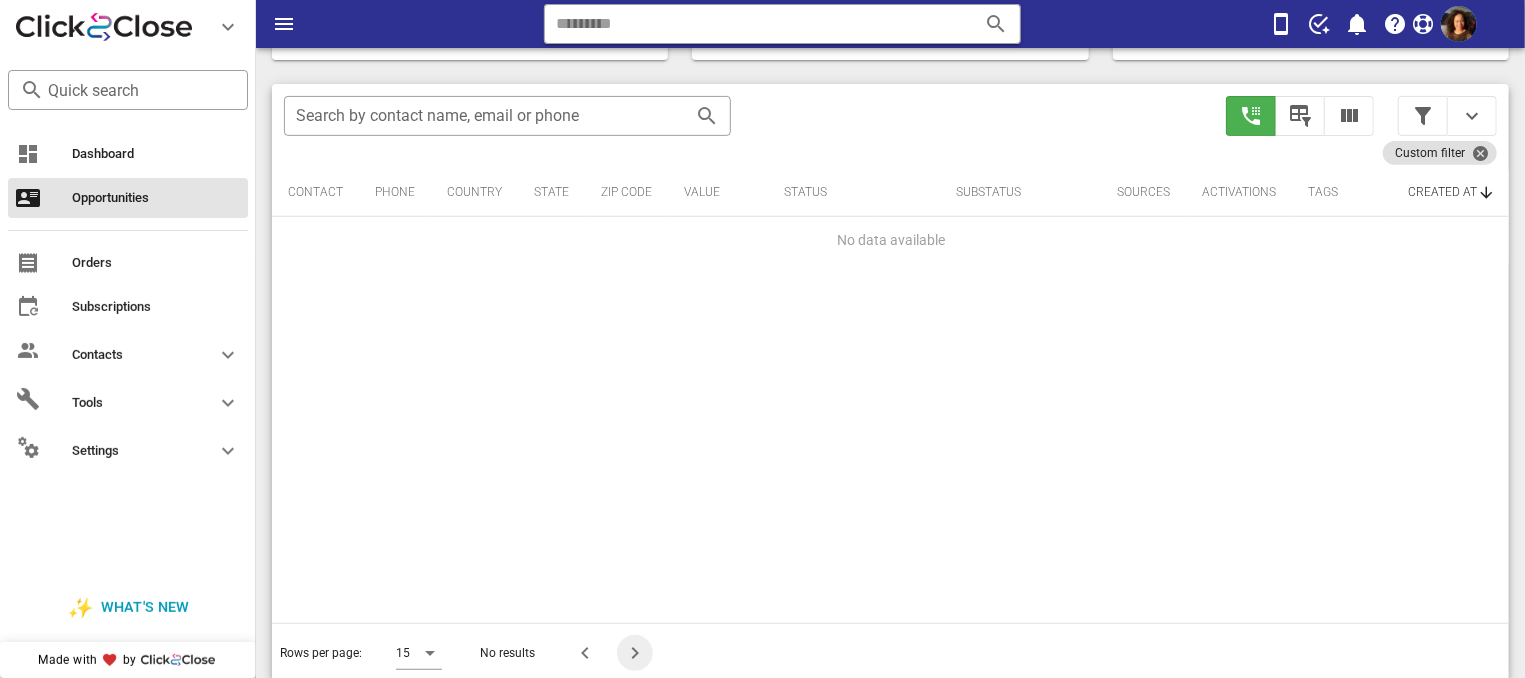 click at bounding box center (635, 653) 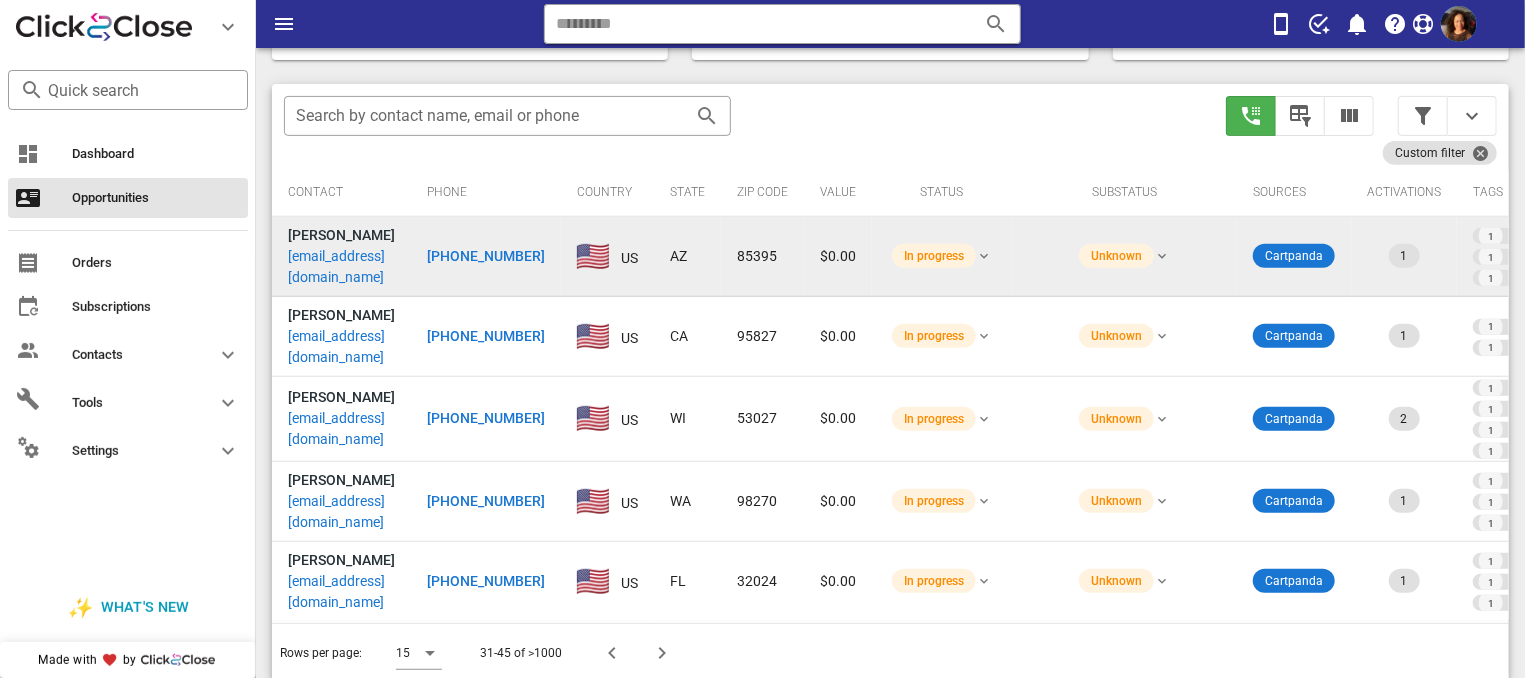 click on "[PHONE_NUMBER]" at bounding box center [486, 256] 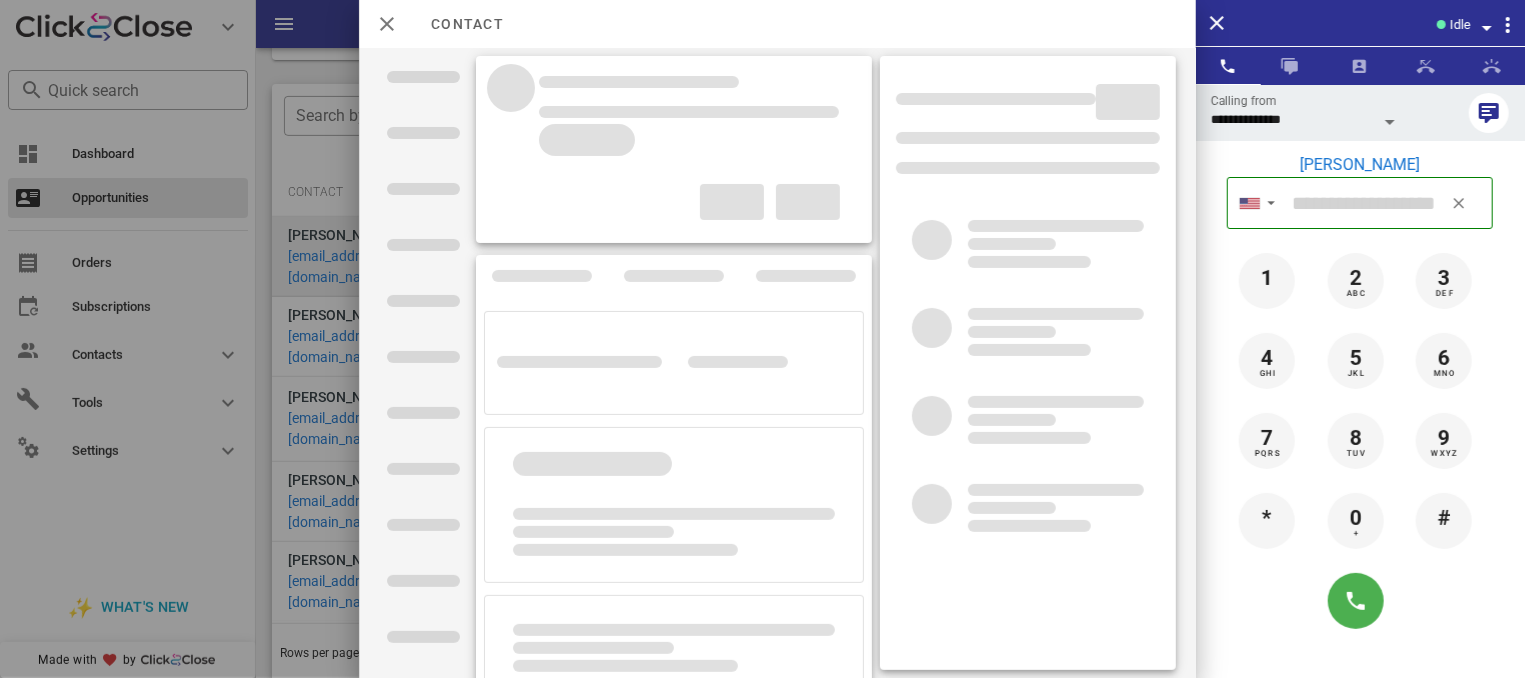 type on "**********" 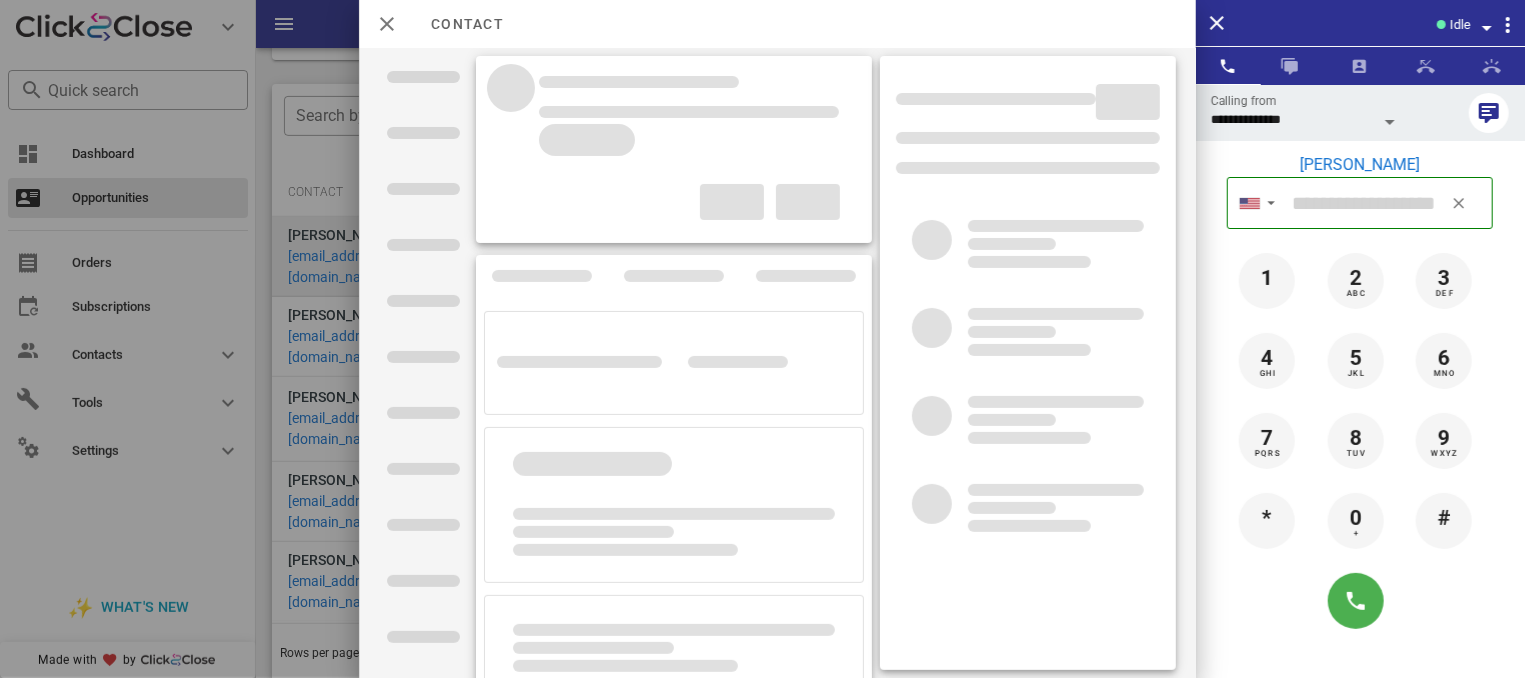 type on "**********" 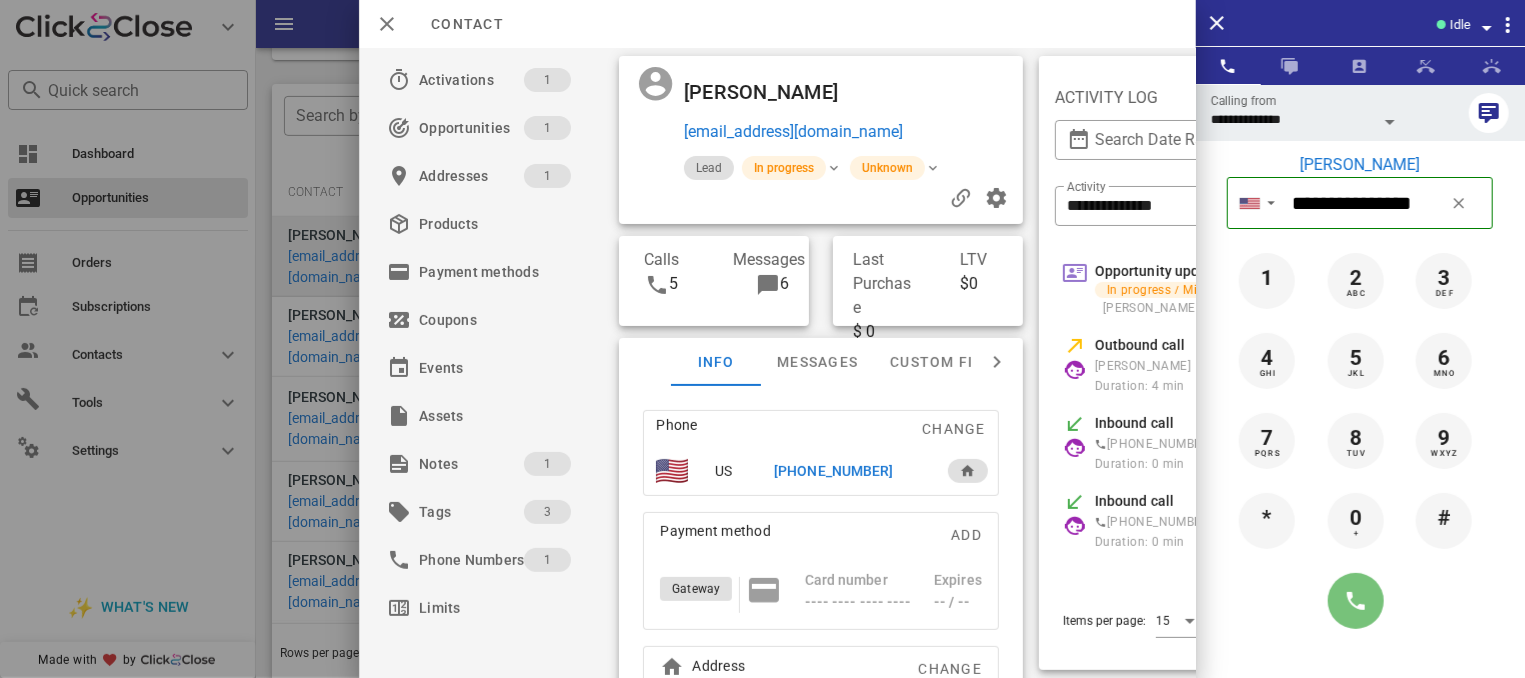 click at bounding box center [1356, 601] 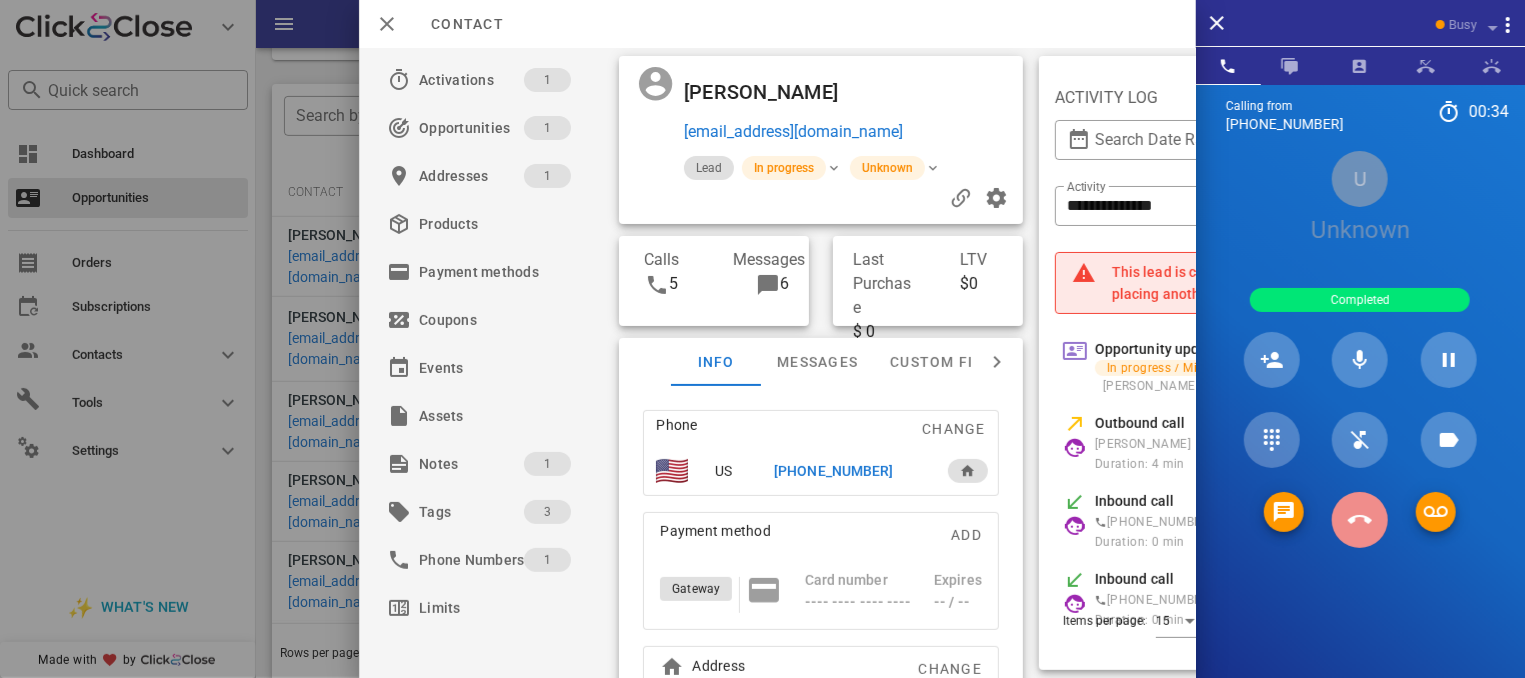 click at bounding box center (1360, 520) 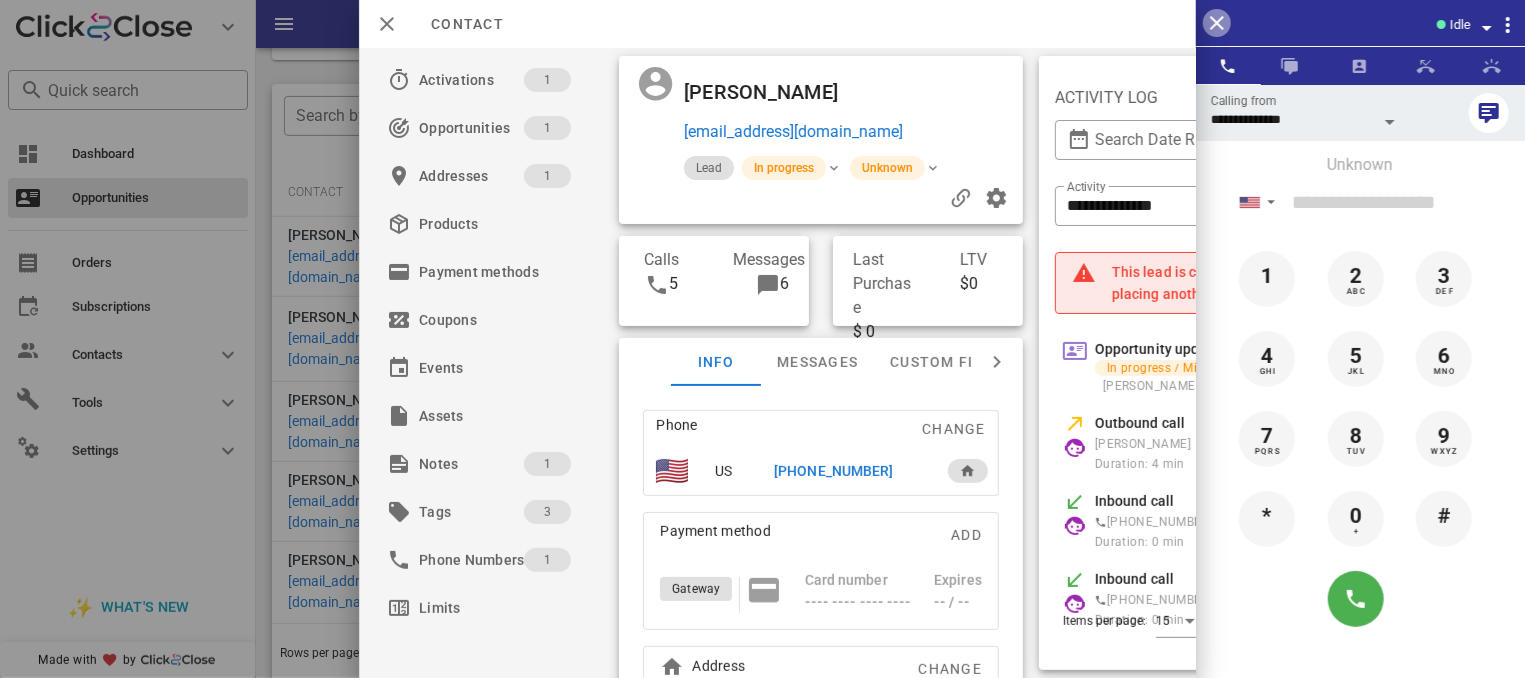 click at bounding box center [1217, 23] 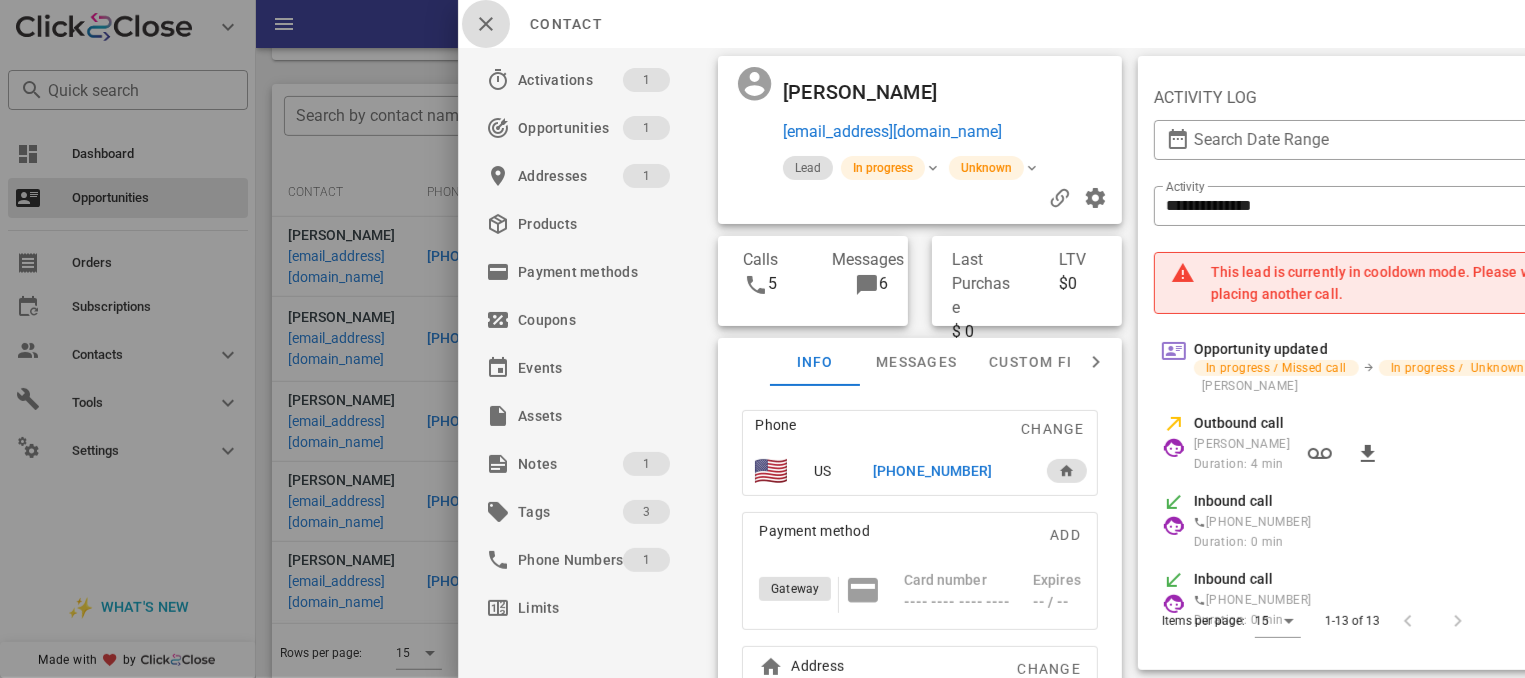 click at bounding box center [486, 24] 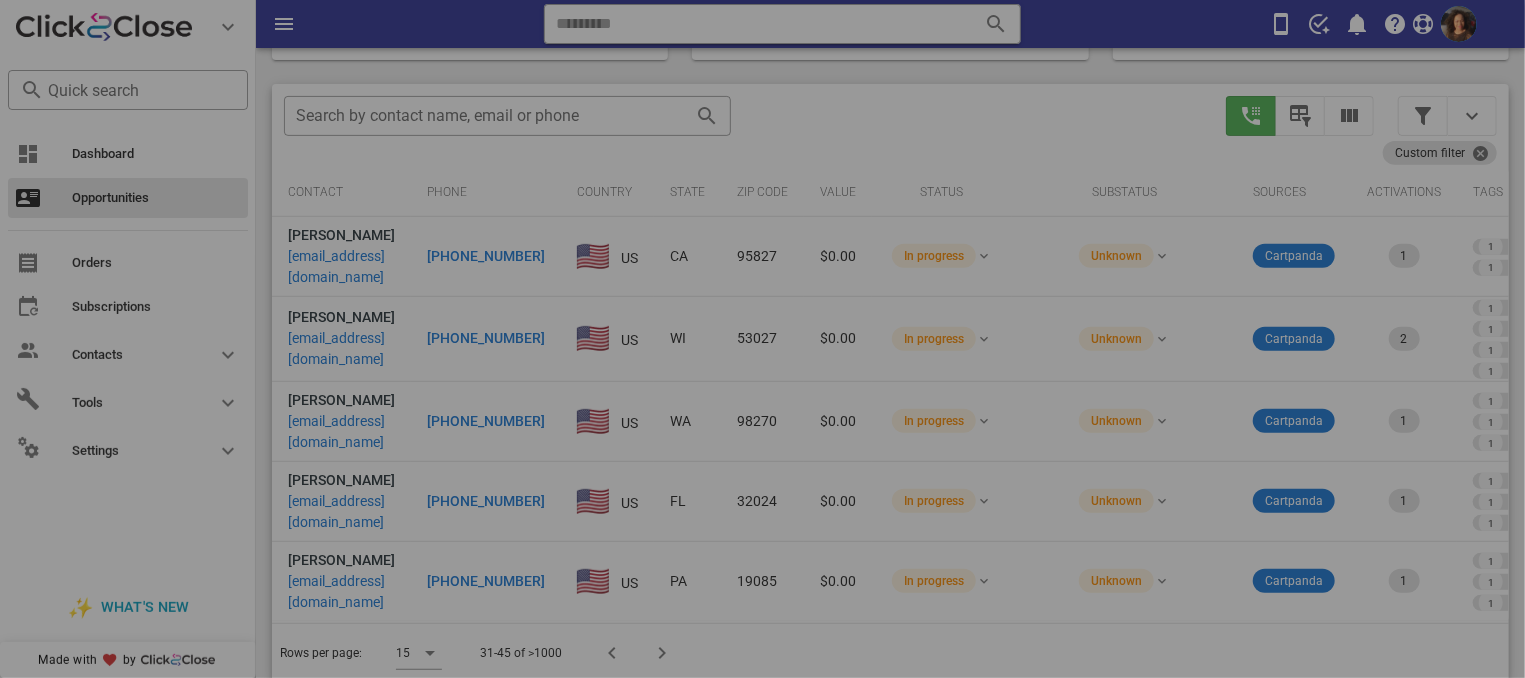 click at bounding box center (762, 339) 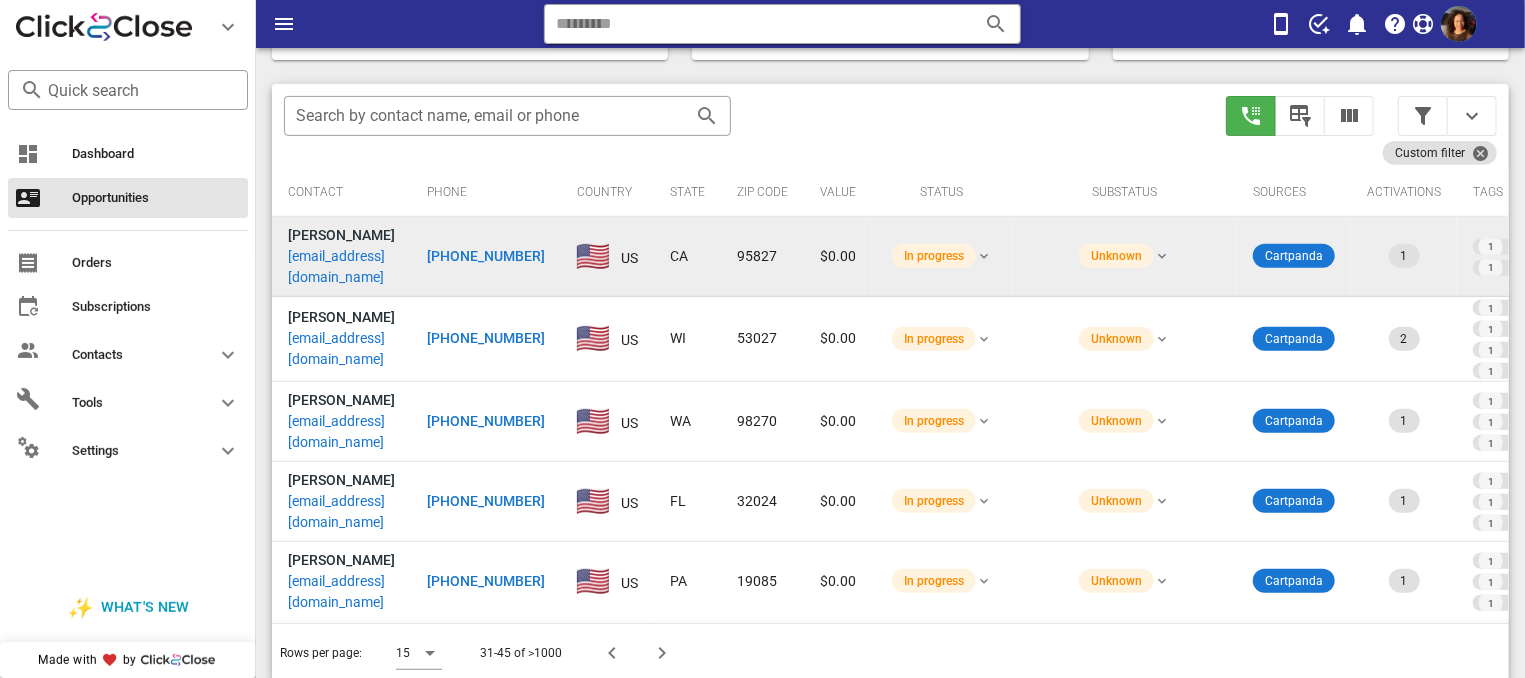 click on "[PHONE_NUMBER]" at bounding box center (486, 256) 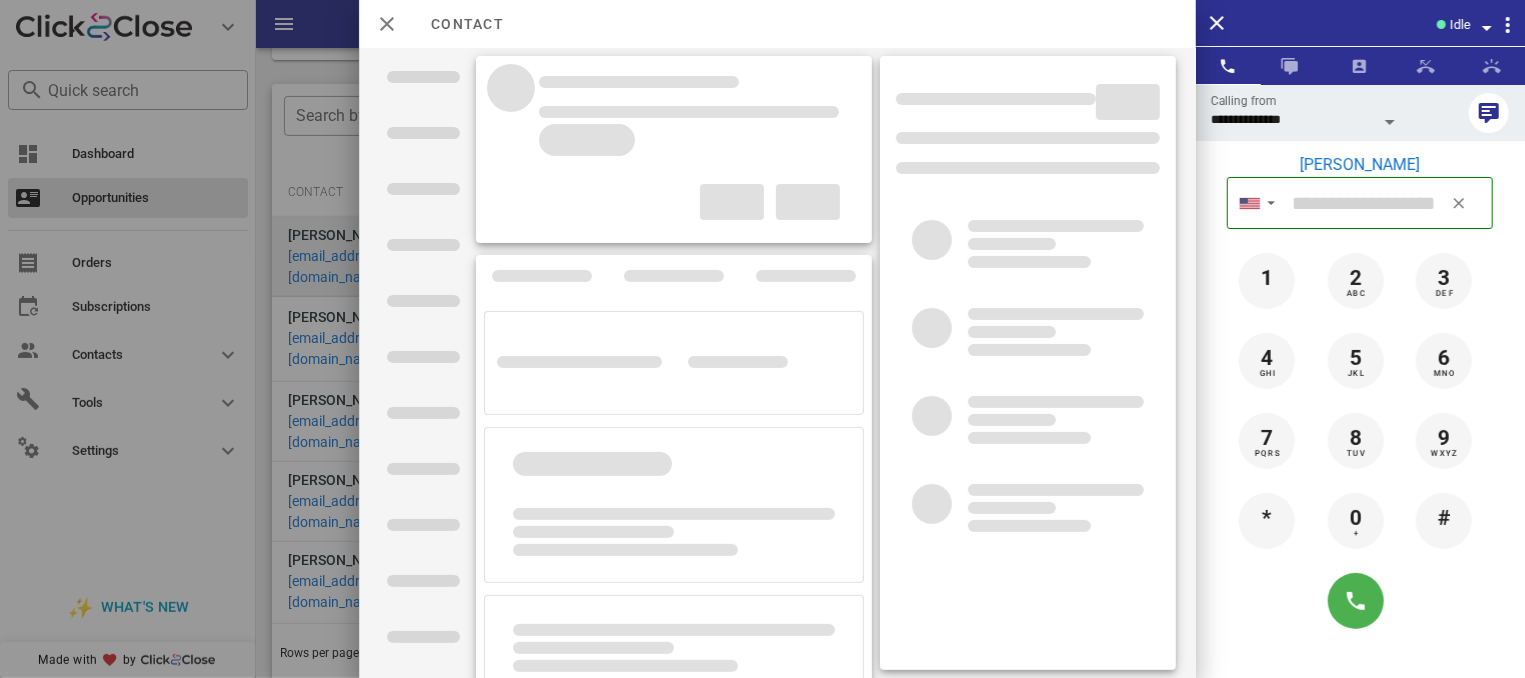 type on "**********" 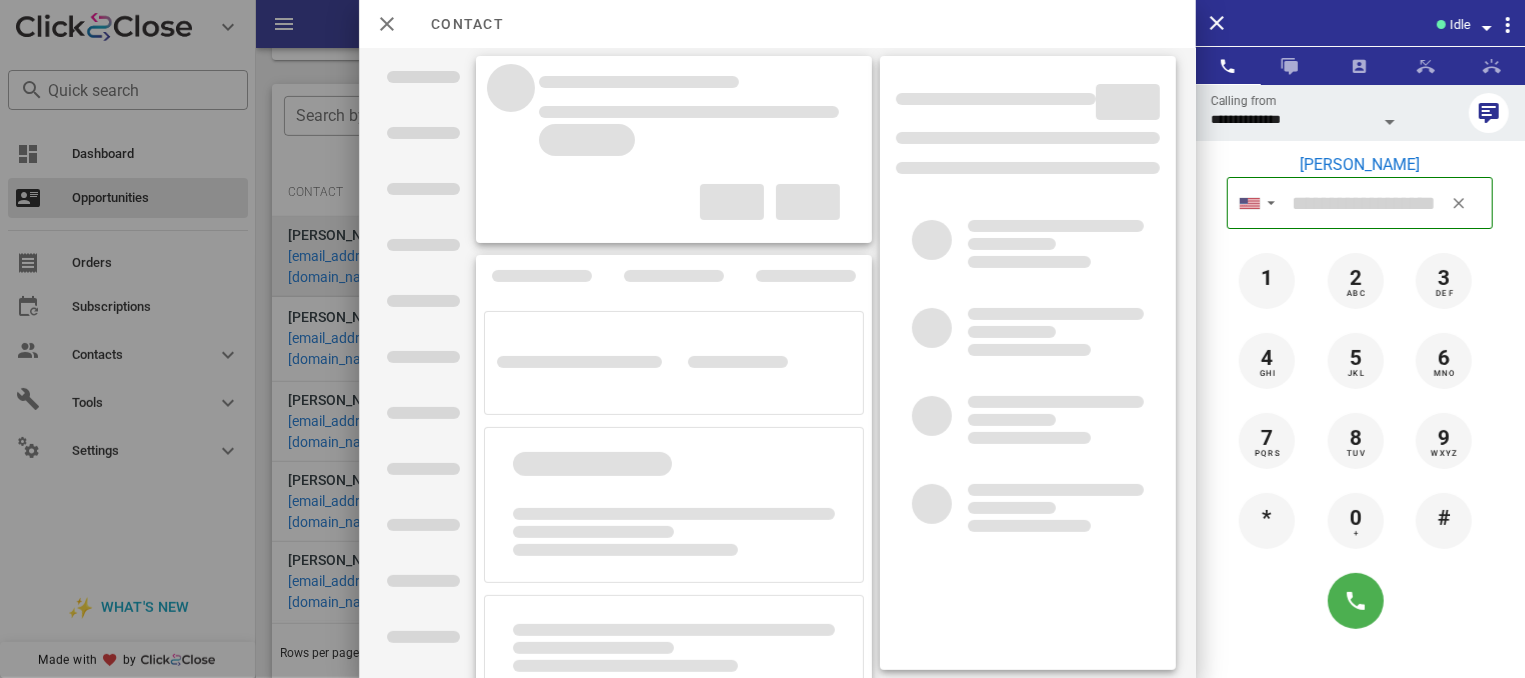 type on "**********" 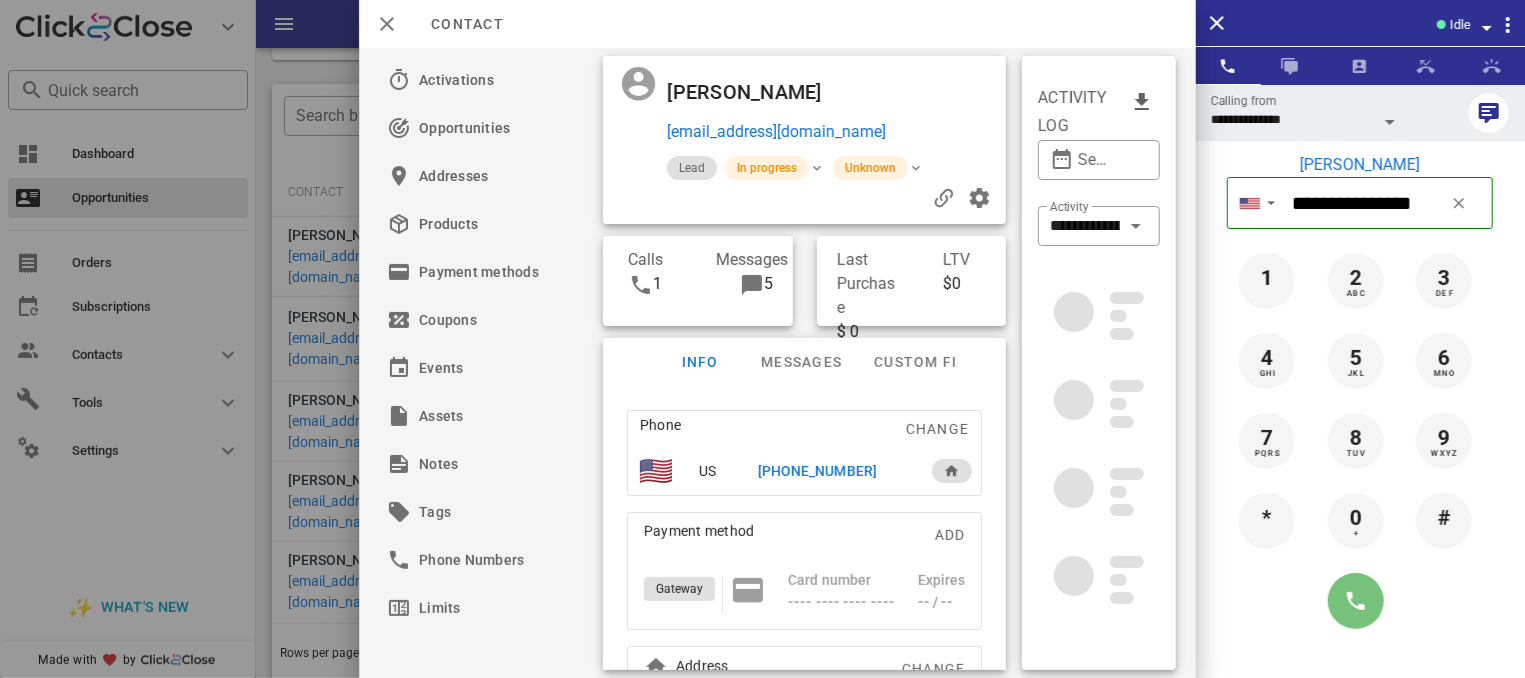 click at bounding box center [1356, 601] 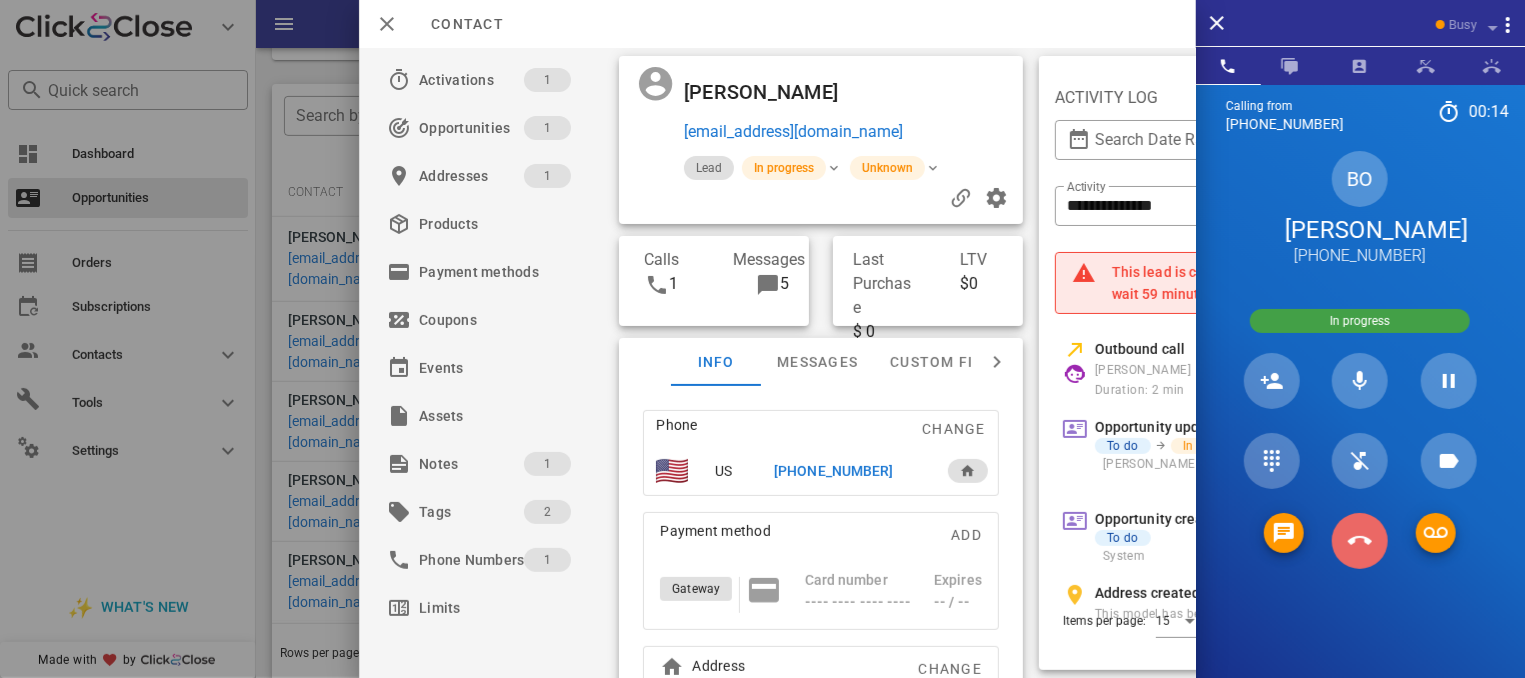 click at bounding box center [1360, 541] 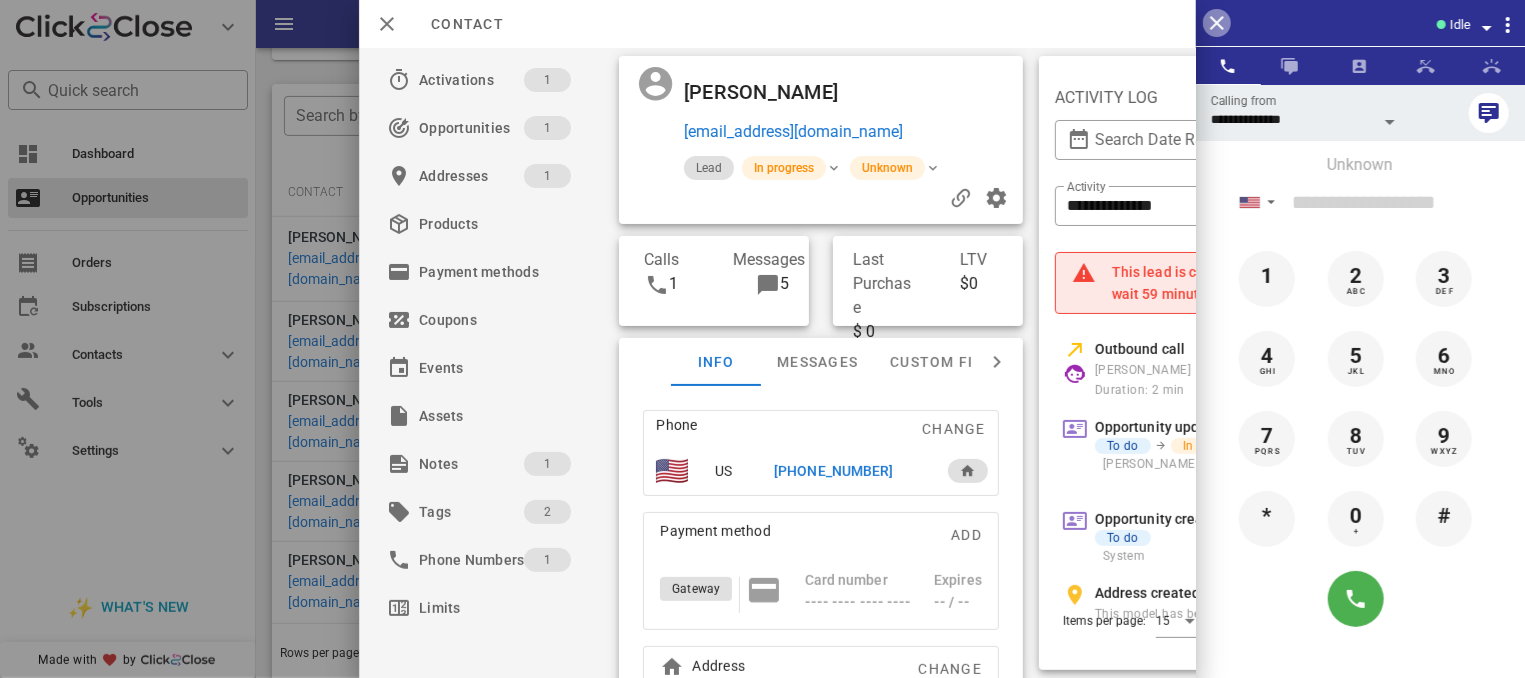click at bounding box center (1217, 23) 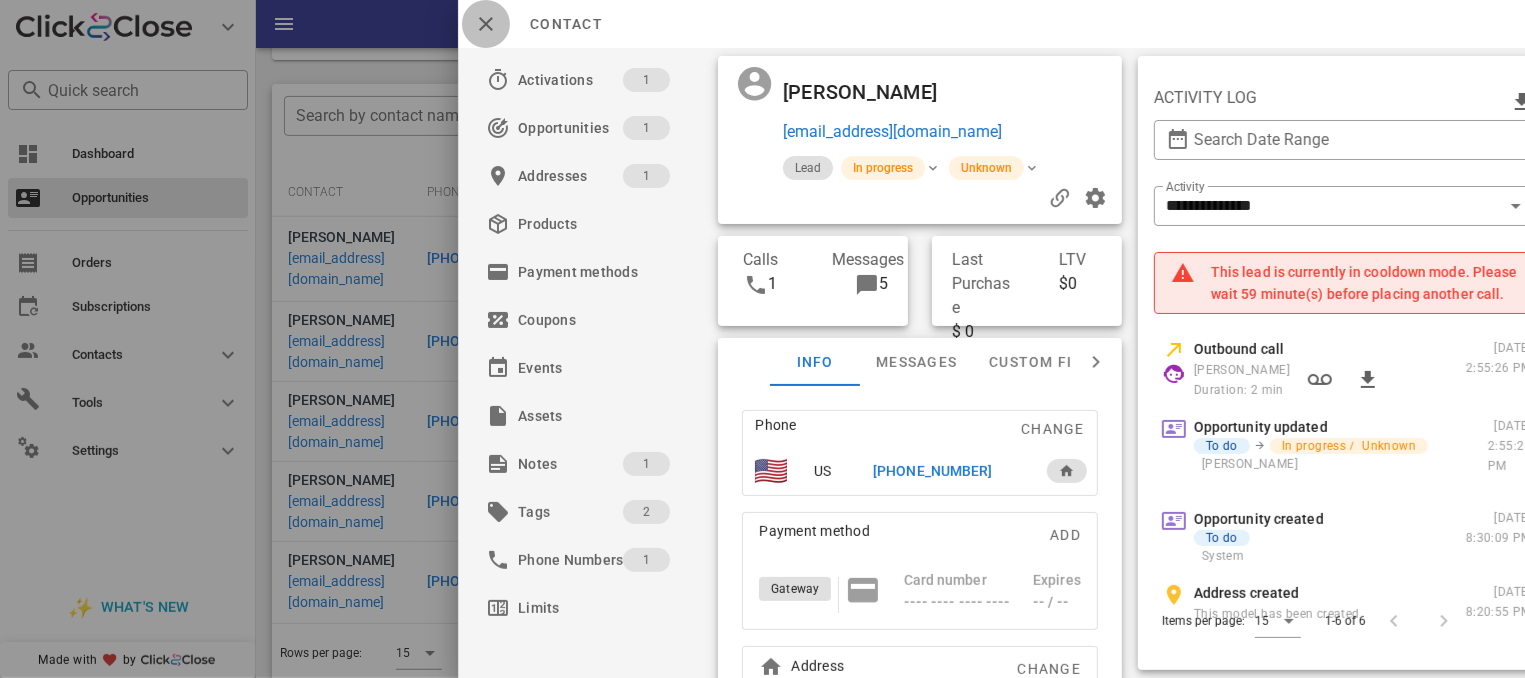 click at bounding box center [486, 24] 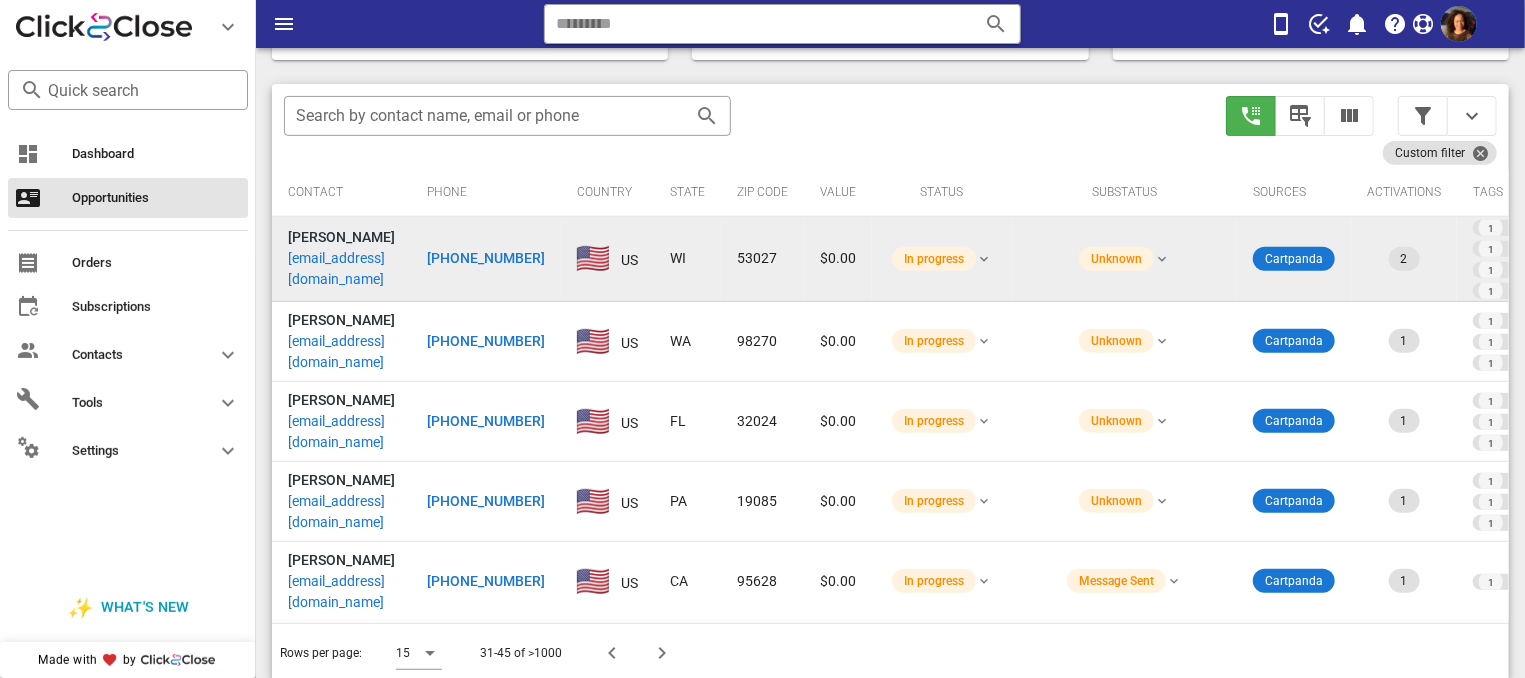 click on "[PHONE_NUMBER]" at bounding box center [486, 258] 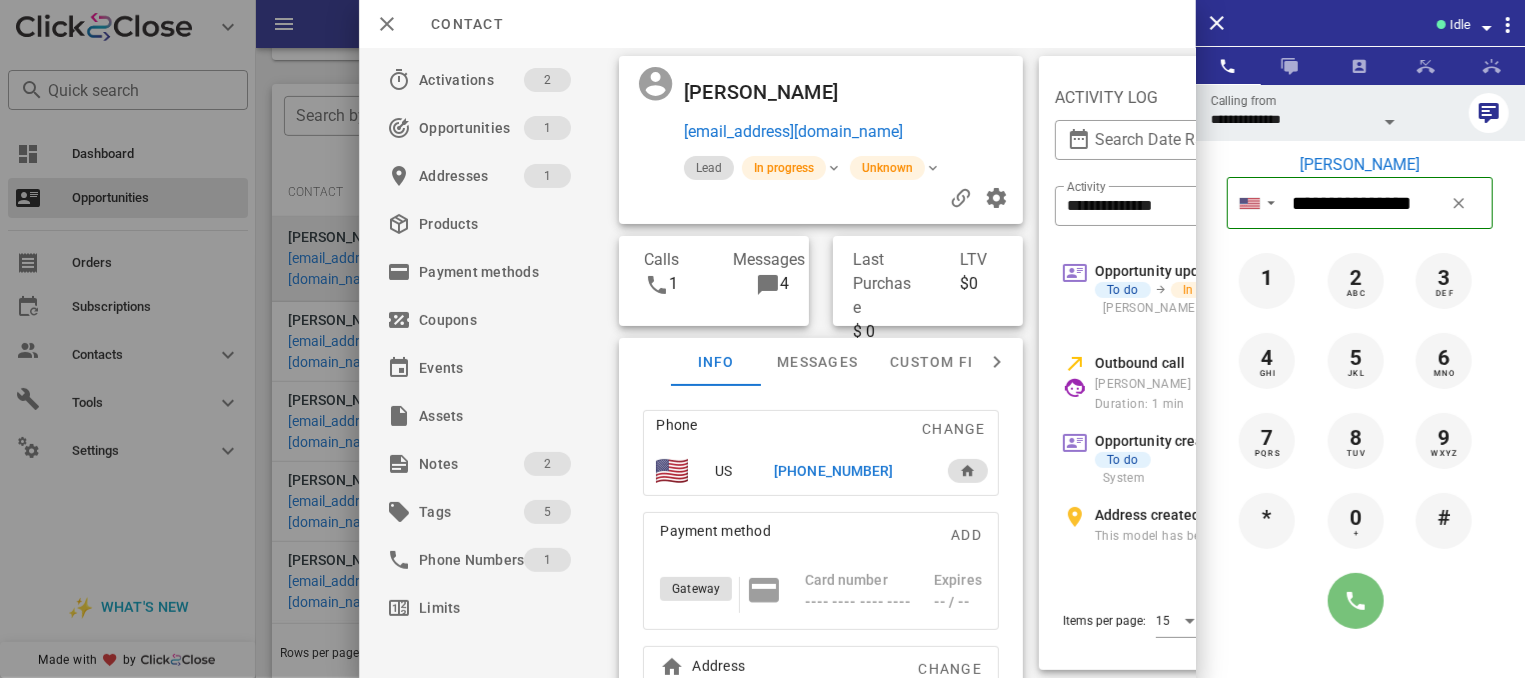 click at bounding box center [1356, 601] 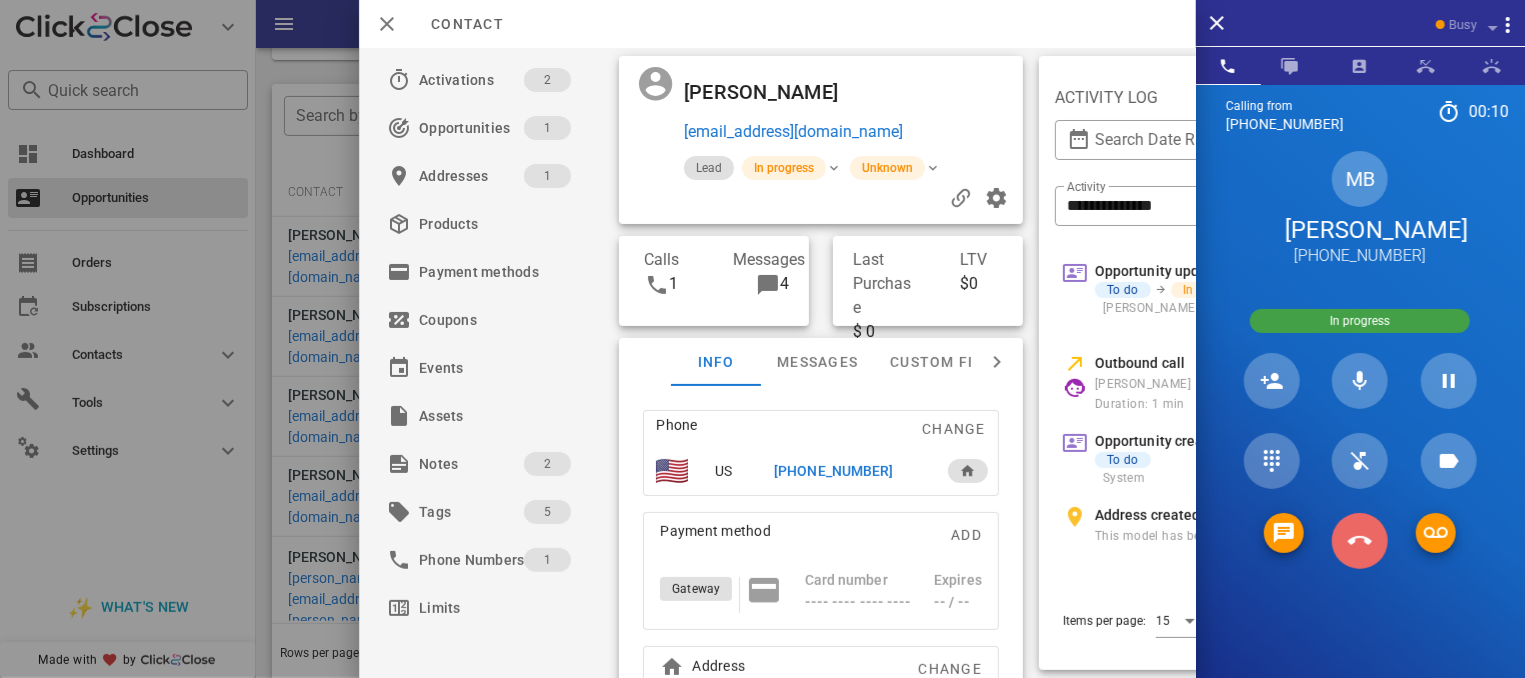 click at bounding box center [1360, 541] 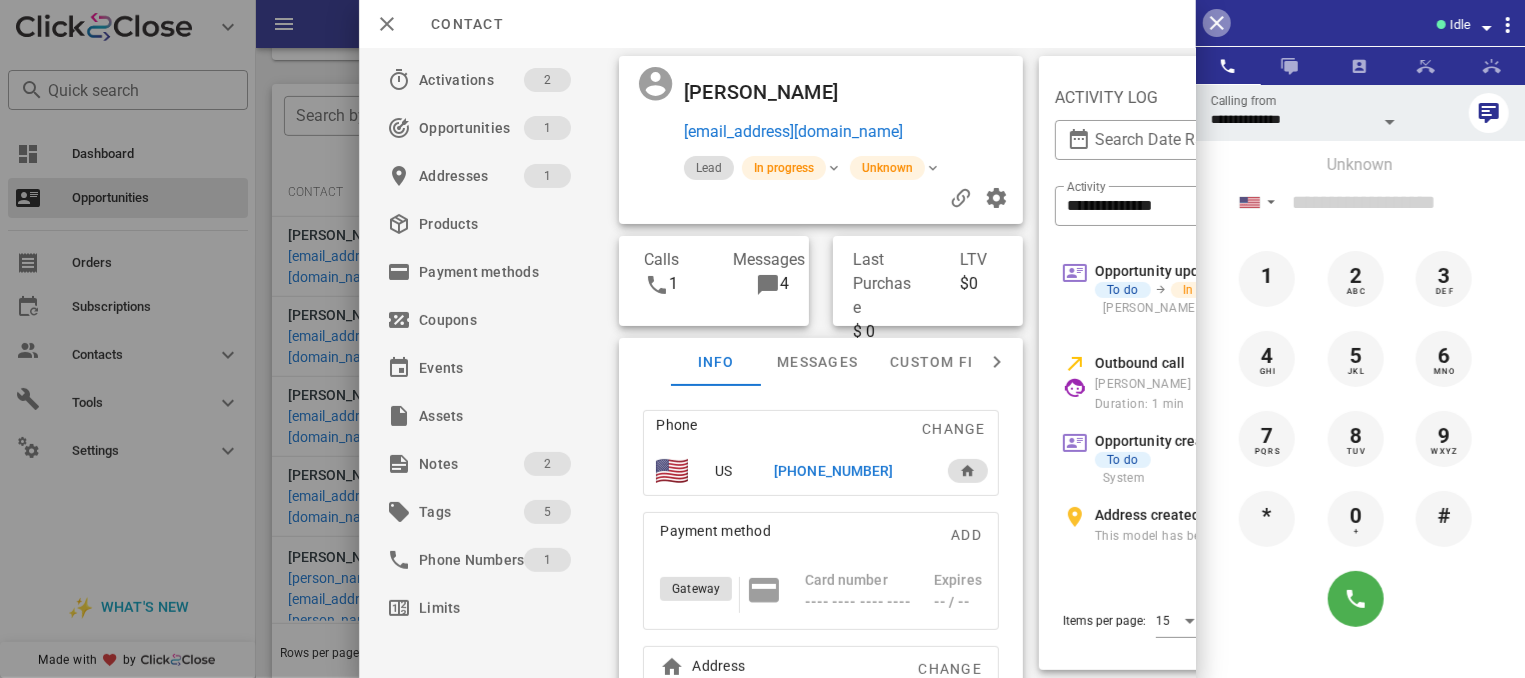 click at bounding box center (1217, 23) 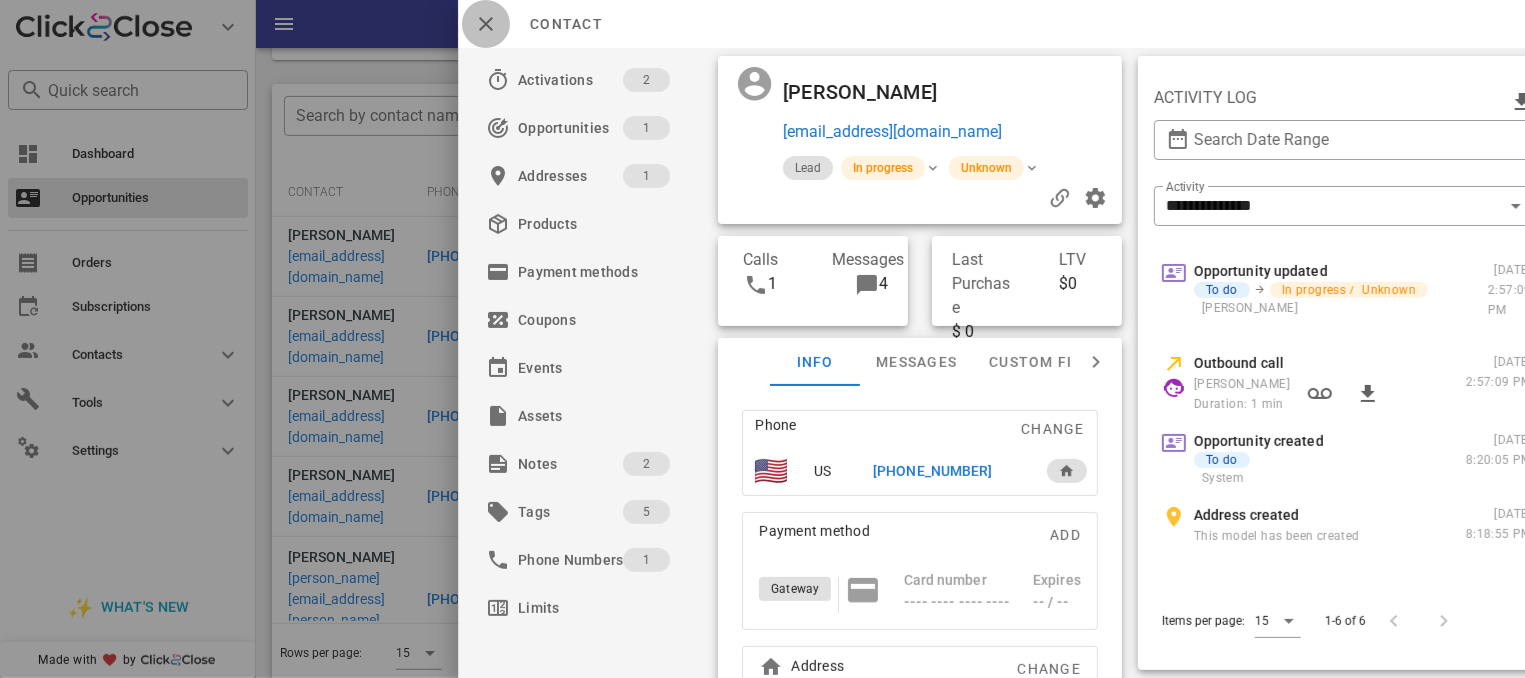 click at bounding box center [486, 24] 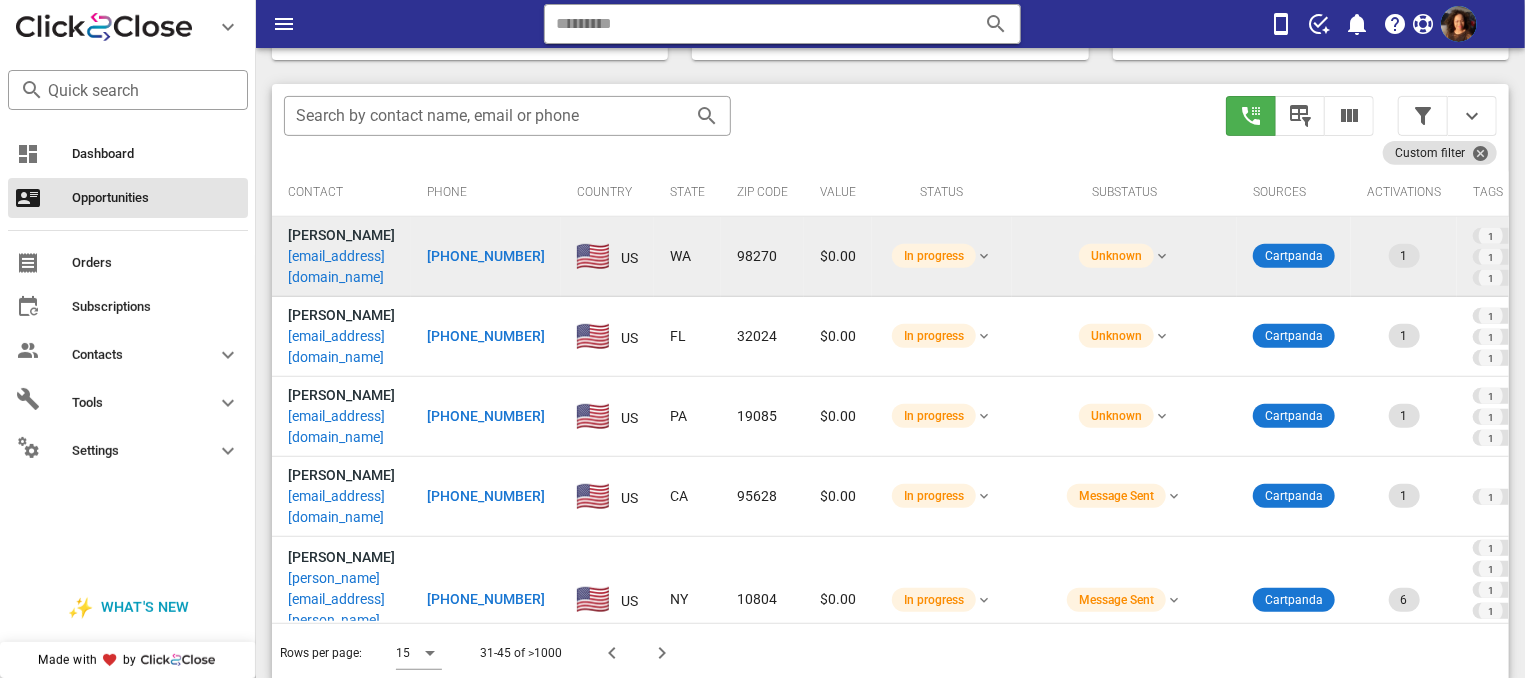 click on "[PHONE_NUMBER]" at bounding box center (486, 256) 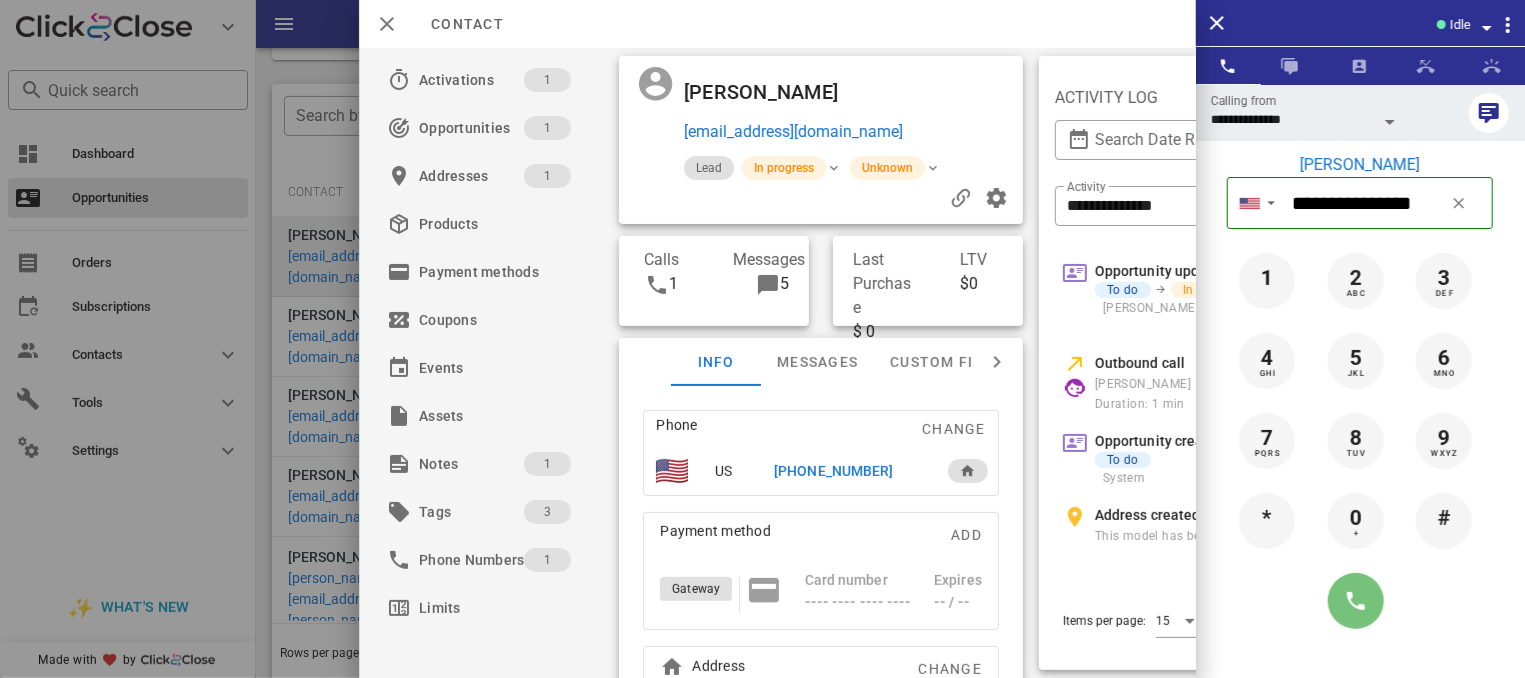 click at bounding box center [1356, 601] 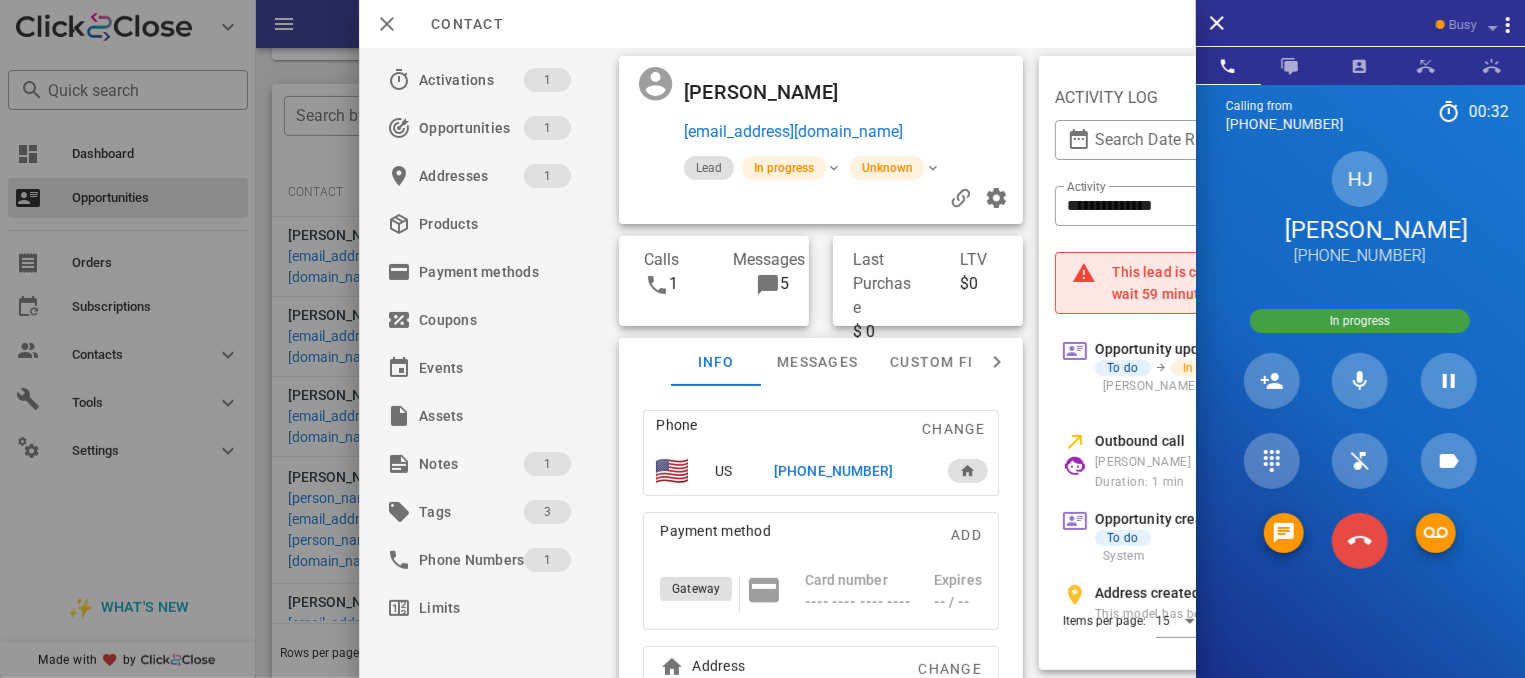 drag, startPoint x: 1362, startPoint y: 601, endPoint x: 1366, endPoint y: 526, distance: 75.10659 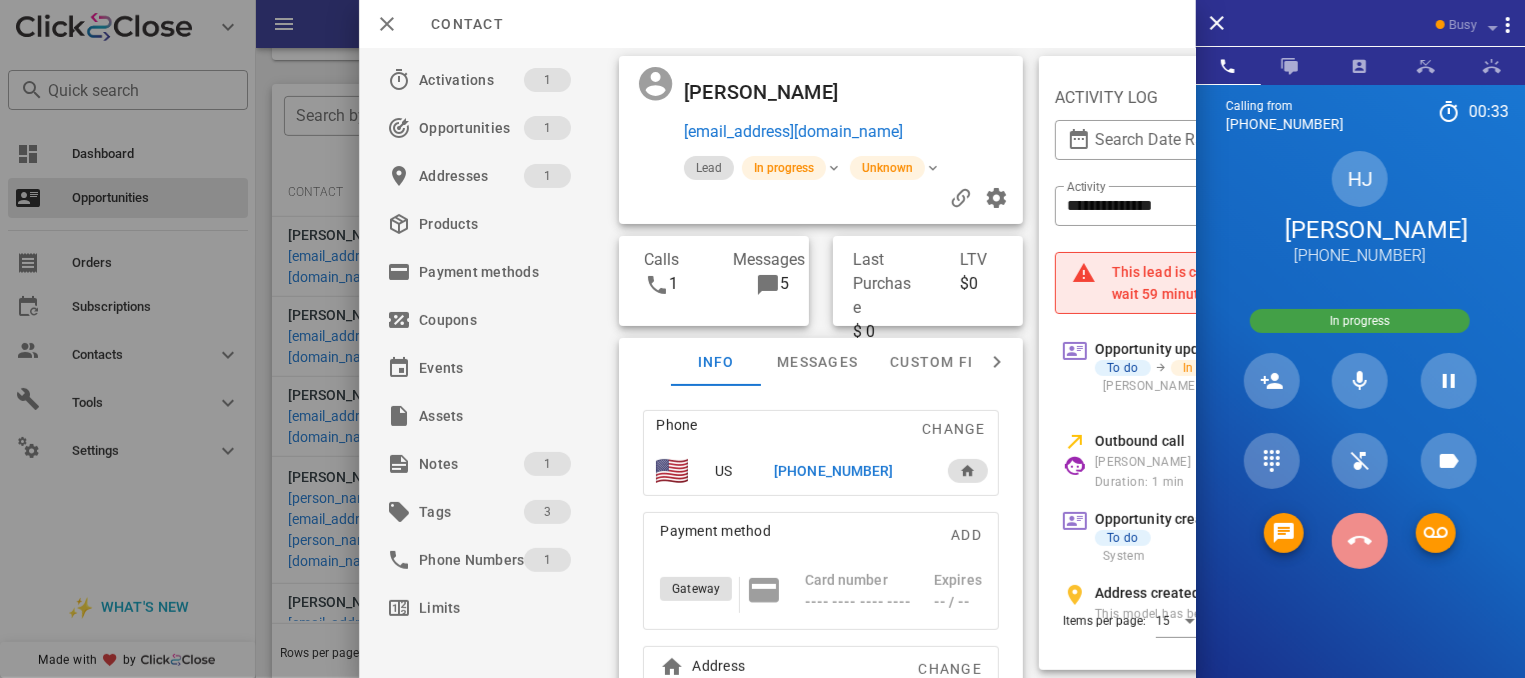 click at bounding box center [1360, 541] 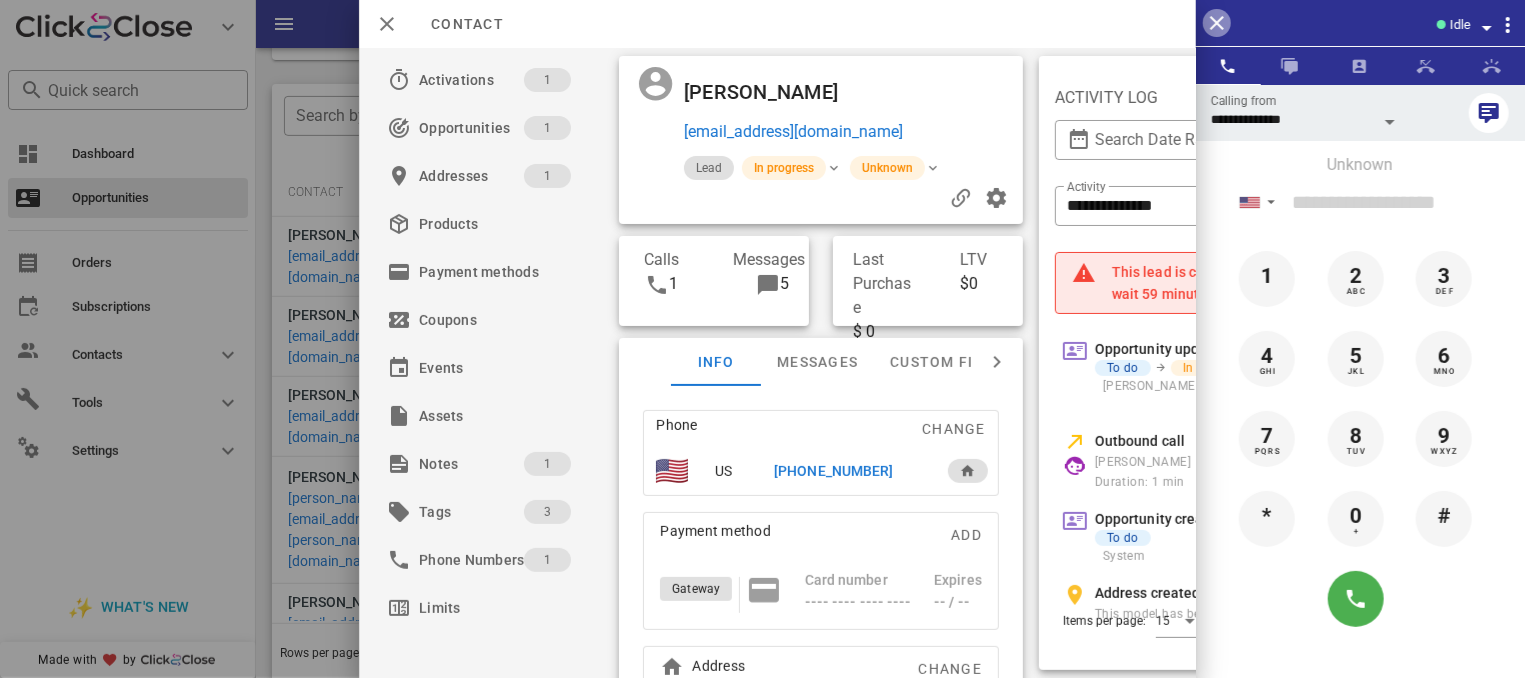 click at bounding box center [1217, 23] 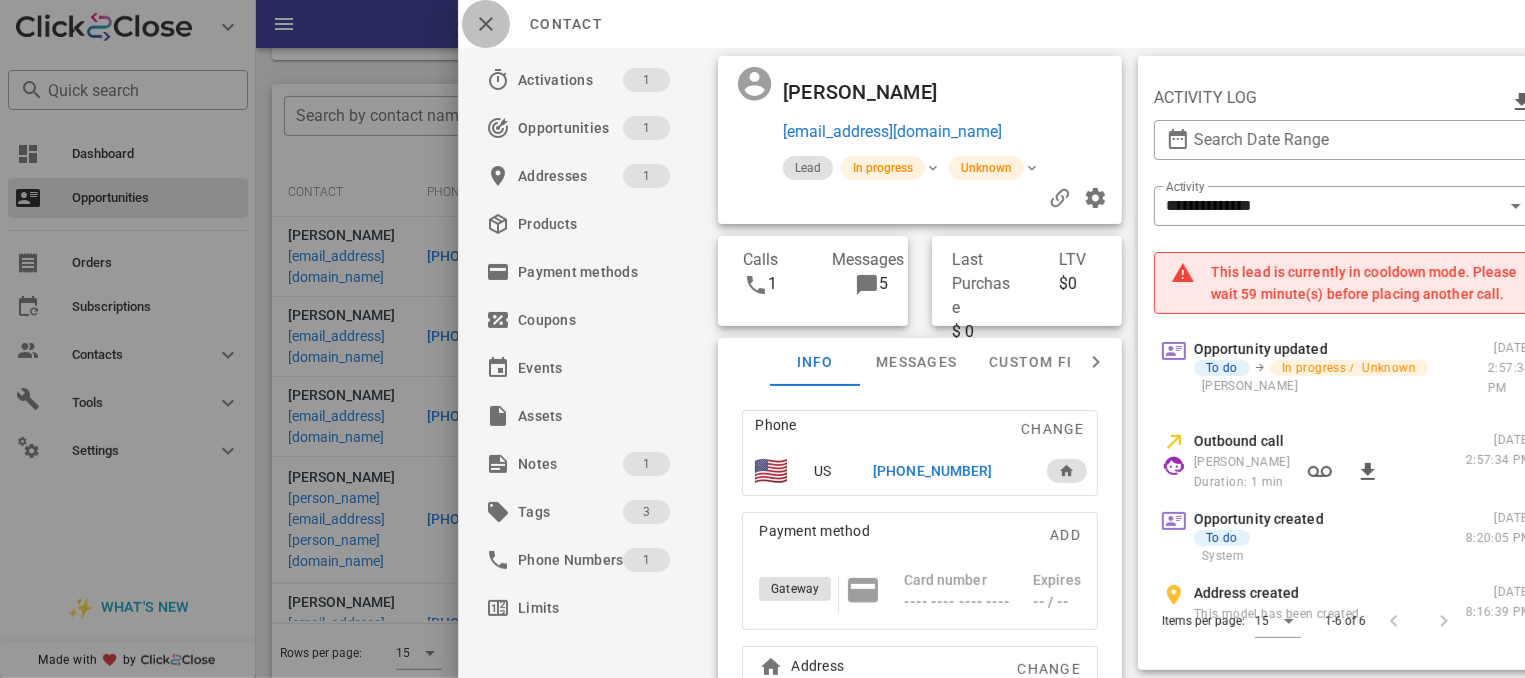 click at bounding box center (486, 24) 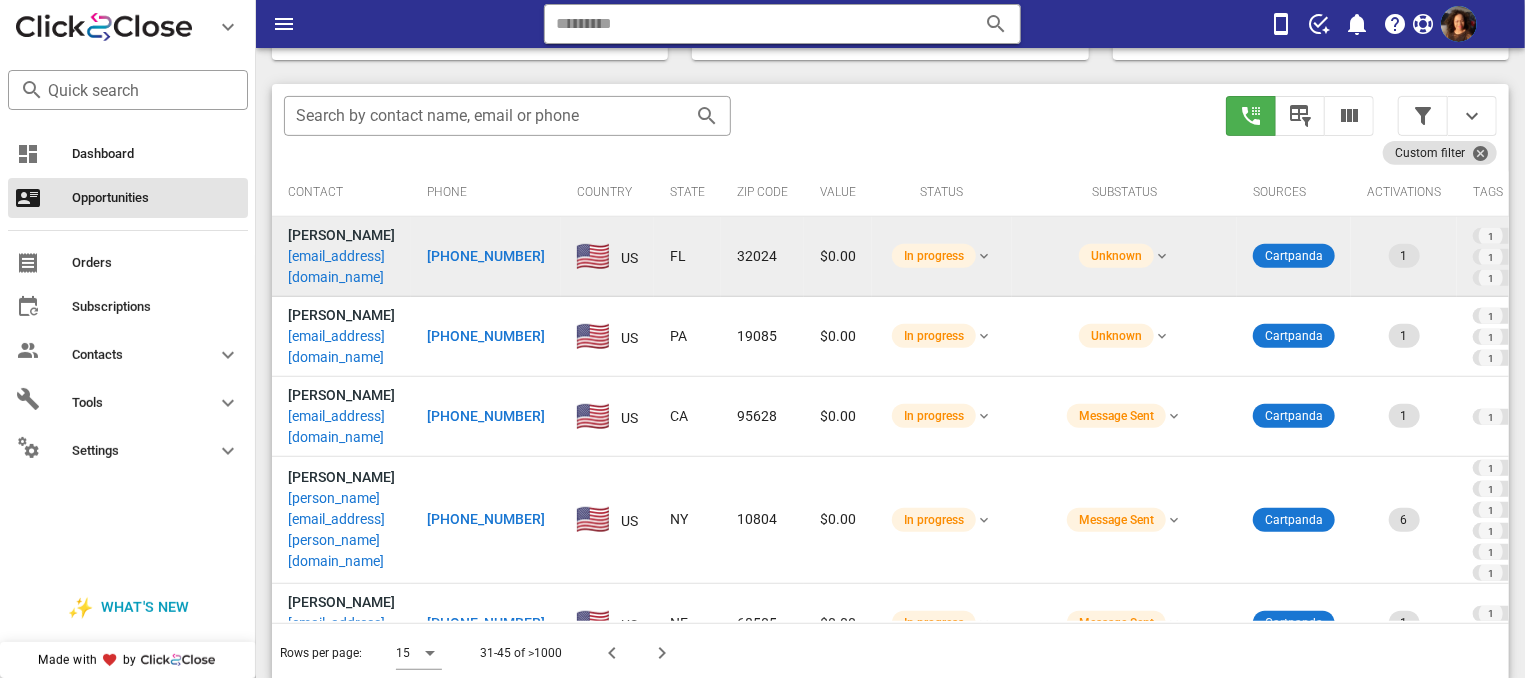 click on "[PHONE_NUMBER]" at bounding box center [486, 256] 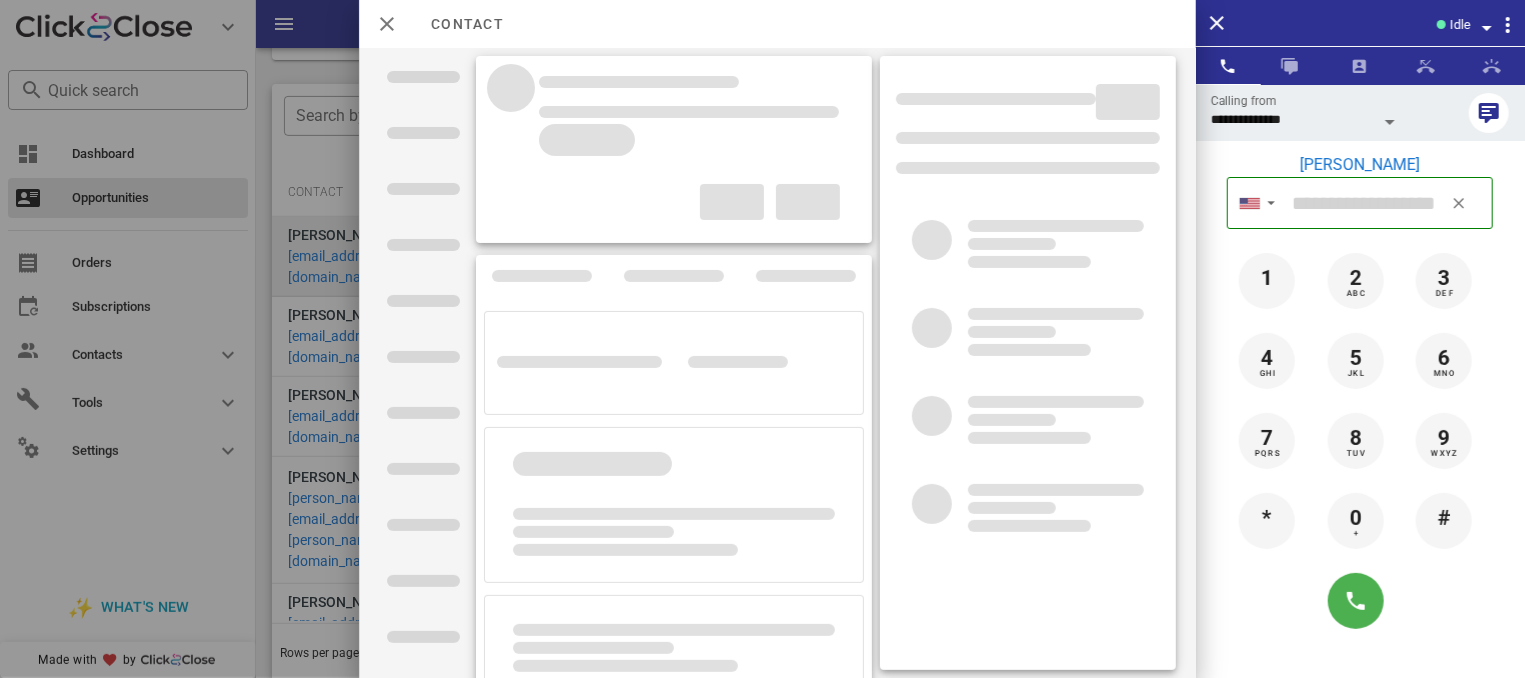 type on "**********" 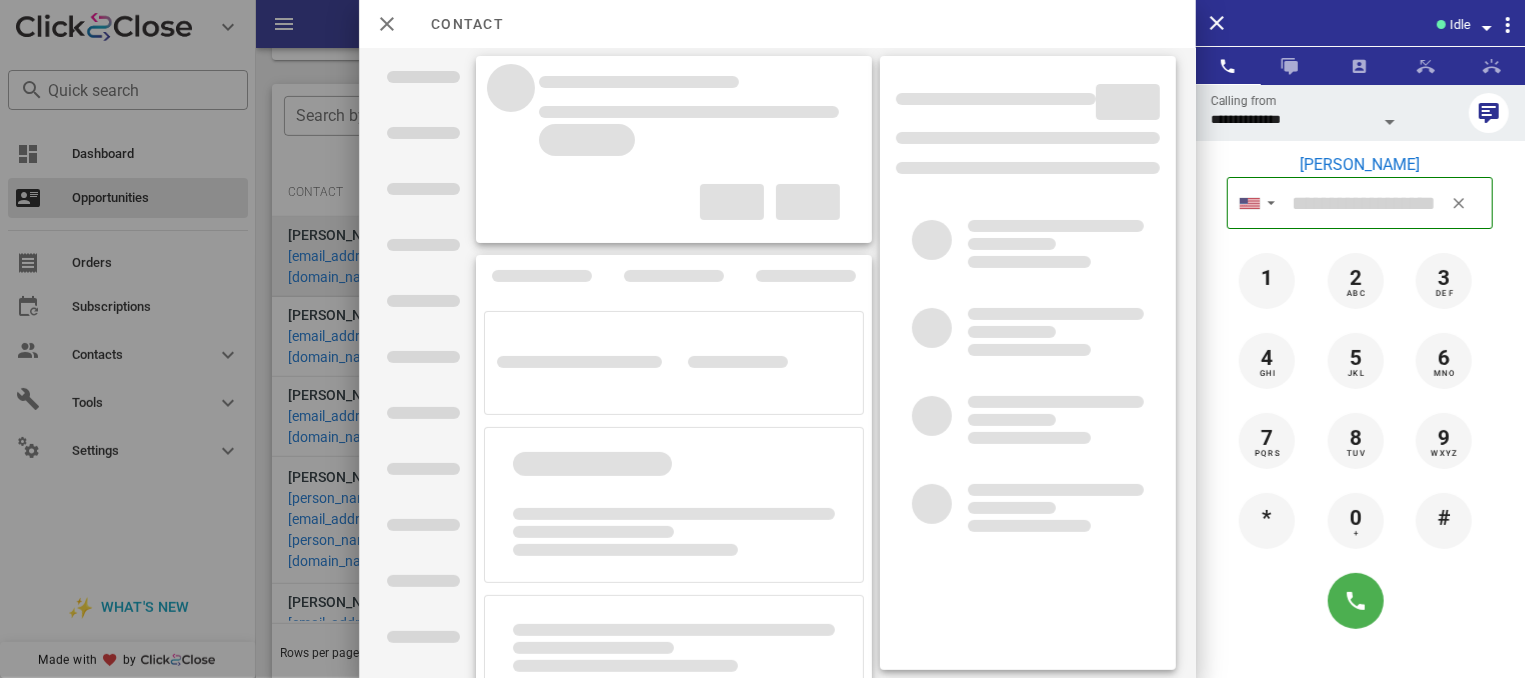 type on "**********" 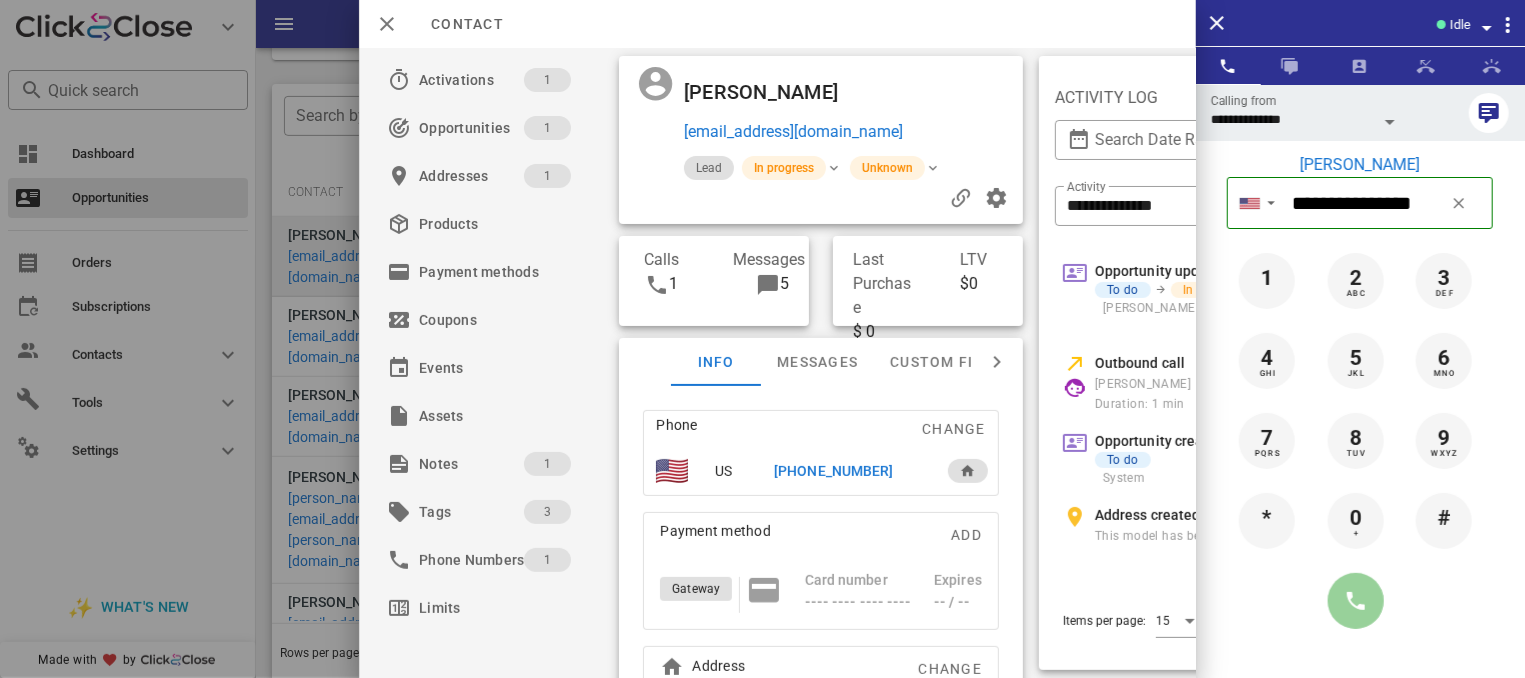 click at bounding box center (1356, 601) 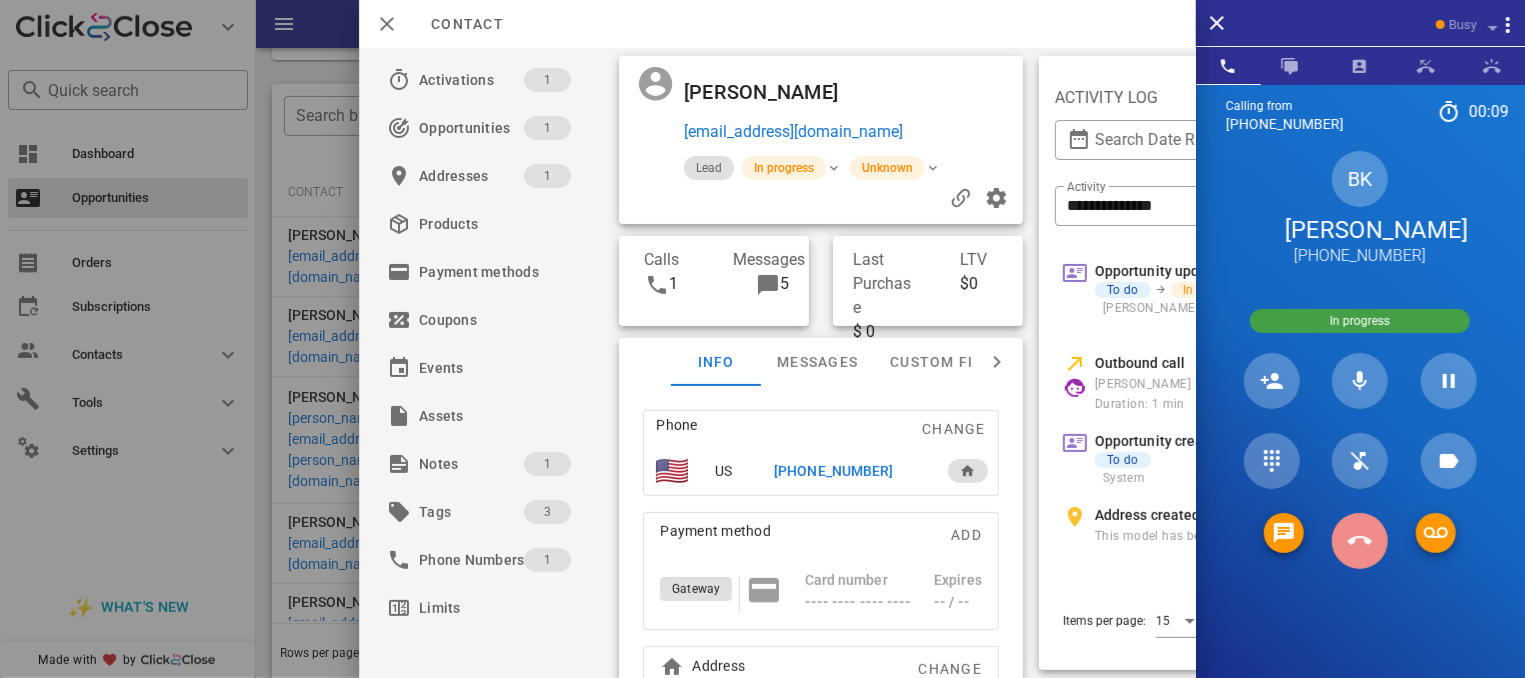 click at bounding box center [1360, 541] 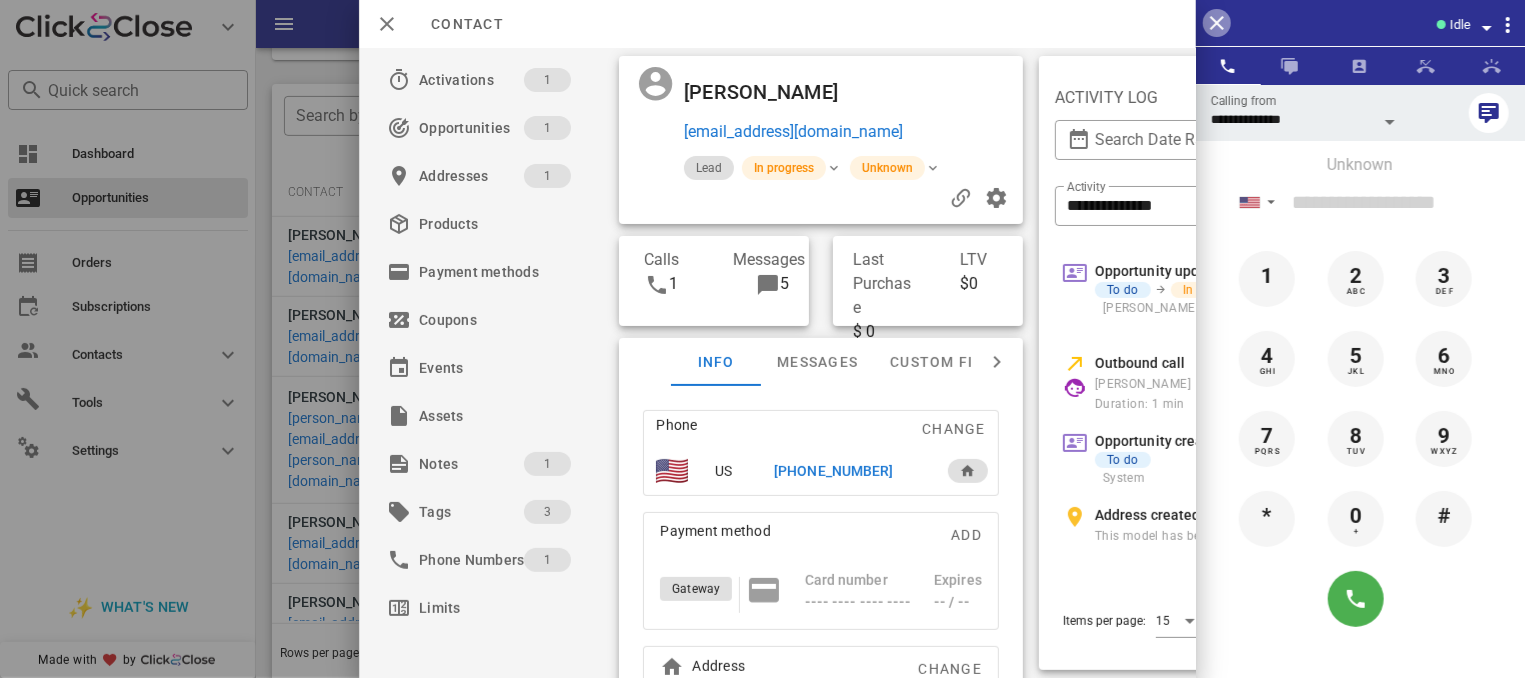 click at bounding box center [1217, 23] 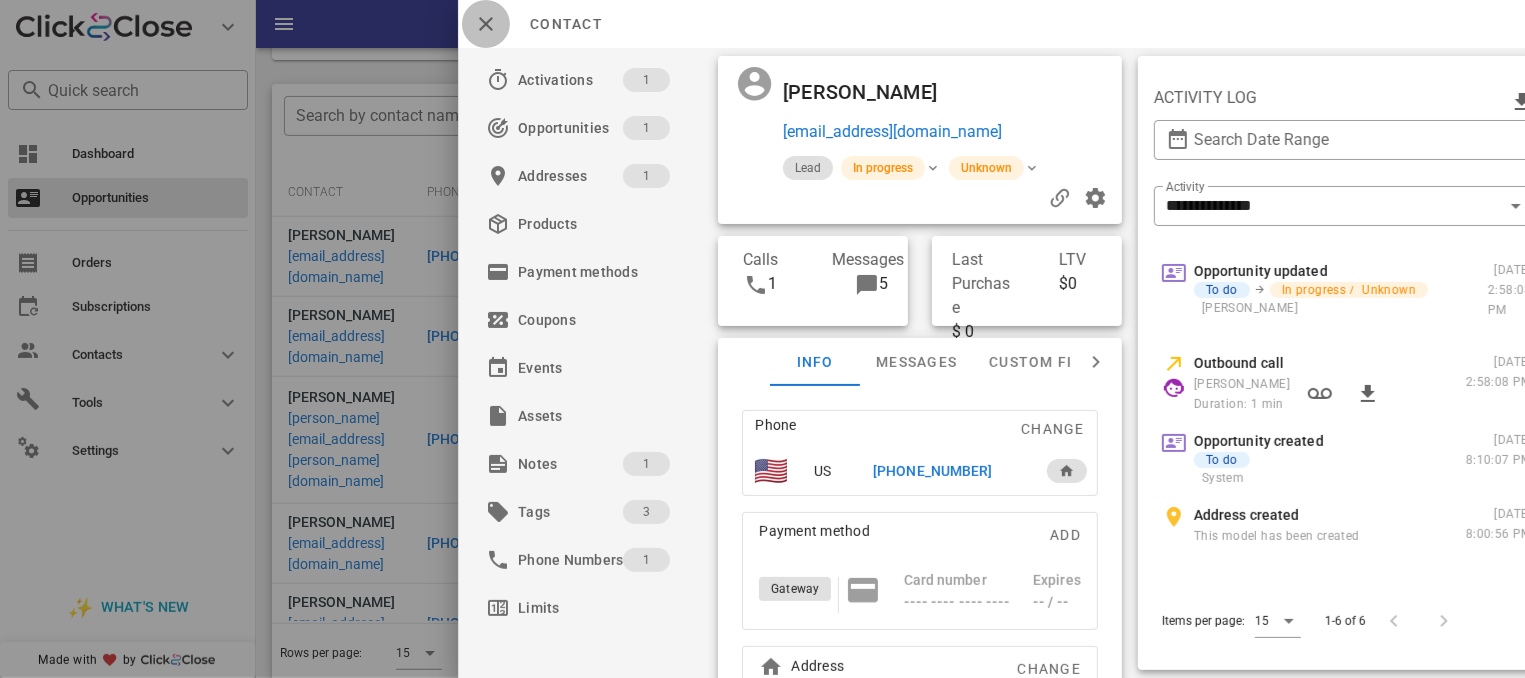 click at bounding box center [486, 24] 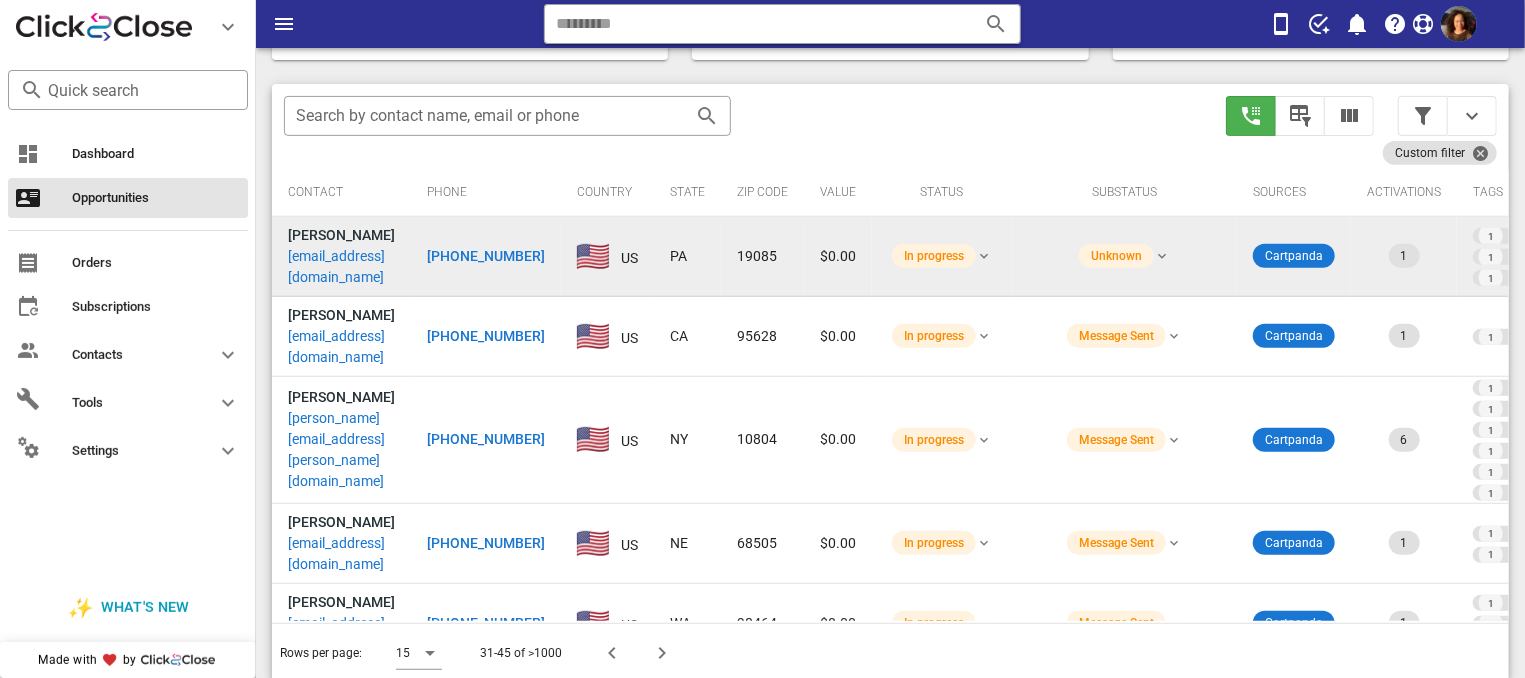 click on "[PHONE_NUMBER]" at bounding box center (486, 256) 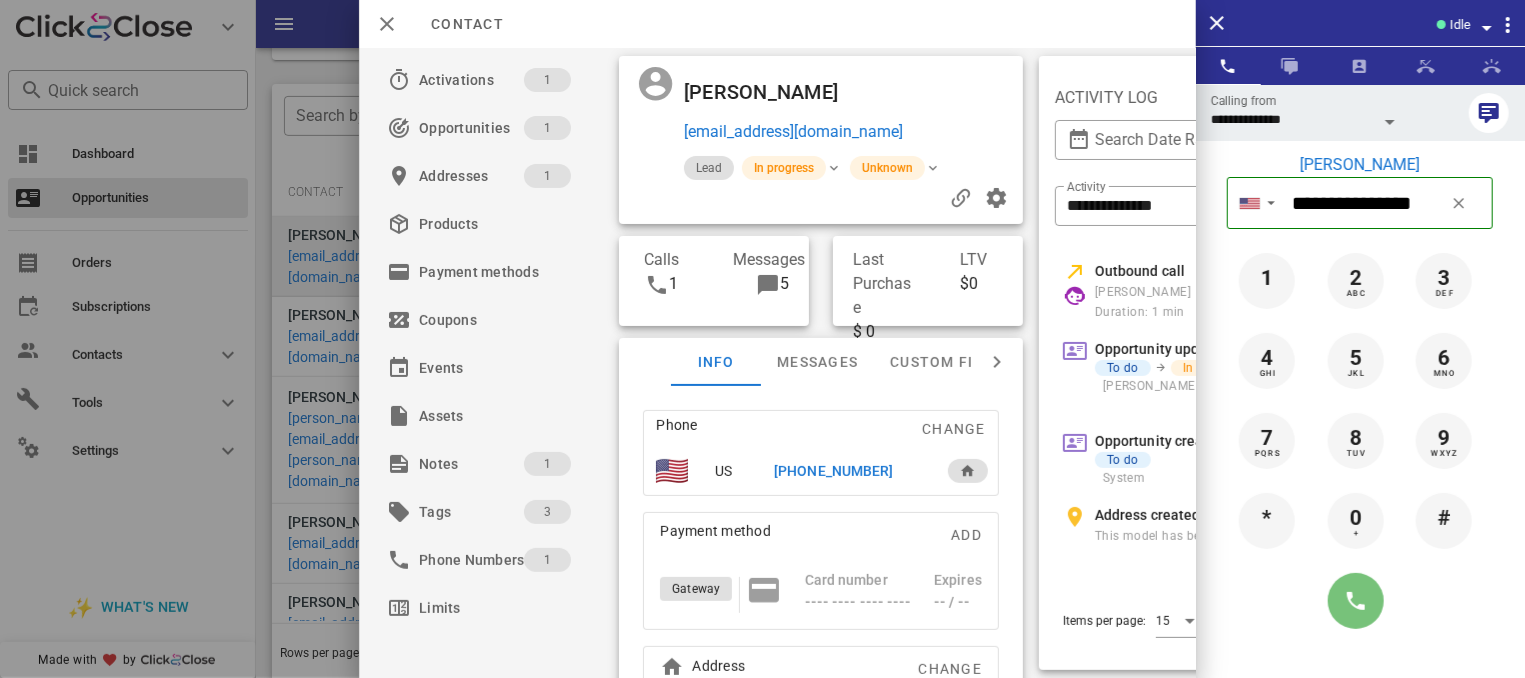 click at bounding box center (1356, 601) 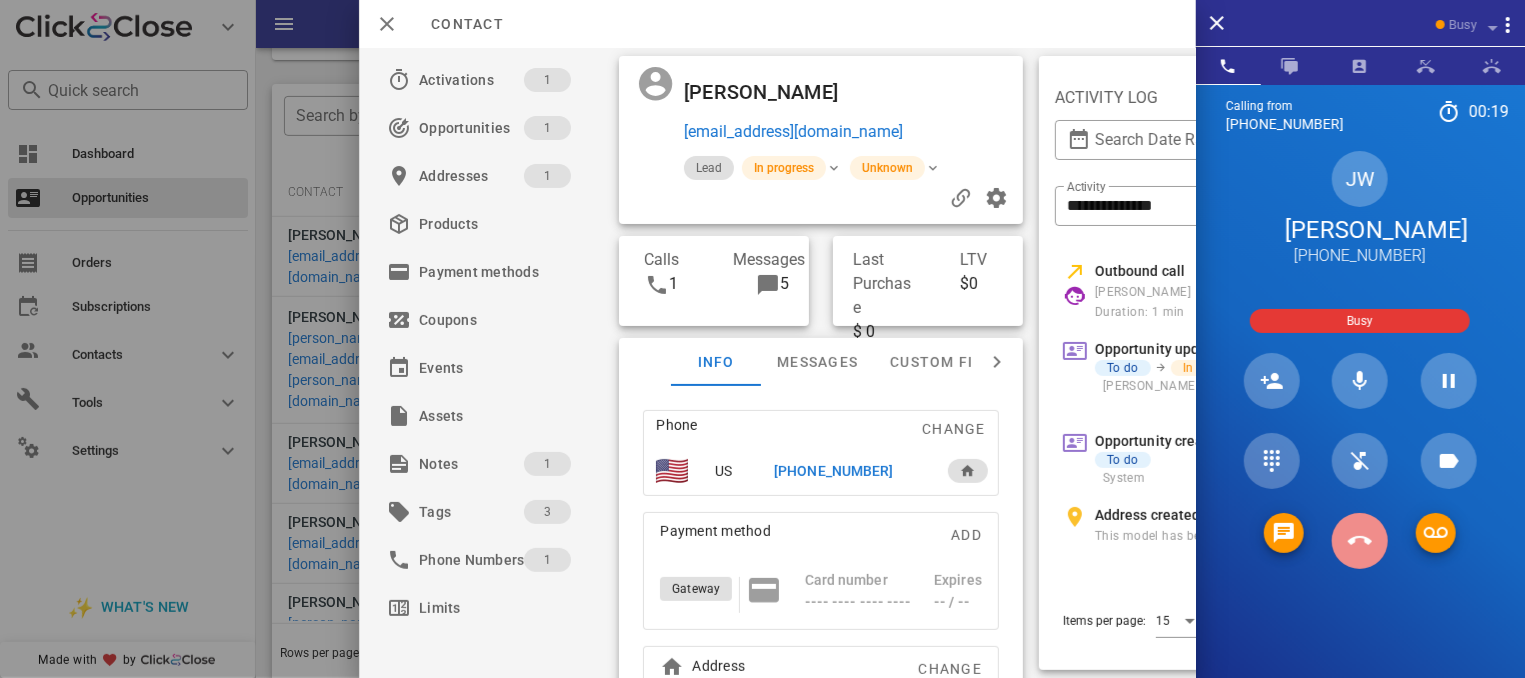 click at bounding box center [1360, 541] 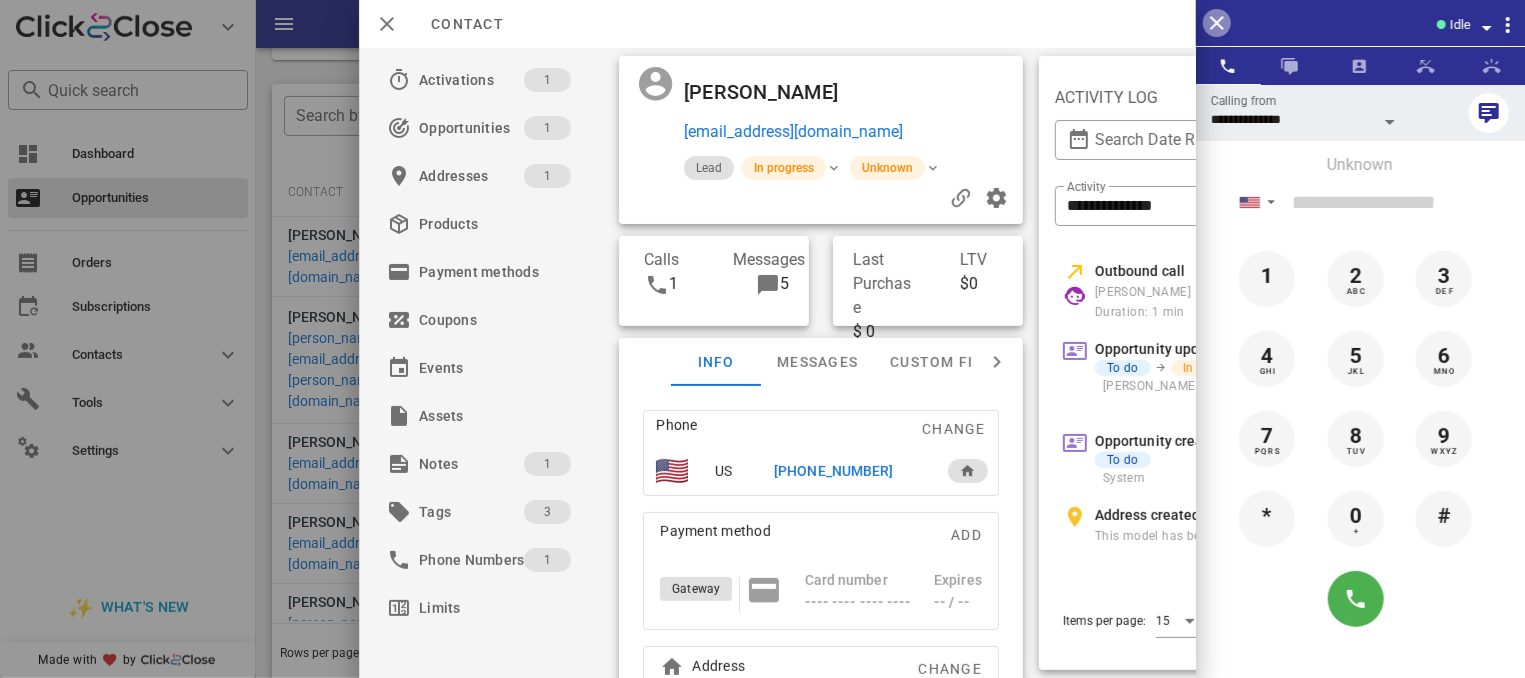 click at bounding box center (1217, 23) 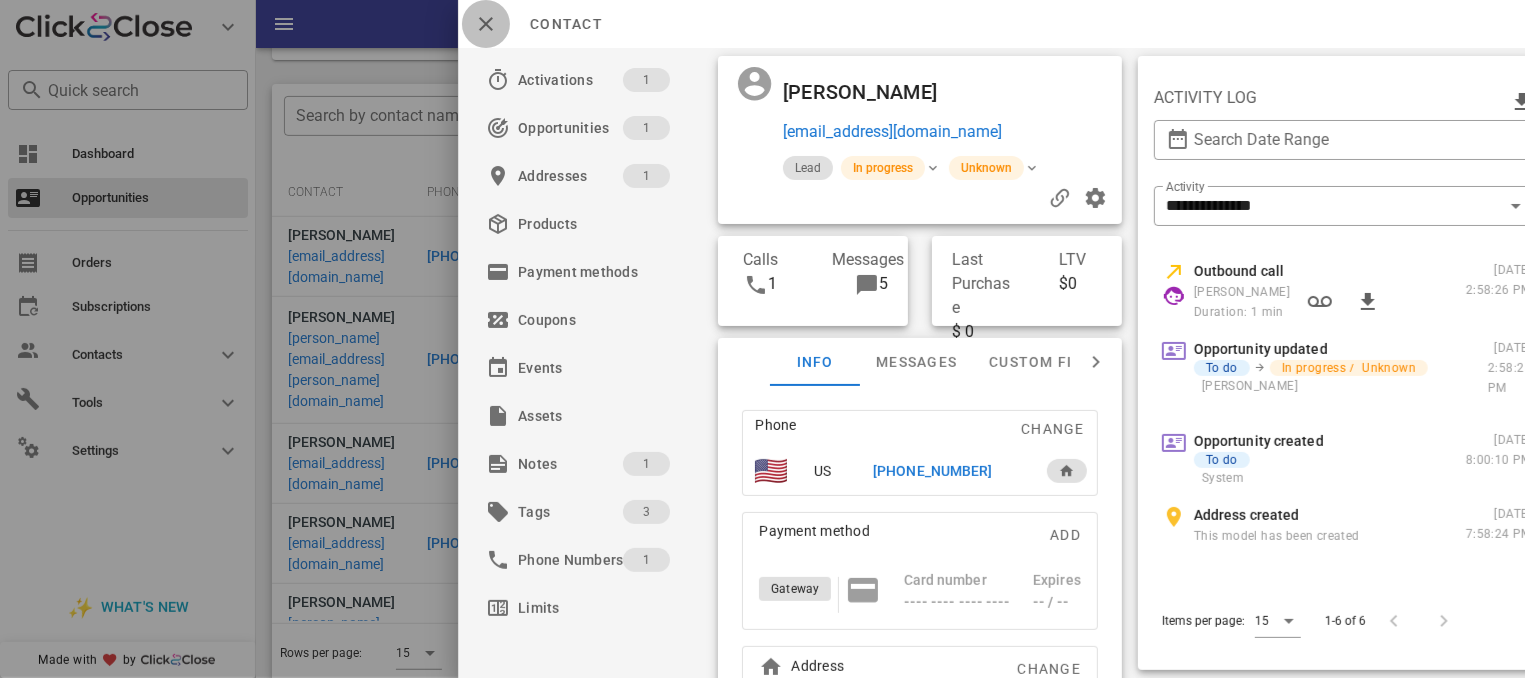 click at bounding box center [486, 24] 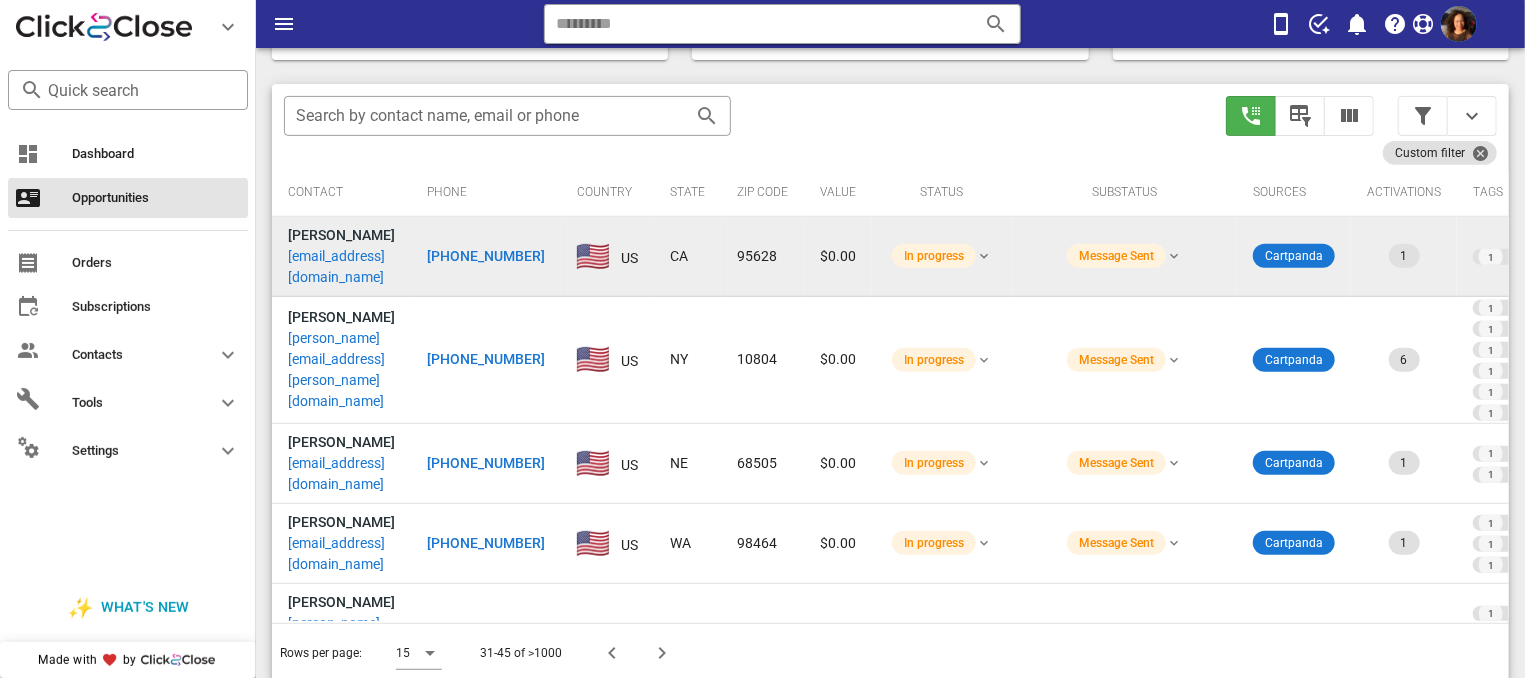 click on "[PHONE_NUMBER]" at bounding box center [486, 256] 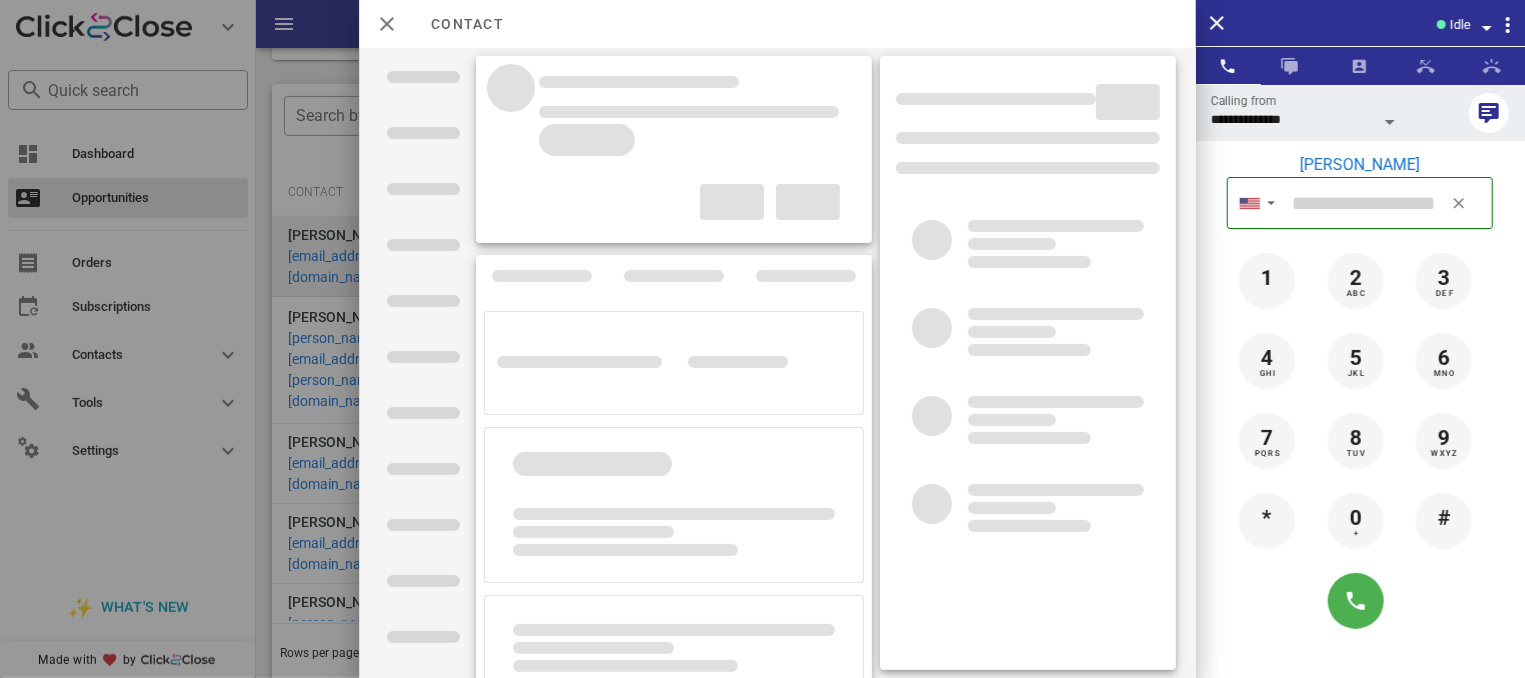 type on "**********" 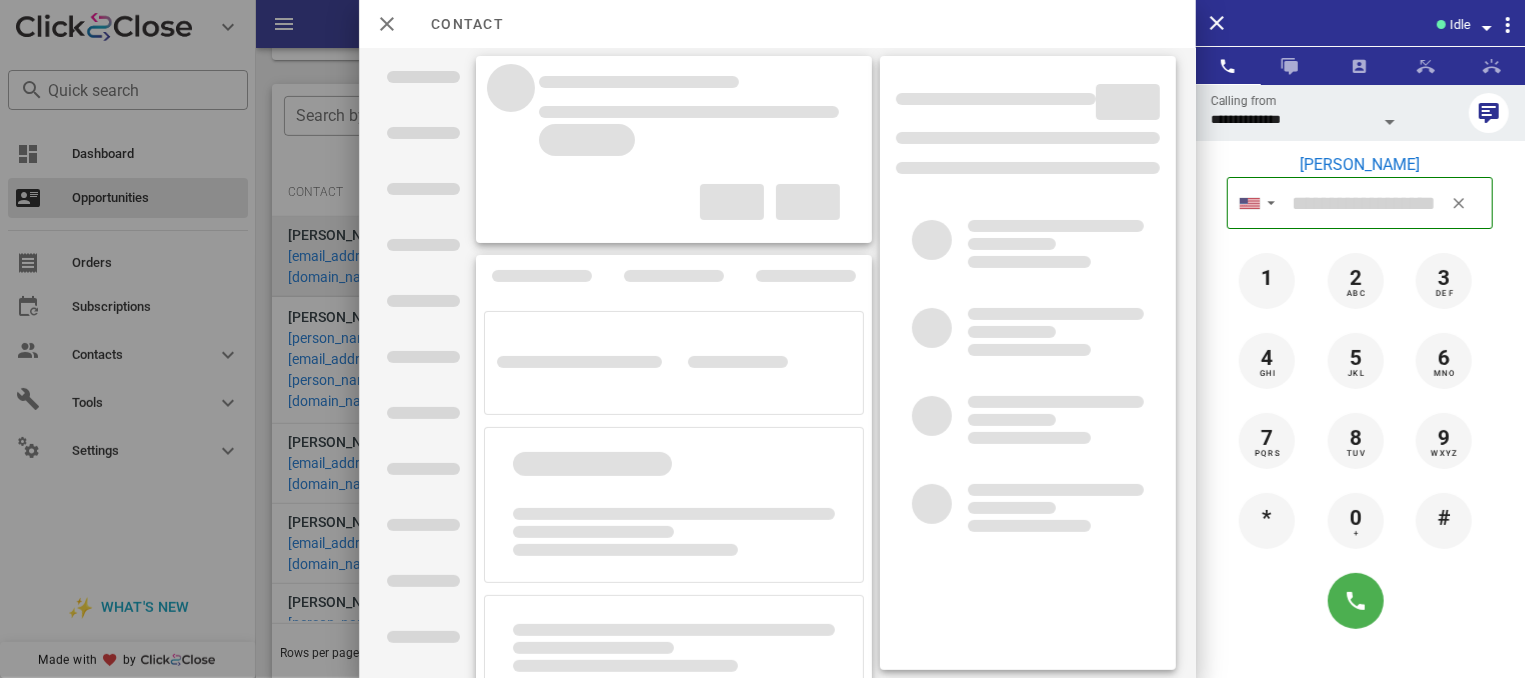 type on "**********" 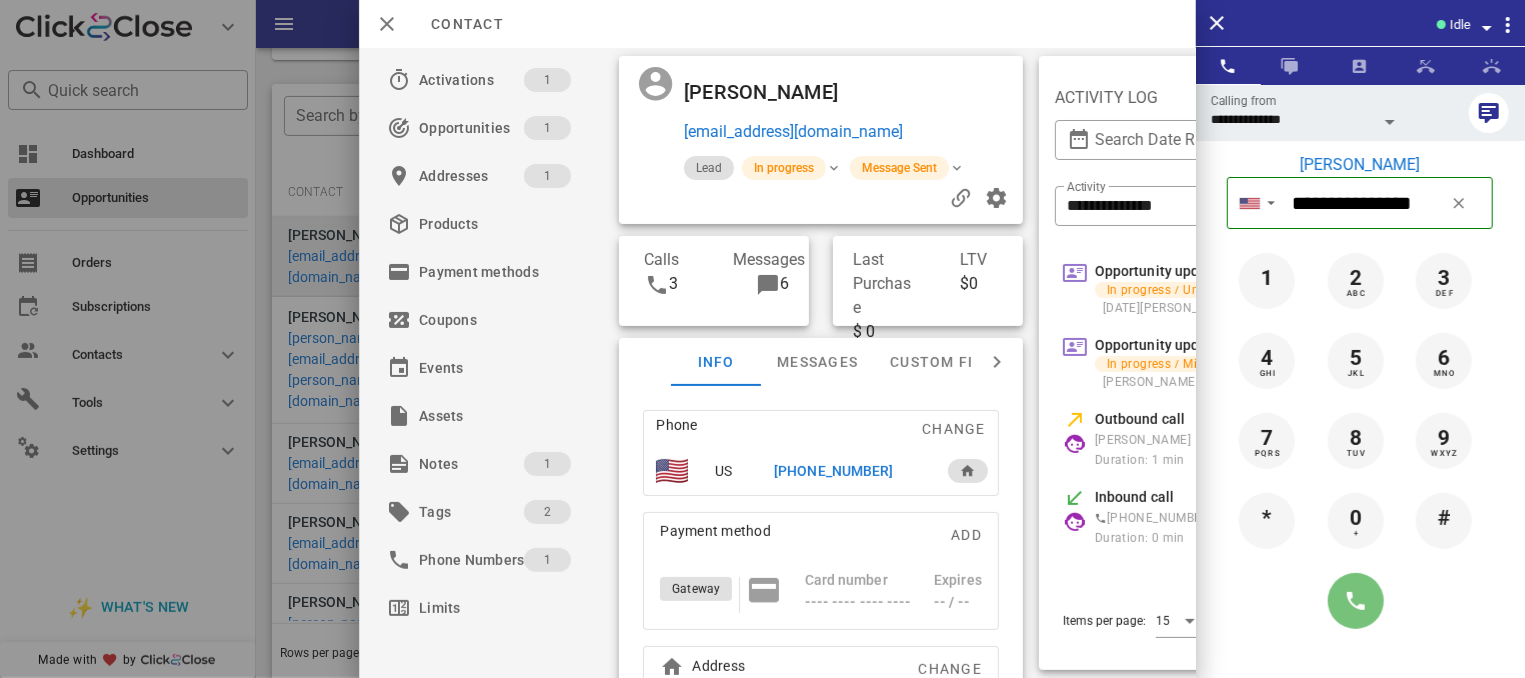 click at bounding box center [1356, 601] 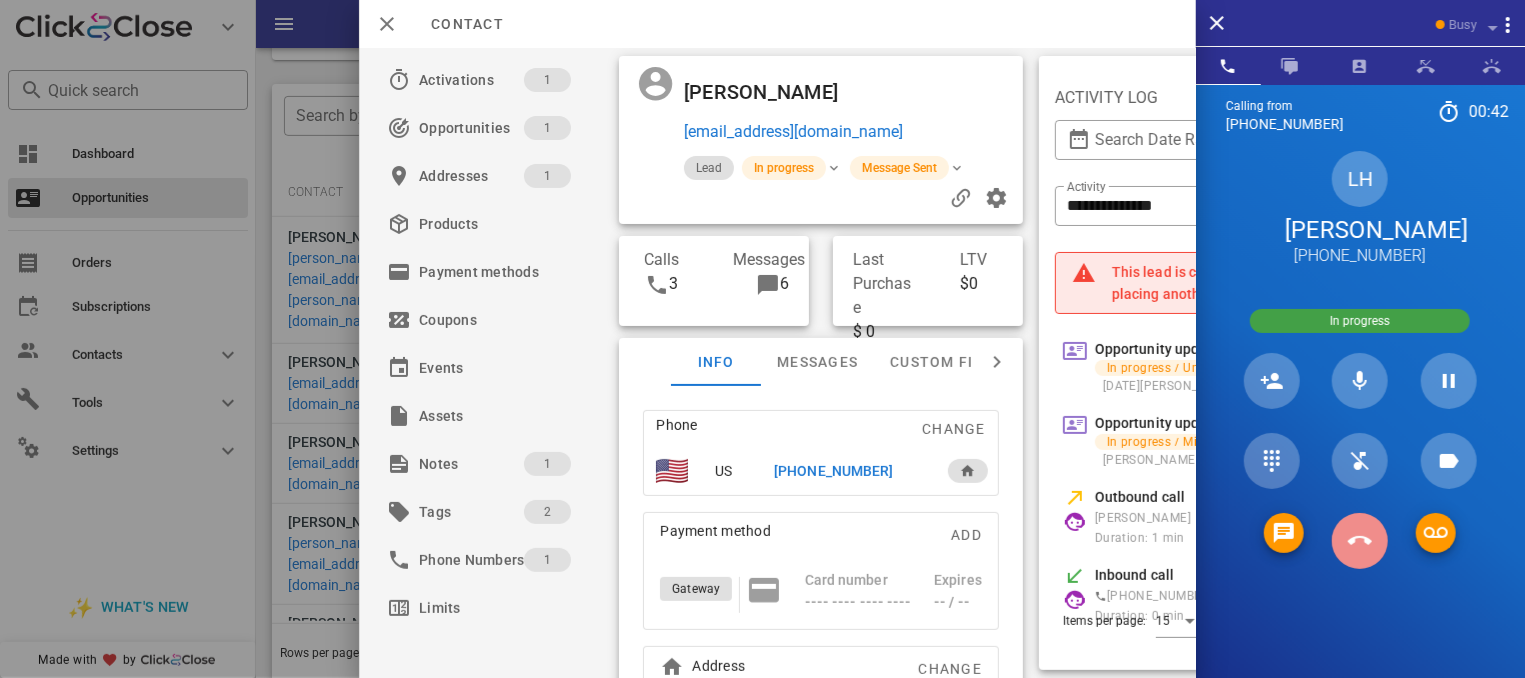 click at bounding box center (1360, 541) 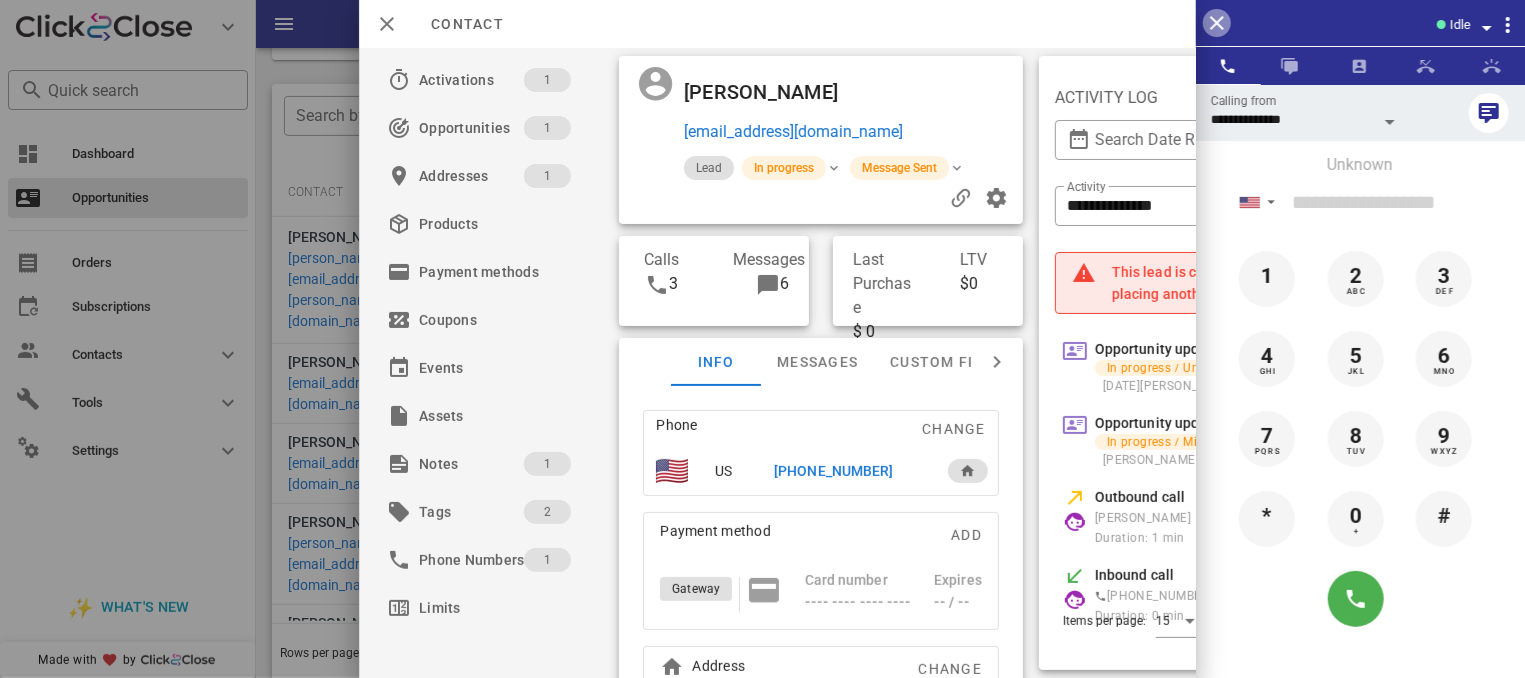 click at bounding box center [1217, 23] 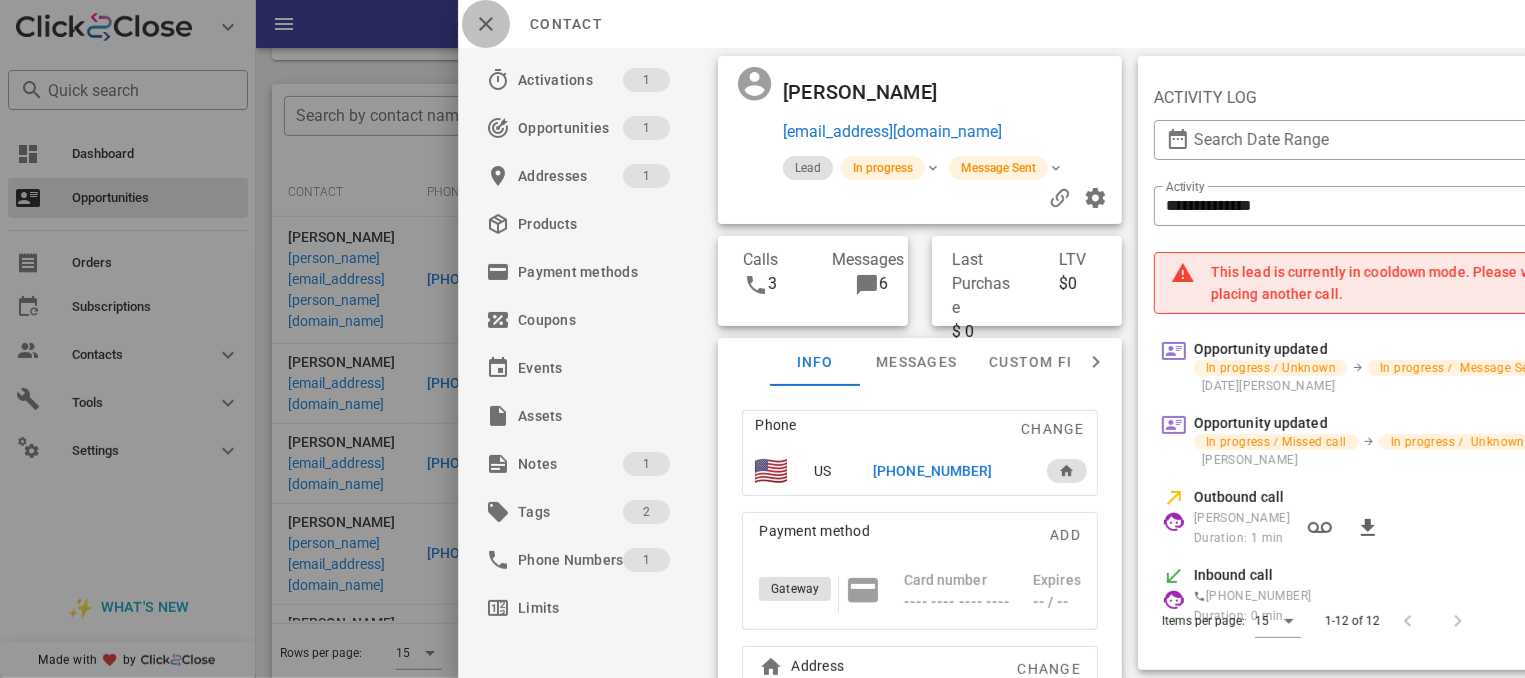 click at bounding box center [486, 24] 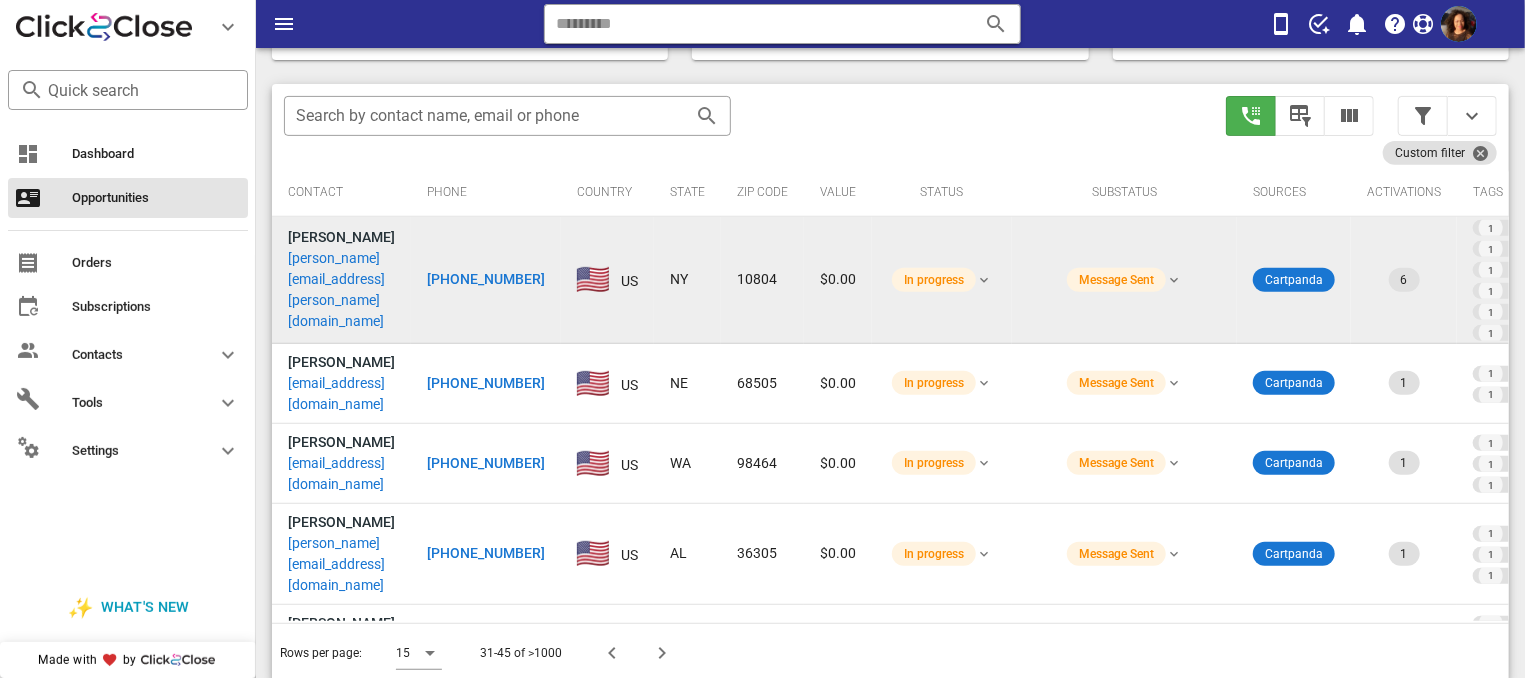 click on "[PHONE_NUMBER]" at bounding box center [486, 279] 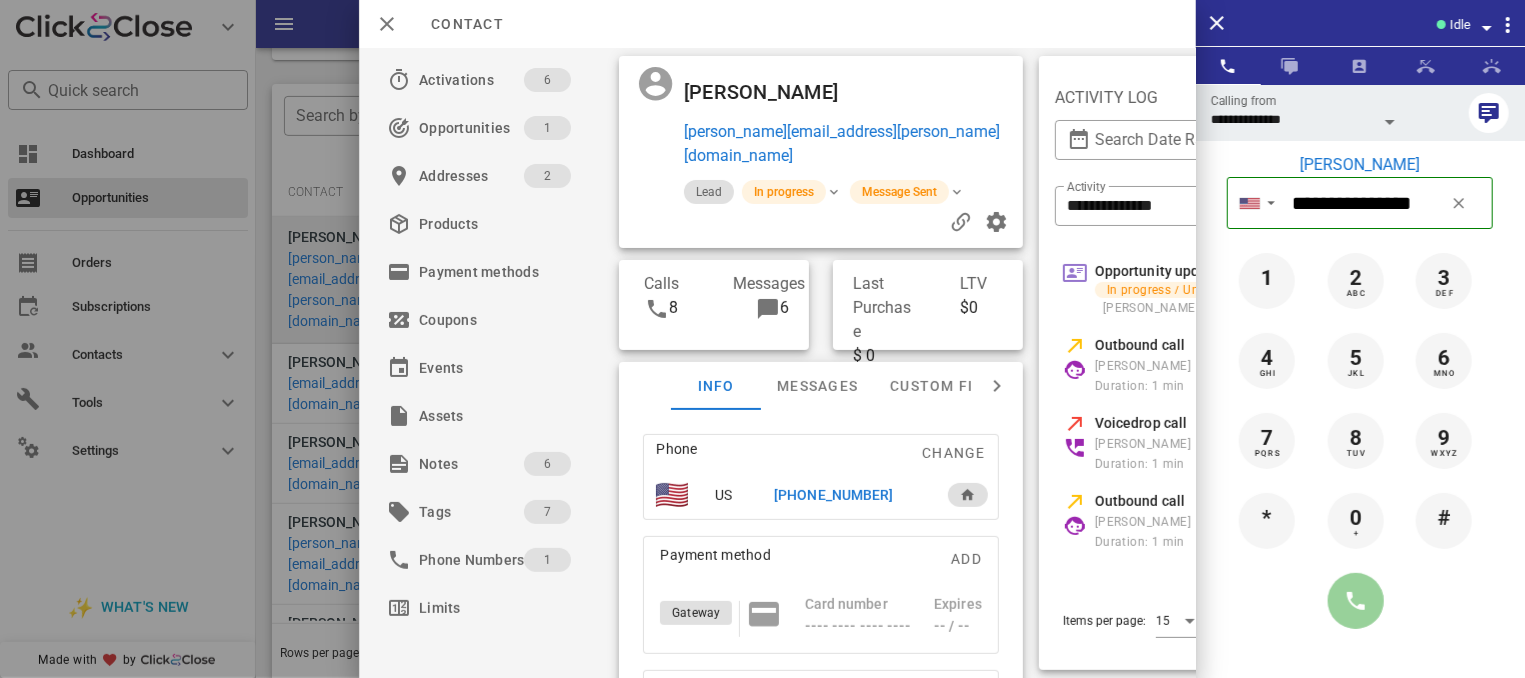 click at bounding box center [1356, 601] 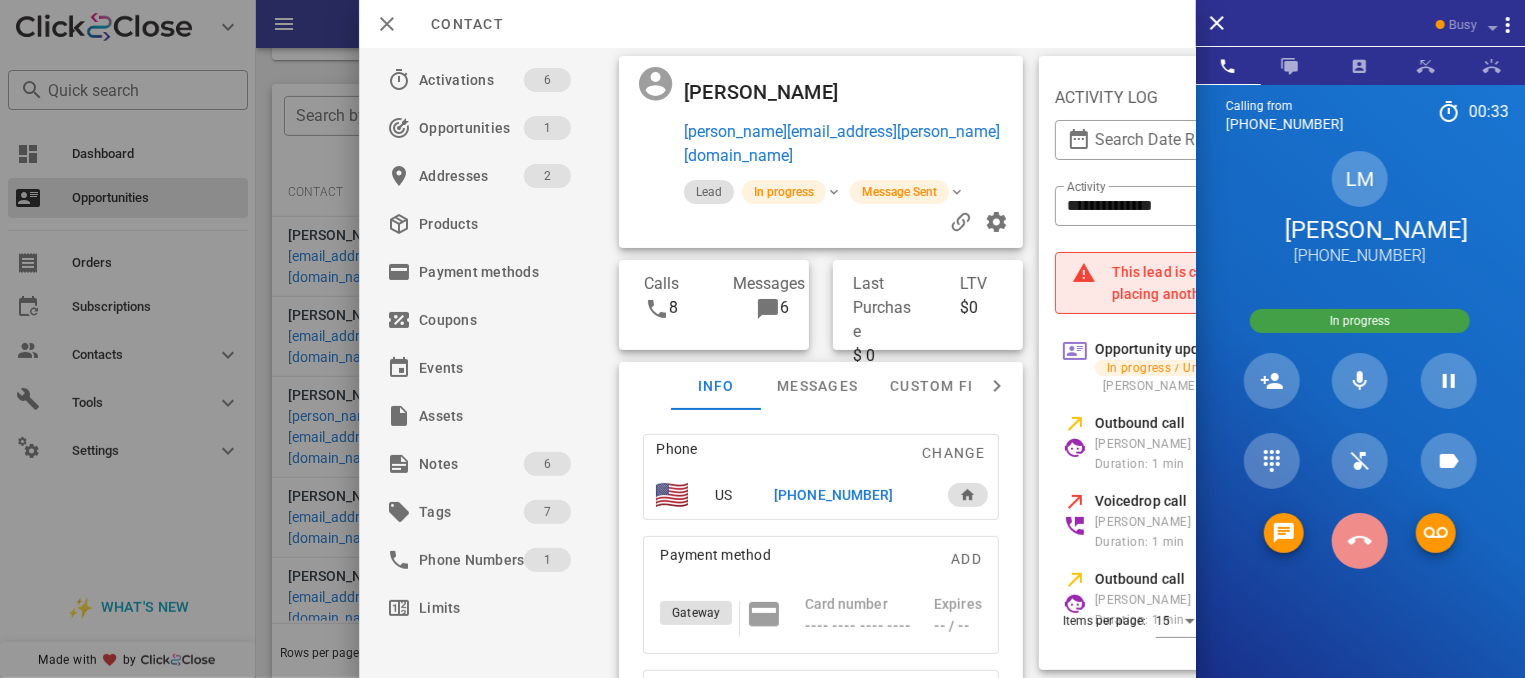 click at bounding box center [1360, 541] 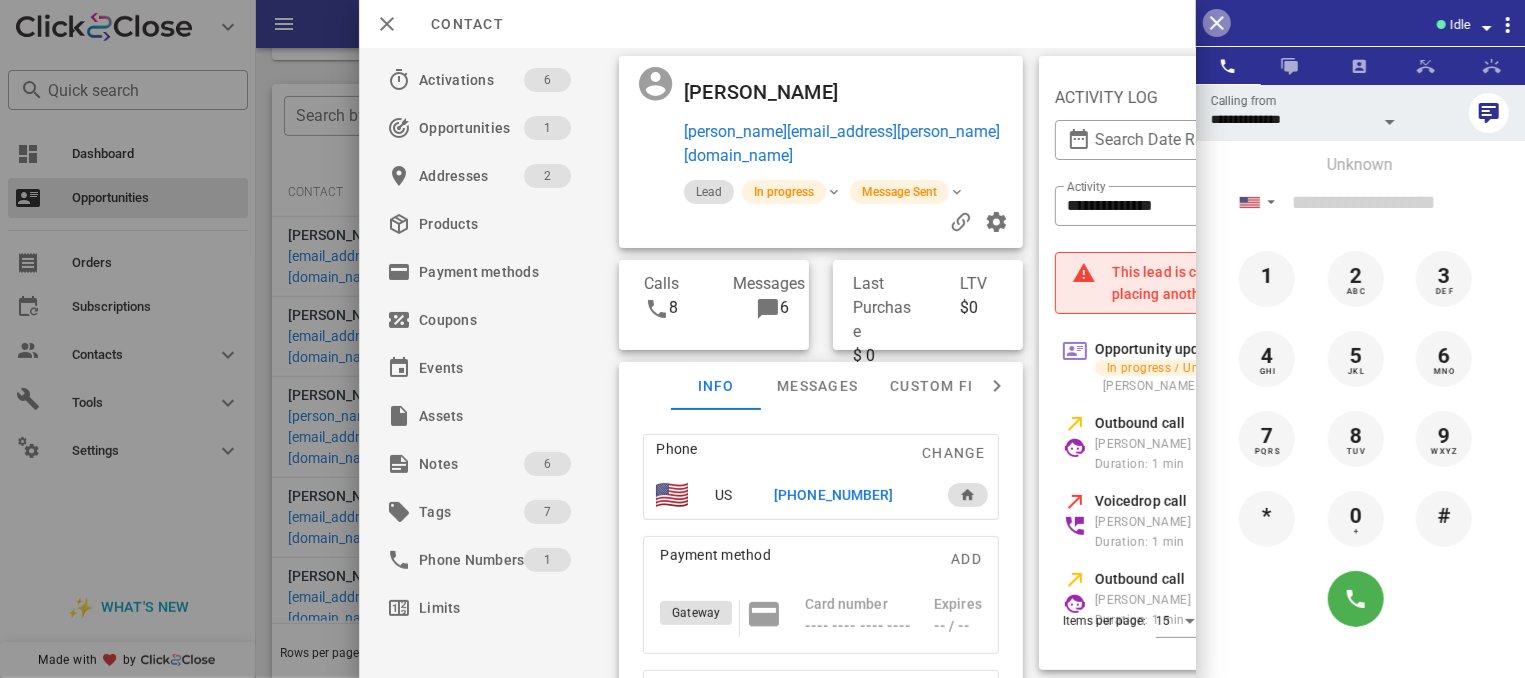 click at bounding box center [1217, 23] 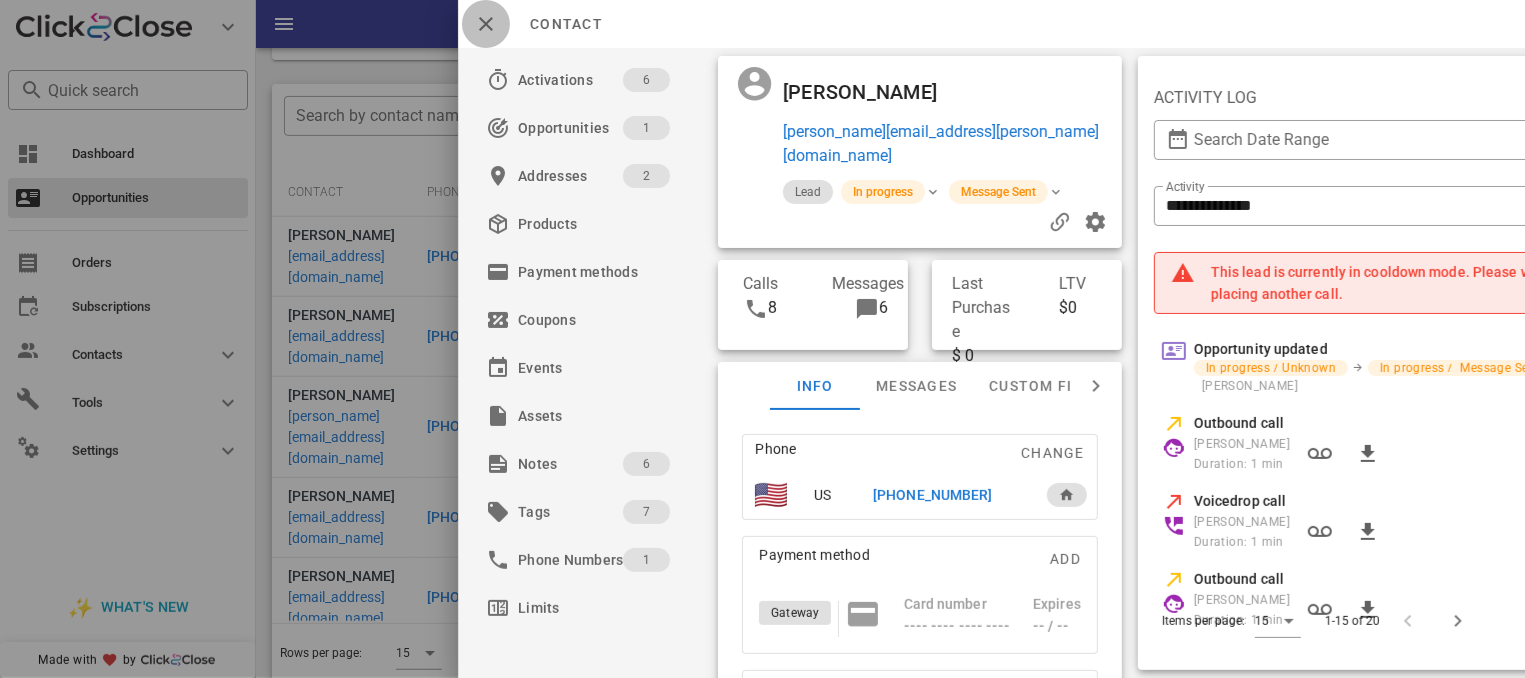click at bounding box center (486, 24) 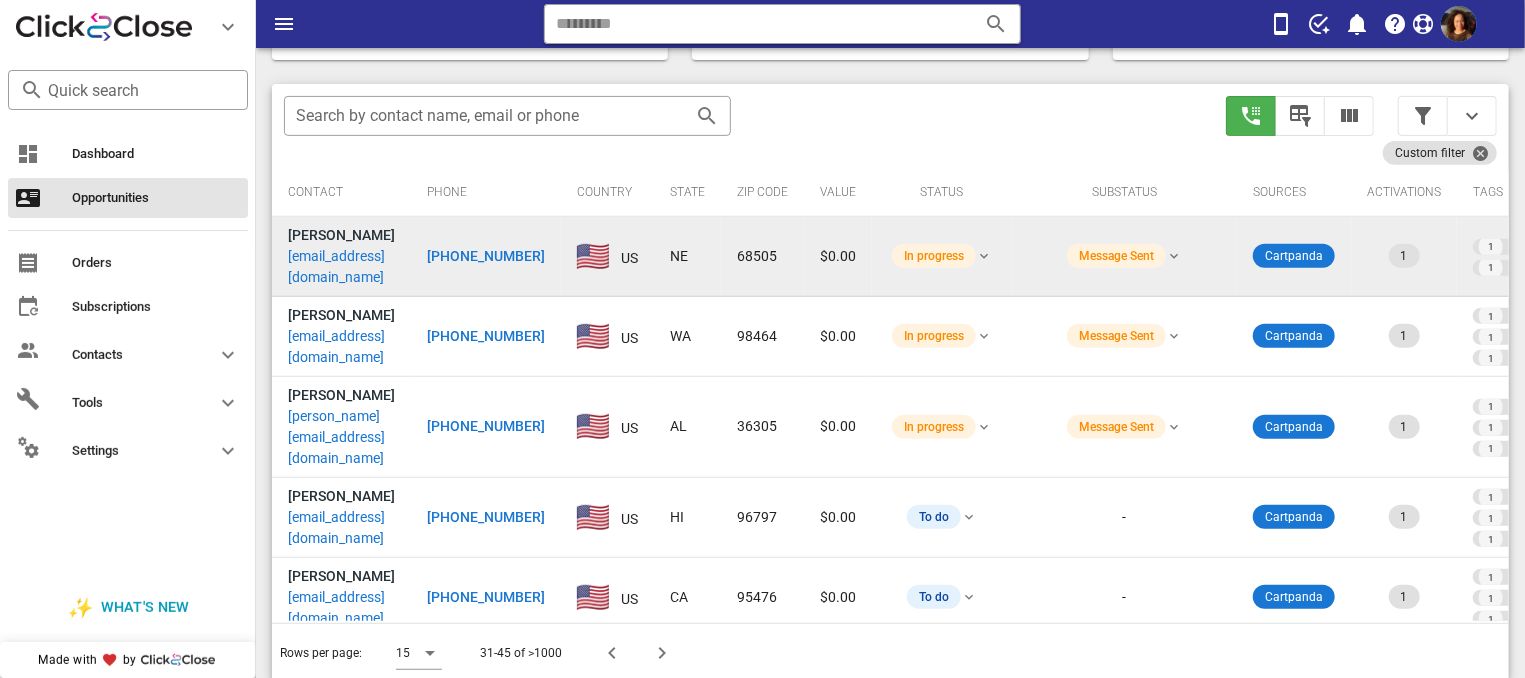 click on "[PHONE_NUMBER]" at bounding box center [486, 256] 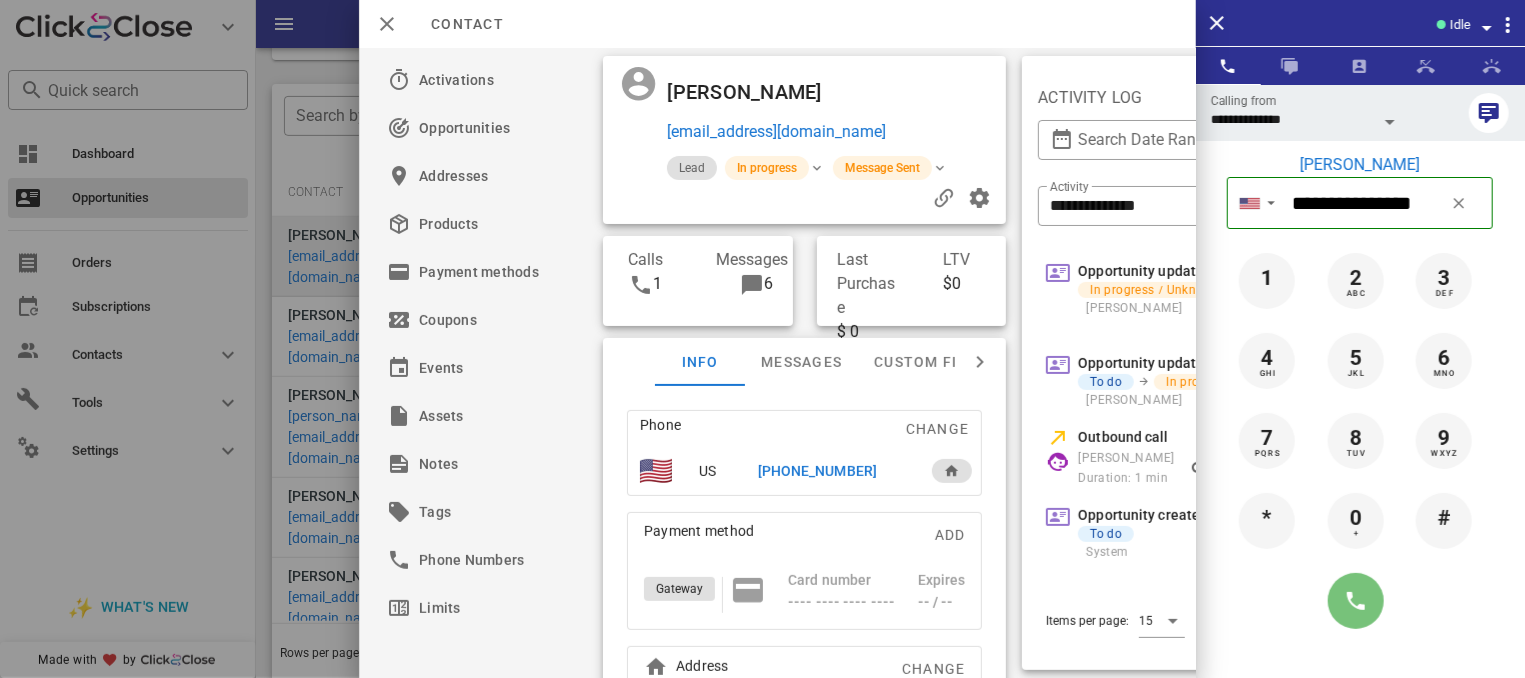 click at bounding box center (1356, 601) 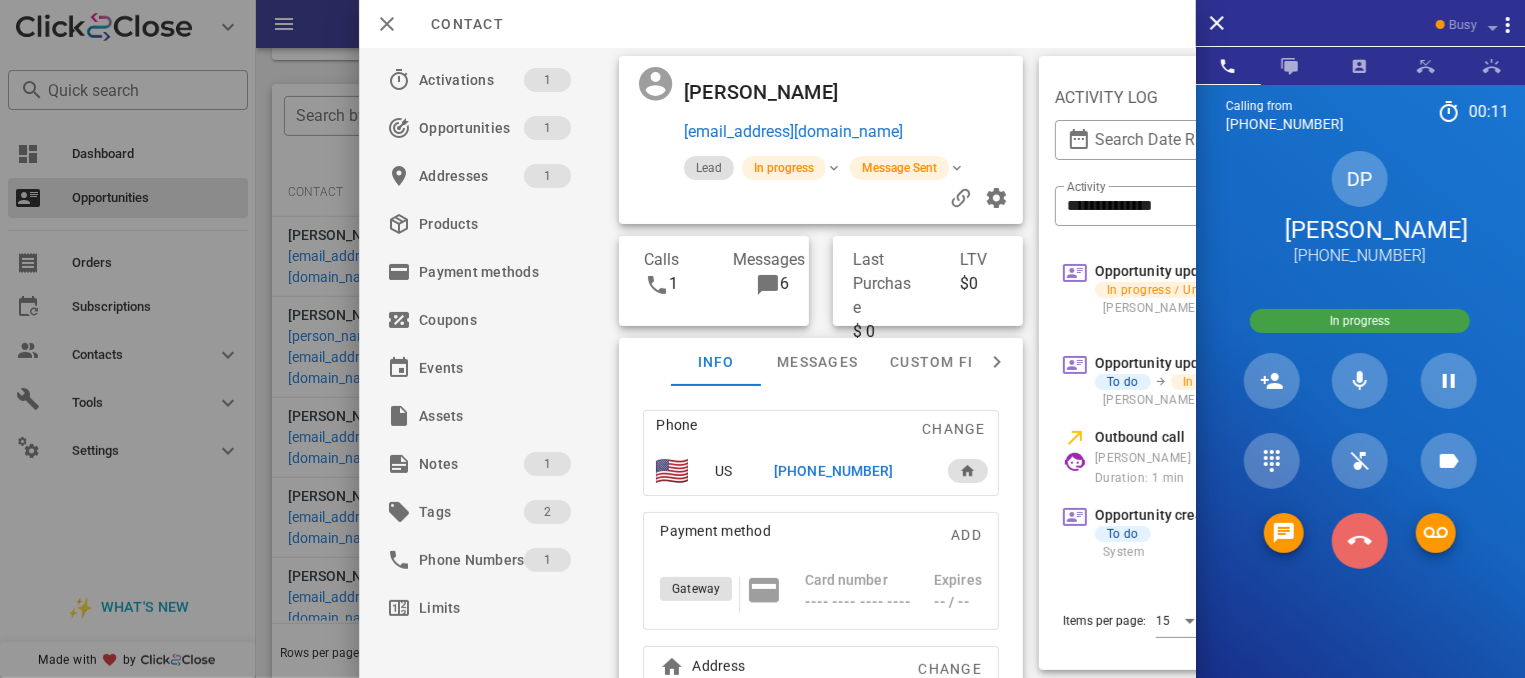 click at bounding box center (1360, 541) 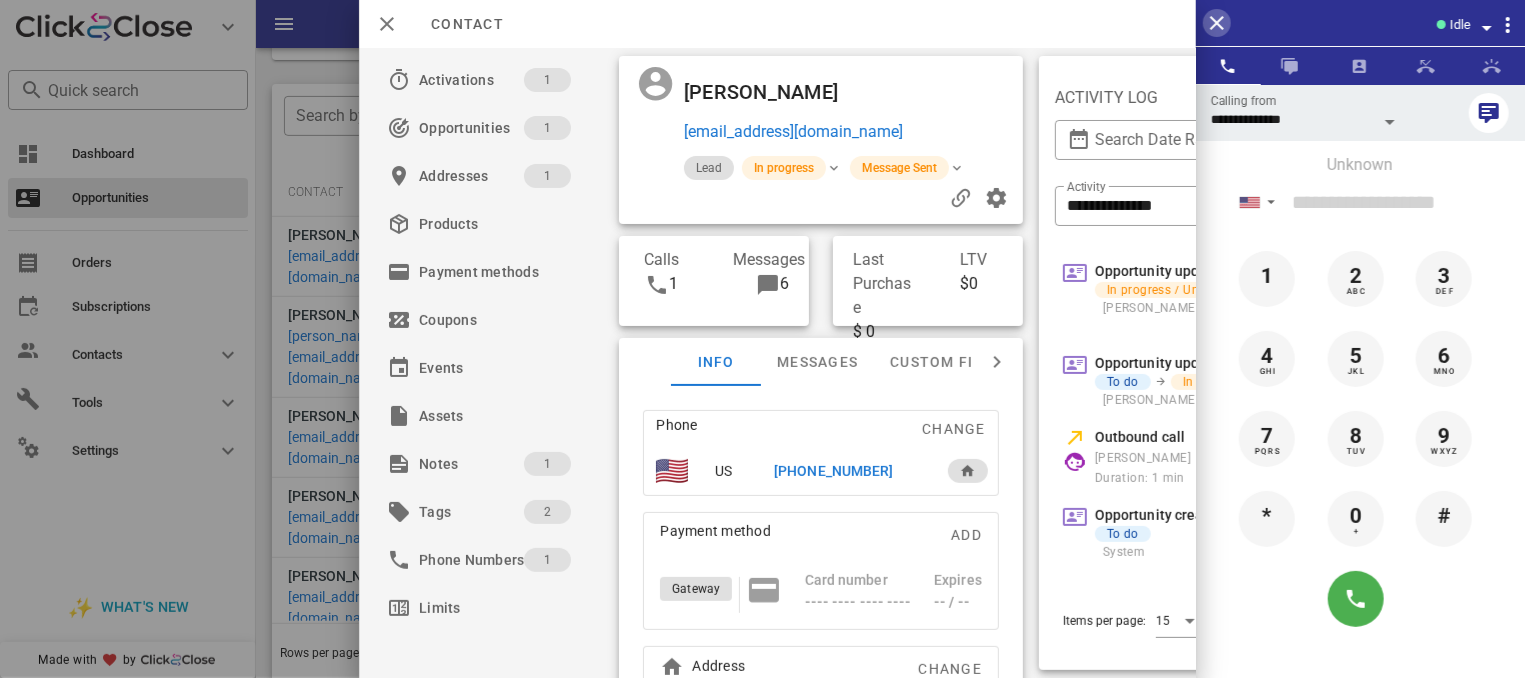 click at bounding box center (1217, 23) 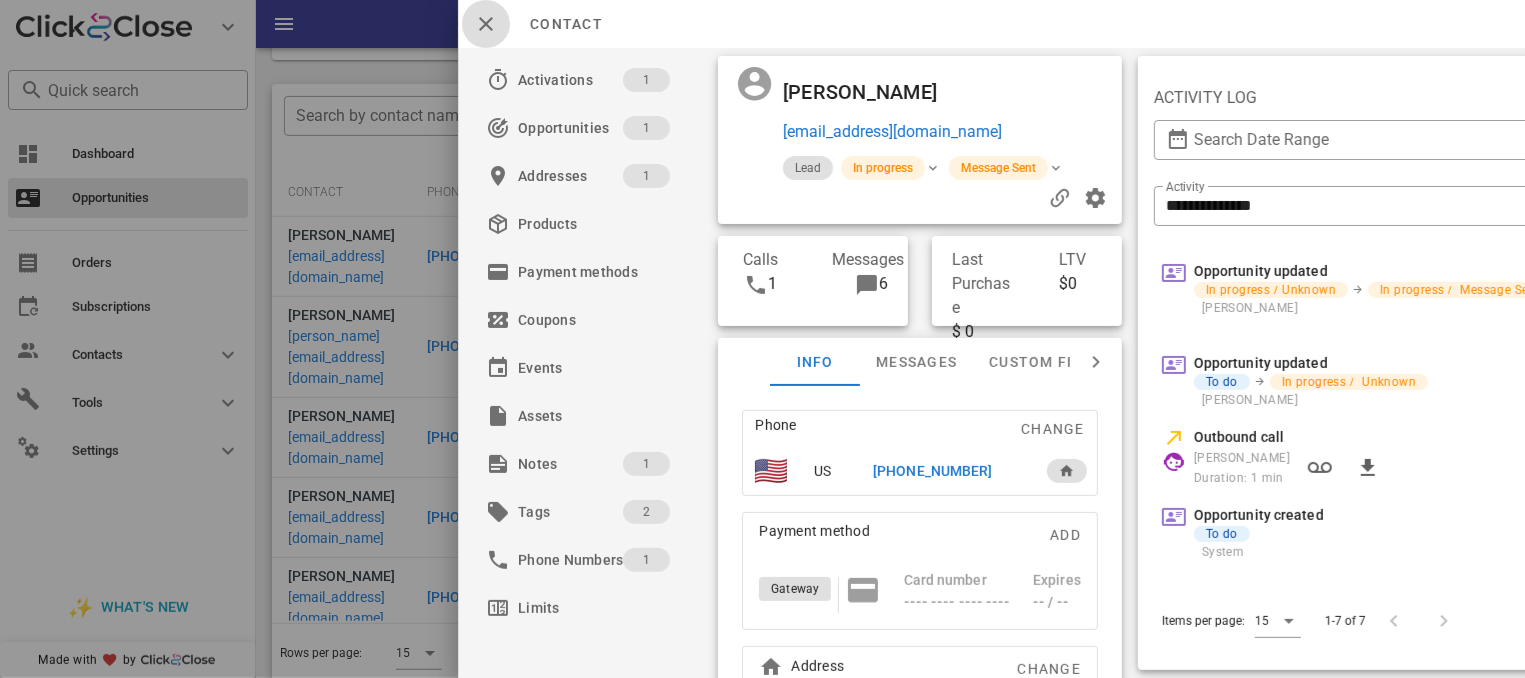 click at bounding box center [486, 24] 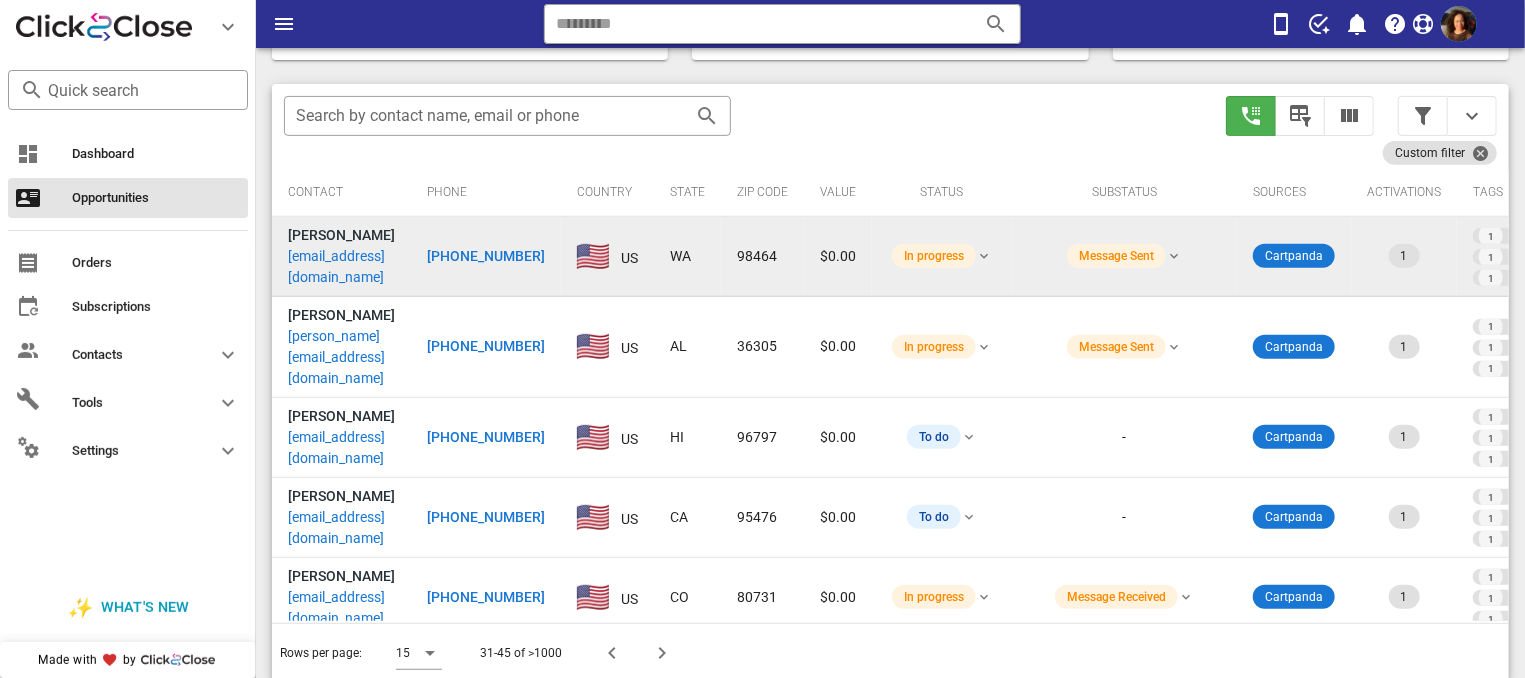 click on "[PHONE_NUMBER]" at bounding box center (486, 256) 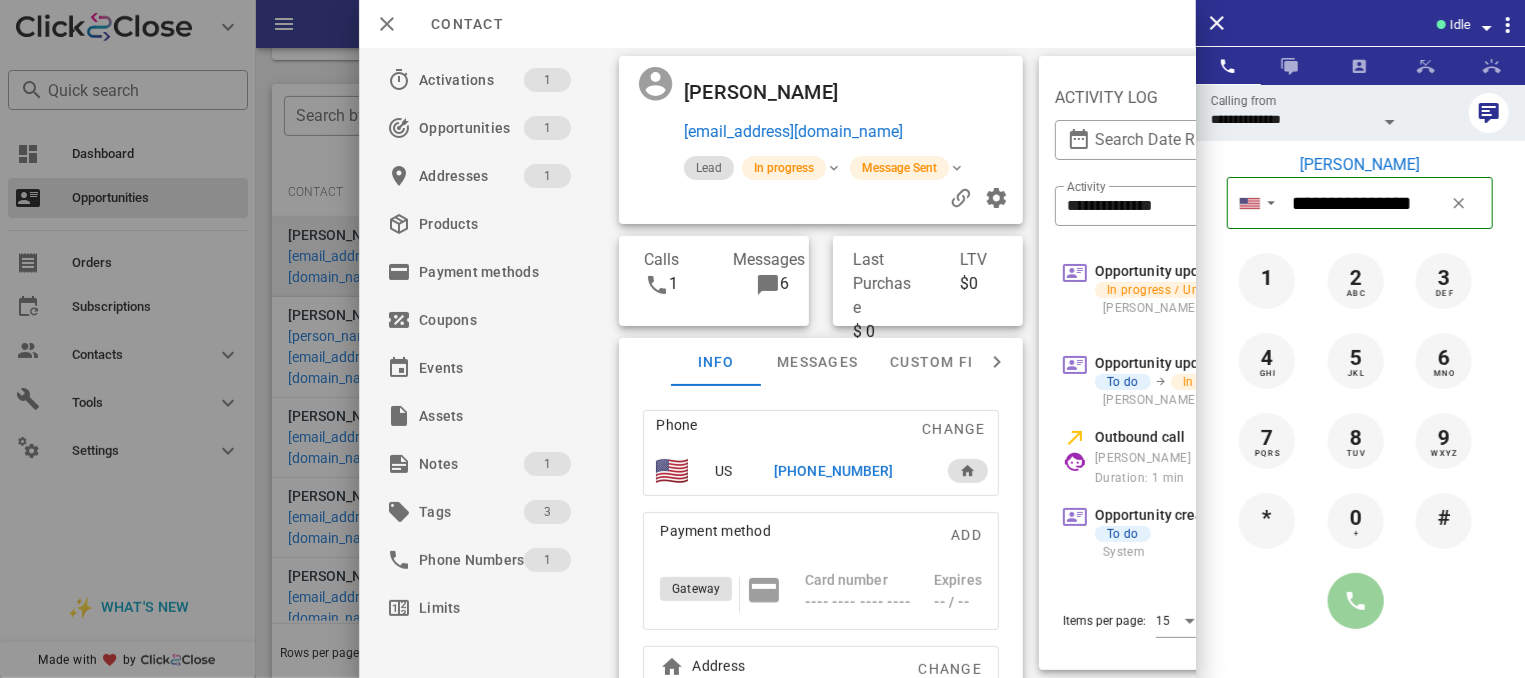 click at bounding box center (1356, 601) 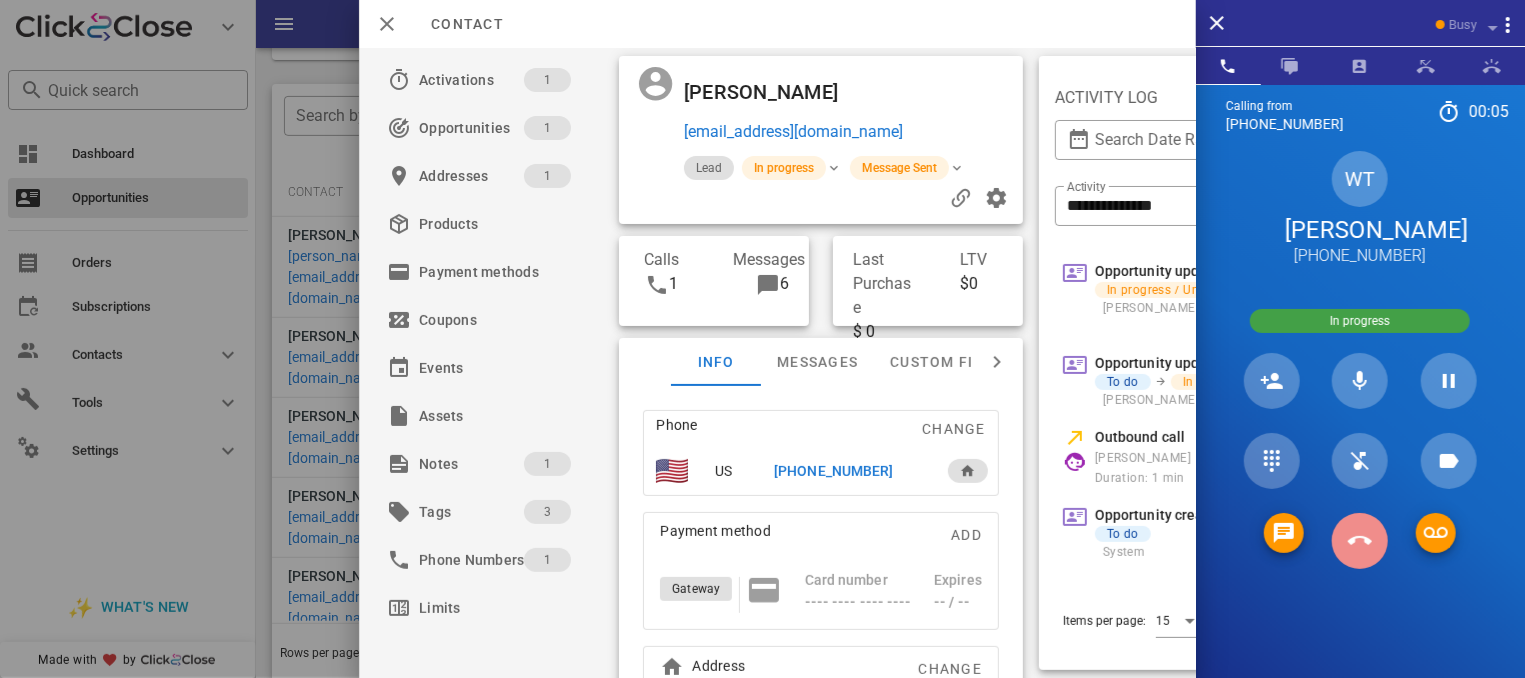 click at bounding box center (1360, 541) 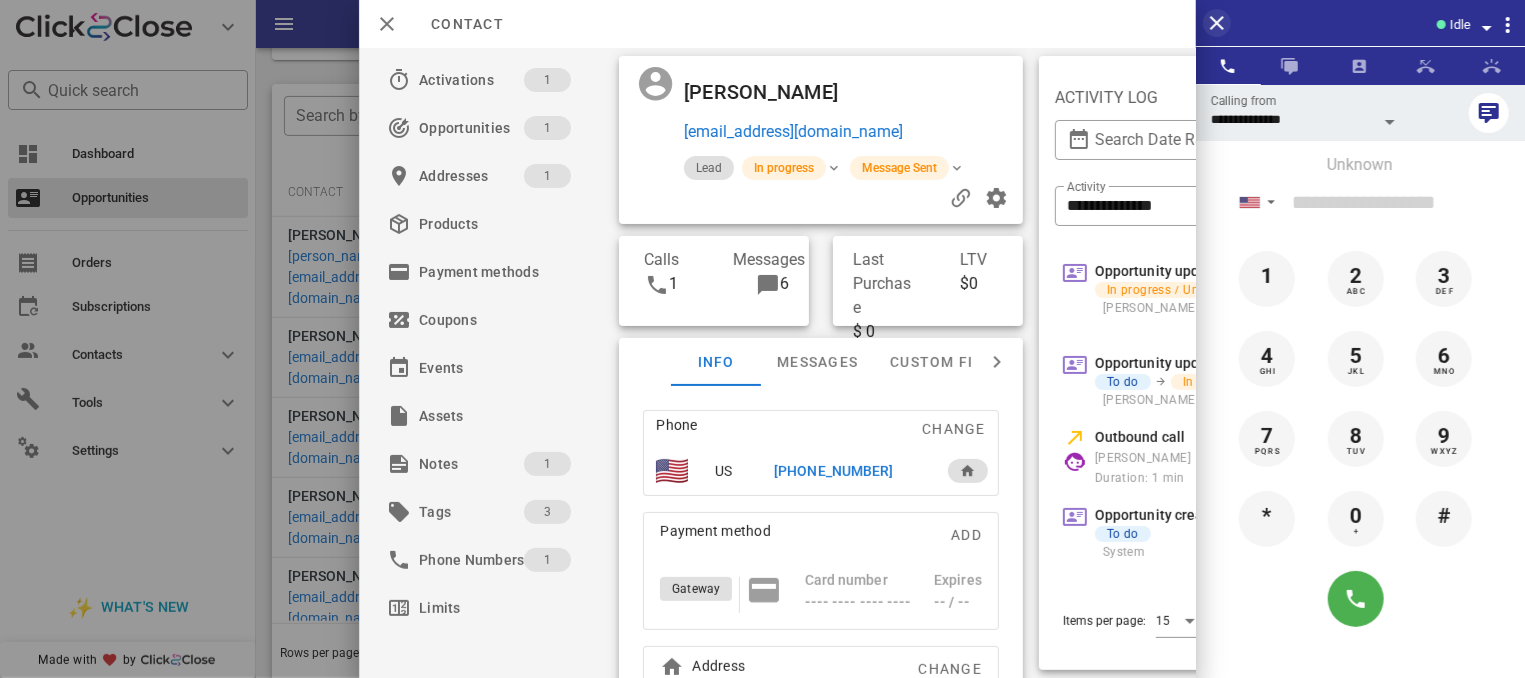 drag, startPoint x: 1203, startPoint y: 28, endPoint x: 1213, endPoint y: 25, distance: 10.440307 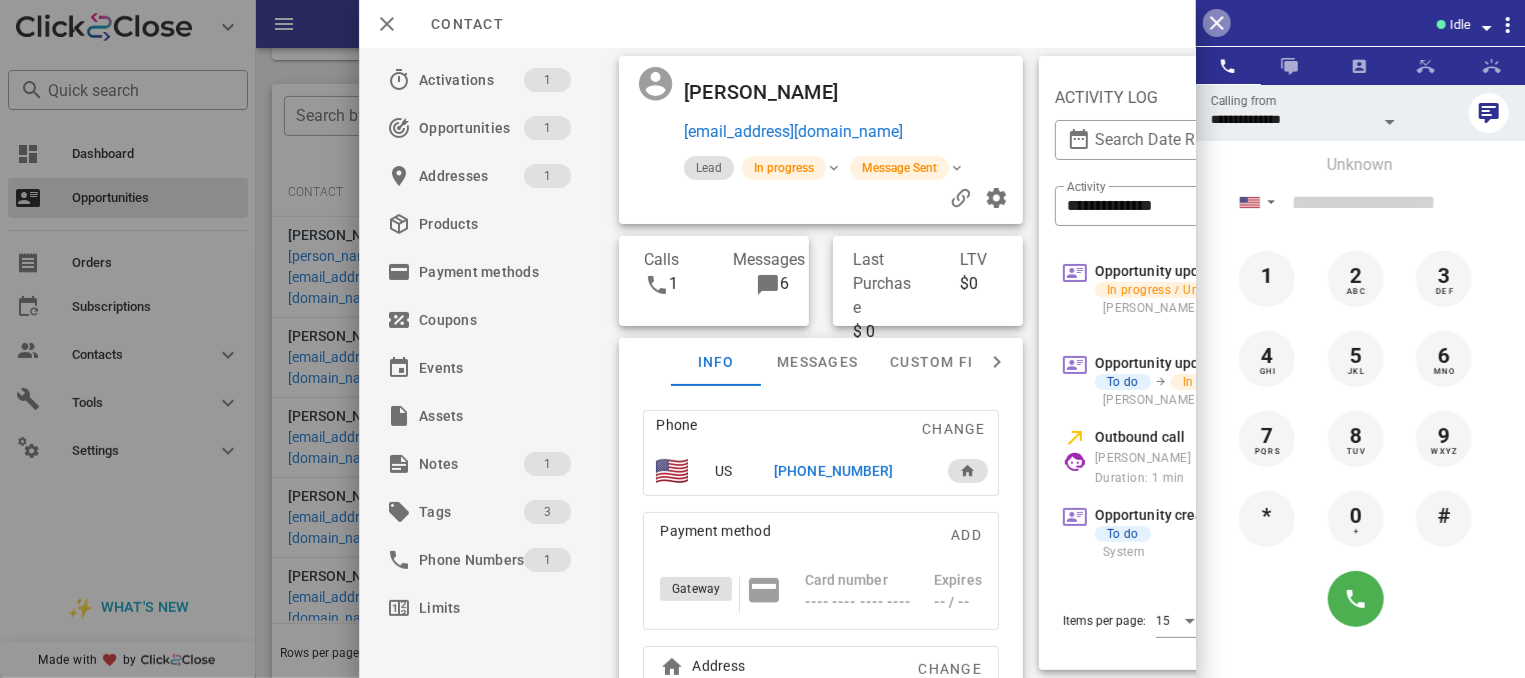 click at bounding box center (1217, 23) 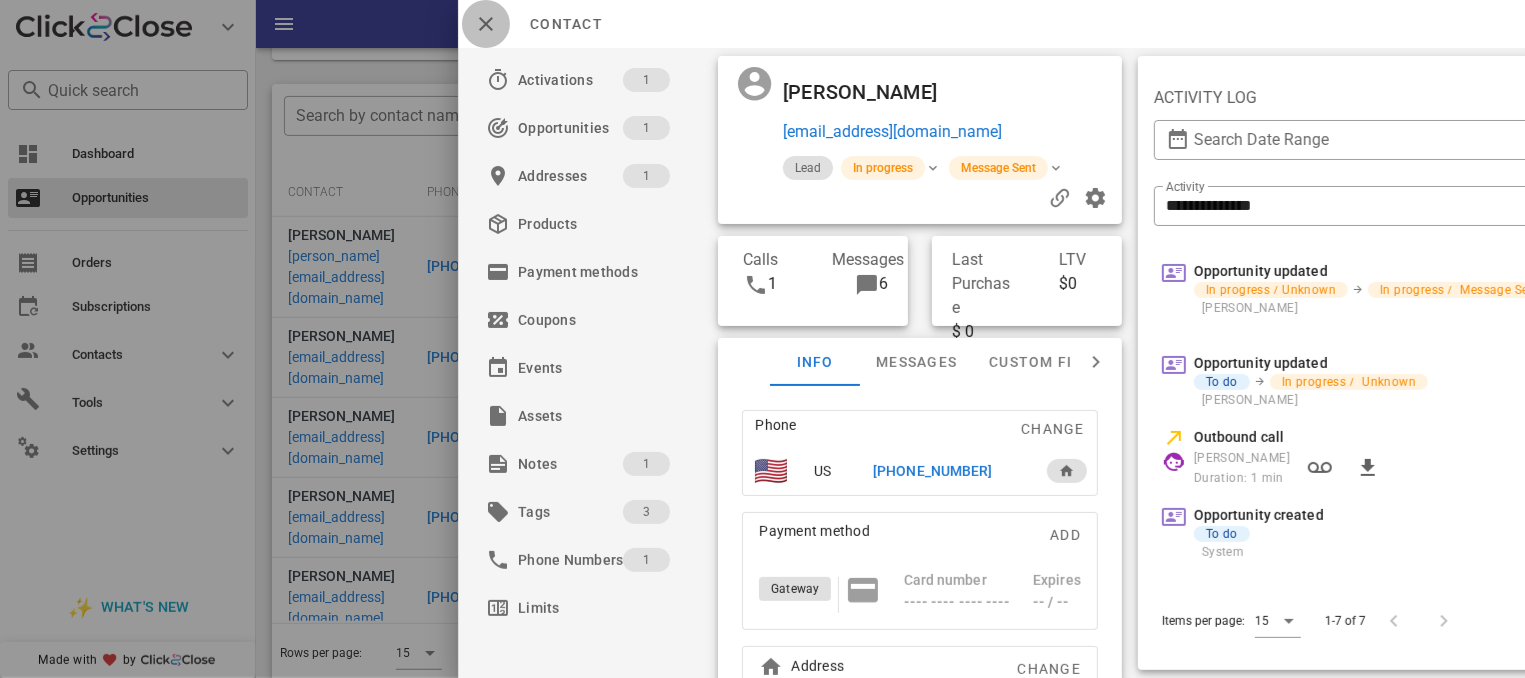 click at bounding box center (486, 24) 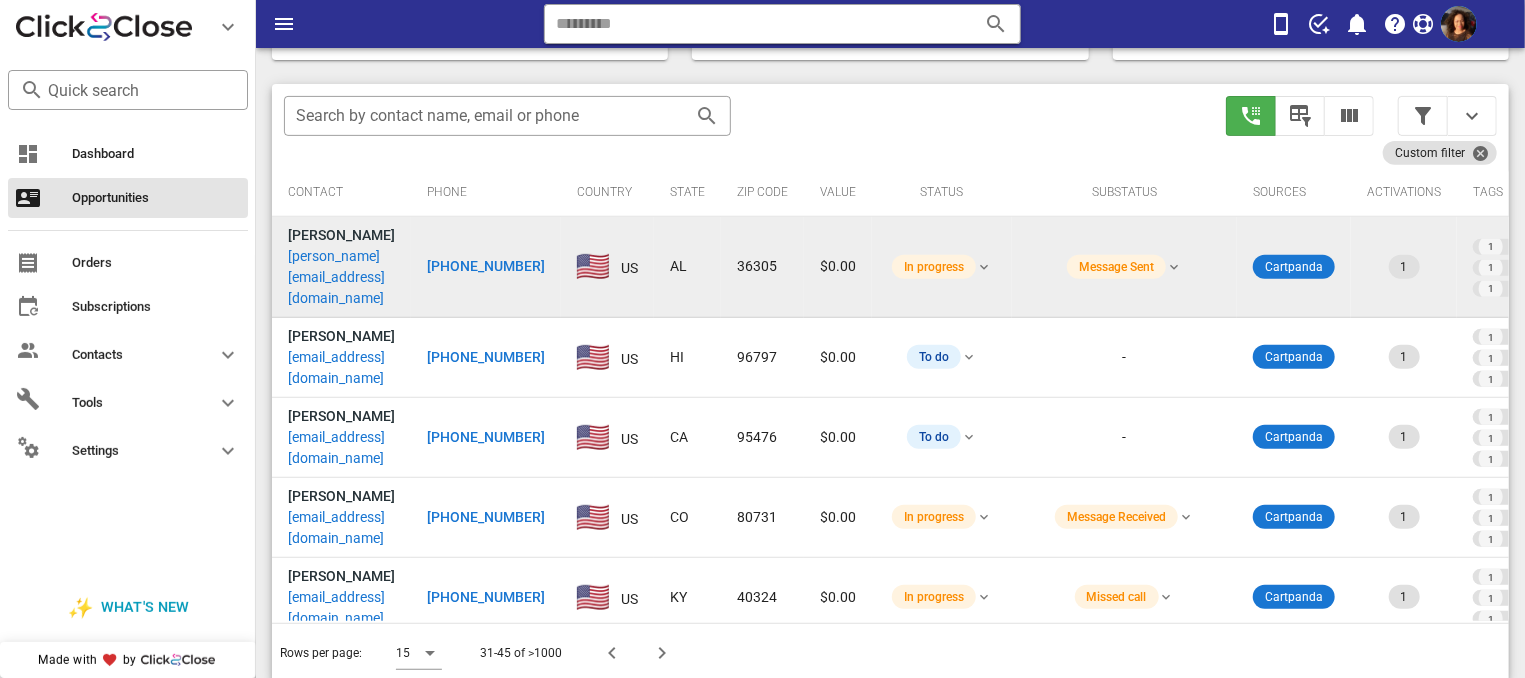 click on "[PHONE_NUMBER]" at bounding box center (486, 266) 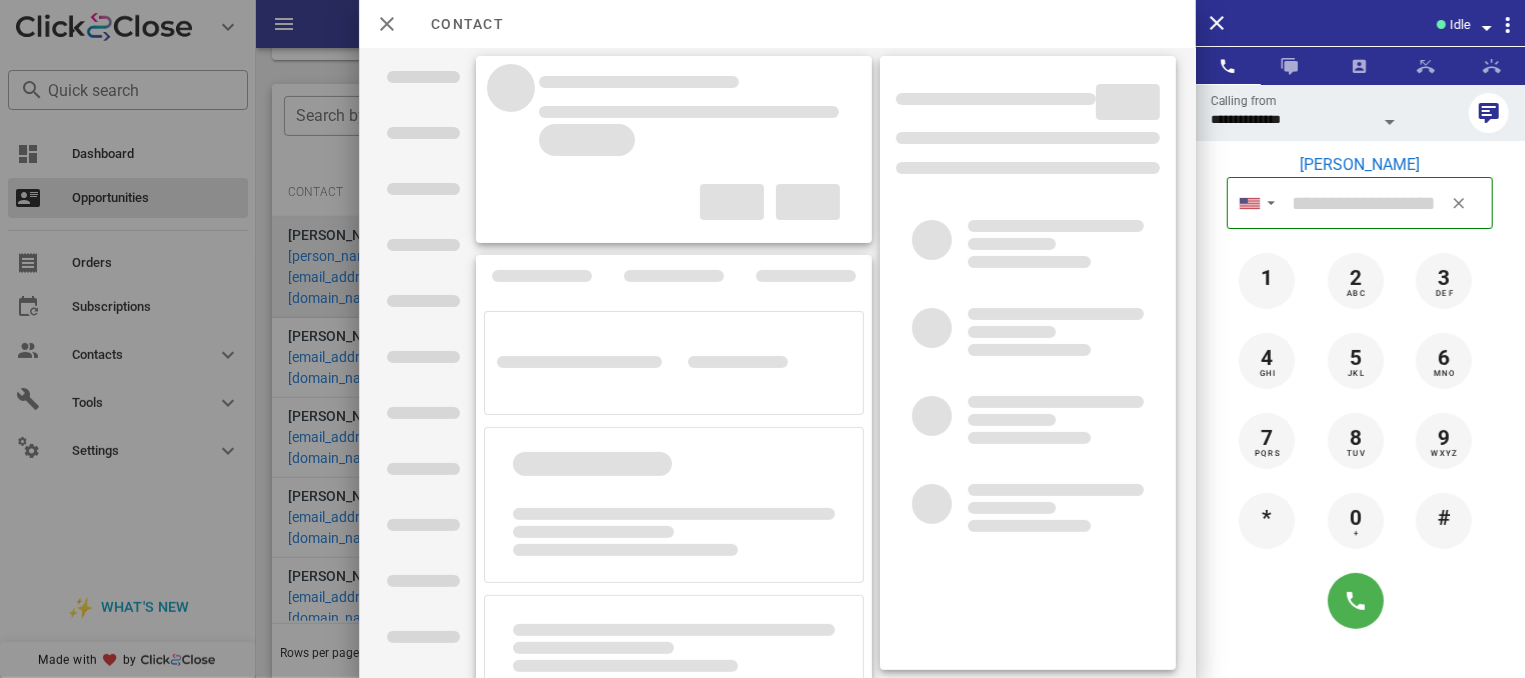 type on "**********" 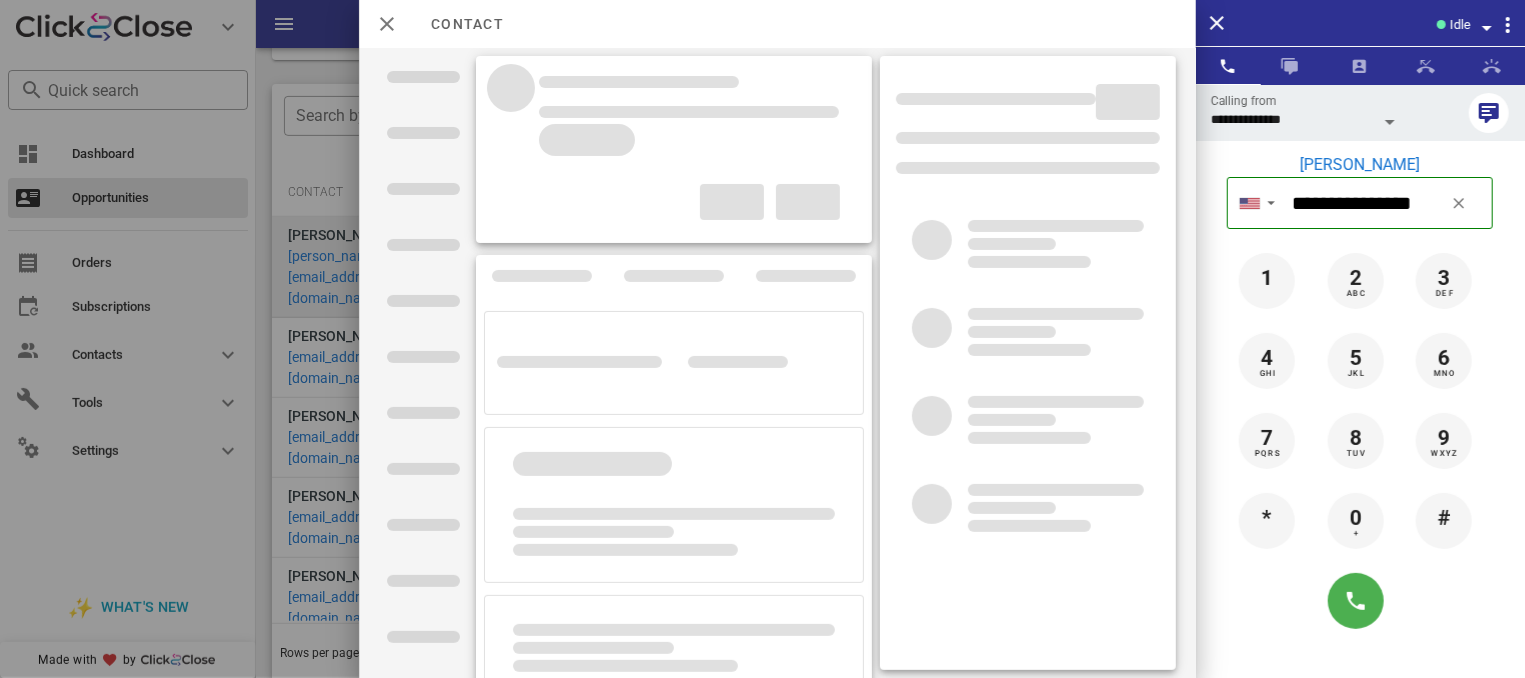 type on "**********" 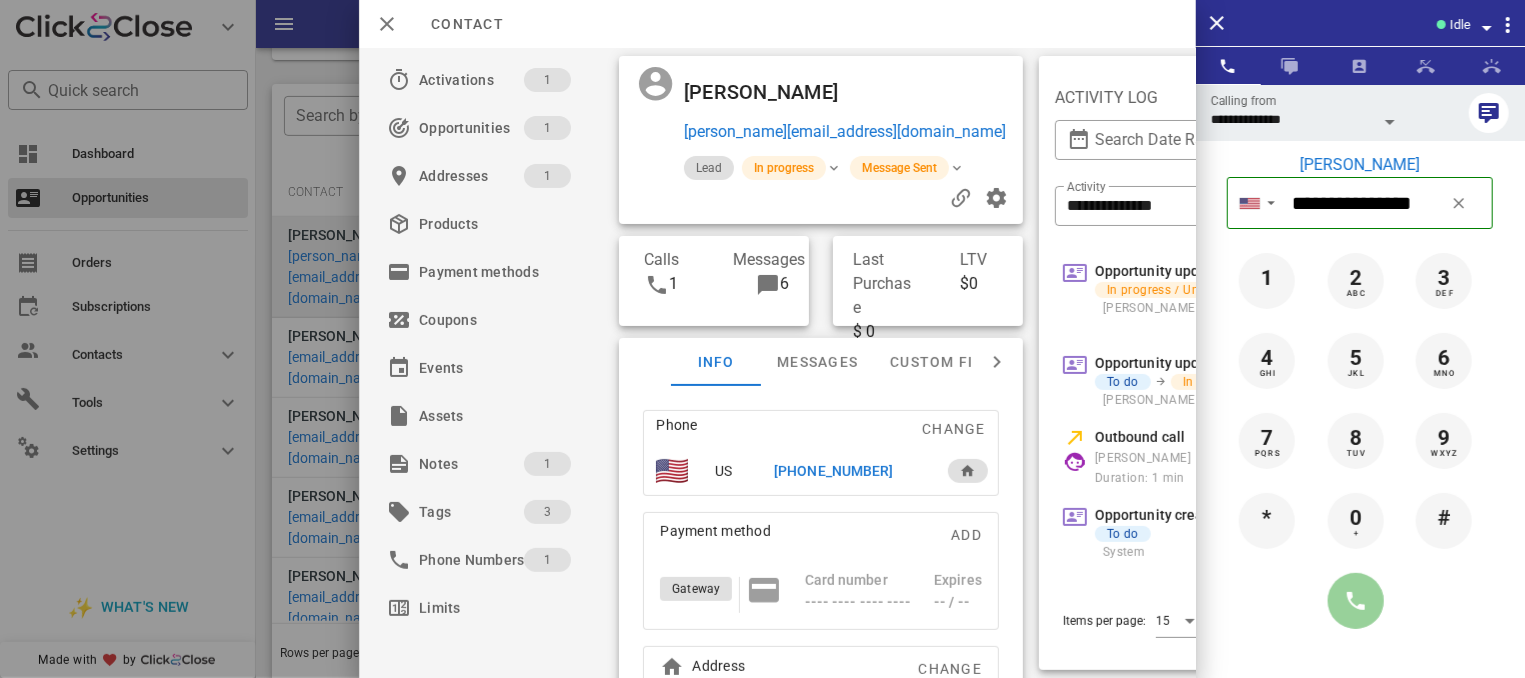 click at bounding box center [1356, 601] 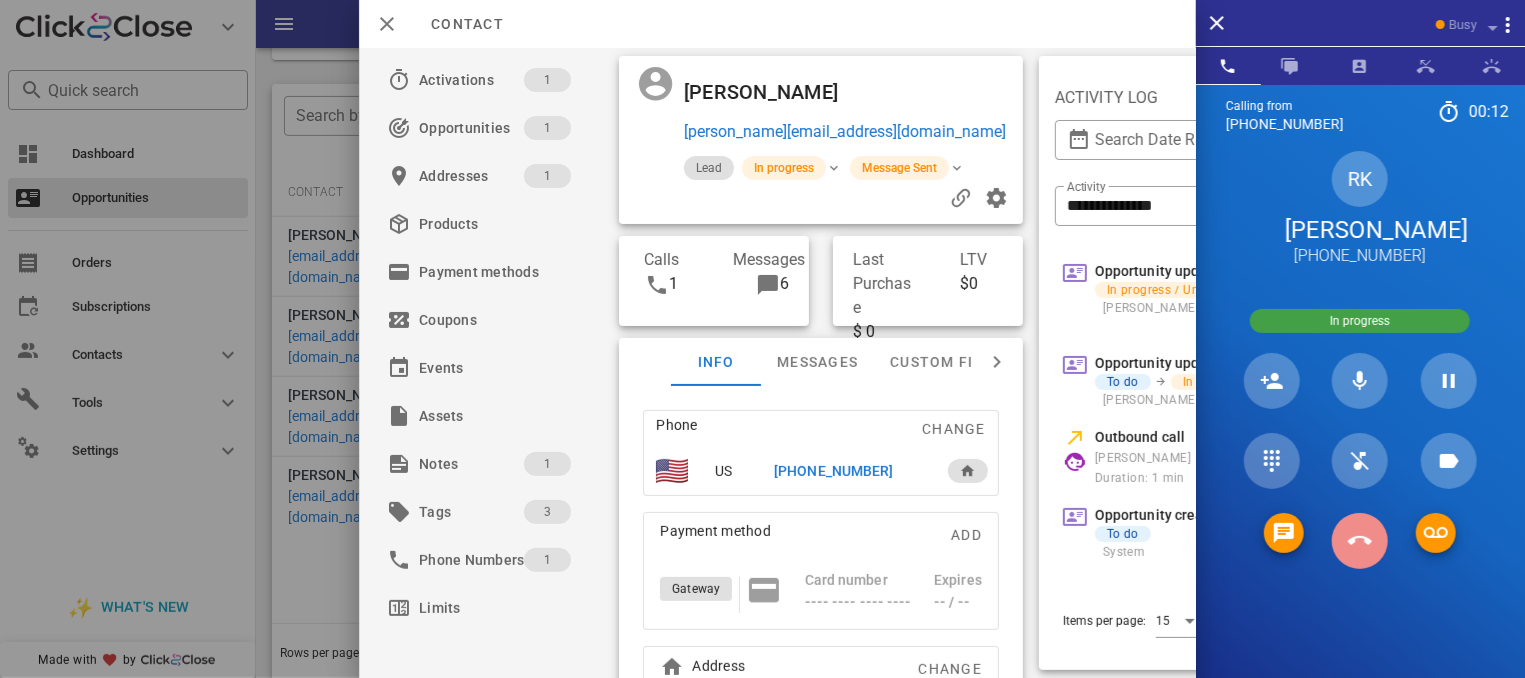 click at bounding box center [1360, 541] 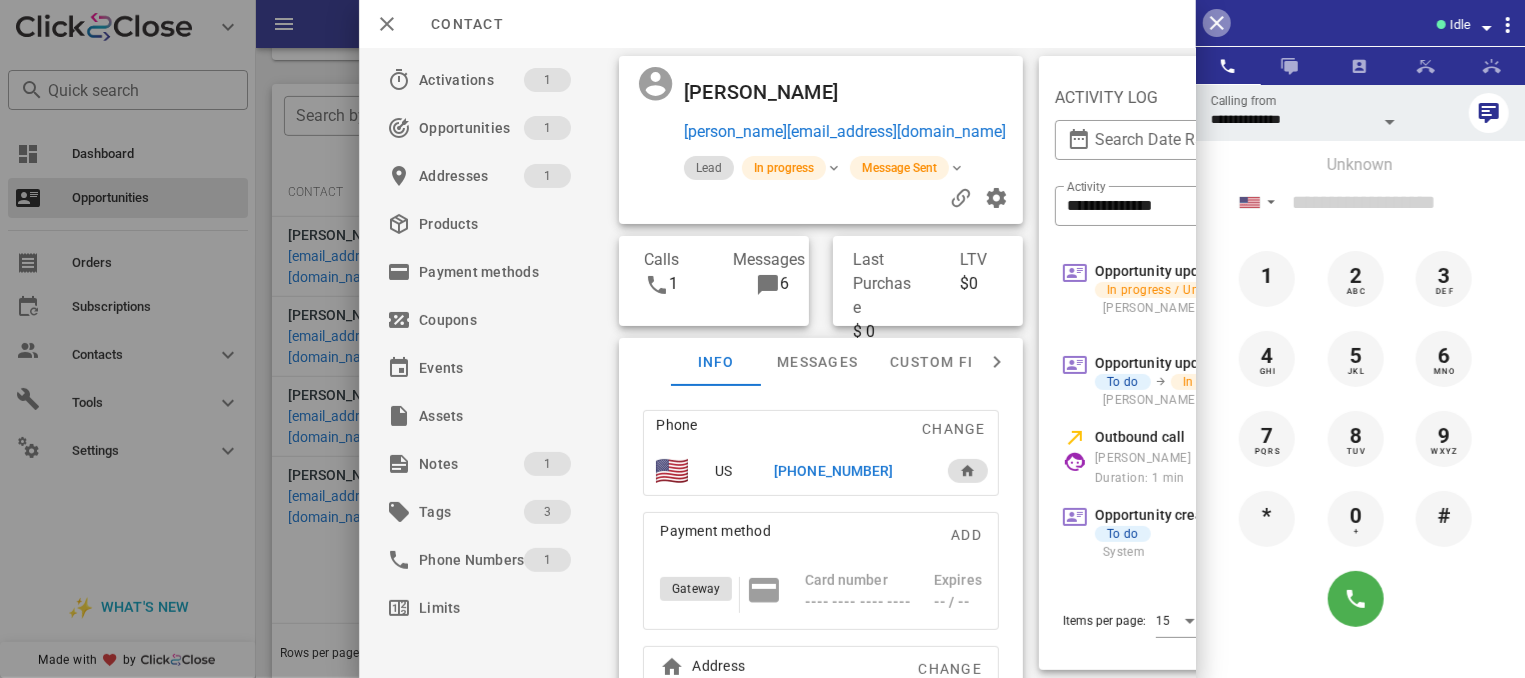 click at bounding box center [1217, 23] 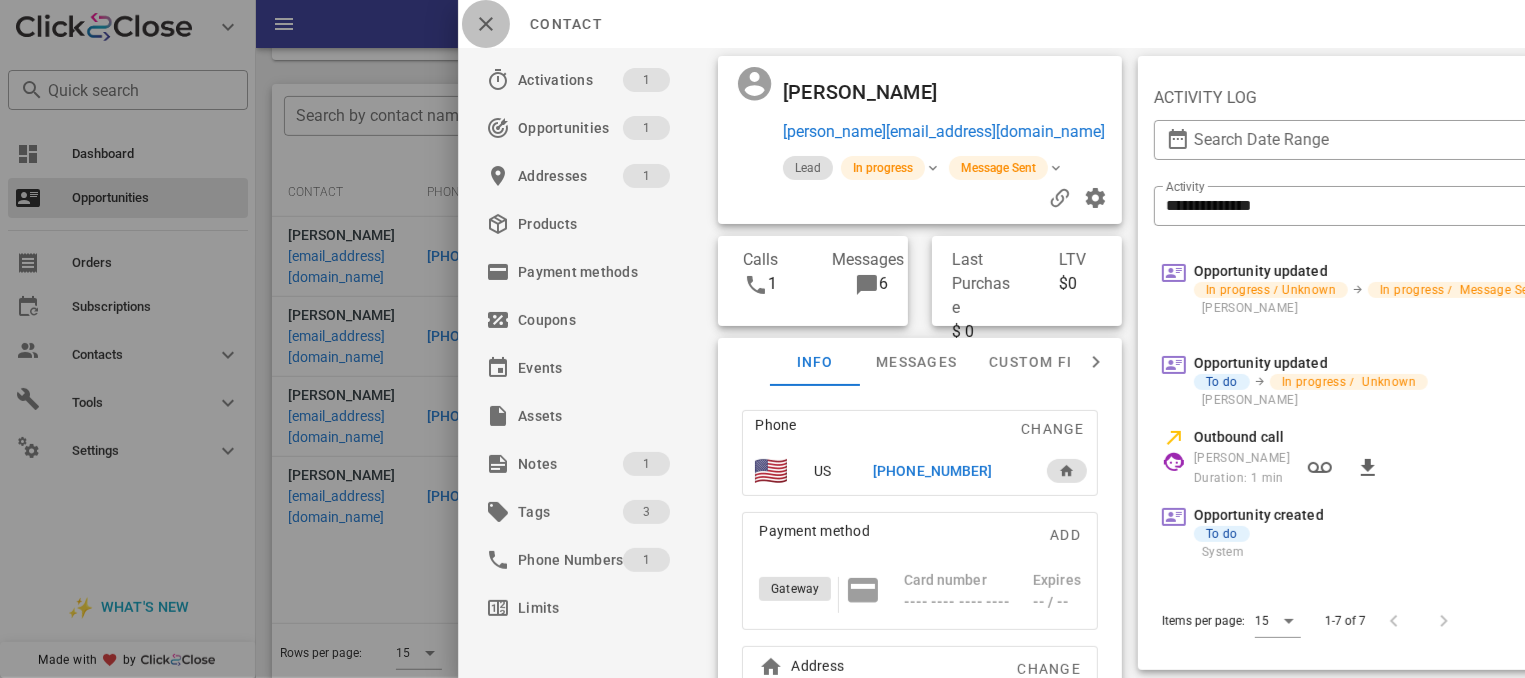 click at bounding box center [486, 24] 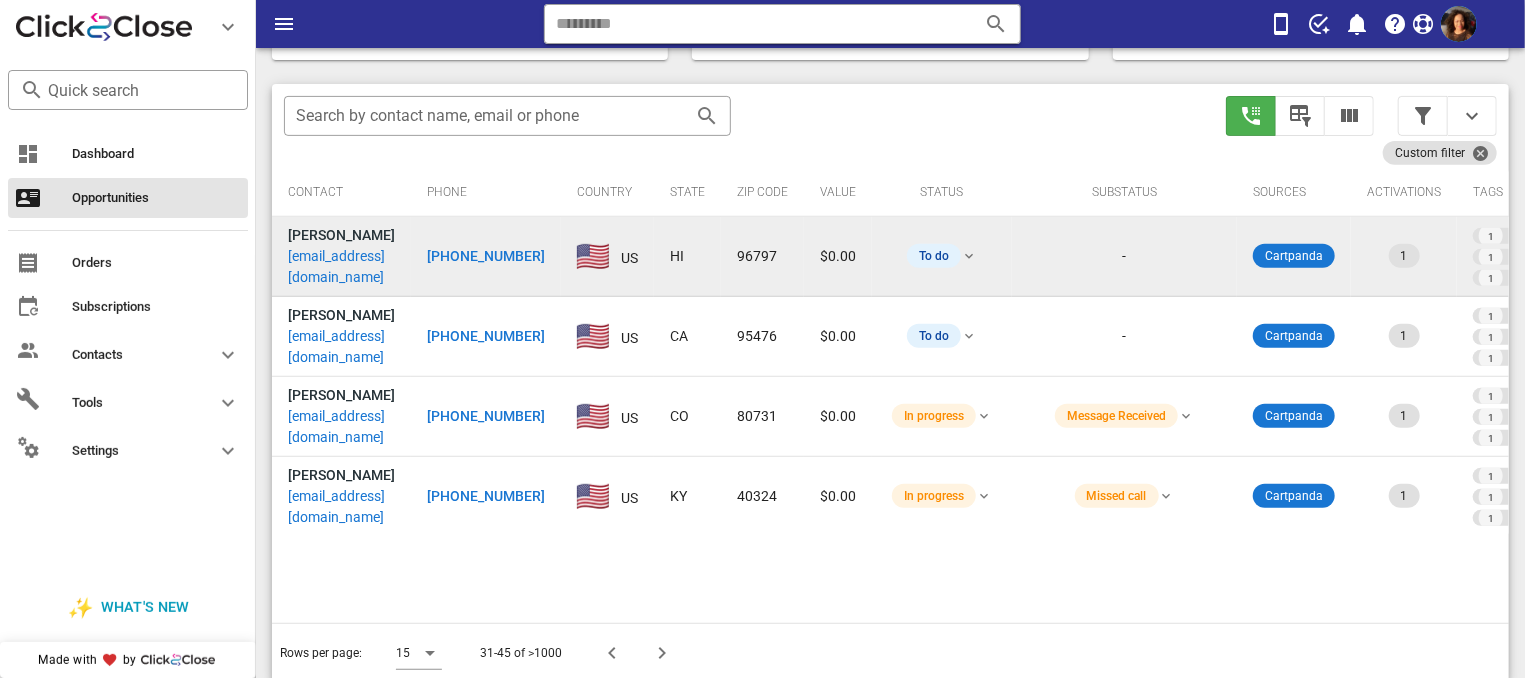 click on "[PHONE_NUMBER]" at bounding box center [486, 256] 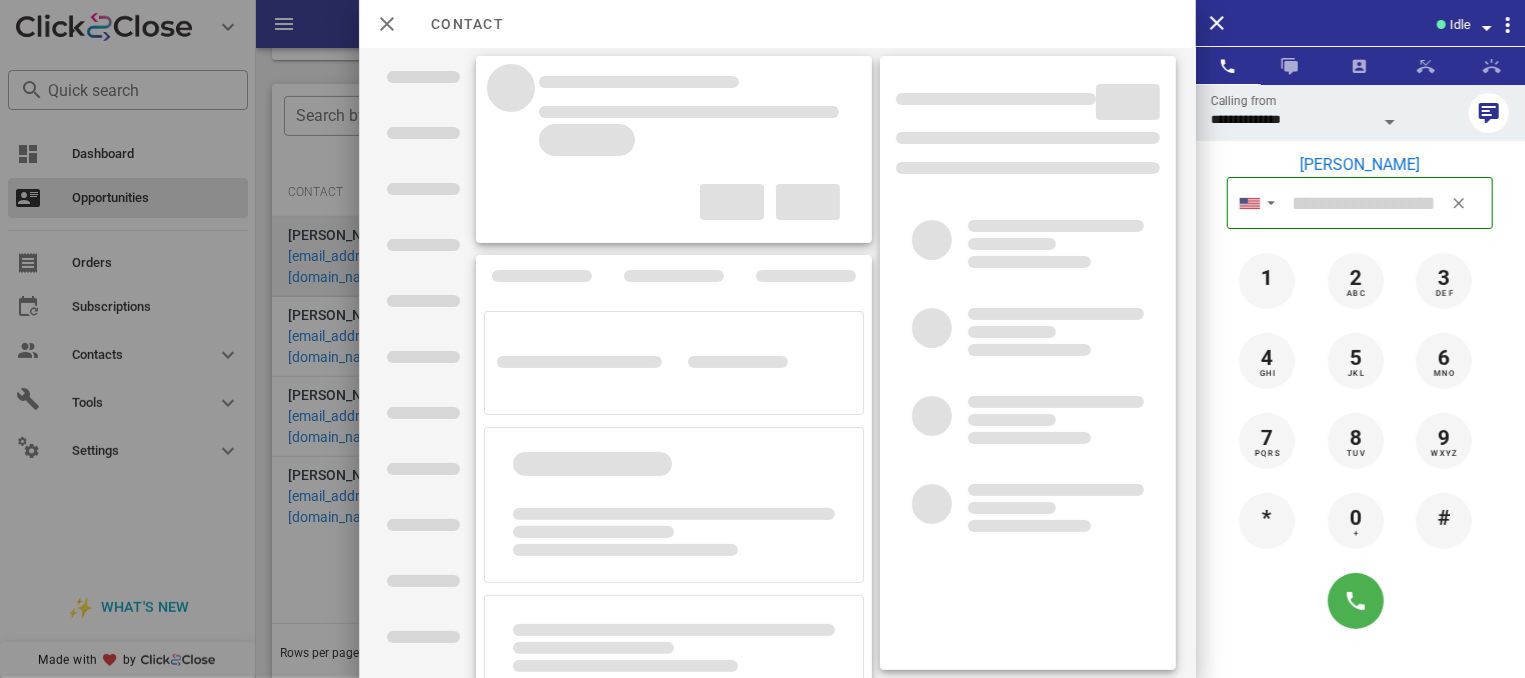 type on "**********" 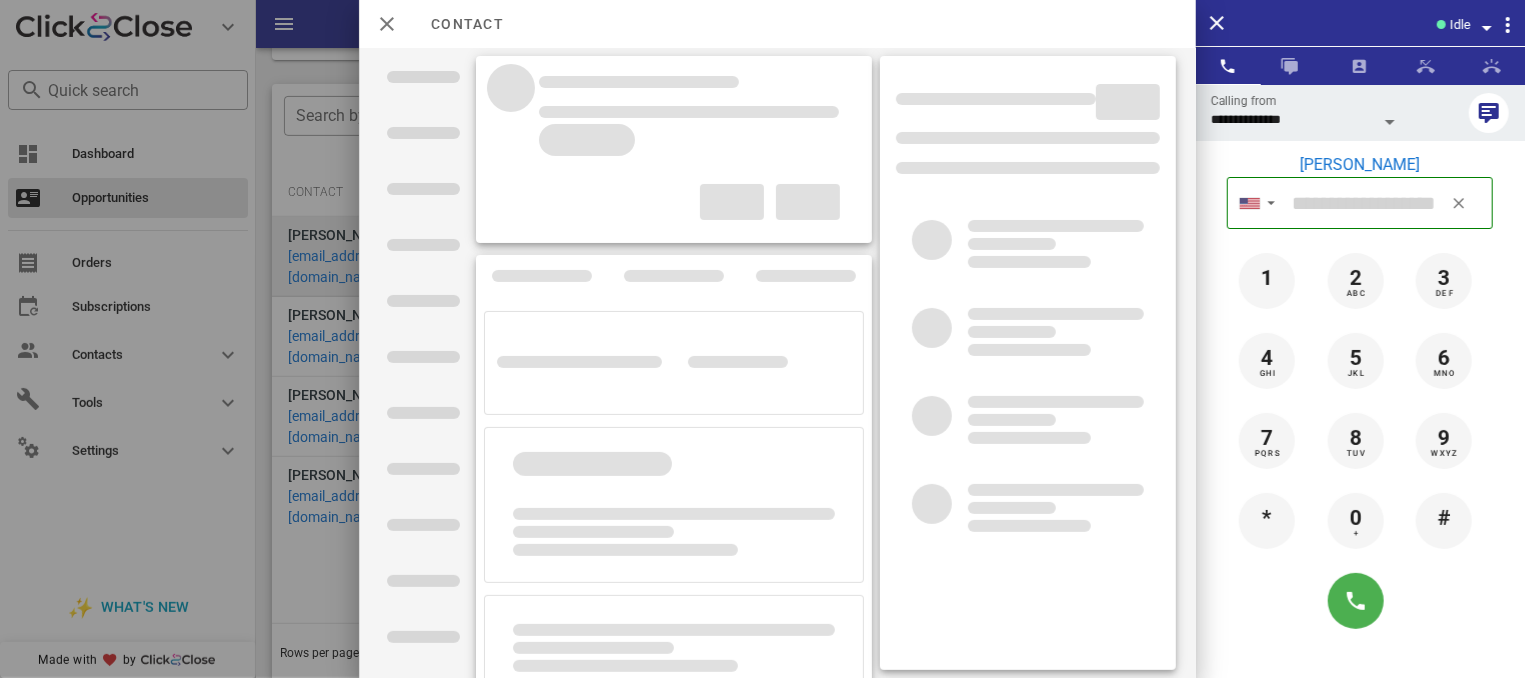type on "**********" 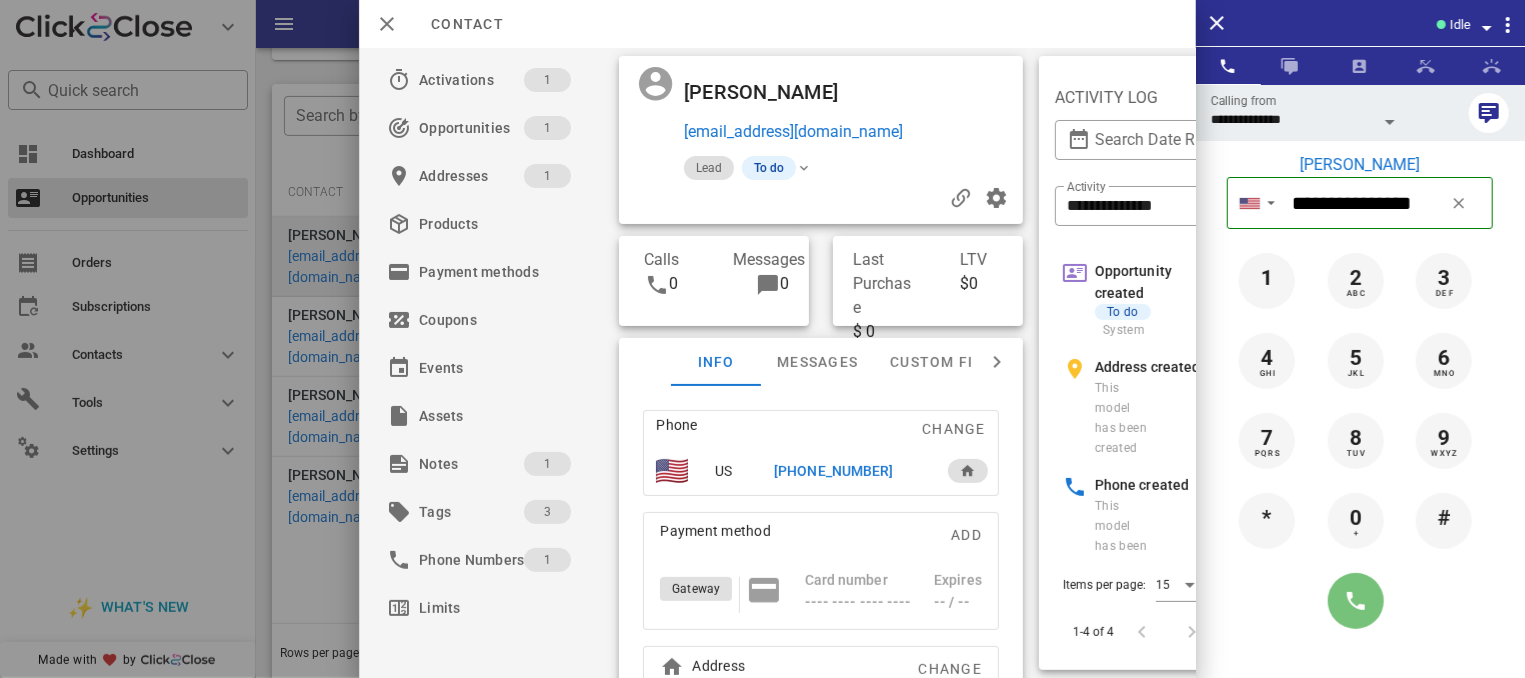 click at bounding box center (1356, 601) 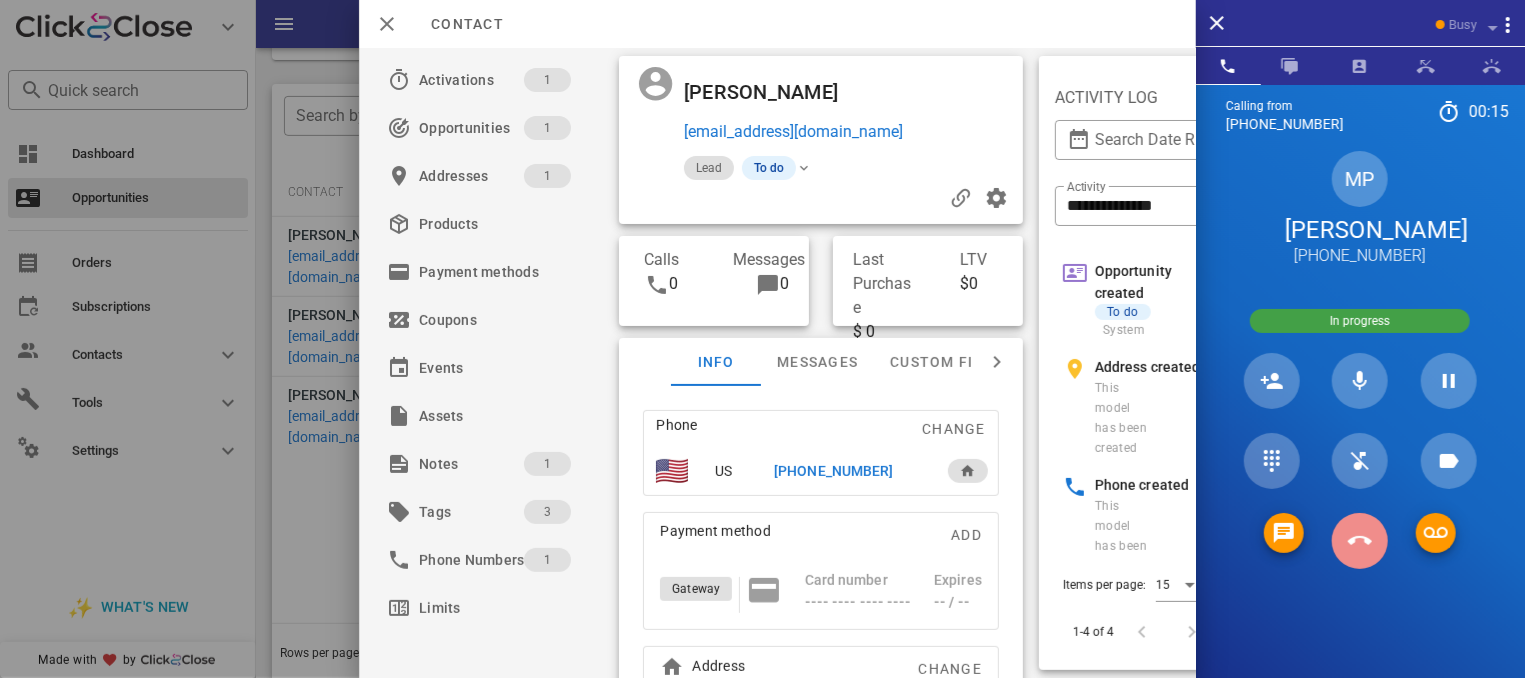 click at bounding box center (1360, 541) 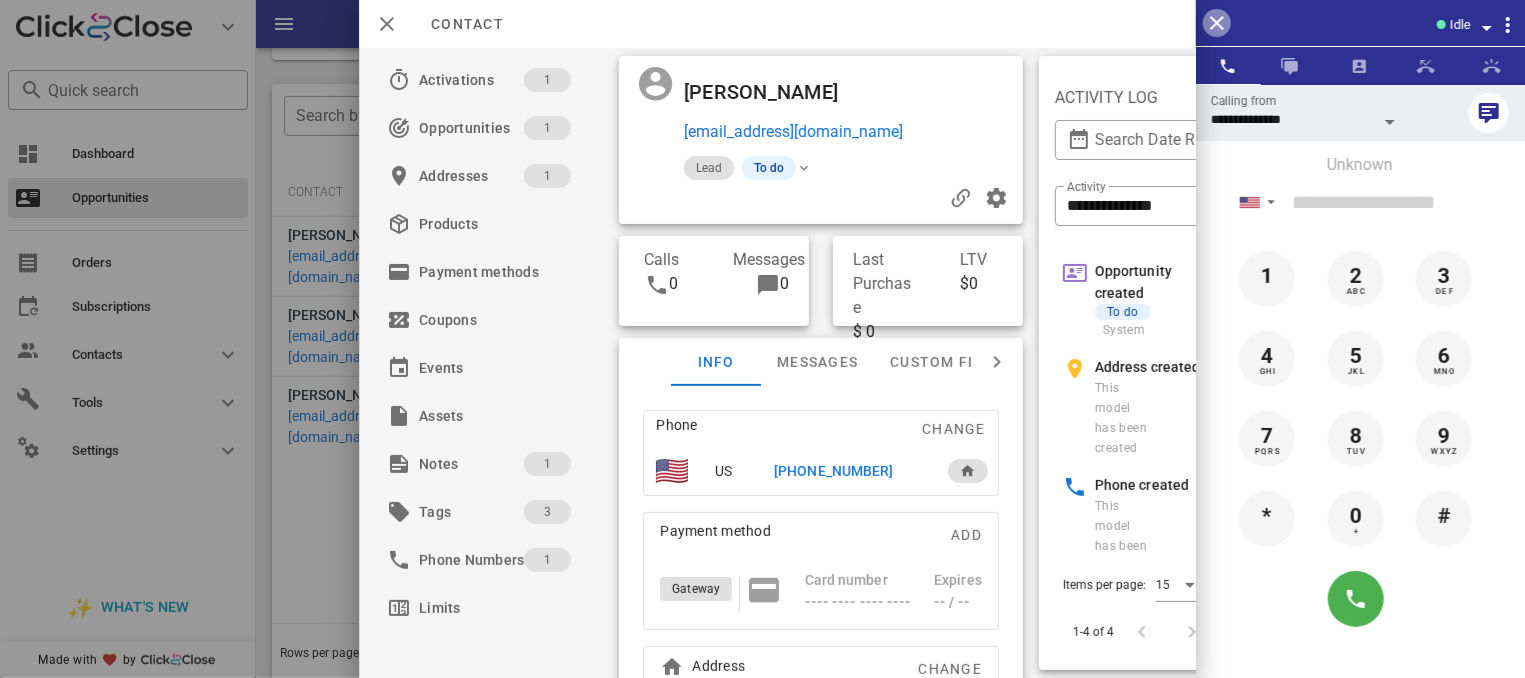 click at bounding box center (1217, 23) 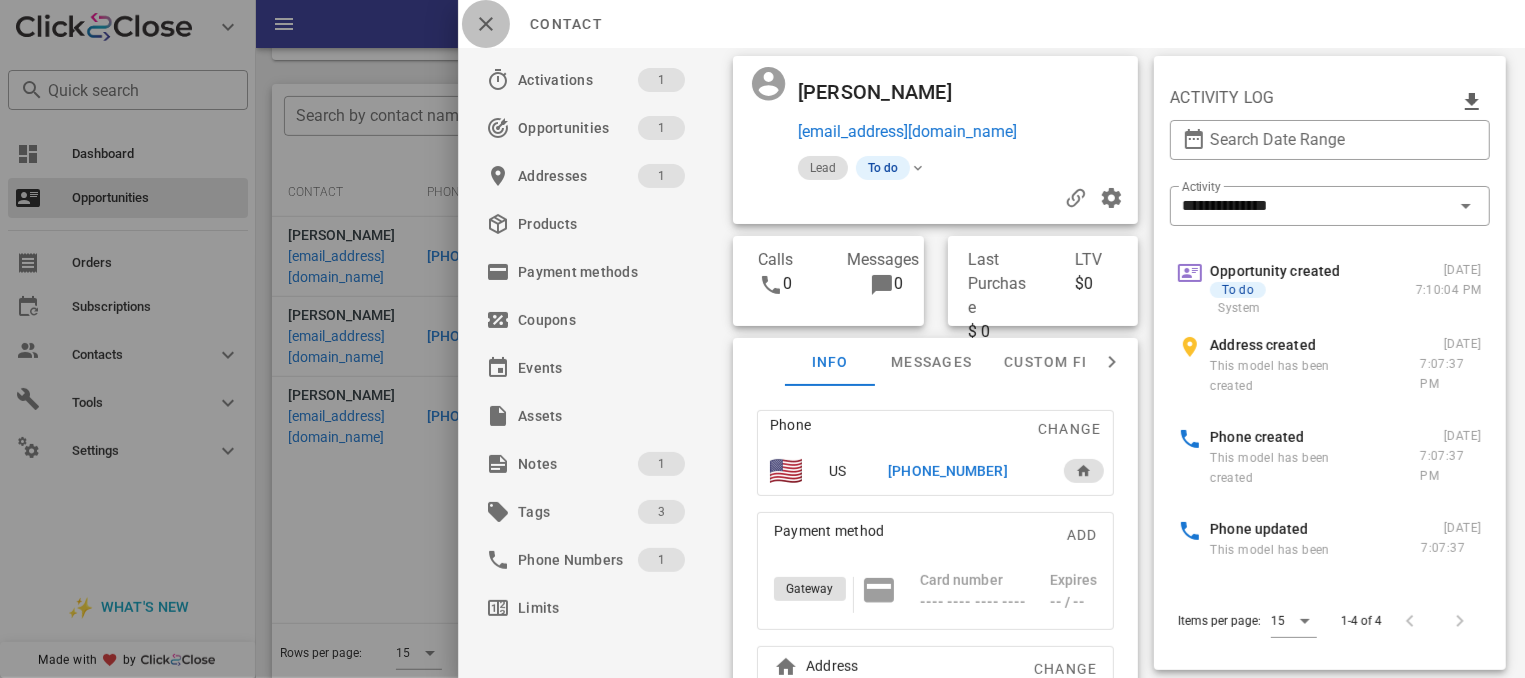 click at bounding box center (486, 24) 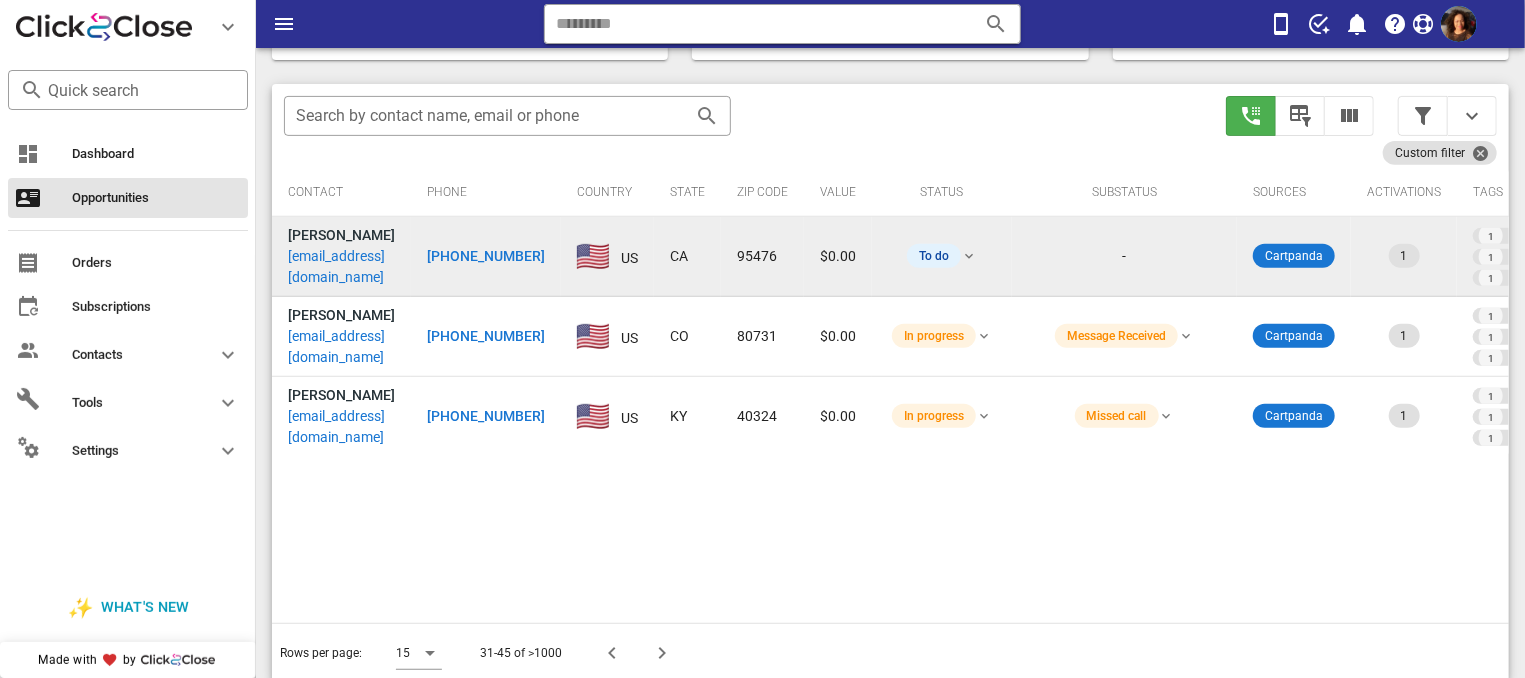 click on "[PHONE_NUMBER]" at bounding box center (486, 256) 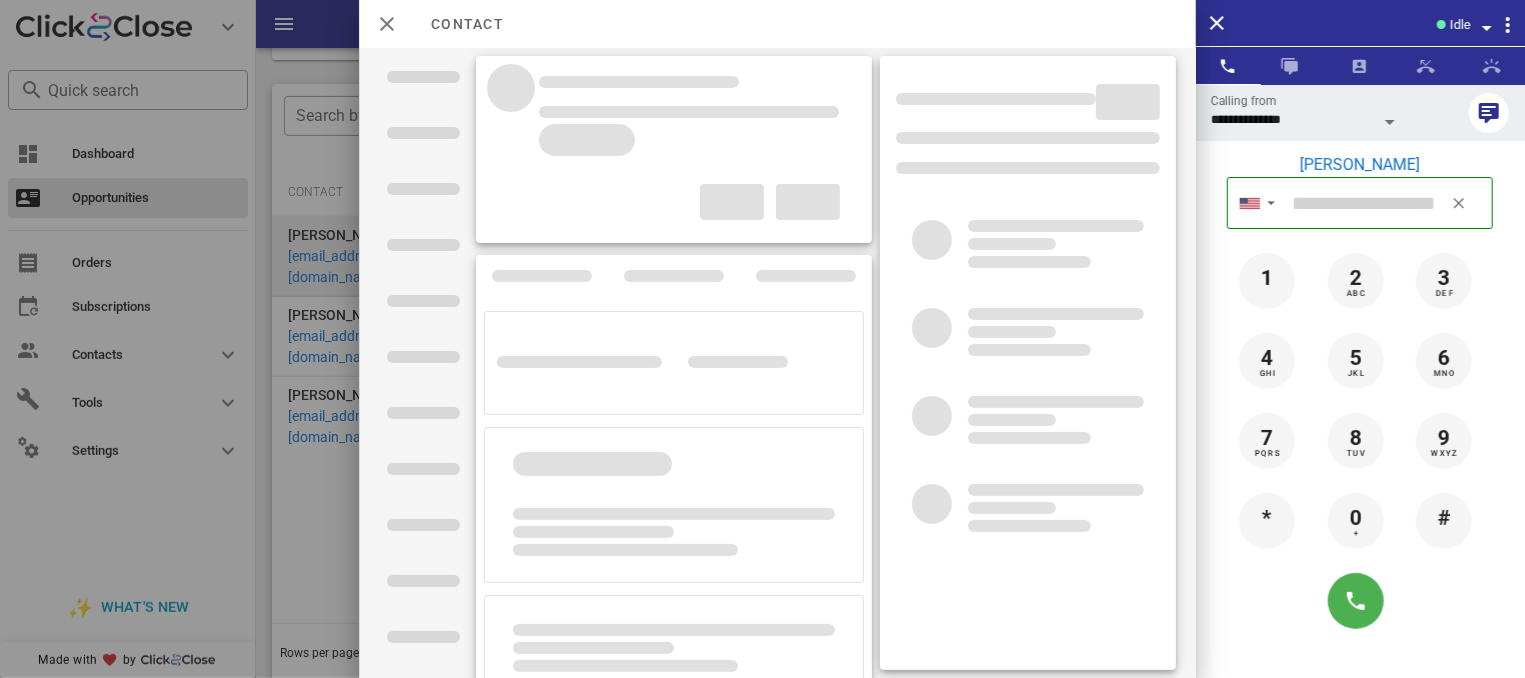 type on "**********" 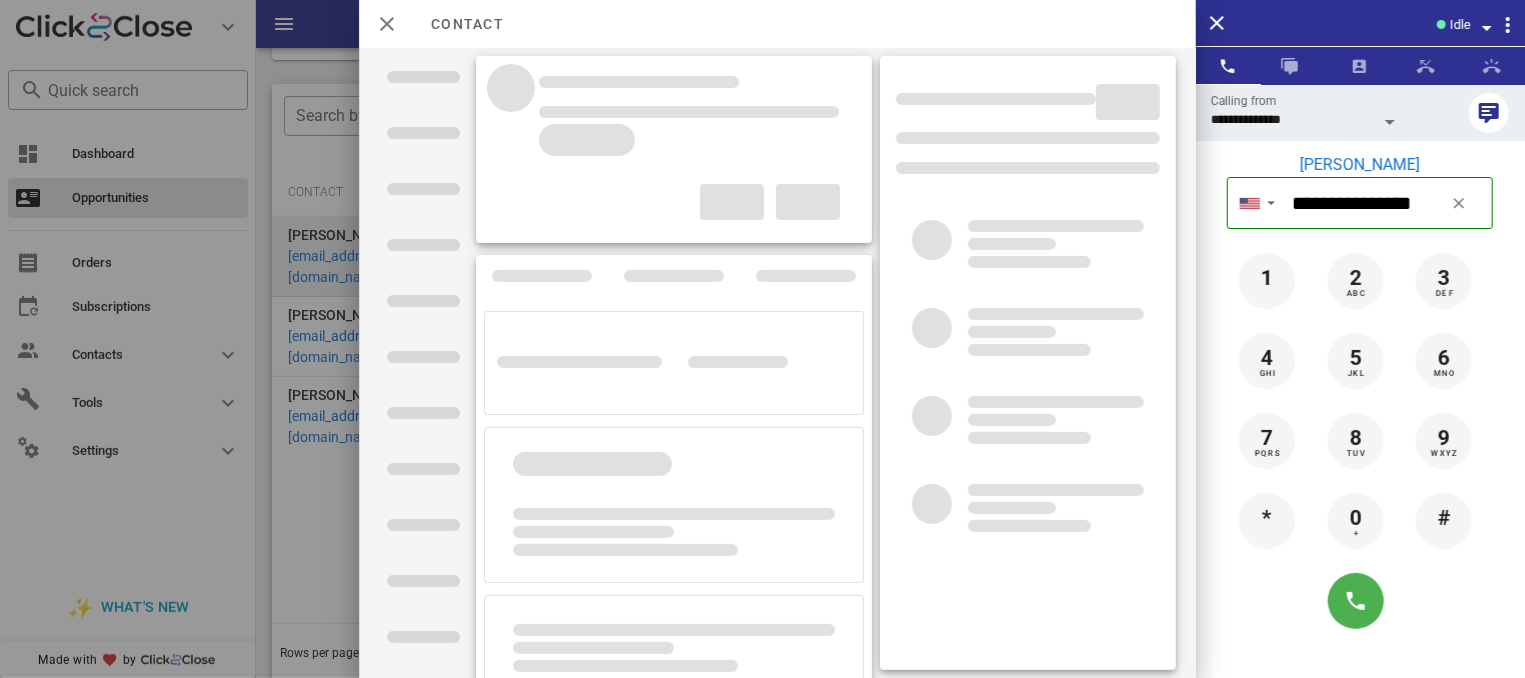 type on "**********" 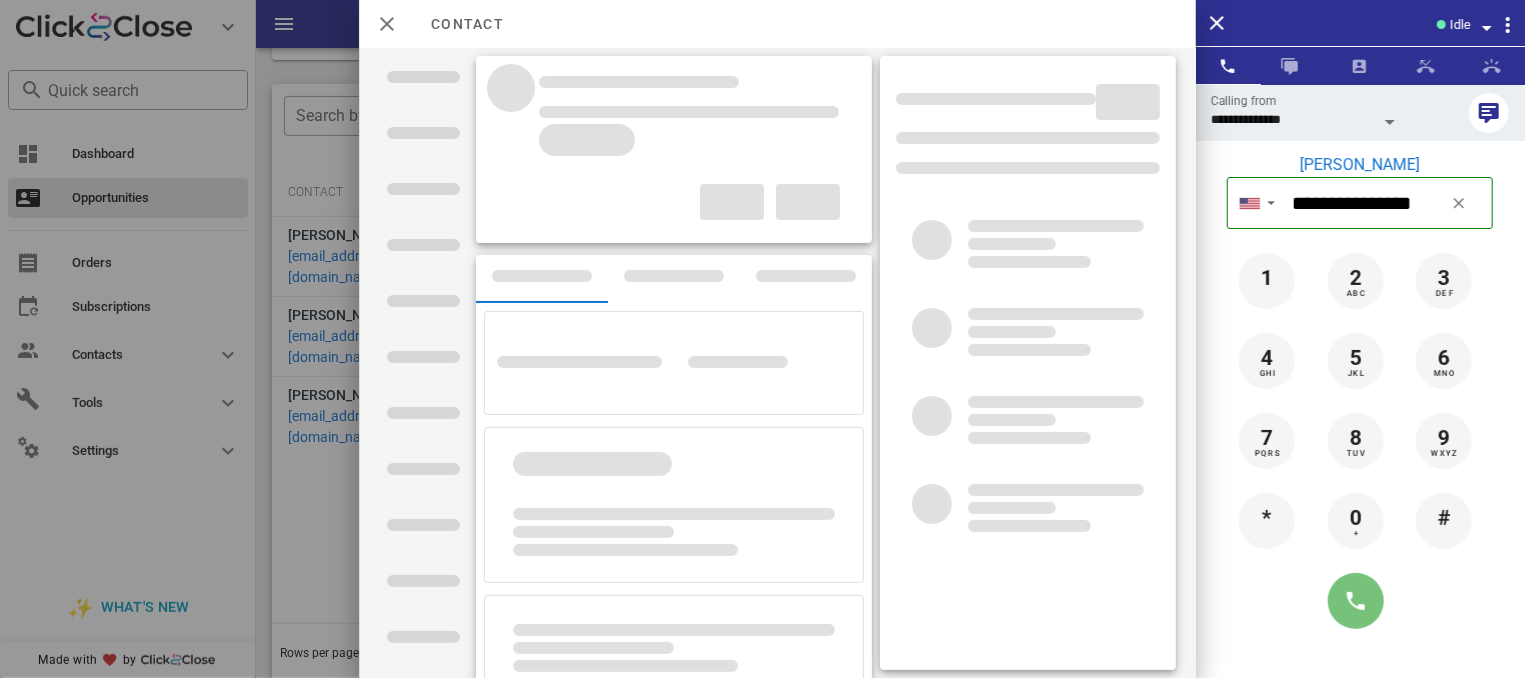 click at bounding box center [1356, 601] 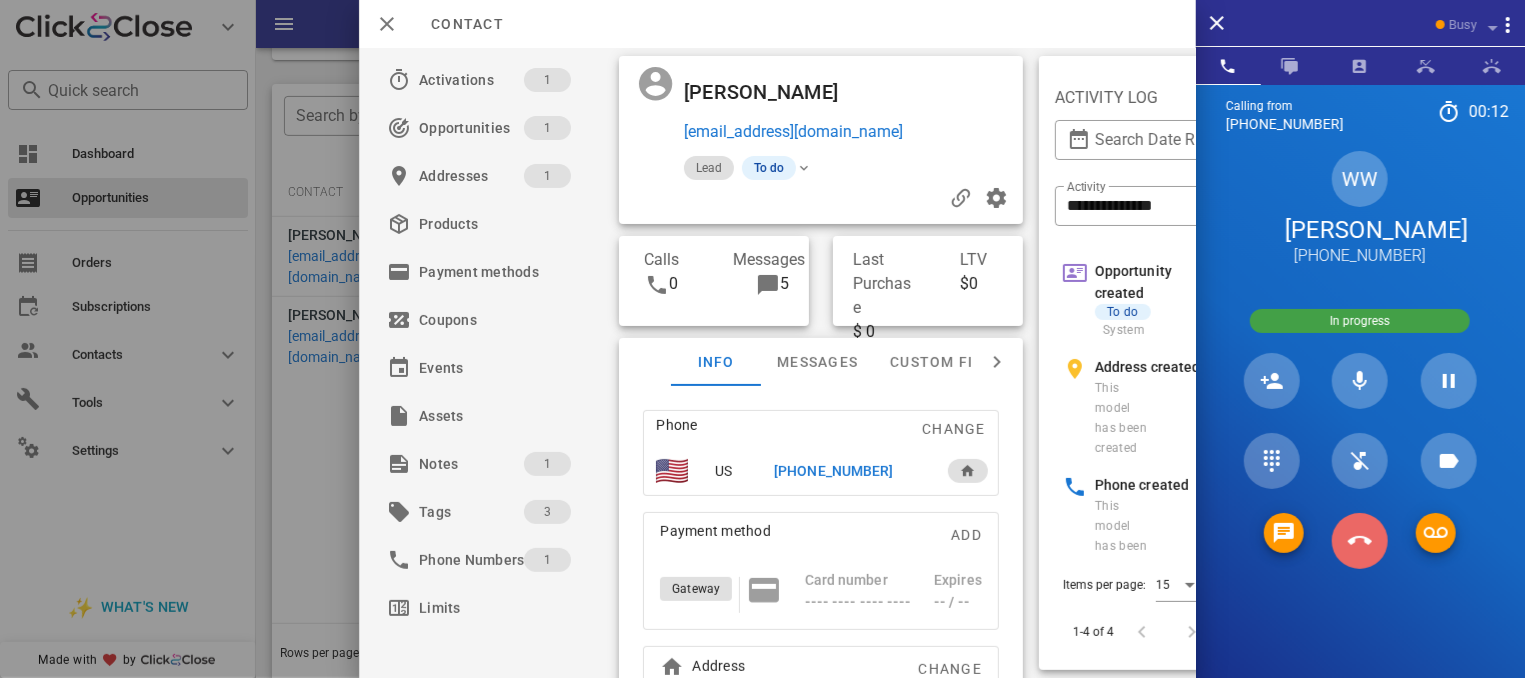 click at bounding box center [1360, 541] 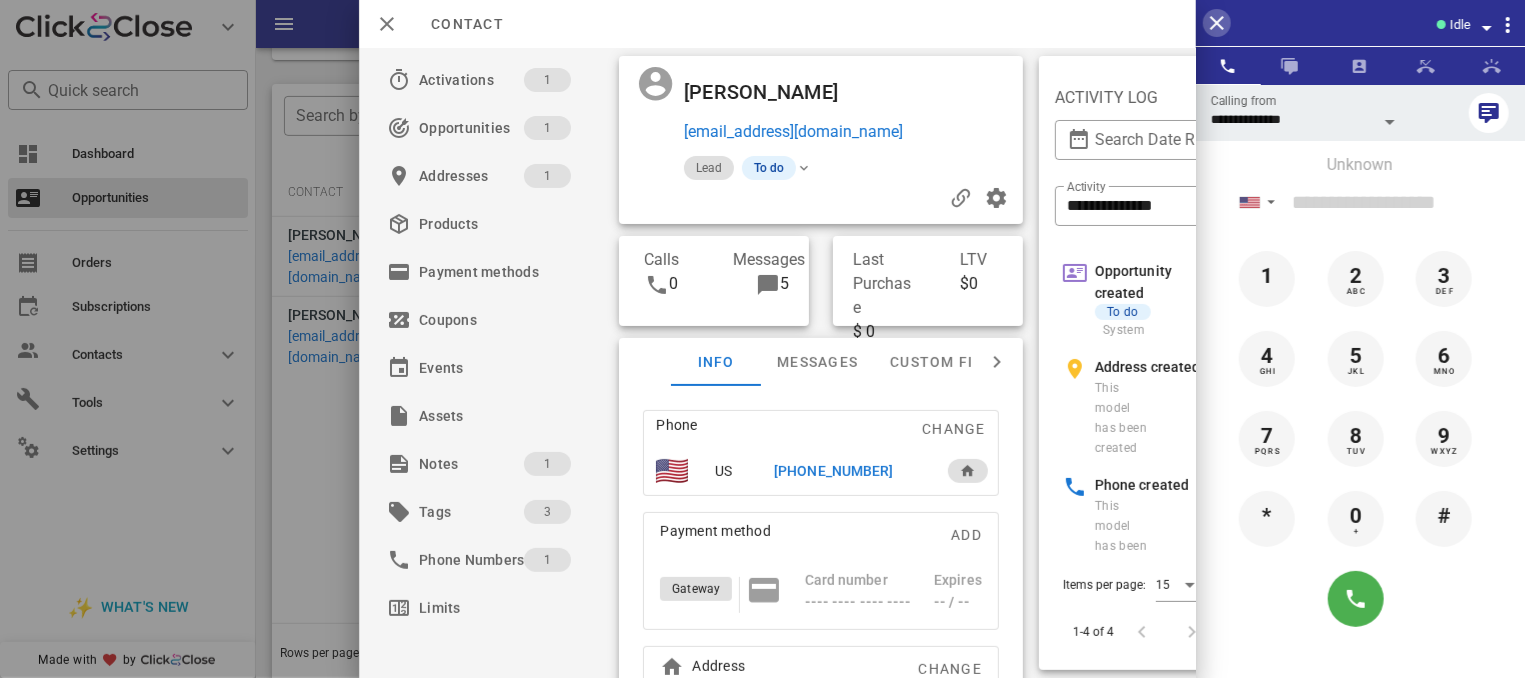 click at bounding box center (1217, 23) 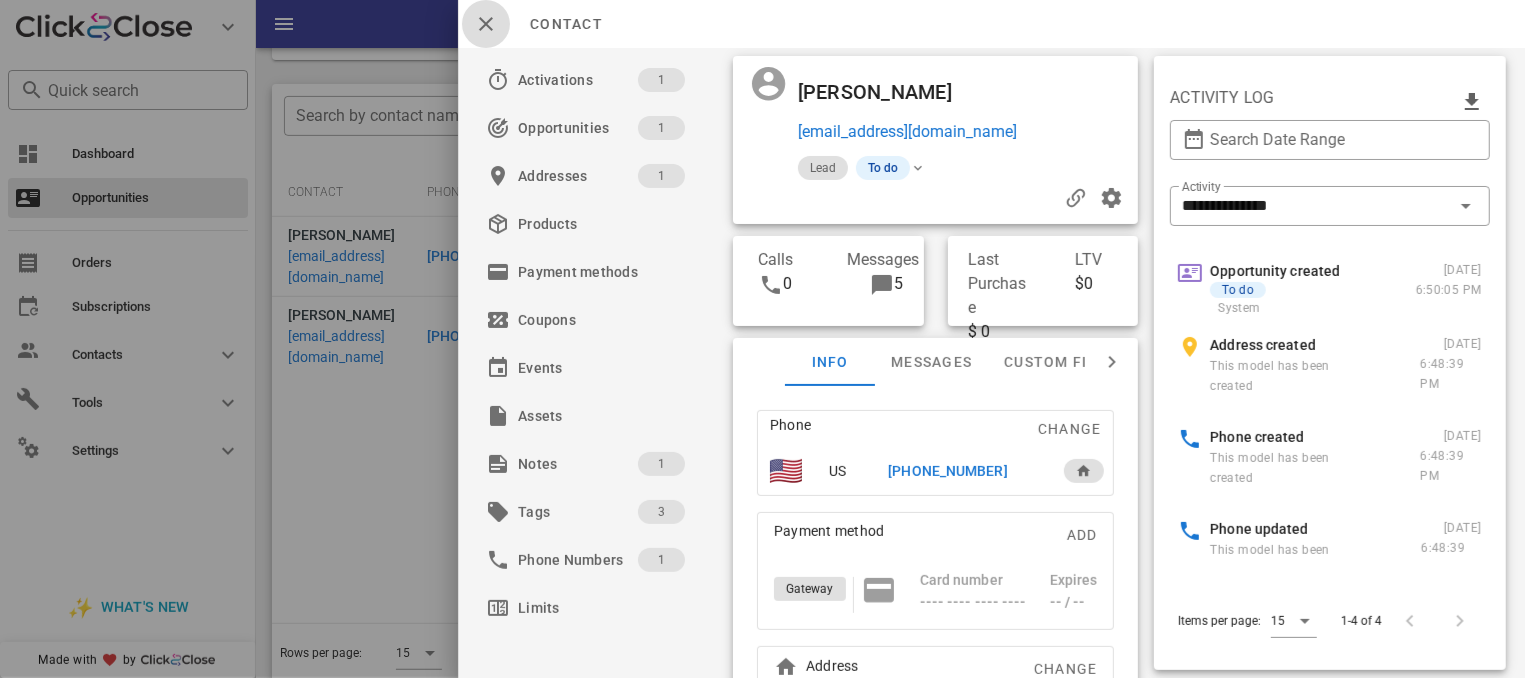 click at bounding box center (486, 24) 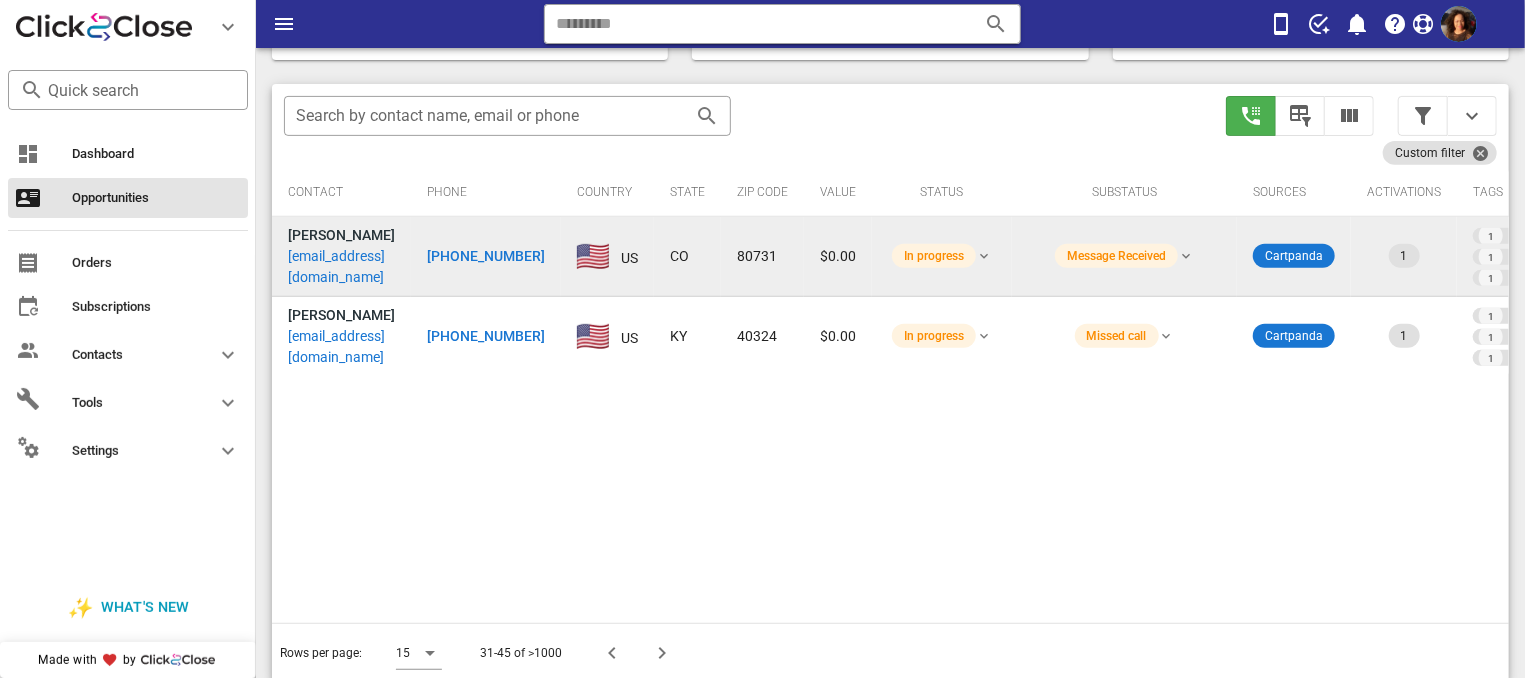 click on "[PHONE_NUMBER]" at bounding box center (486, 256) 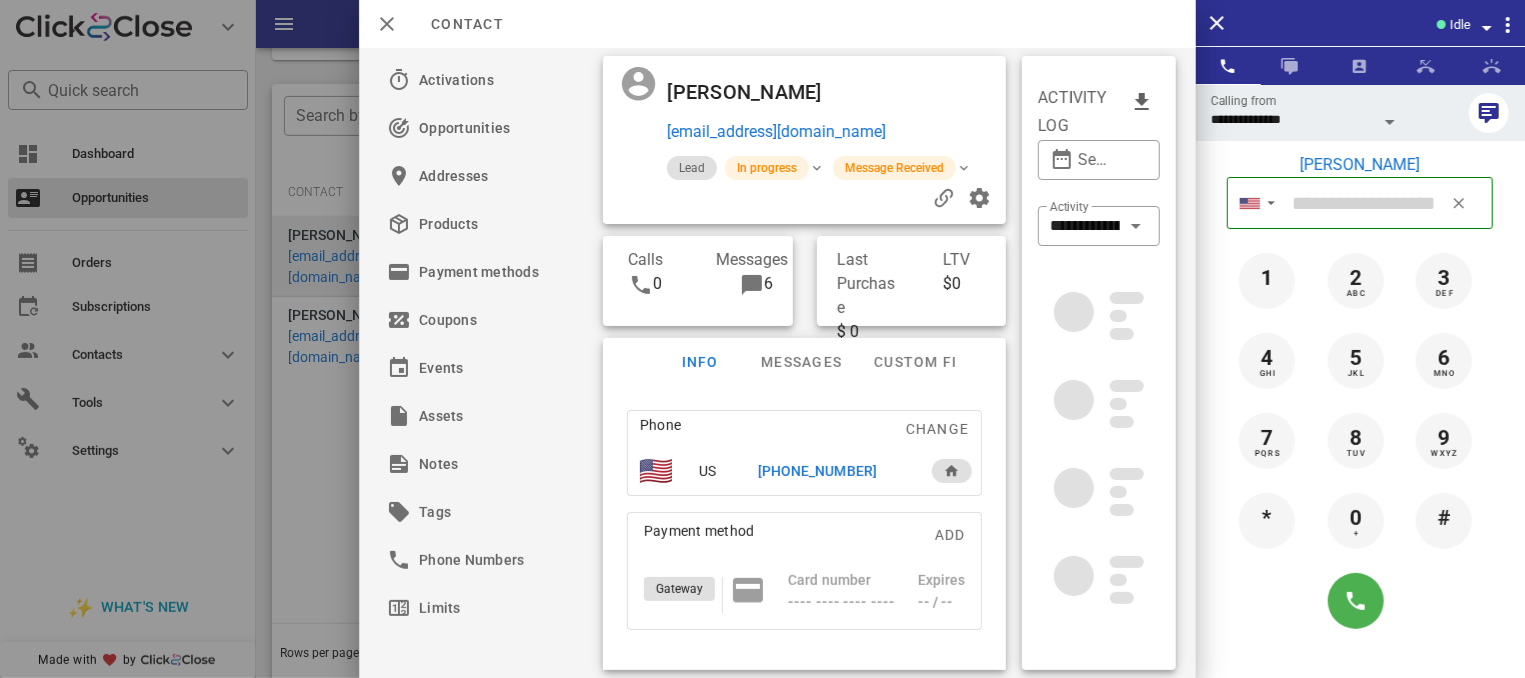 type on "**********" 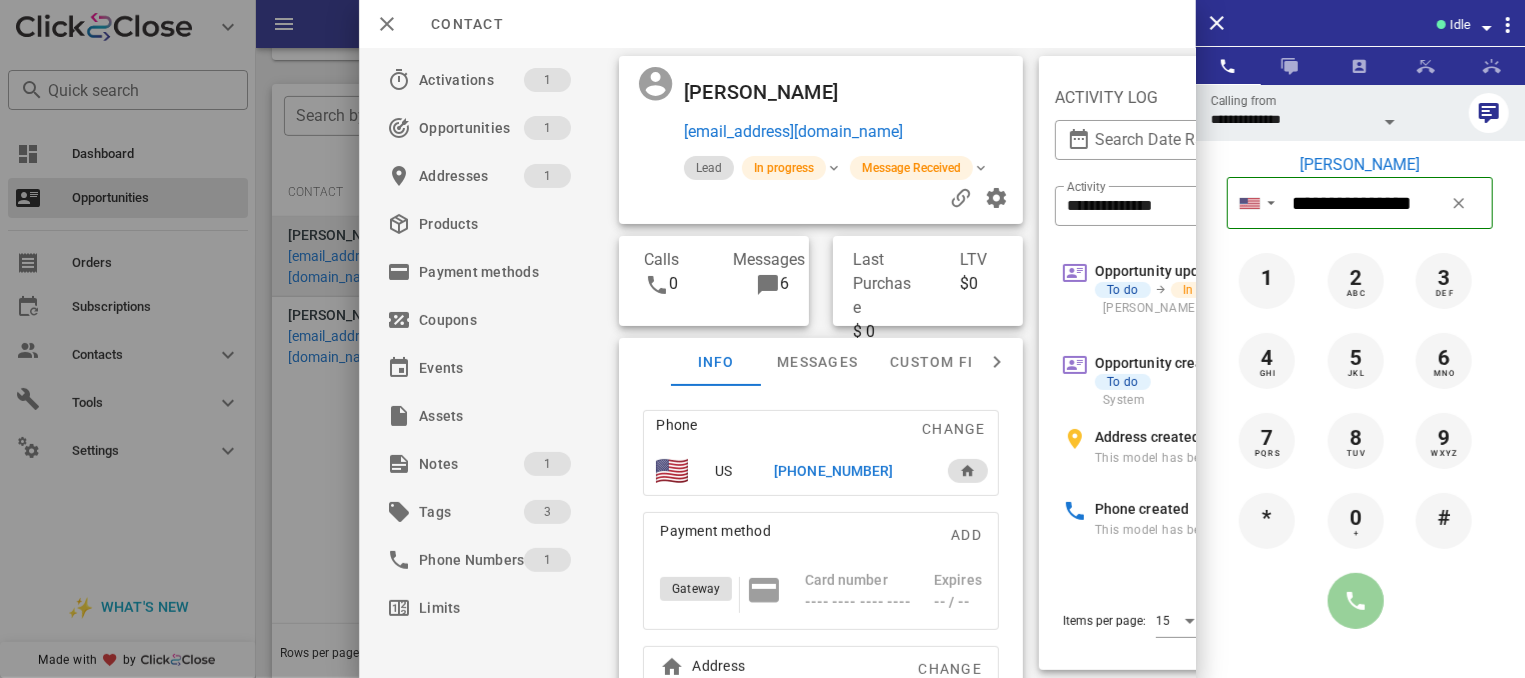 click at bounding box center (1356, 601) 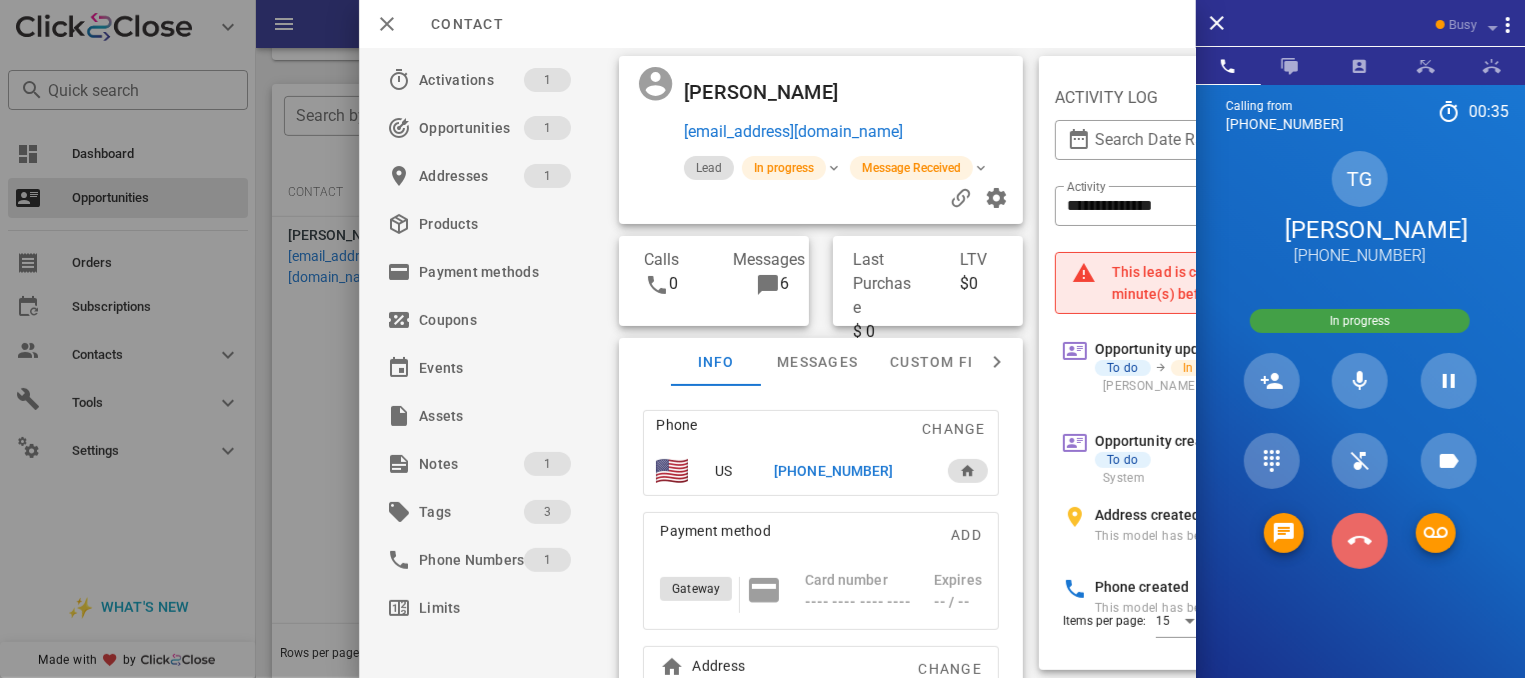 click at bounding box center [1360, 541] 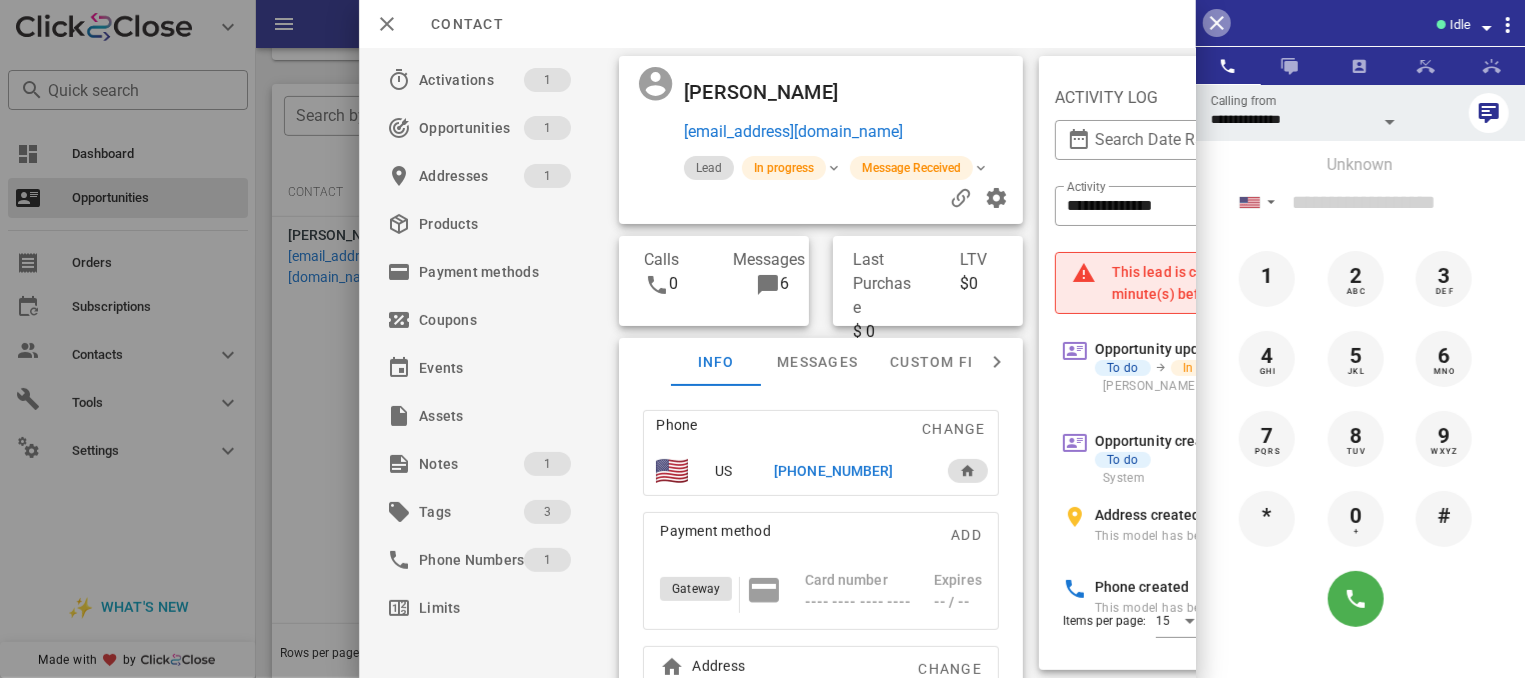 click at bounding box center (1217, 23) 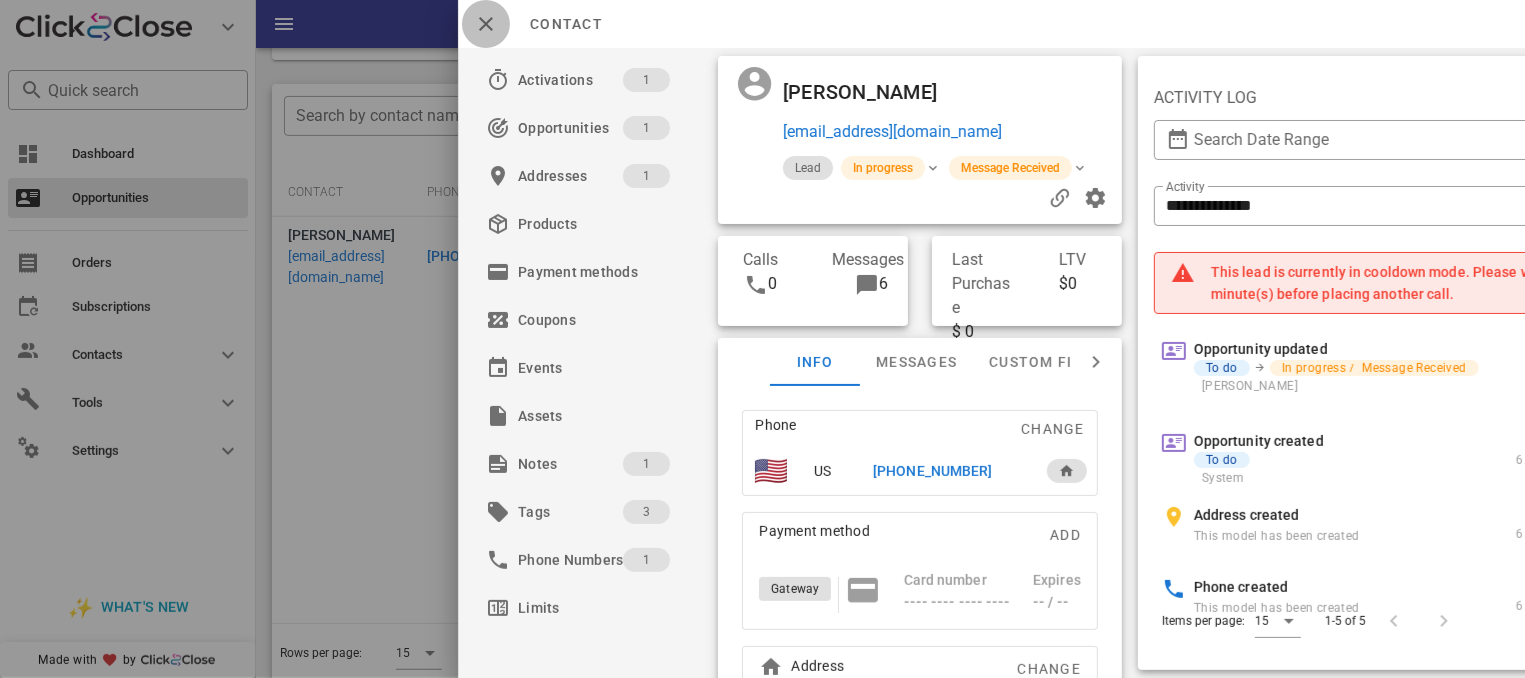 click at bounding box center [486, 24] 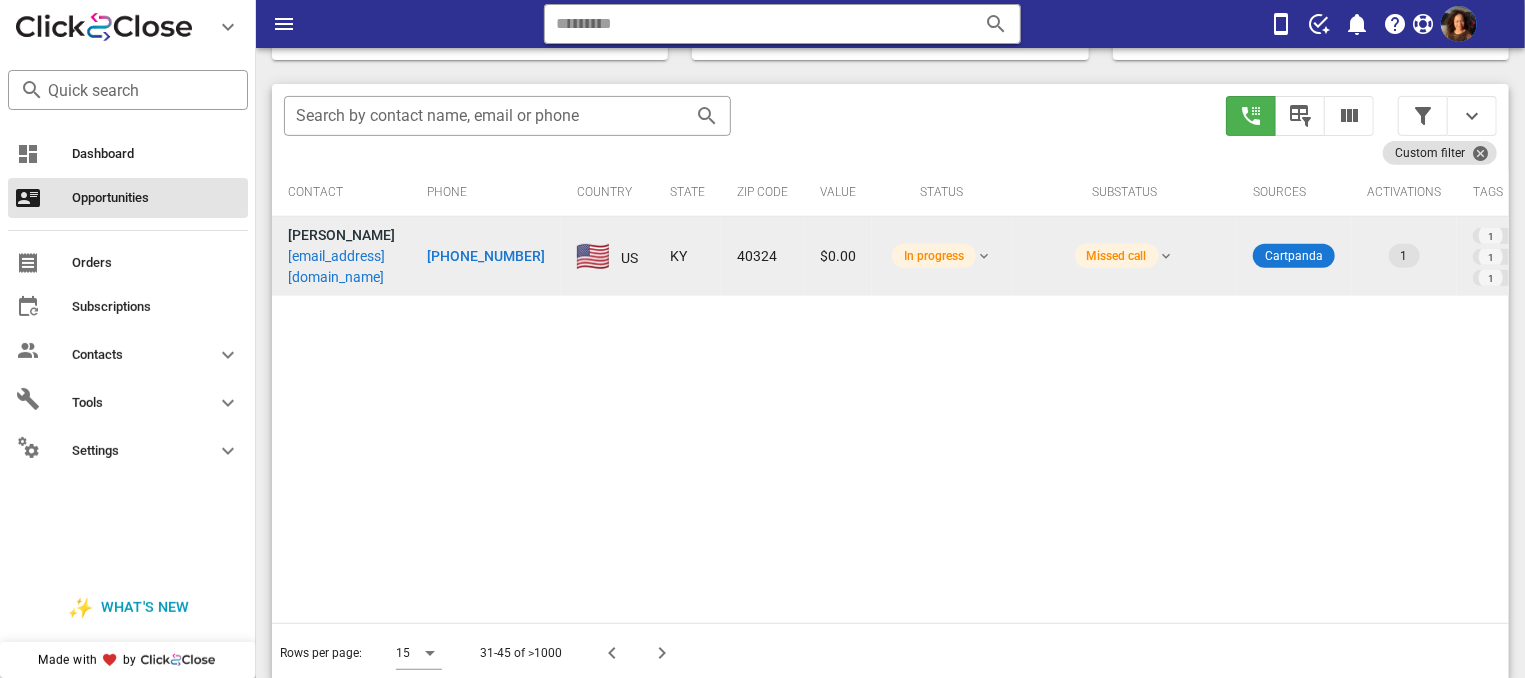 click on "[PHONE_NUMBER]" at bounding box center (486, 256) 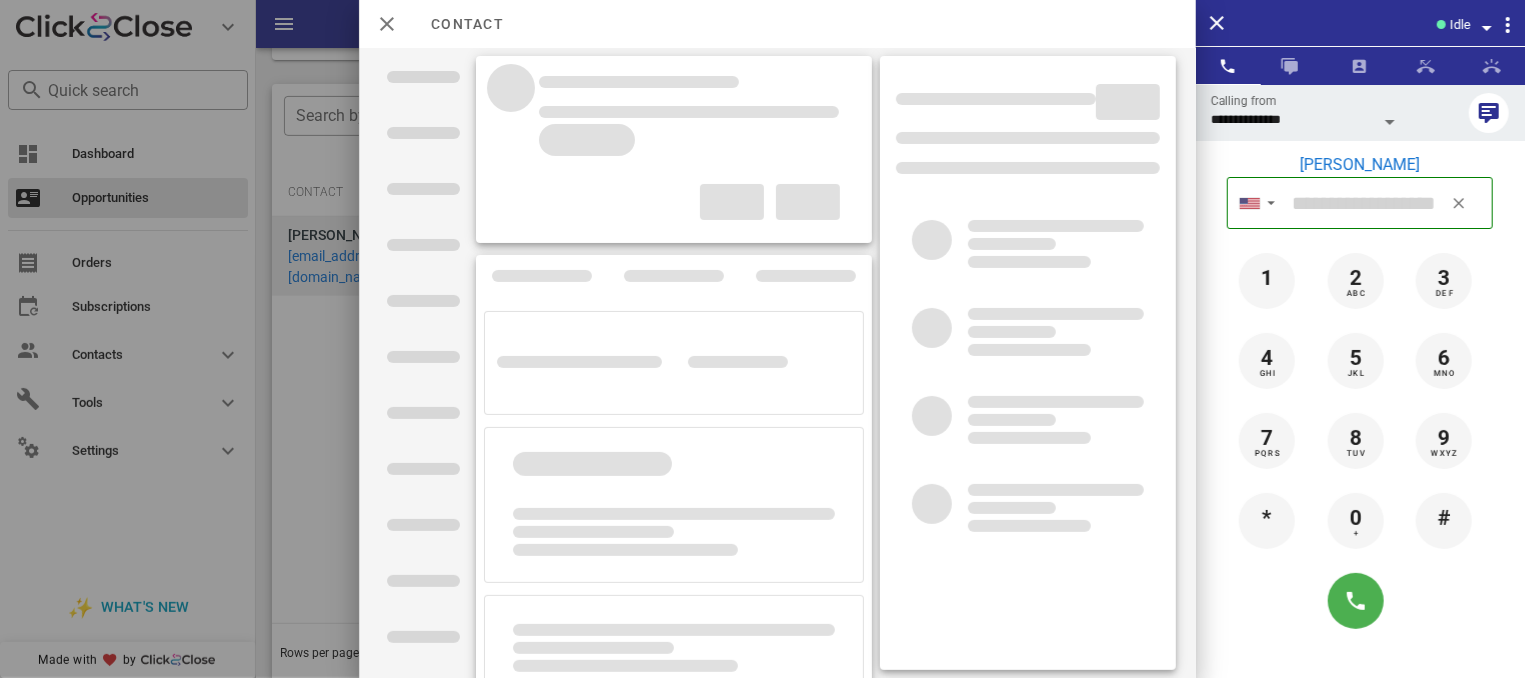 type on "**********" 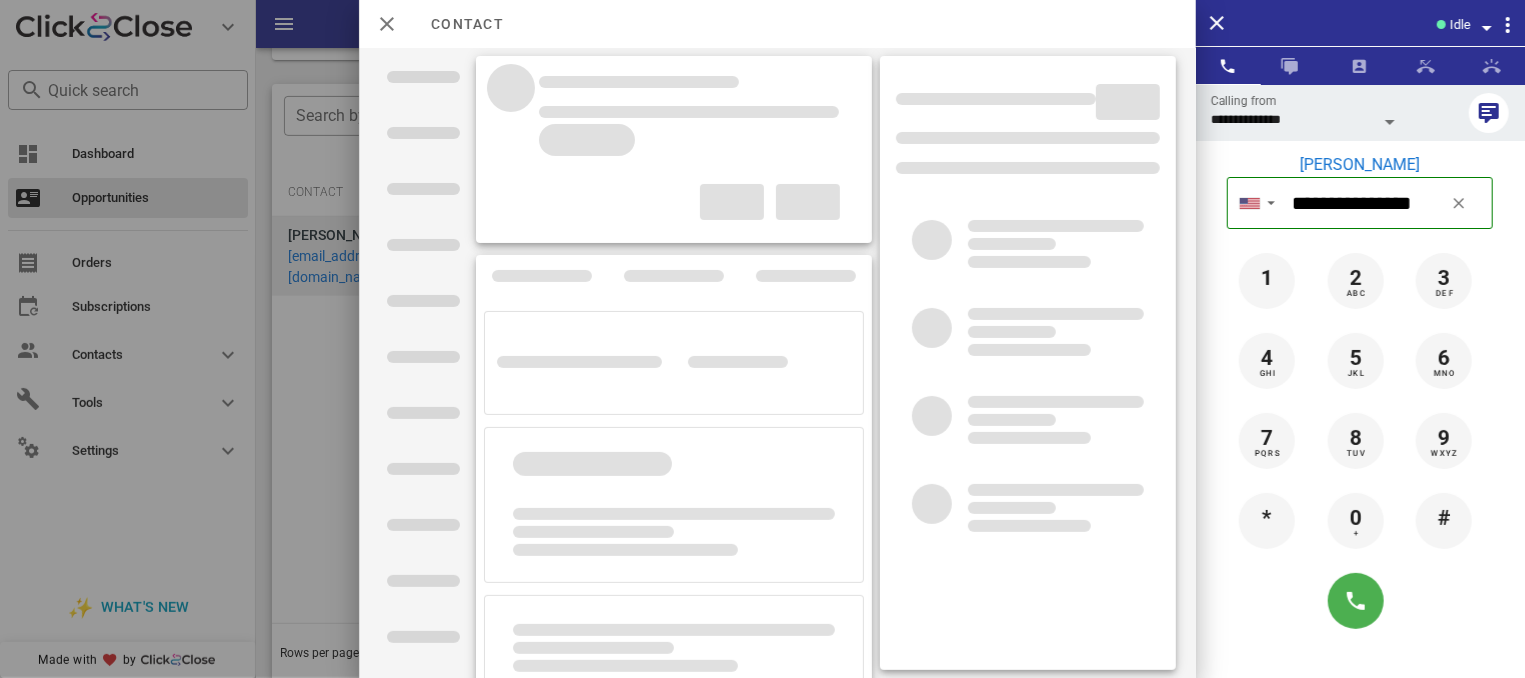 type on "**********" 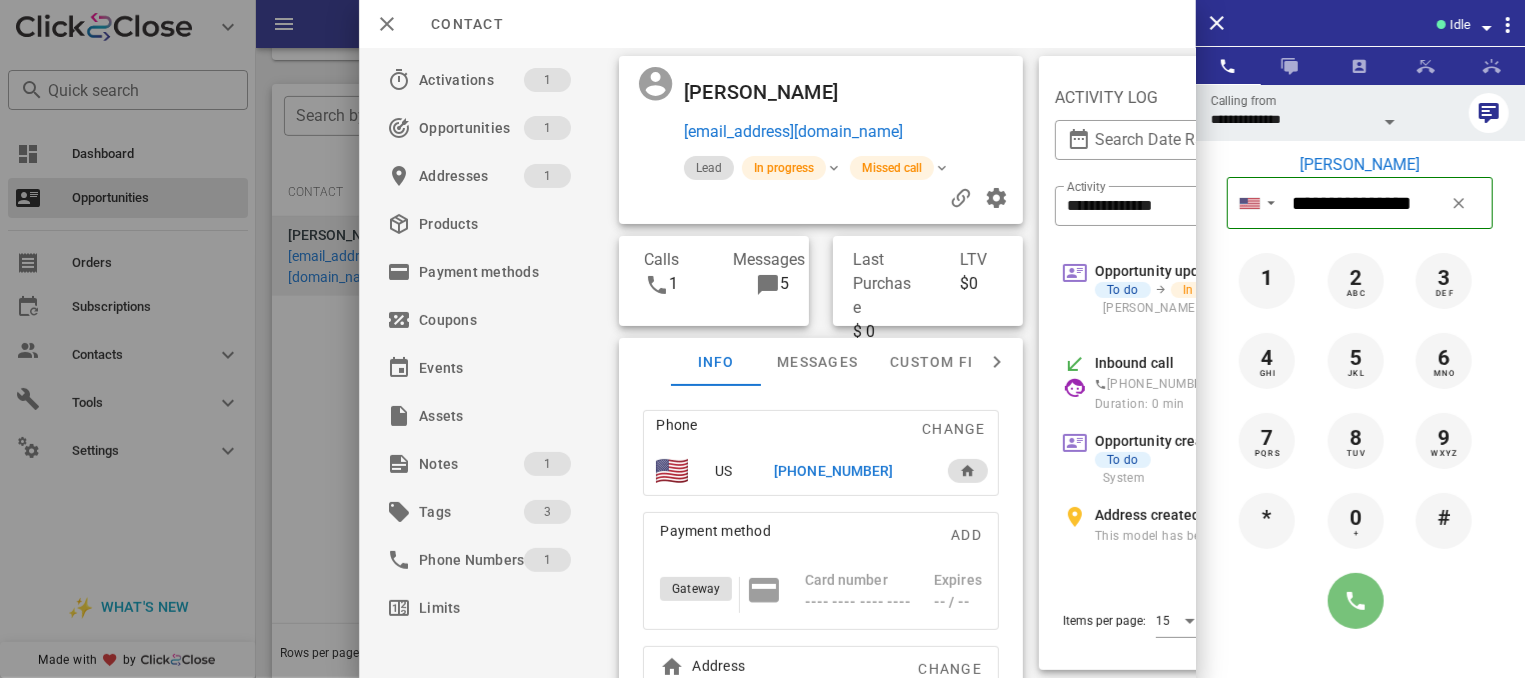 click at bounding box center (1356, 601) 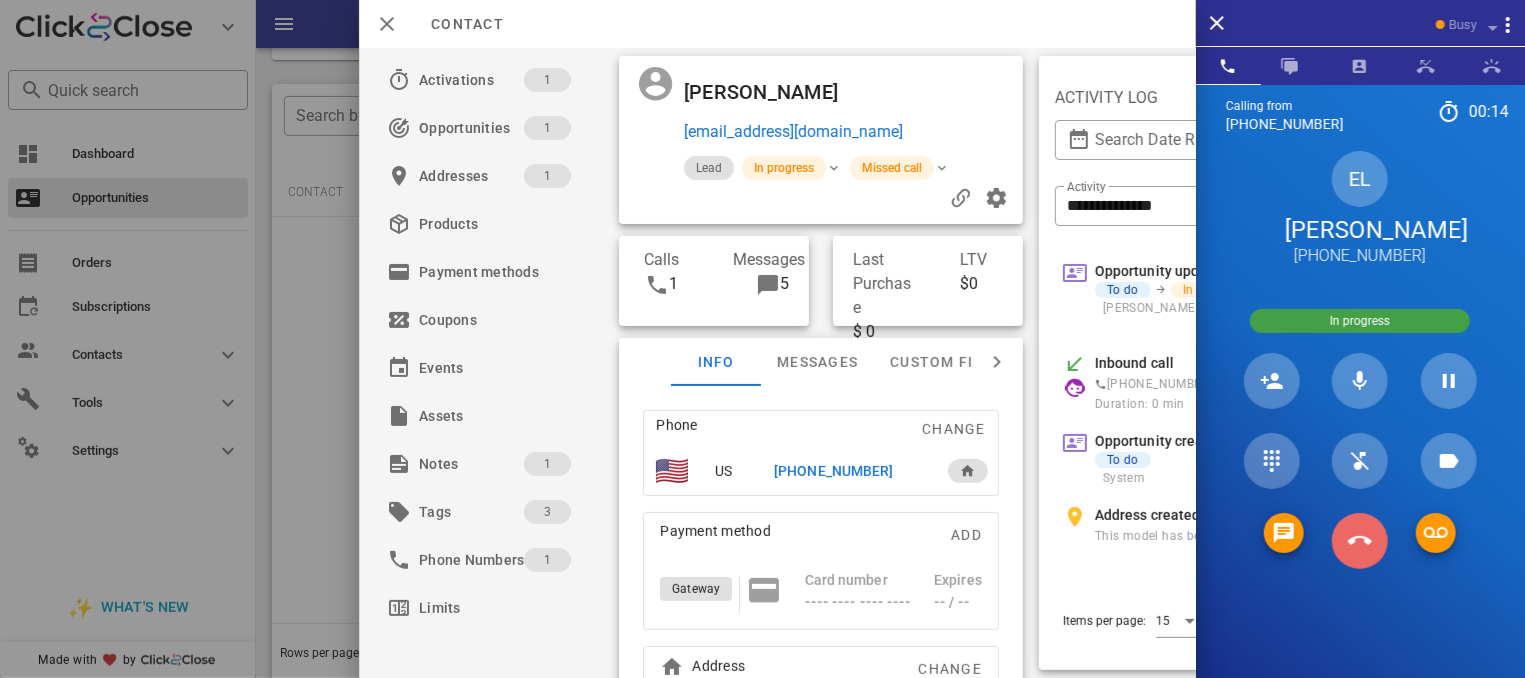 click at bounding box center [1360, 541] 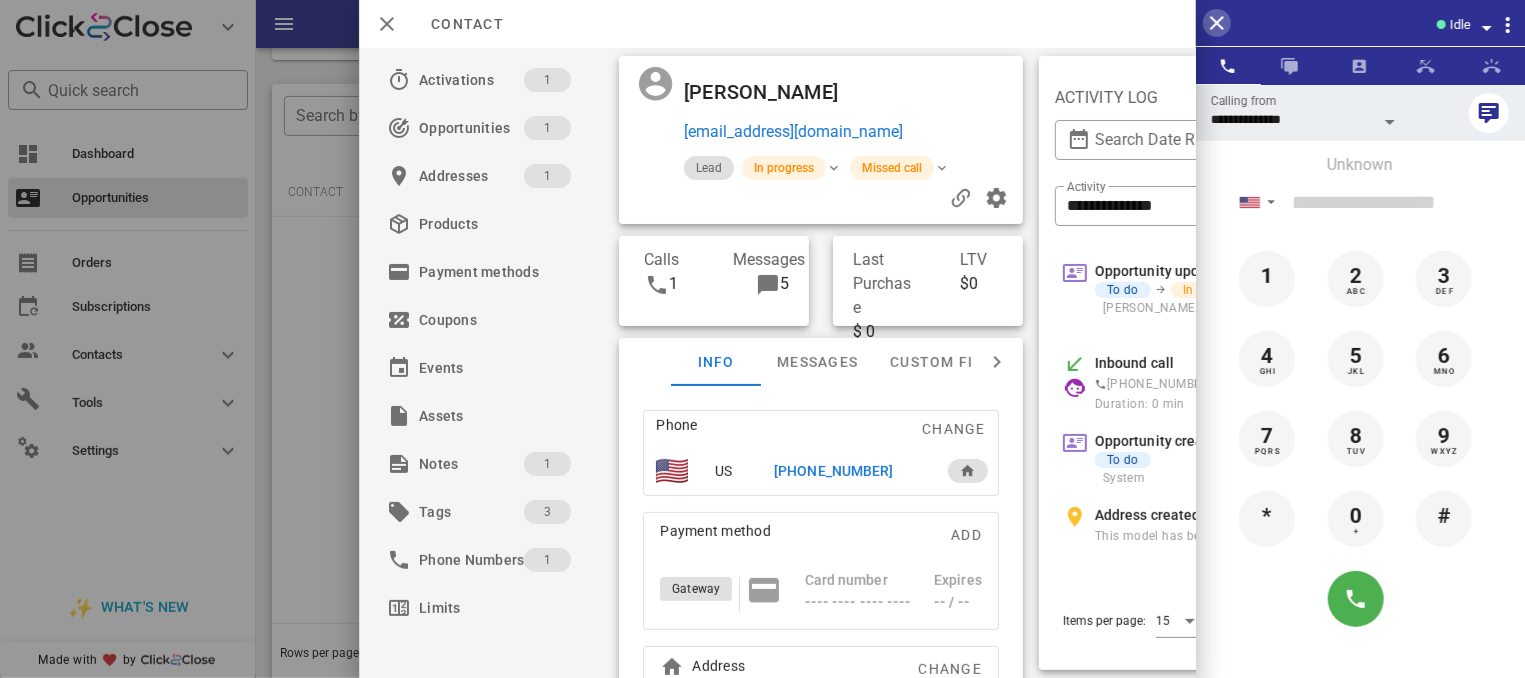 click at bounding box center [1217, 23] 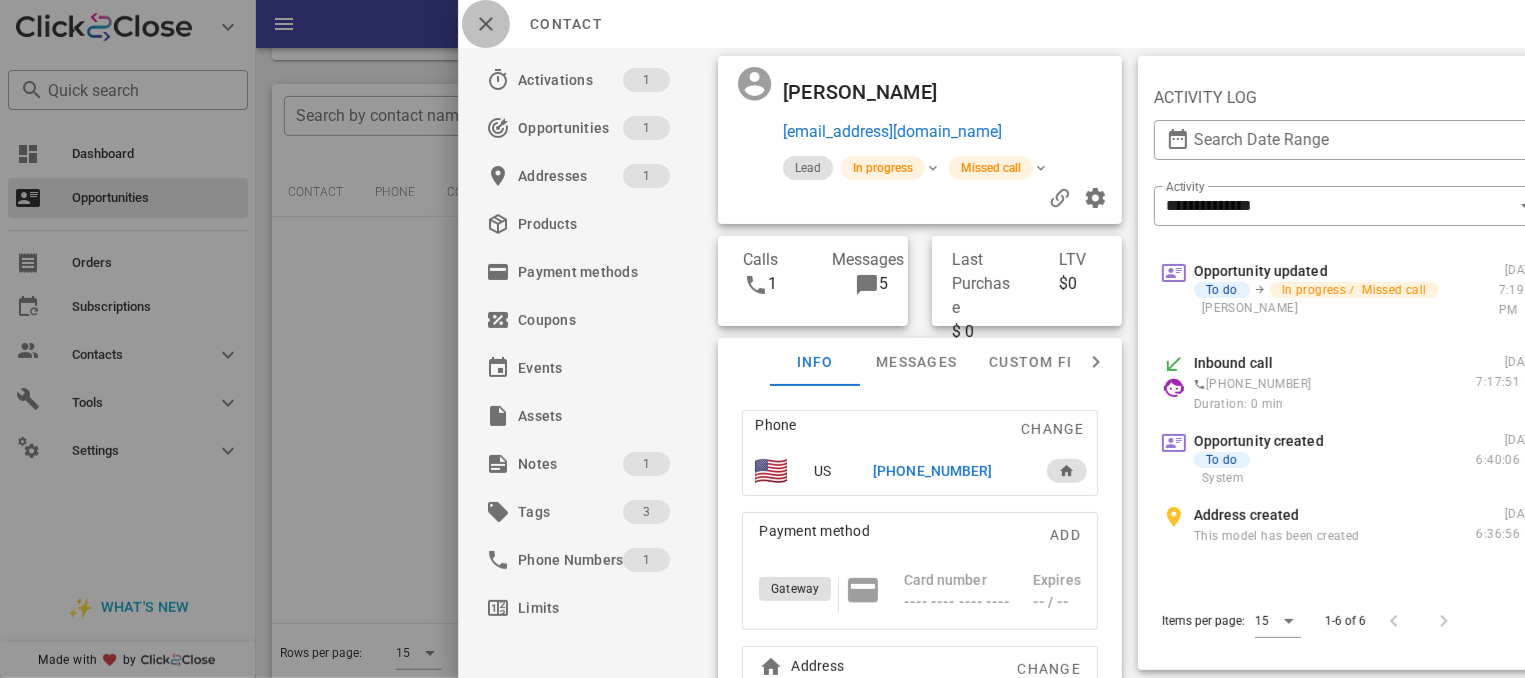 click at bounding box center (486, 24) 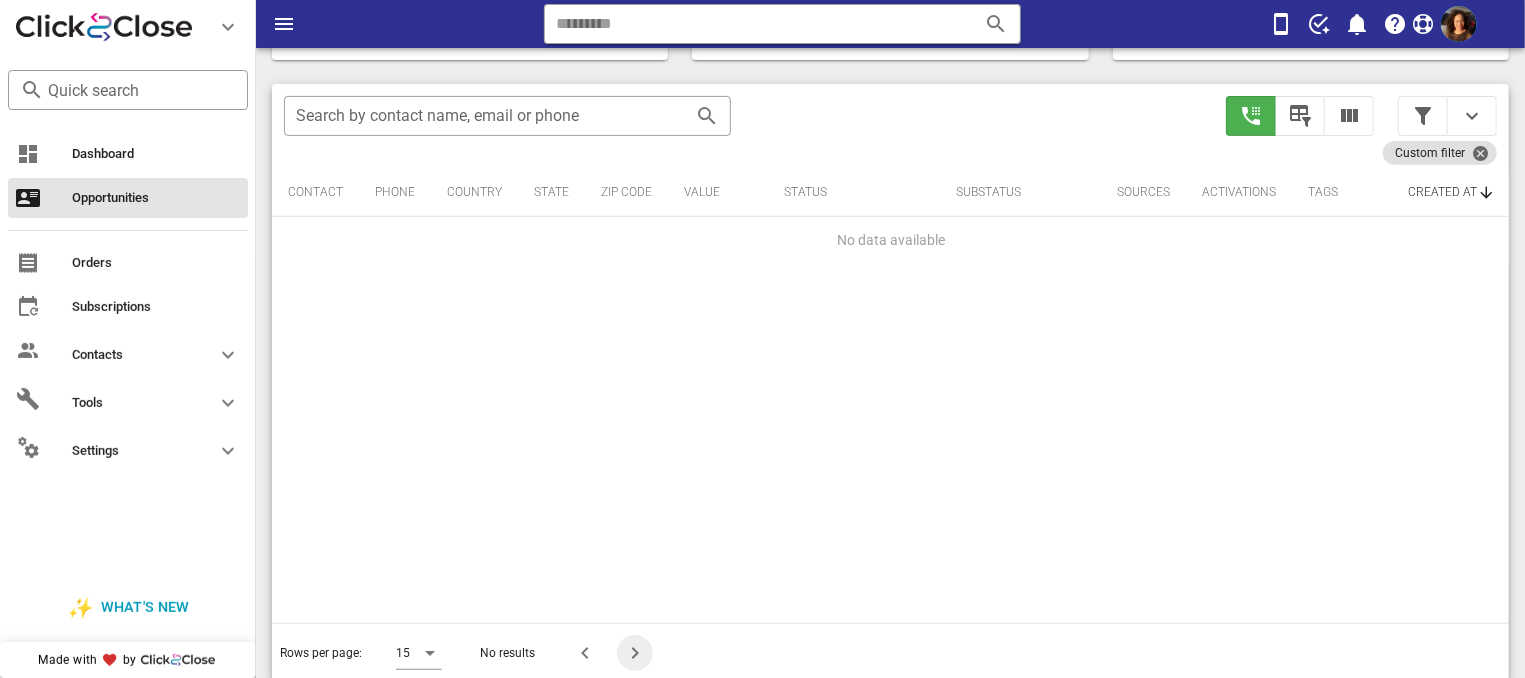 click at bounding box center (635, 653) 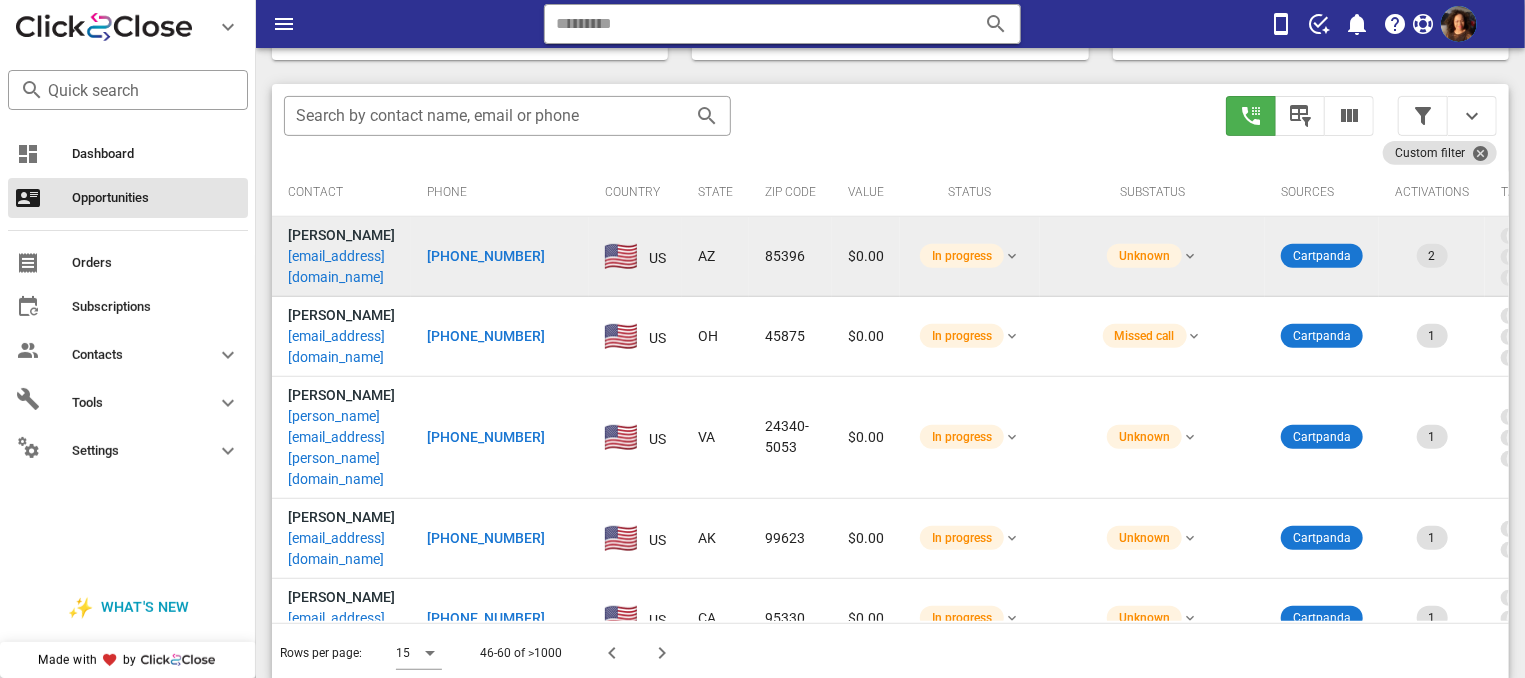 click on "[PHONE_NUMBER]" at bounding box center (486, 256) 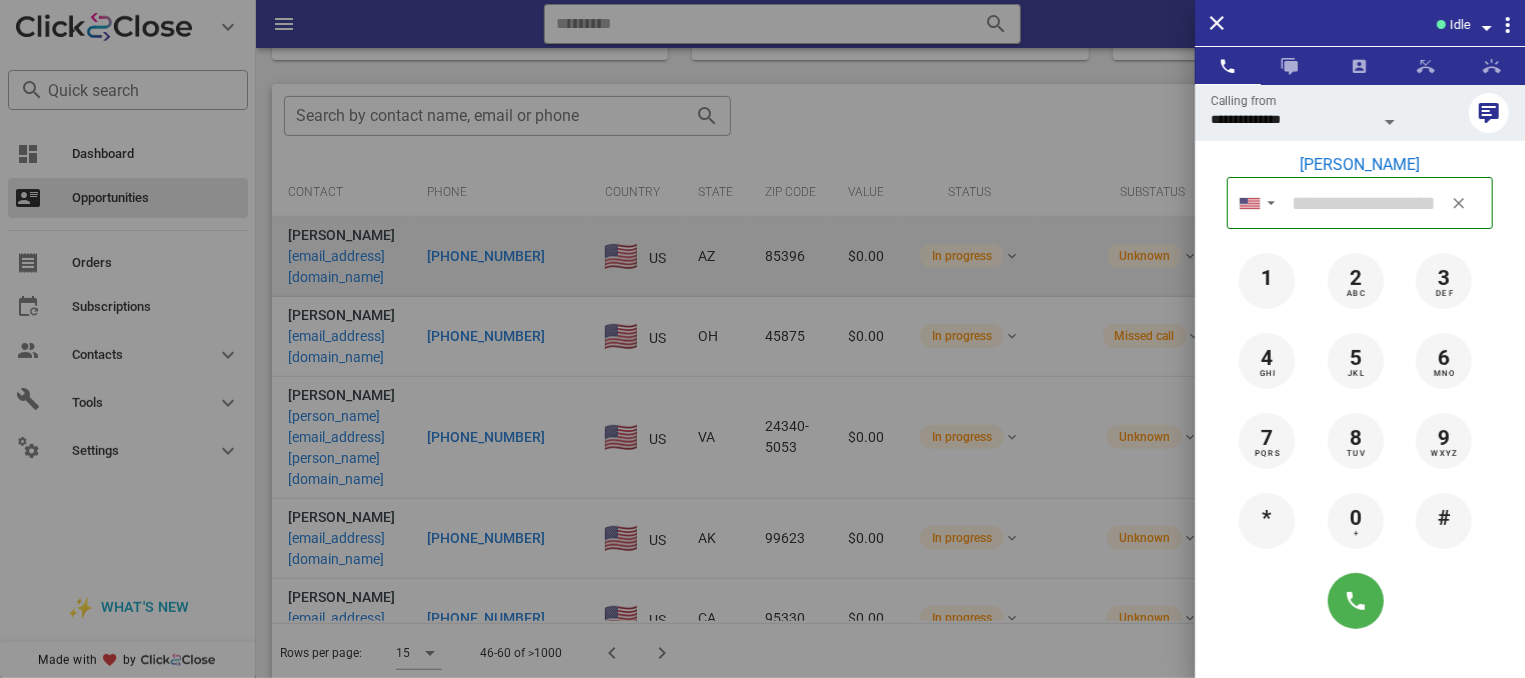 type on "**********" 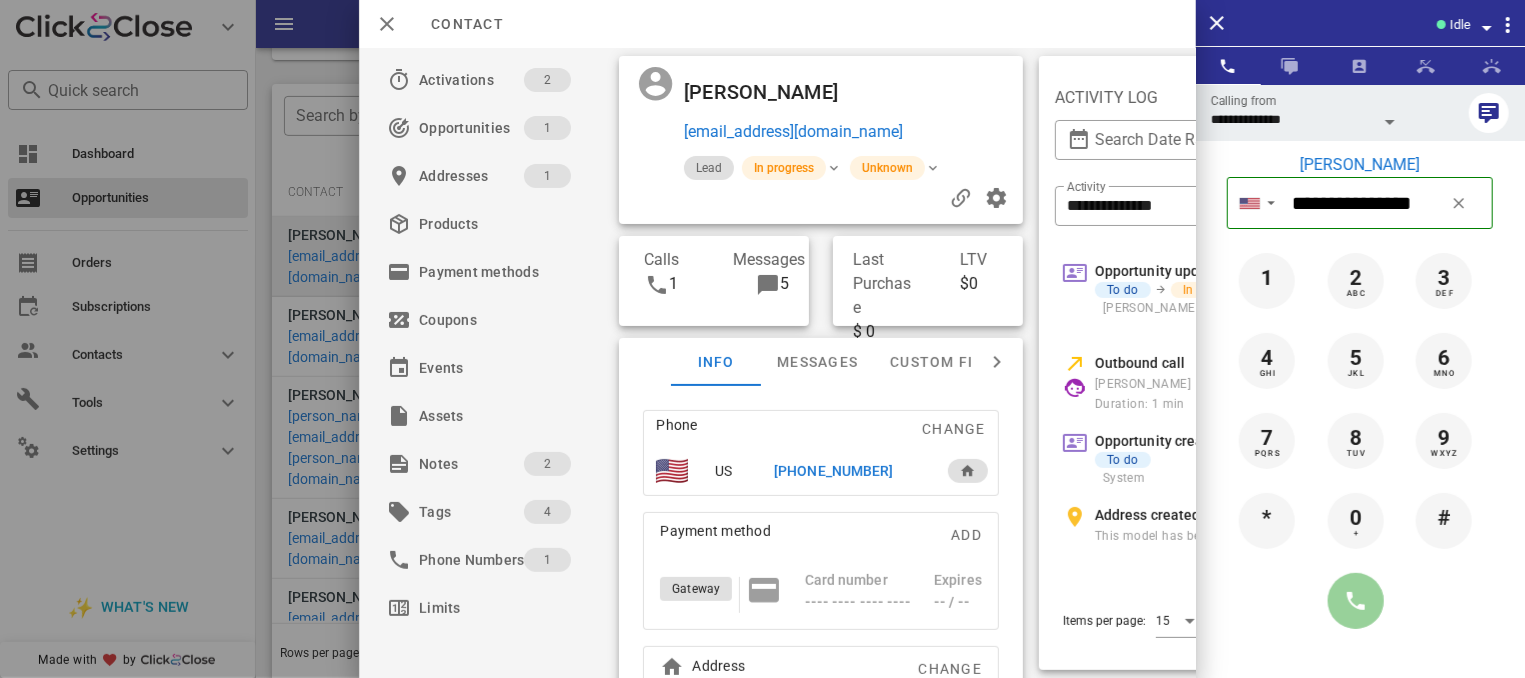 click at bounding box center (1356, 601) 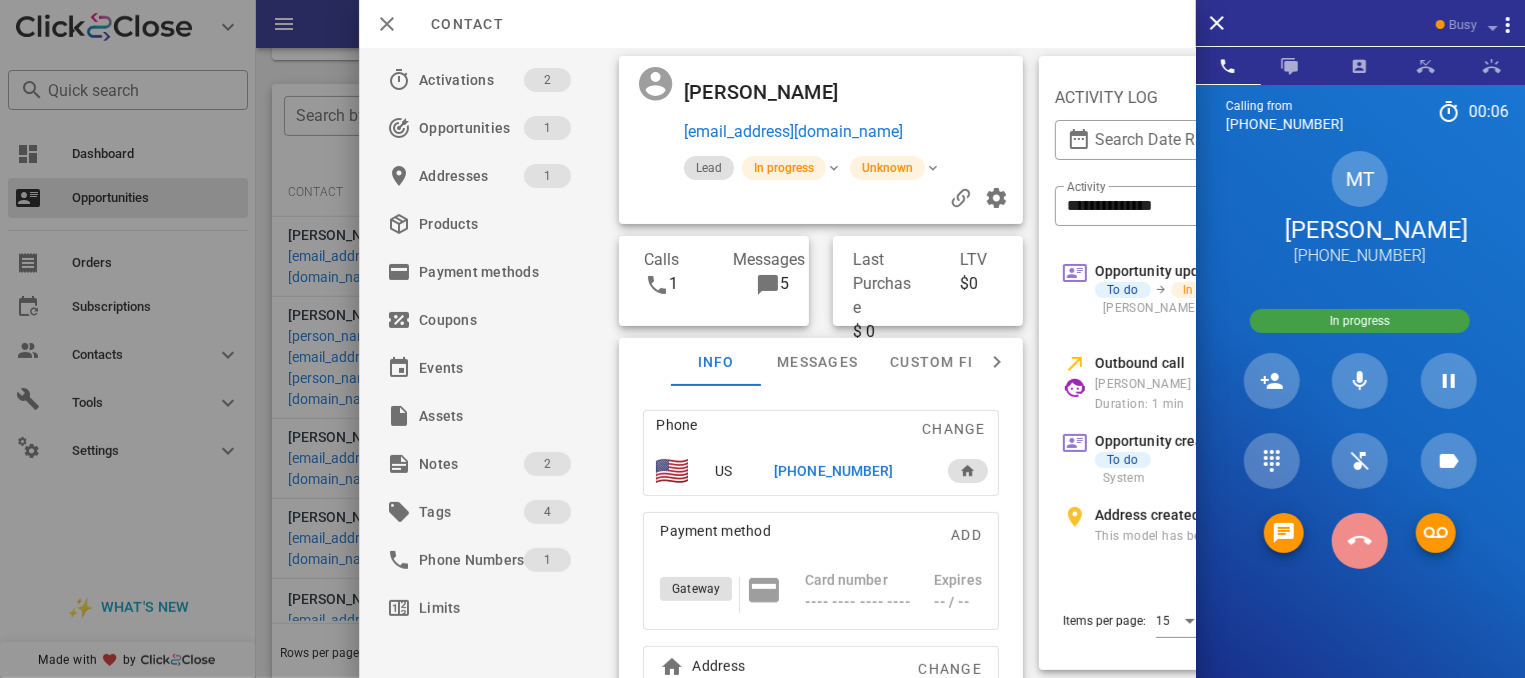 click at bounding box center [1360, 541] 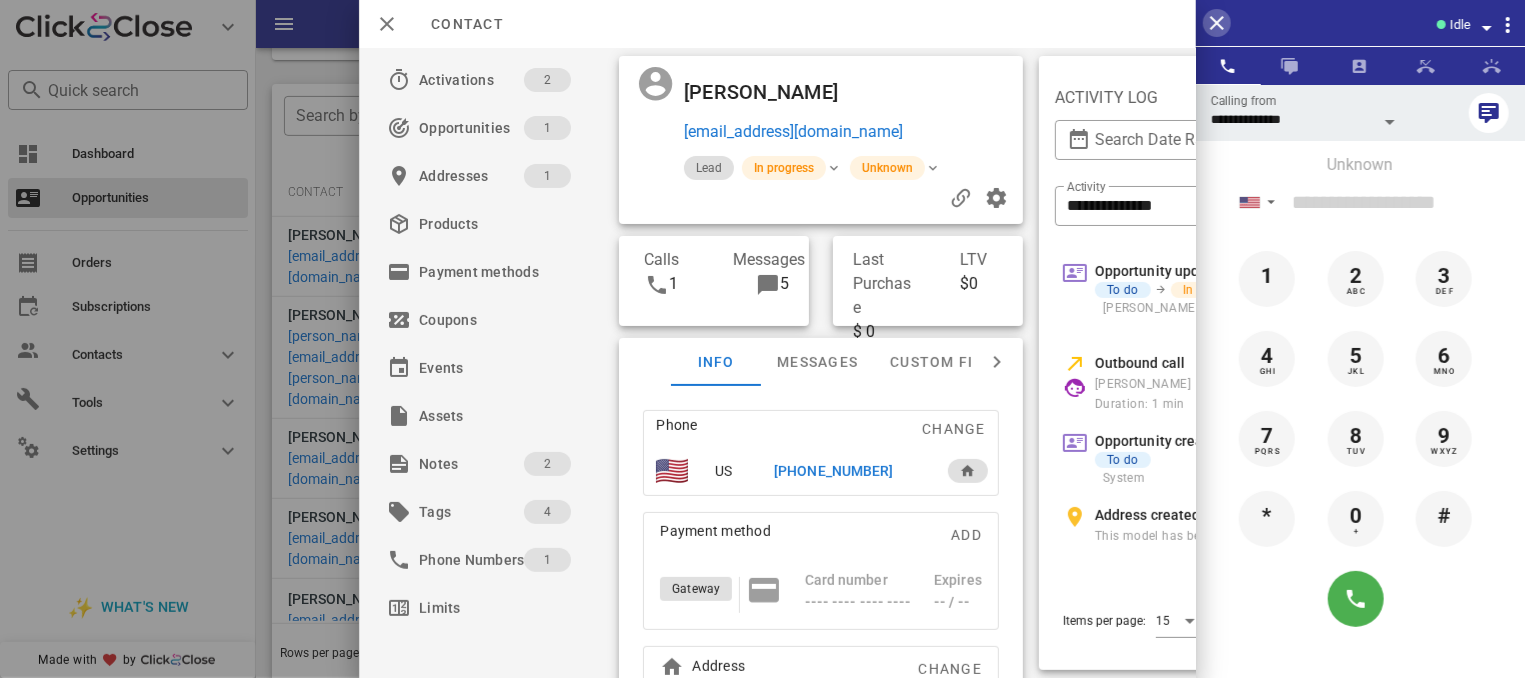 click at bounding box center [1217, 23] 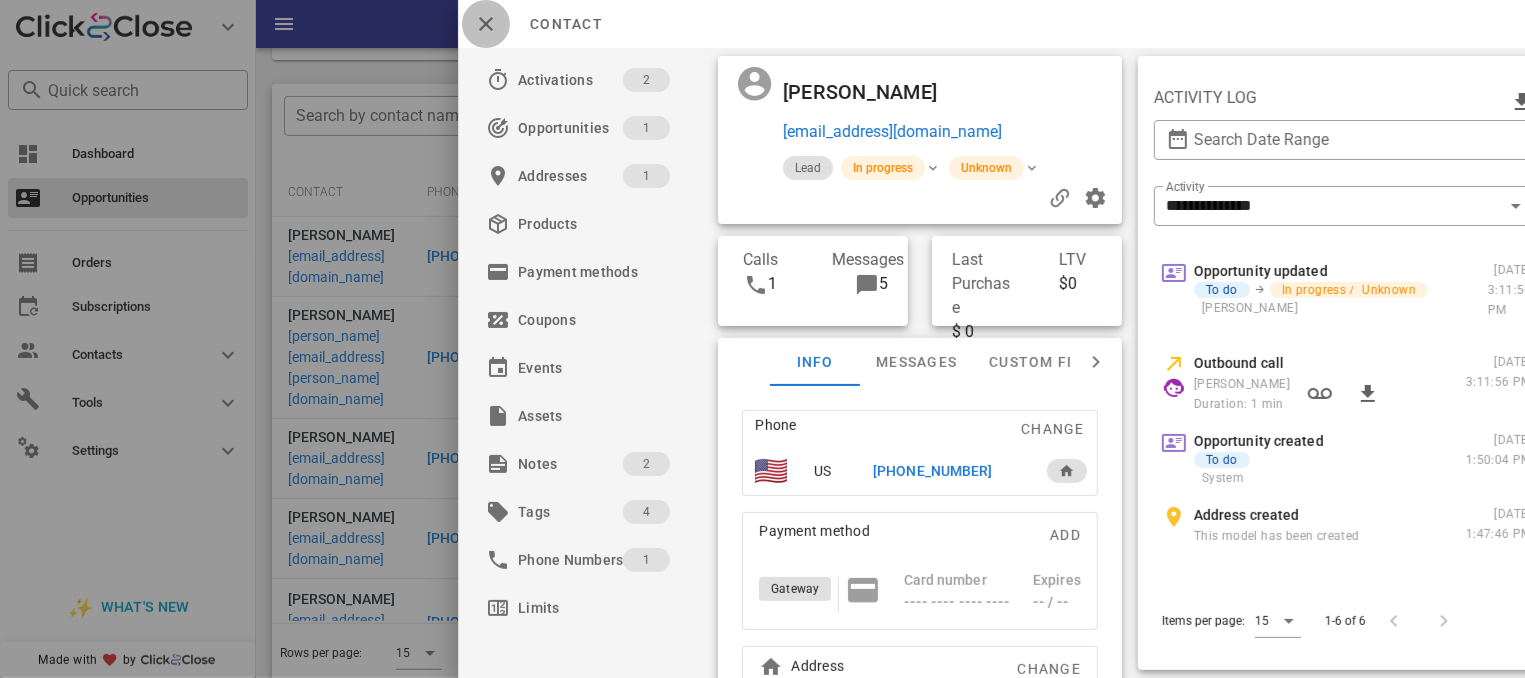 click at bounding box center [486, 24] 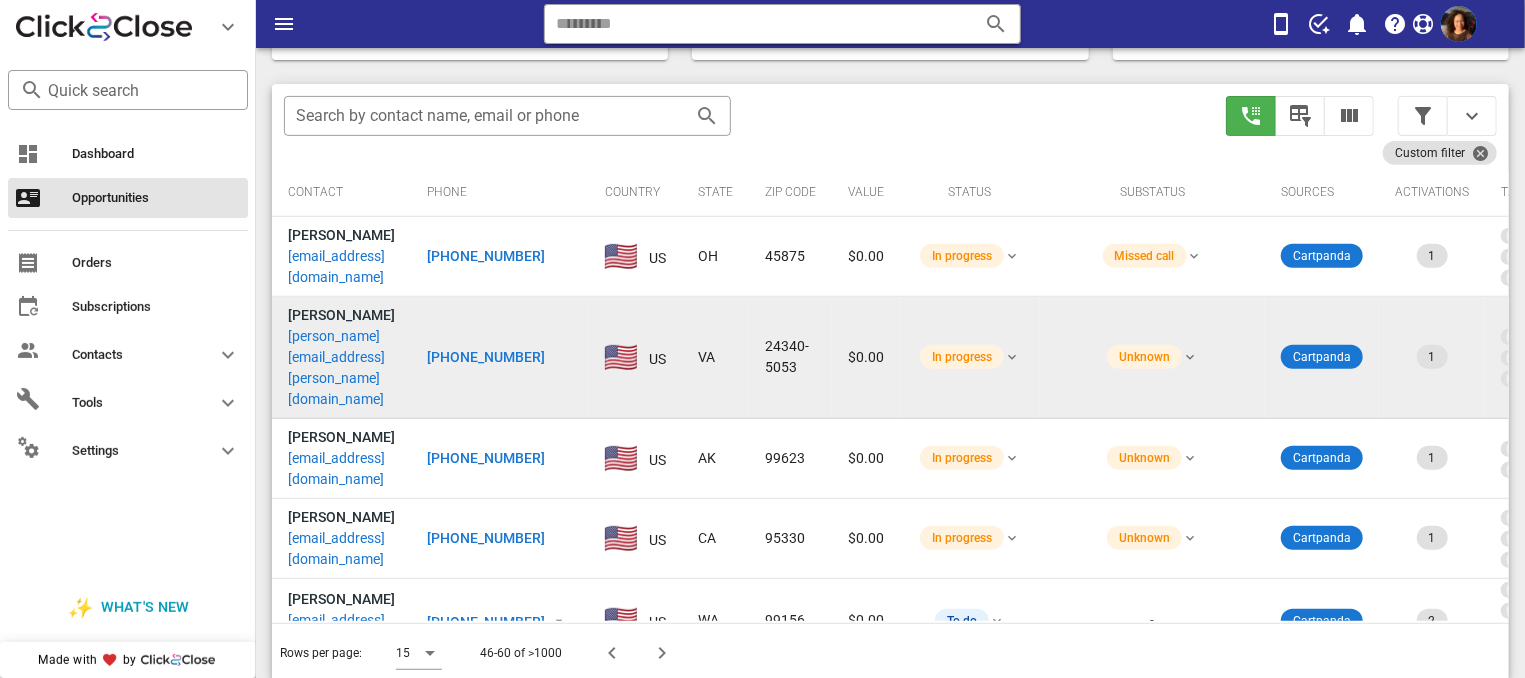 click on "[PHONE_NUMBER]" at bounding box center [486, 357] 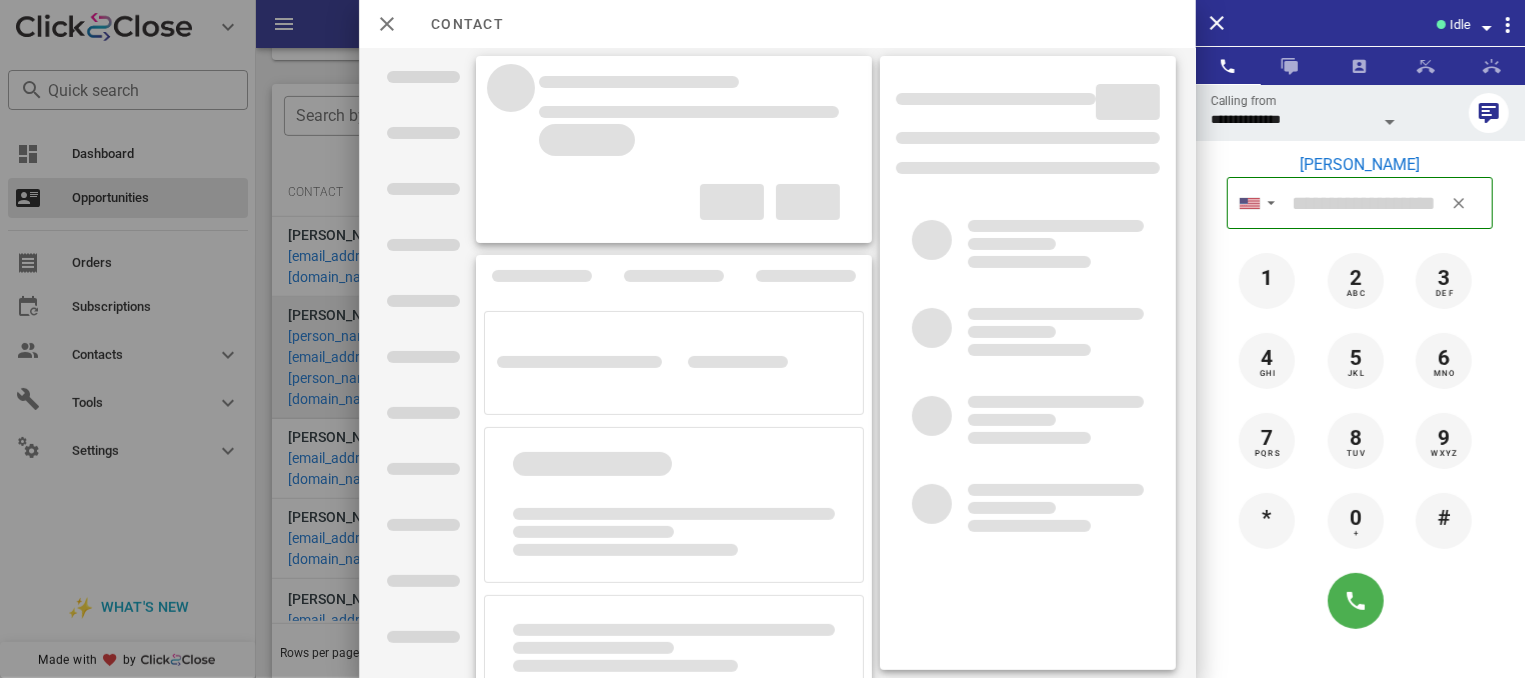 type on "**********" 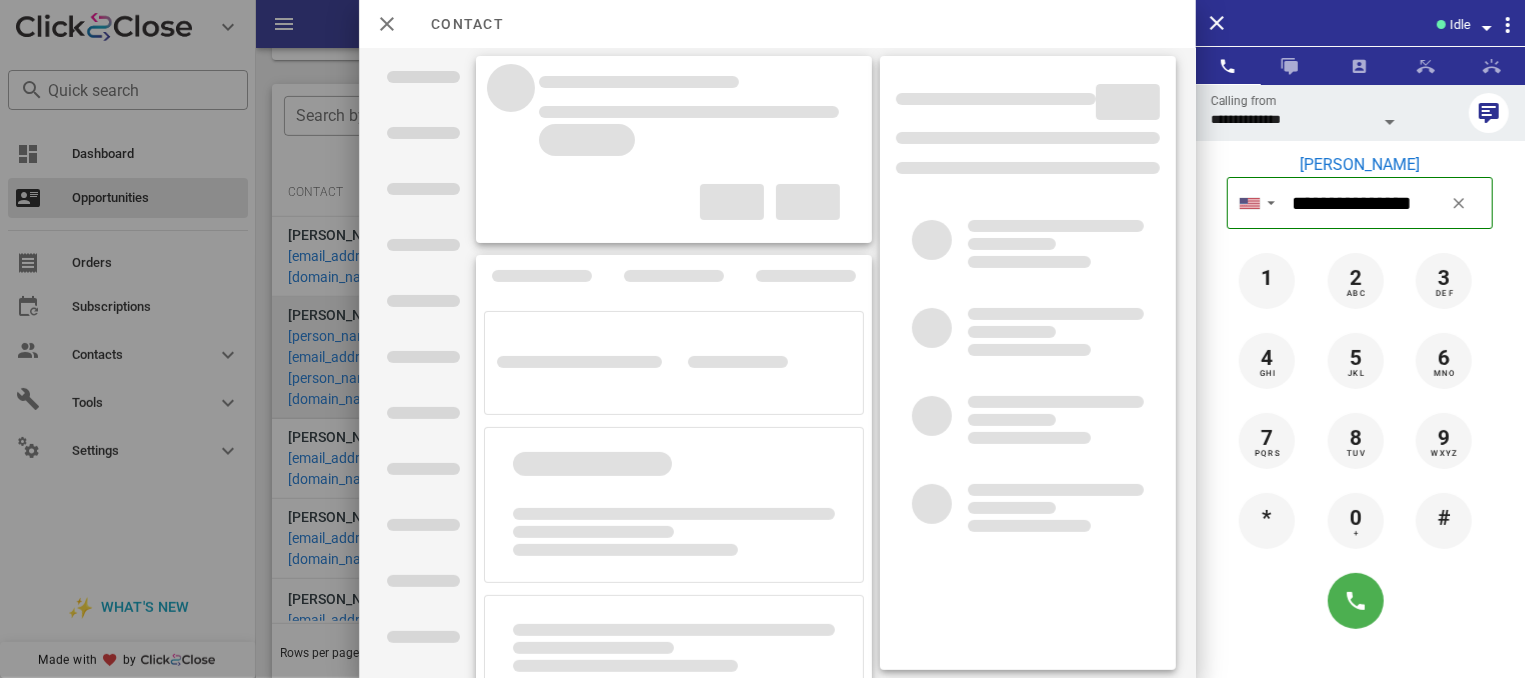 type on "**********" 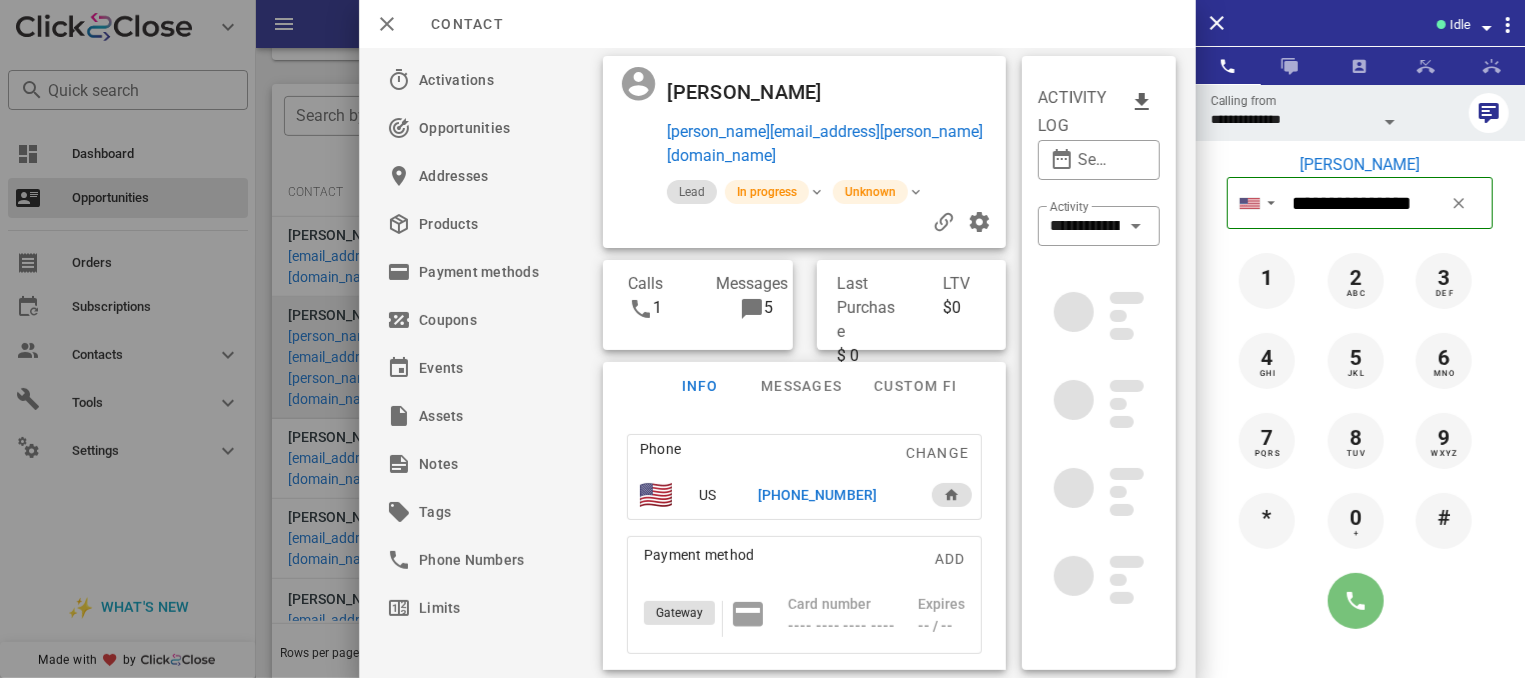 click at bounding box center [1356, 601] 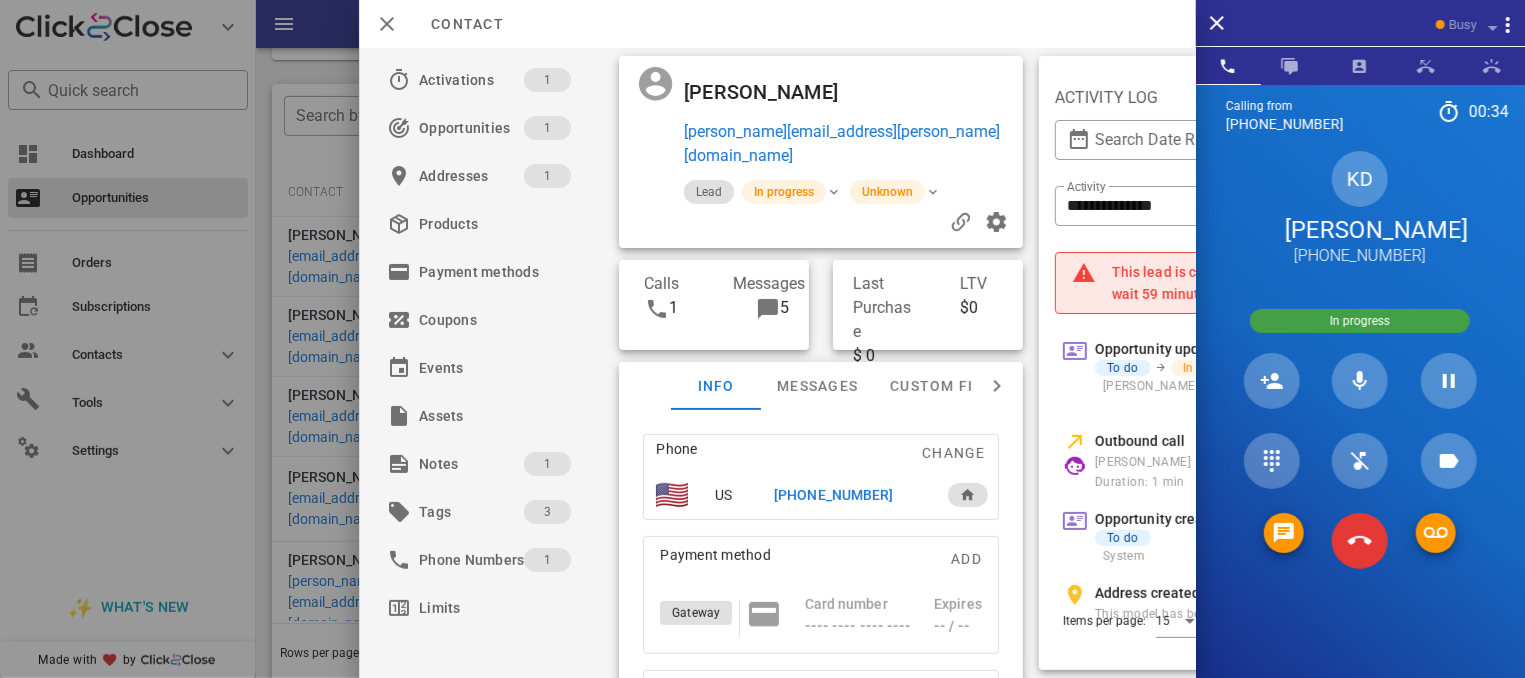 click at bounding box center [1360, 541] 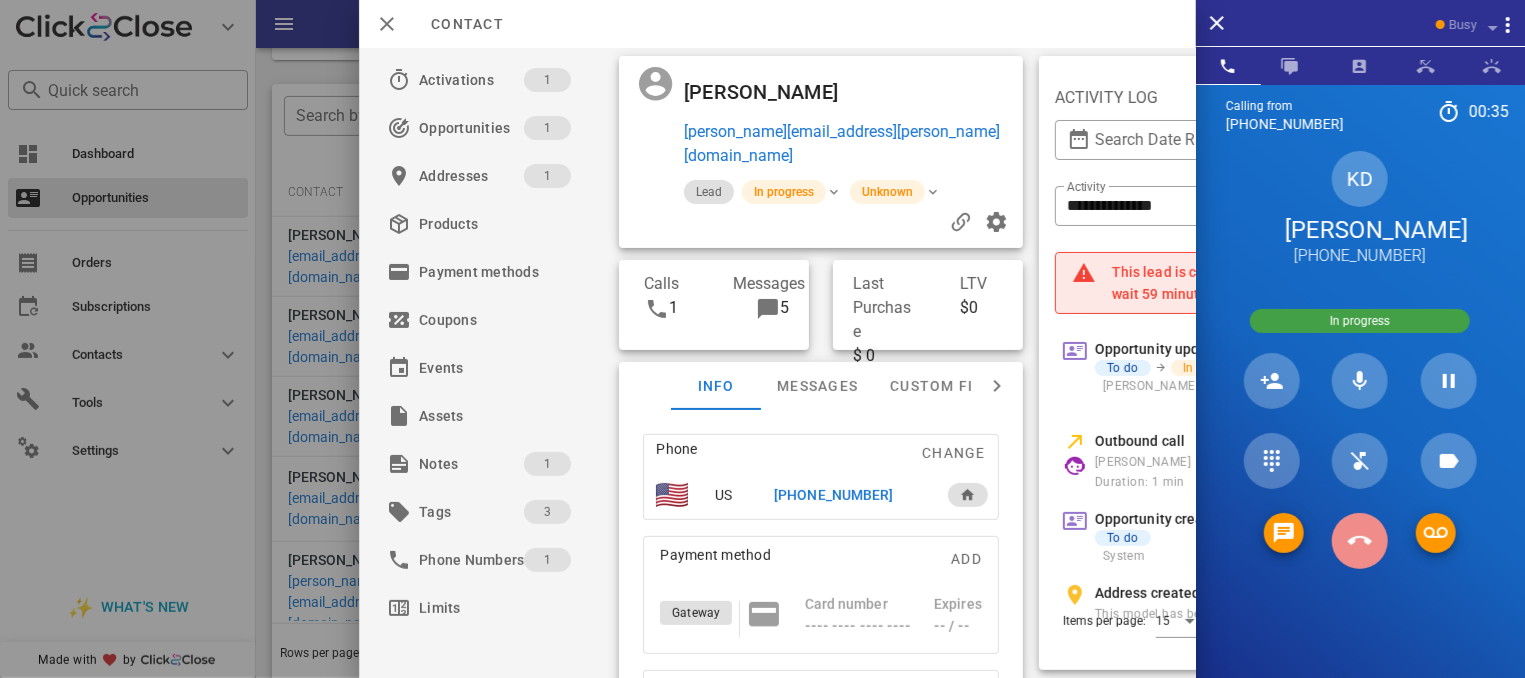 click at bounding box center (1360, 541) 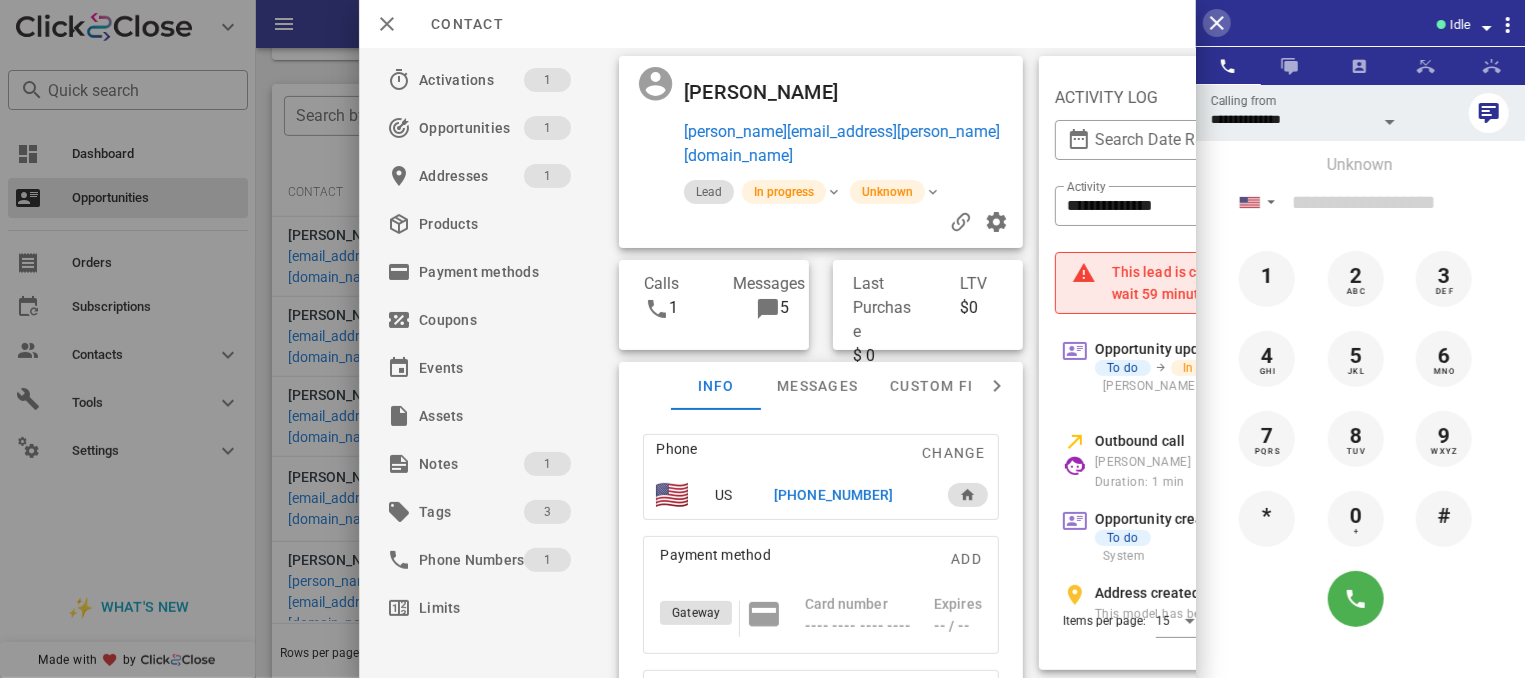 click at bounding box center (1217, 23) 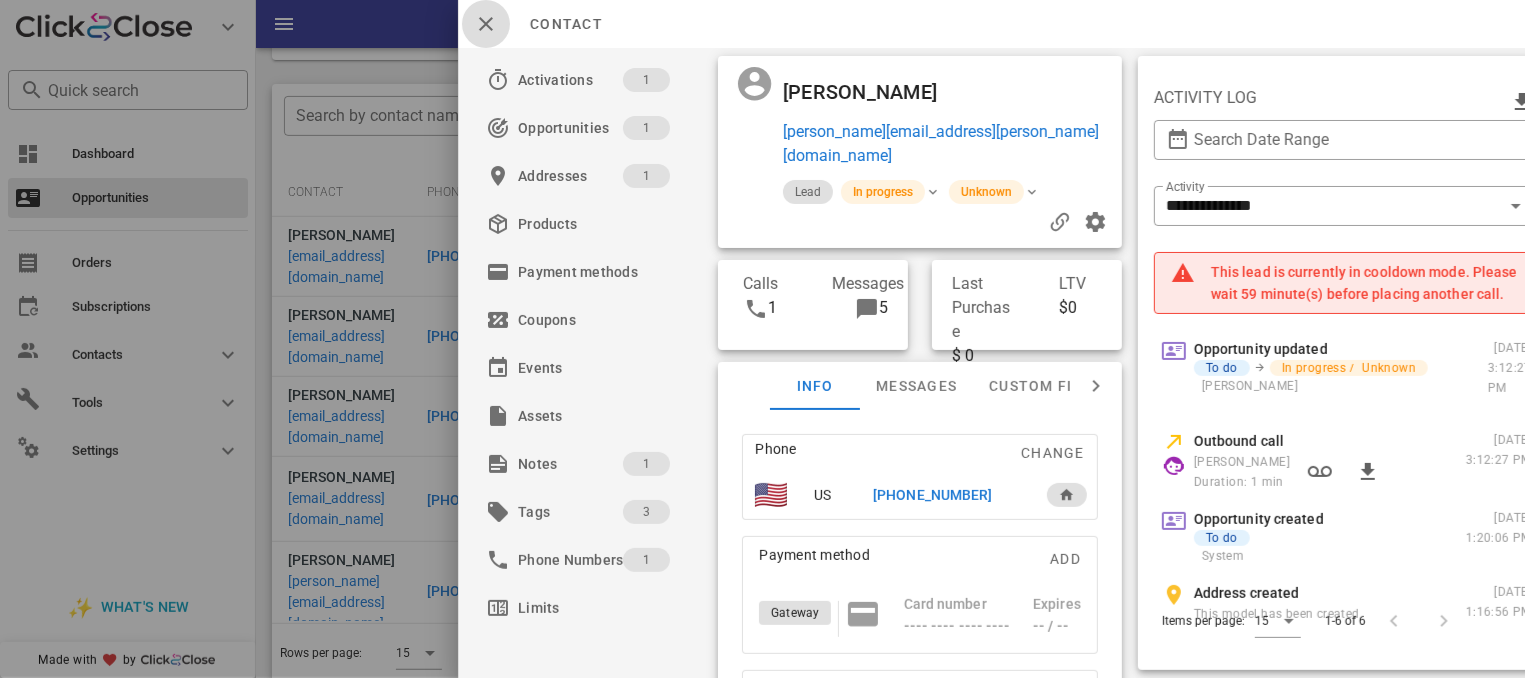 click at bounding box center [486, 24] 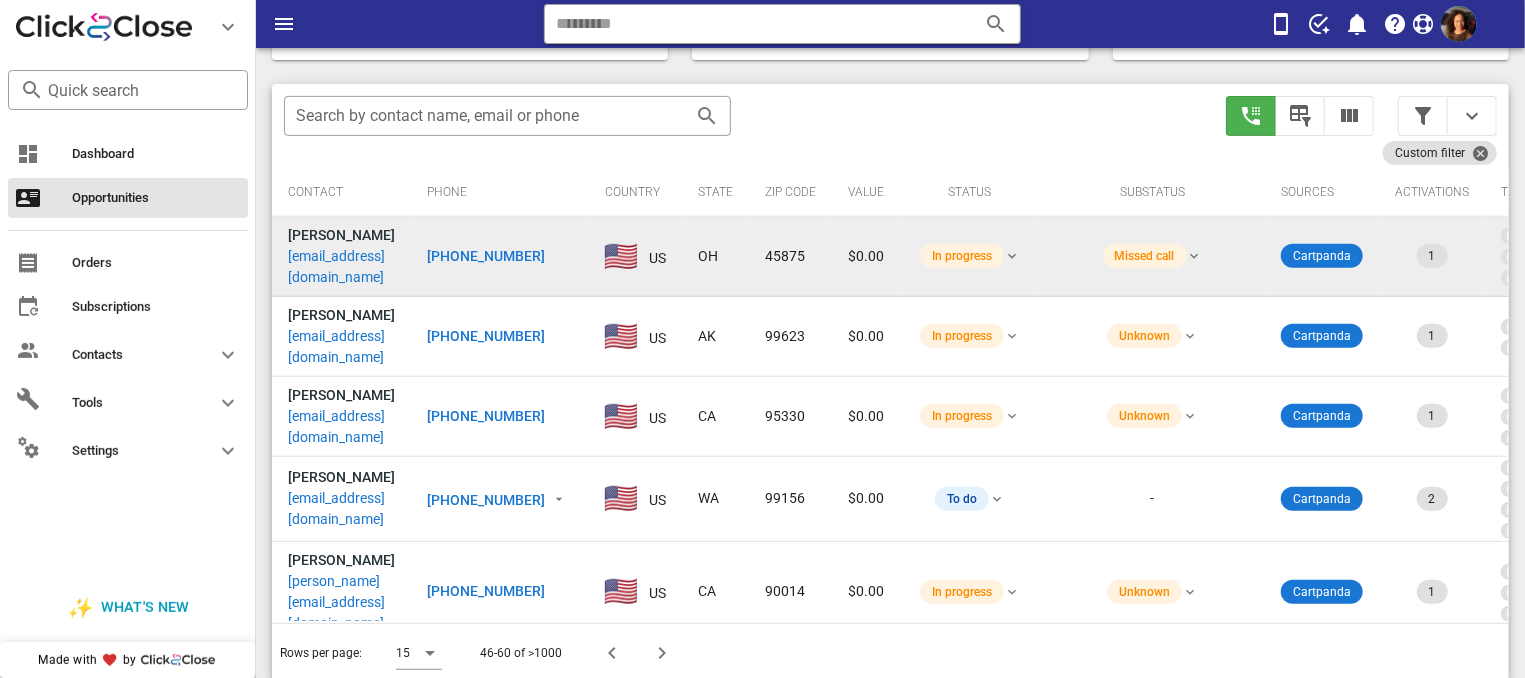 click on "[PHONE_NUMBER]" at bounding box center (486, 256) 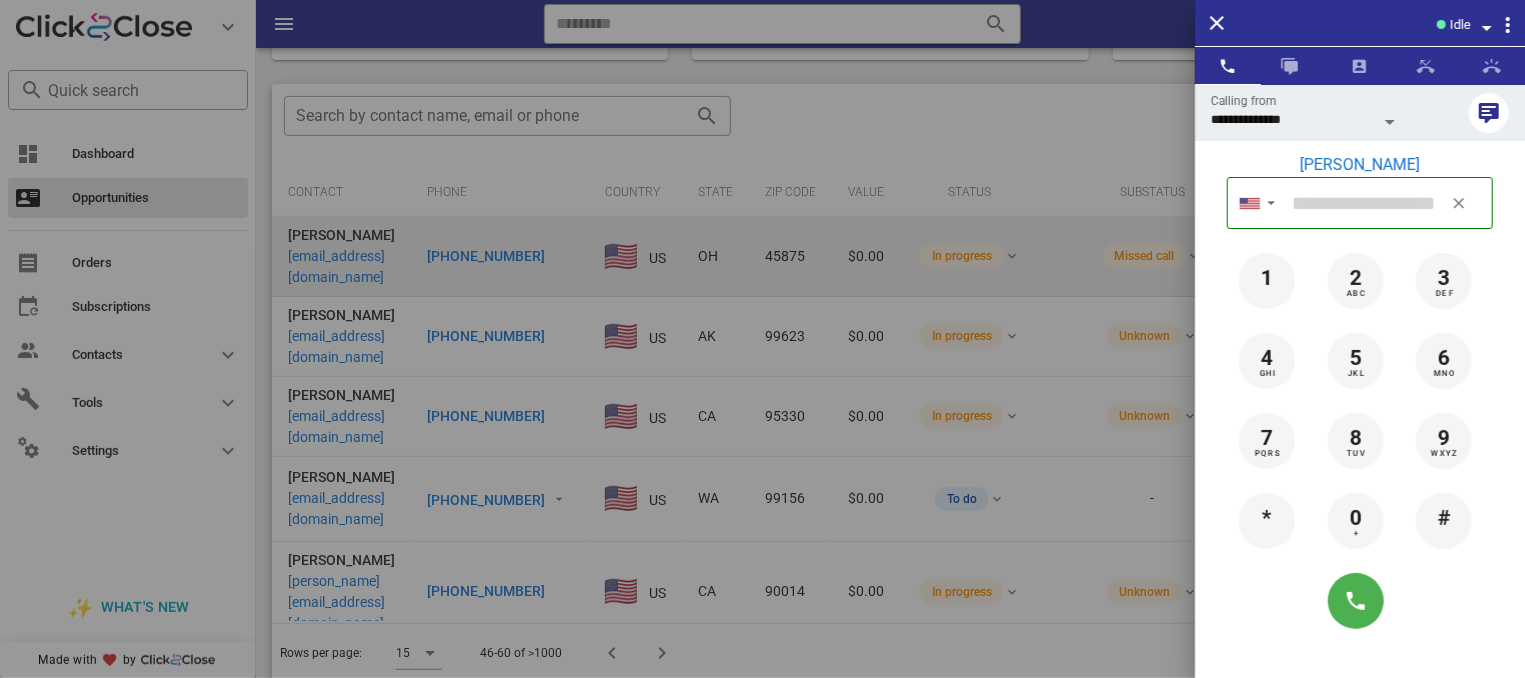 type on "**********" 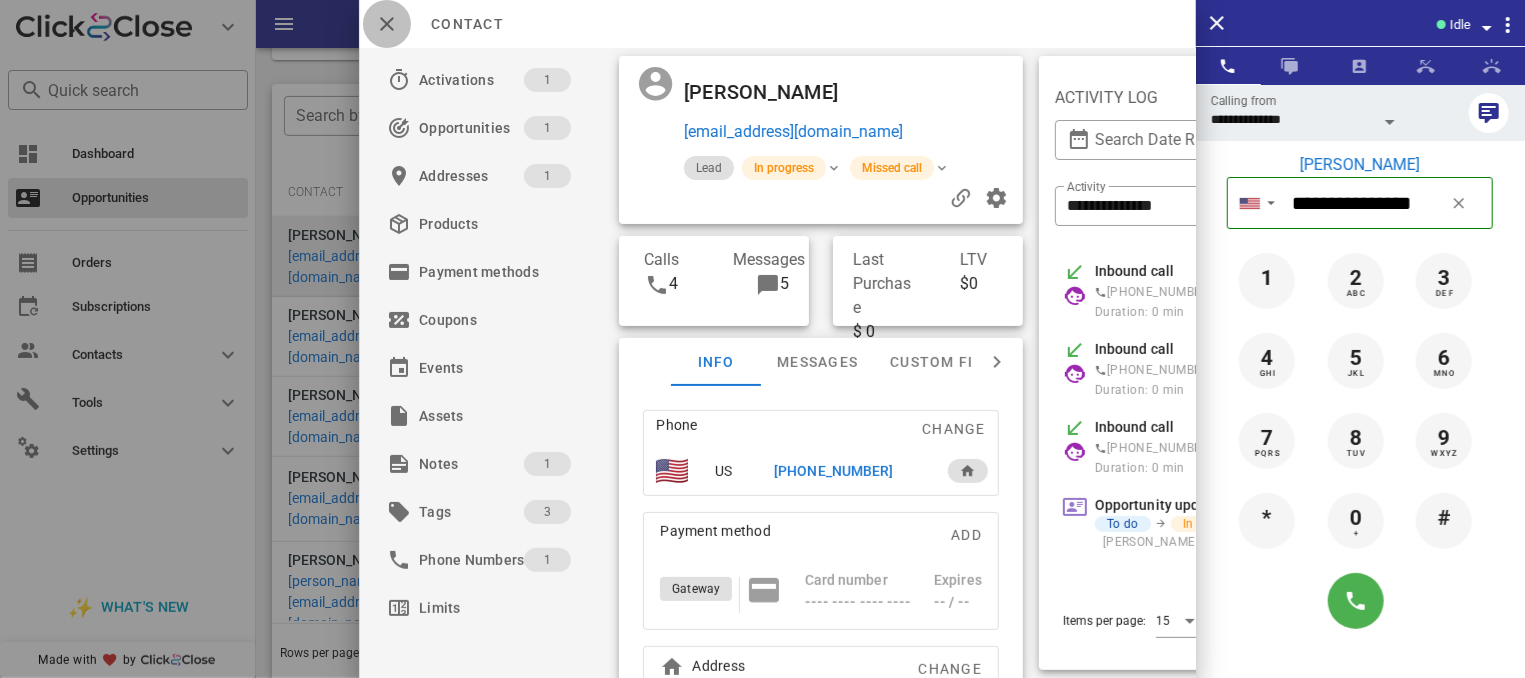 click at bounding box center [387, 24] 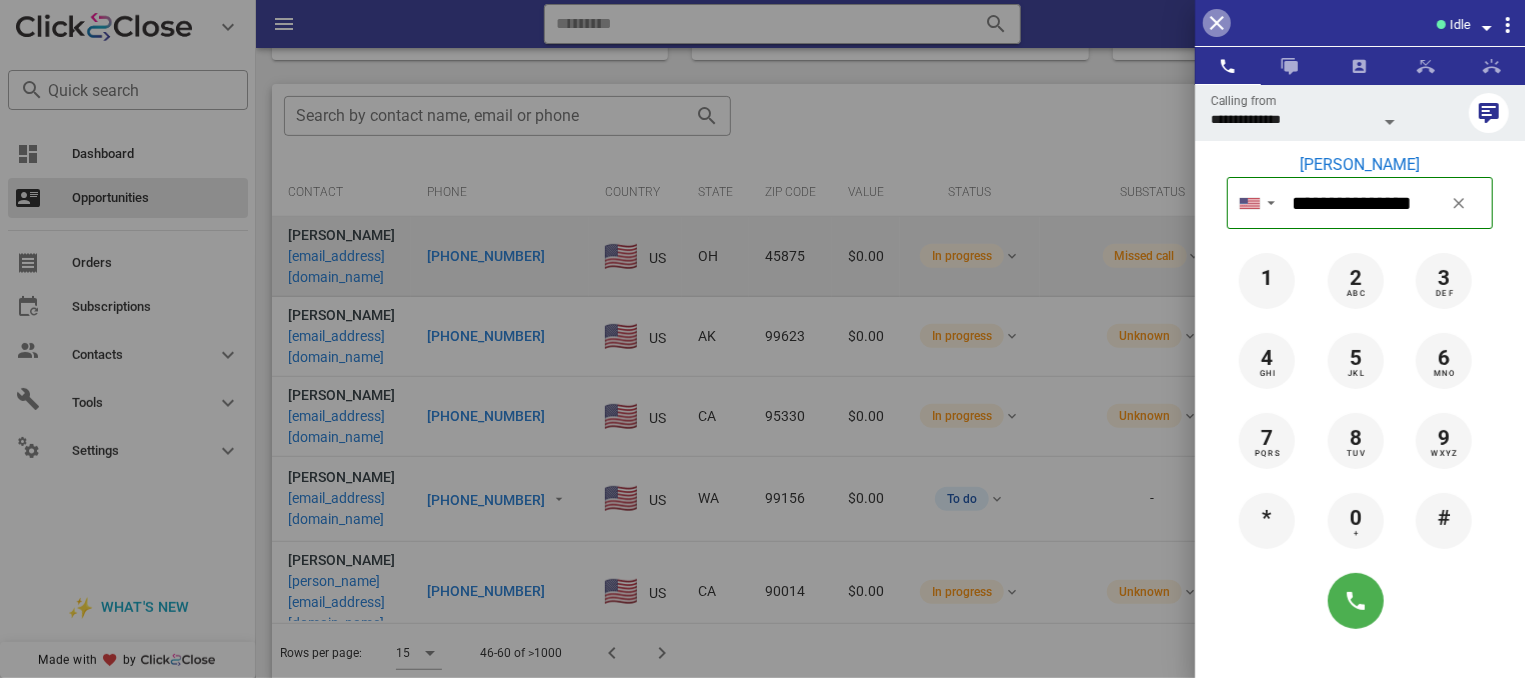 click at bounding box center (1217, 23) 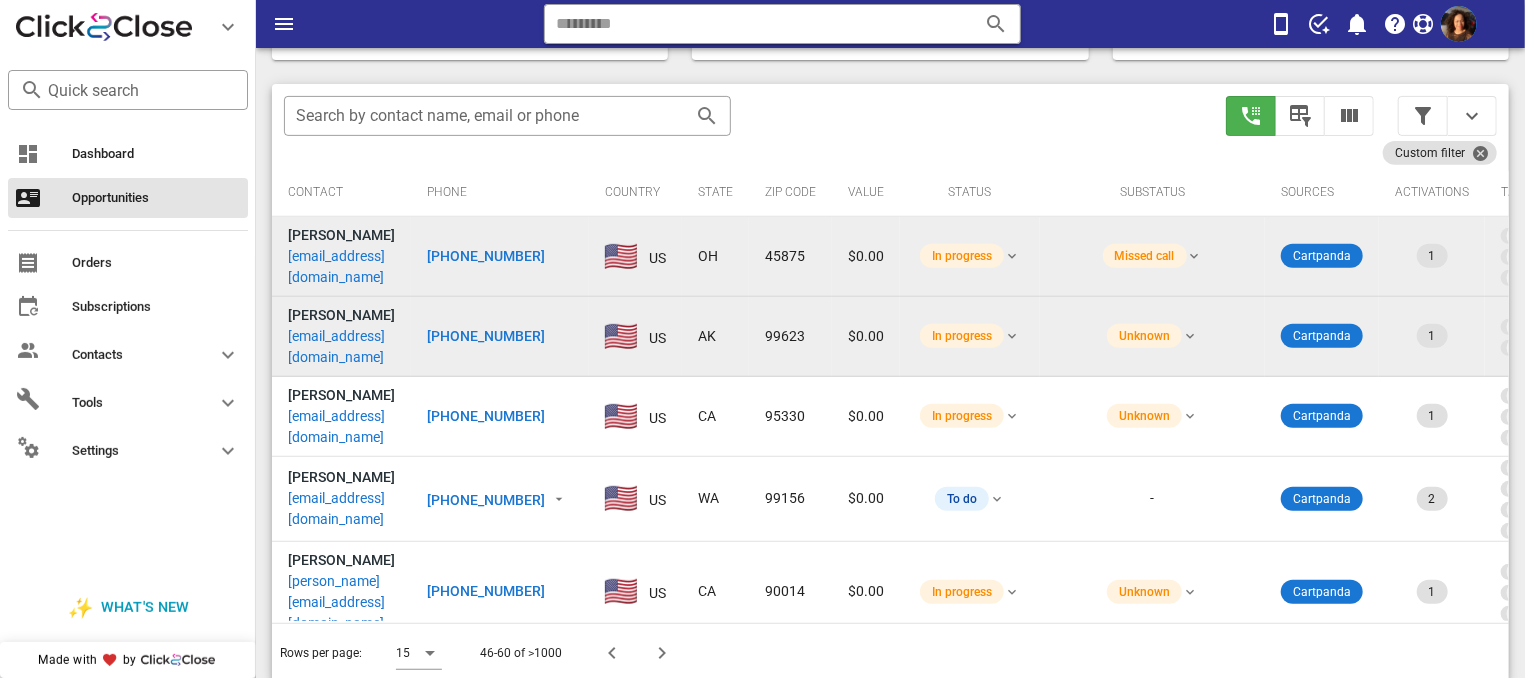 click on "[PHONE_NUMBER]" at bounding box center [486, 336] 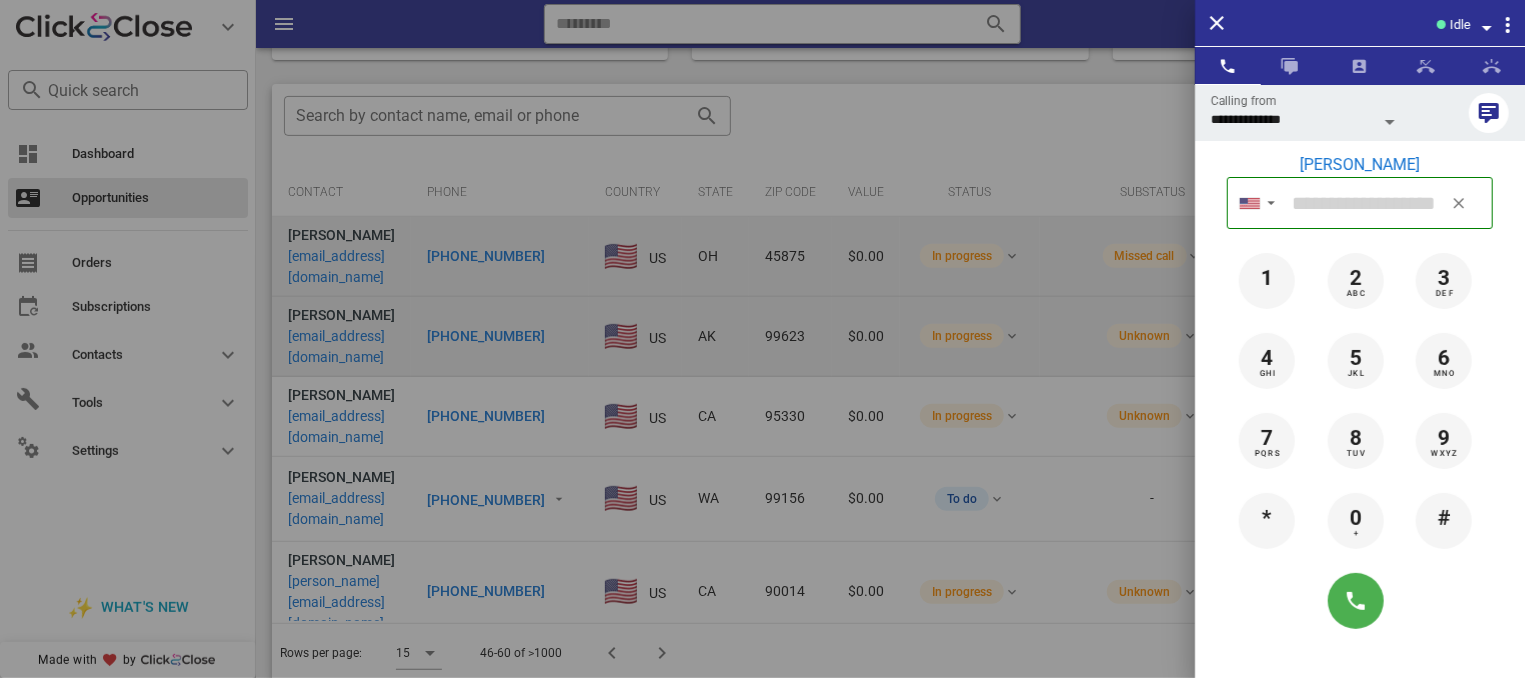 type on "**********" 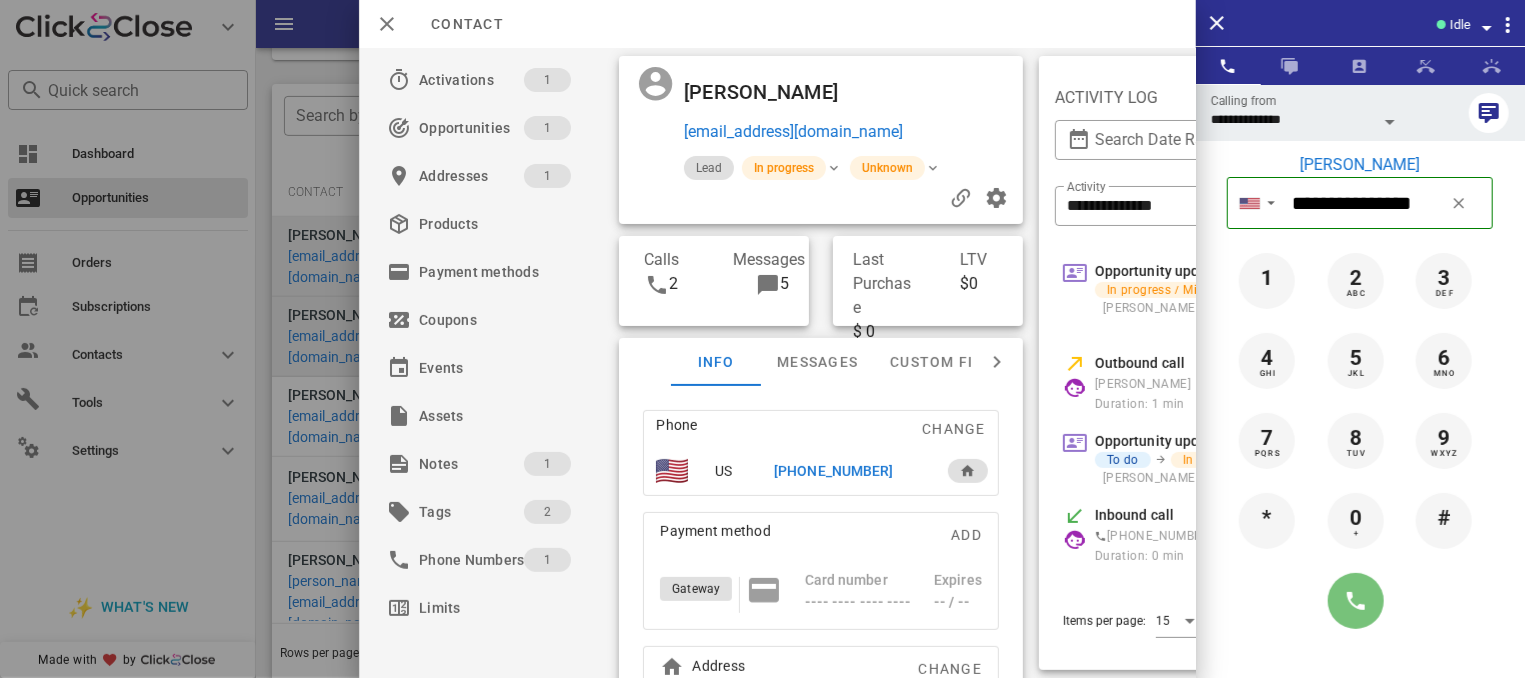 click at bounding box center (1356, 601) 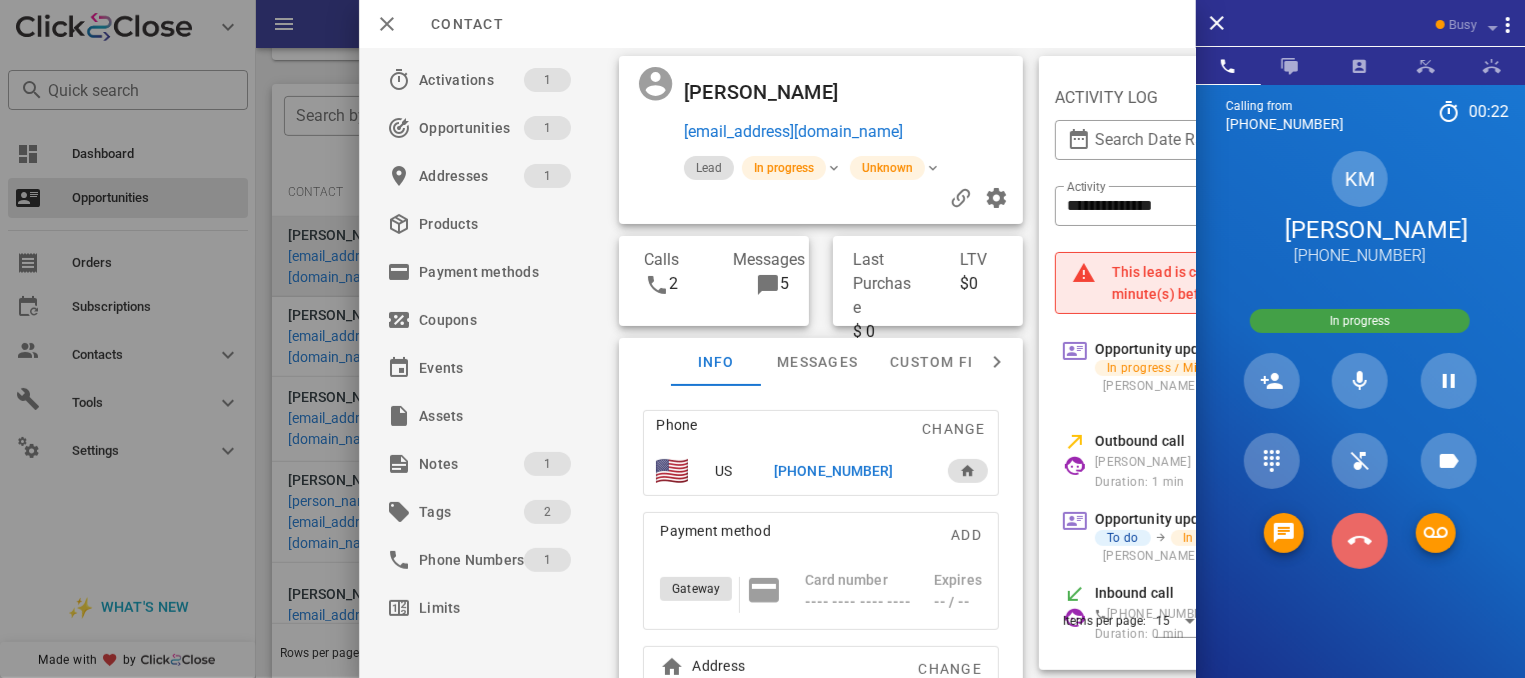 click at bounding box center [1360, 541] 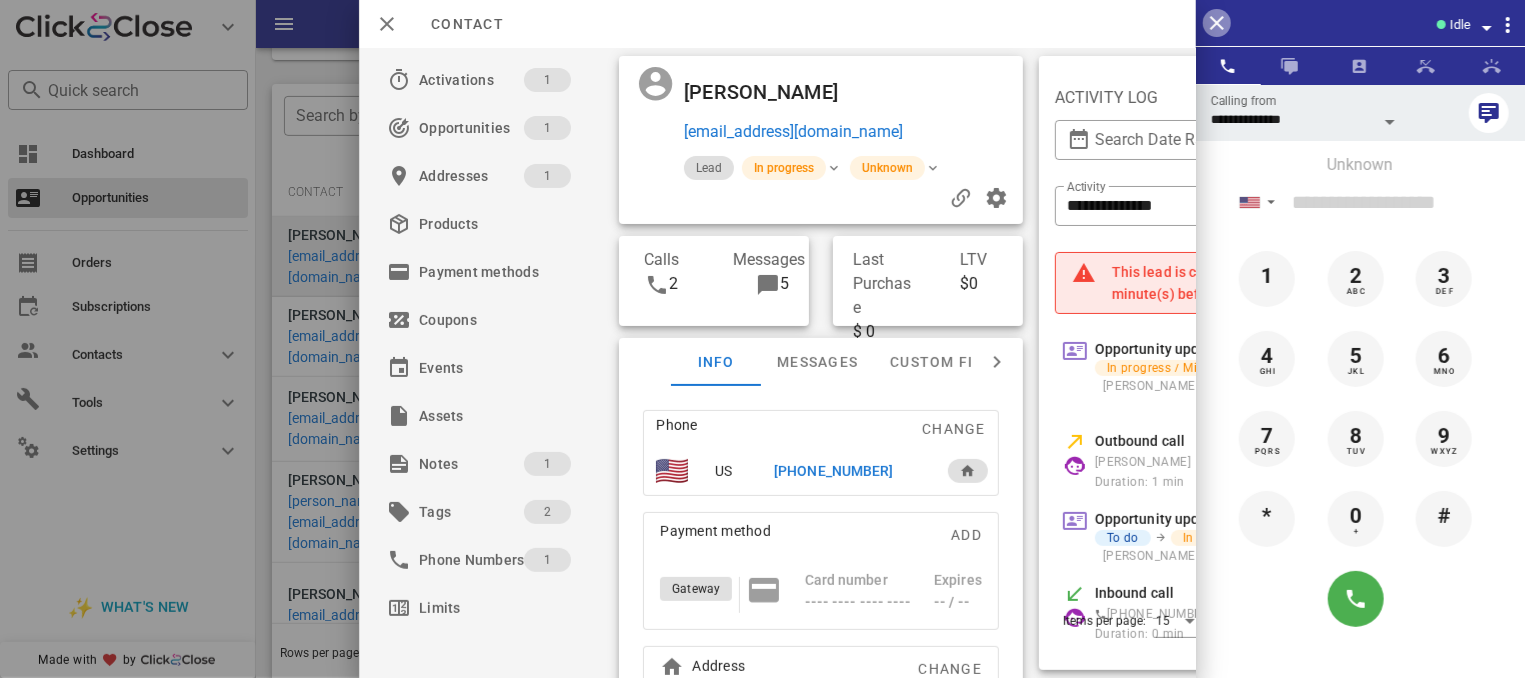 click at bounding box center [1217, 23] 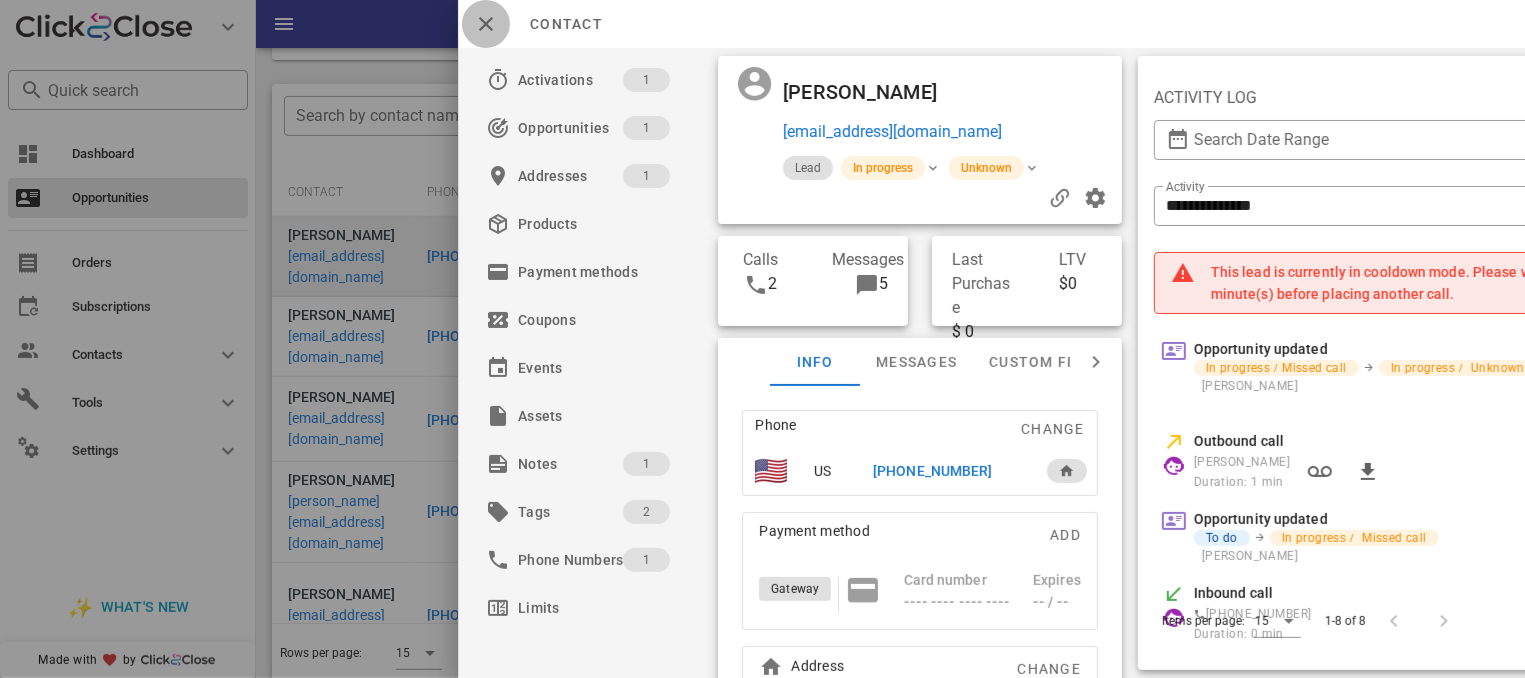click at bounding box center (486, 24) 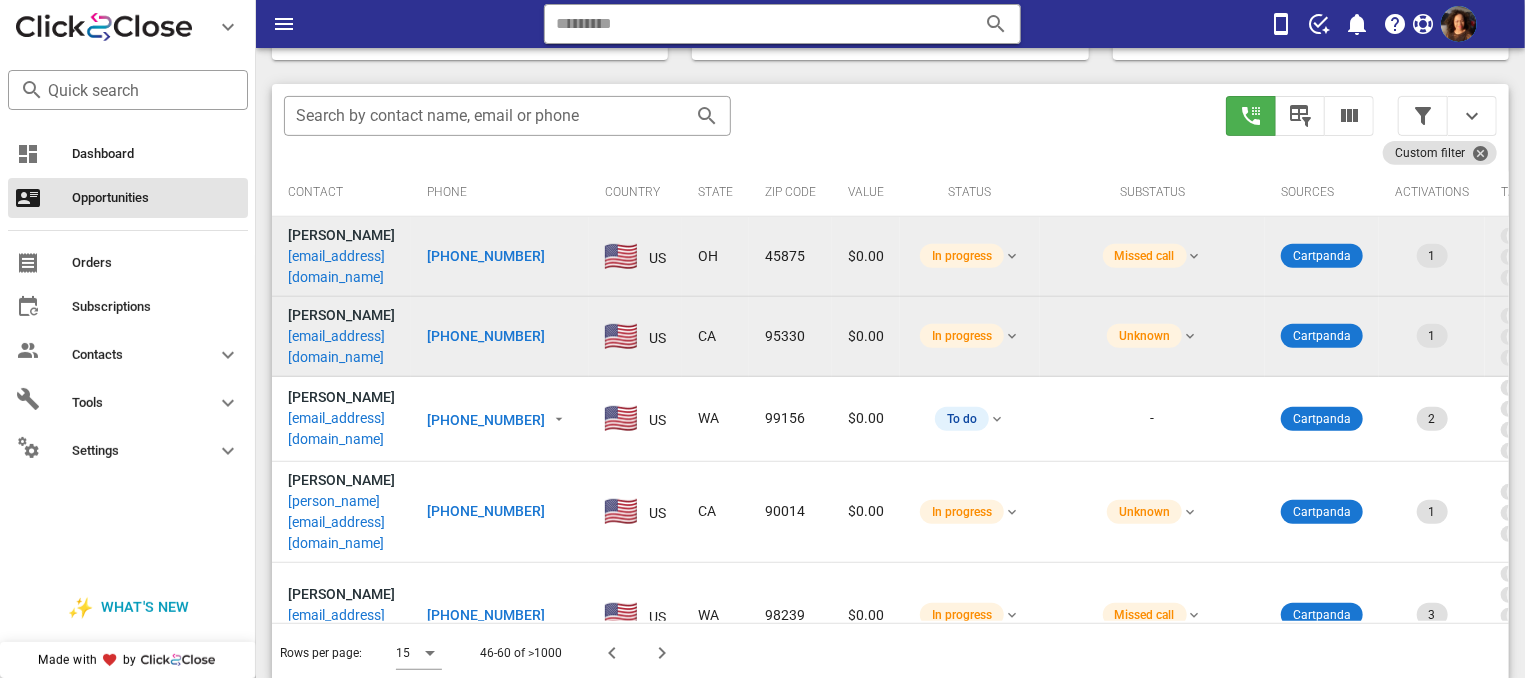 click on "[PHONE_NUMBER]" at bounding box center [486, 336] 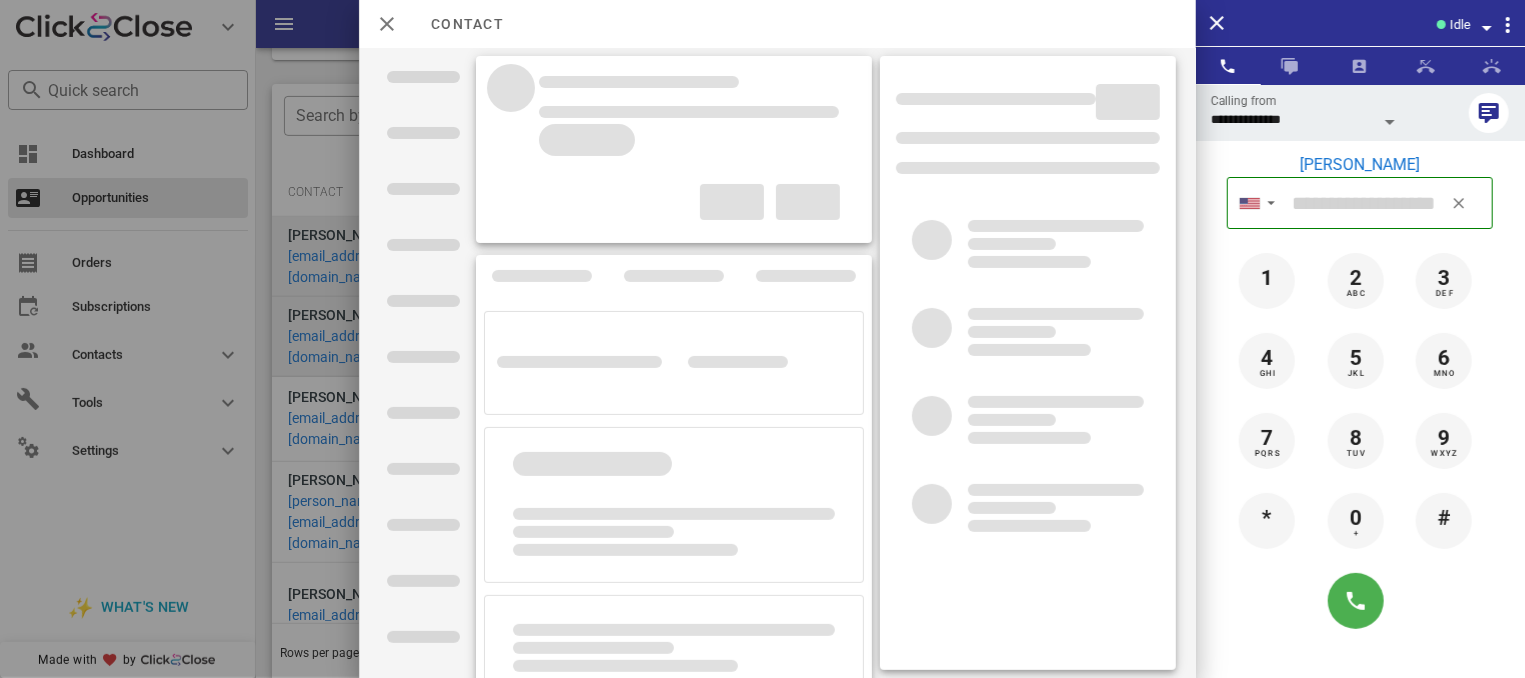 type on "**********" 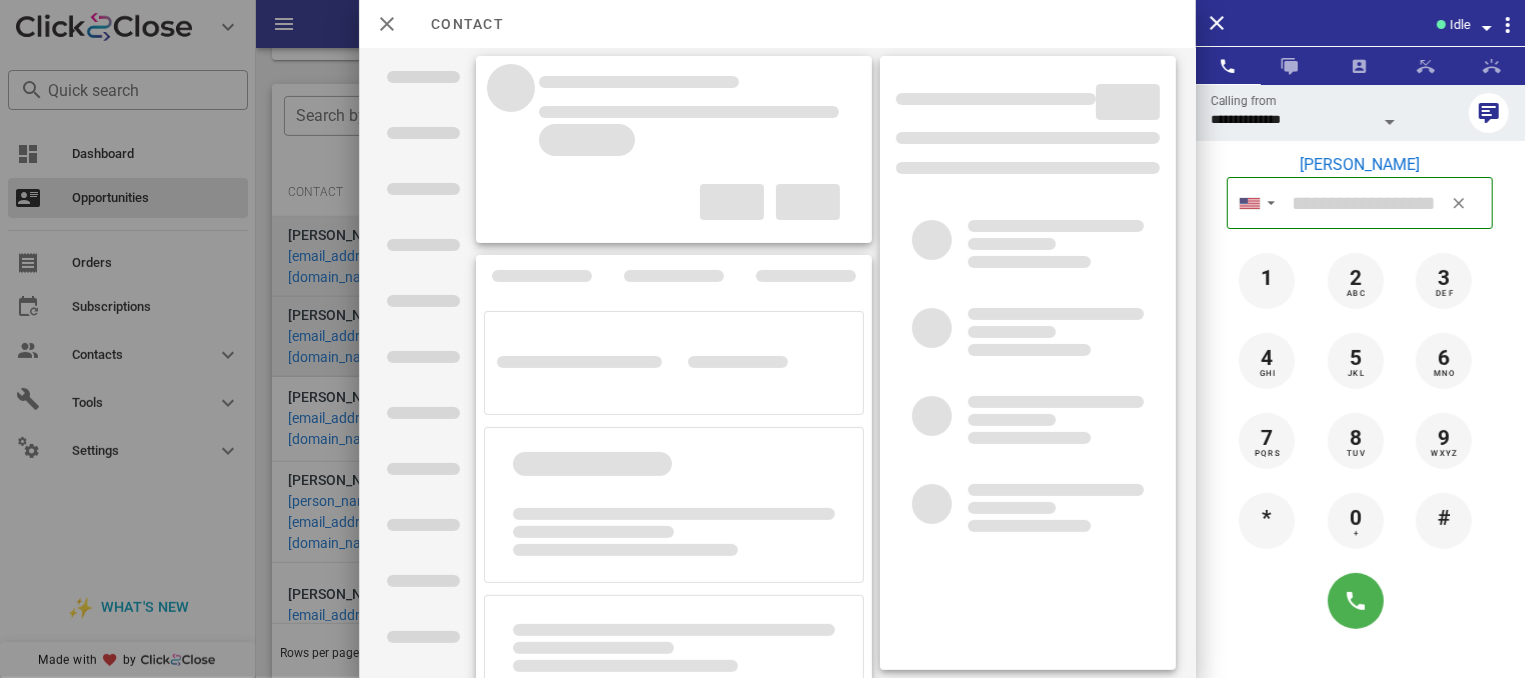type on "**********" 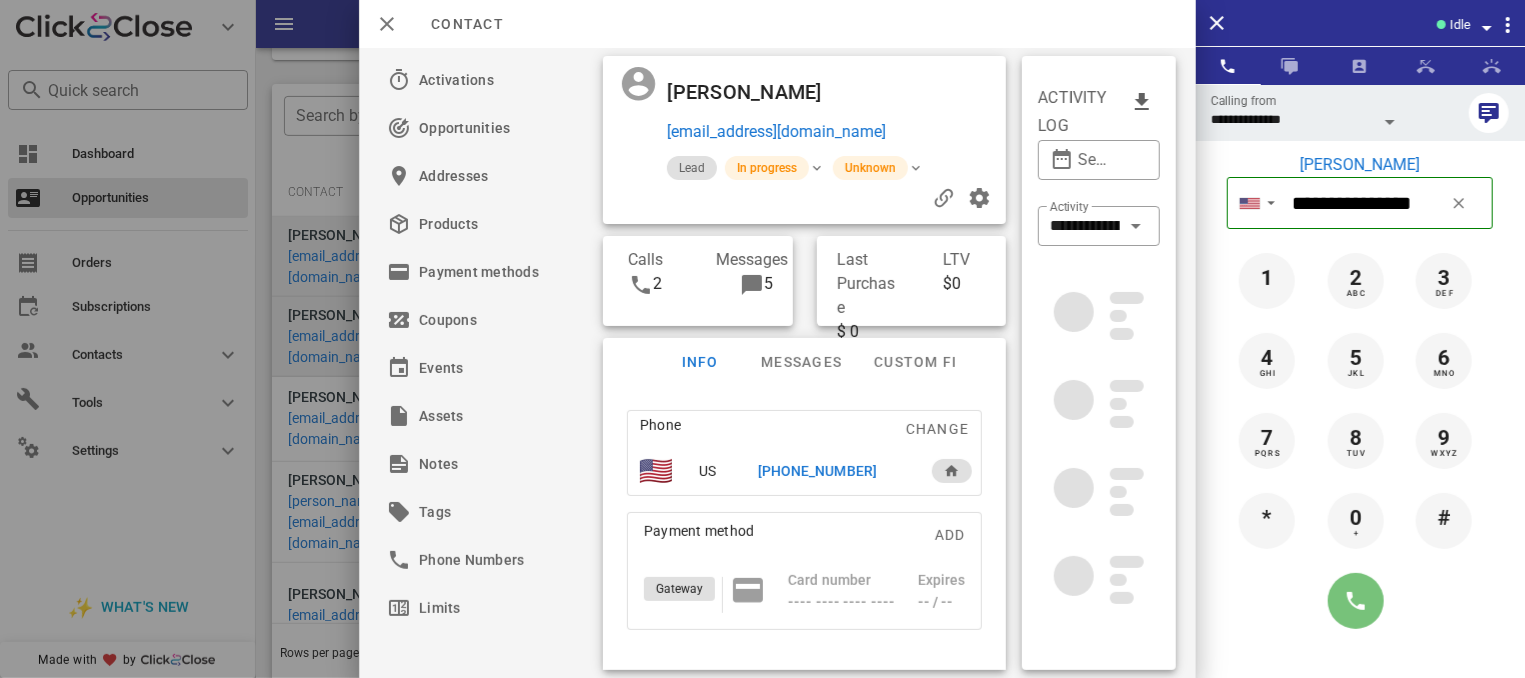 click at bounding box center (1356, 601) 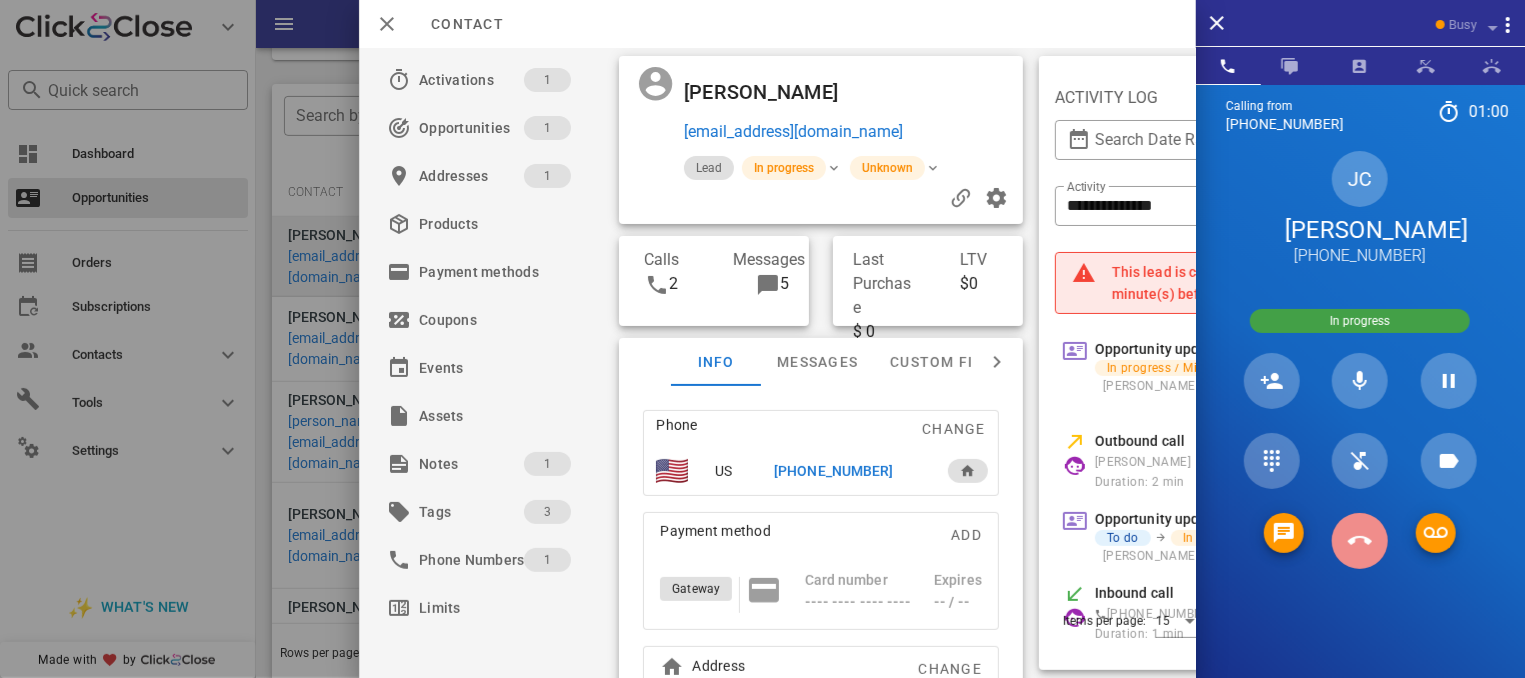 click at bounding box center [1360, 541] 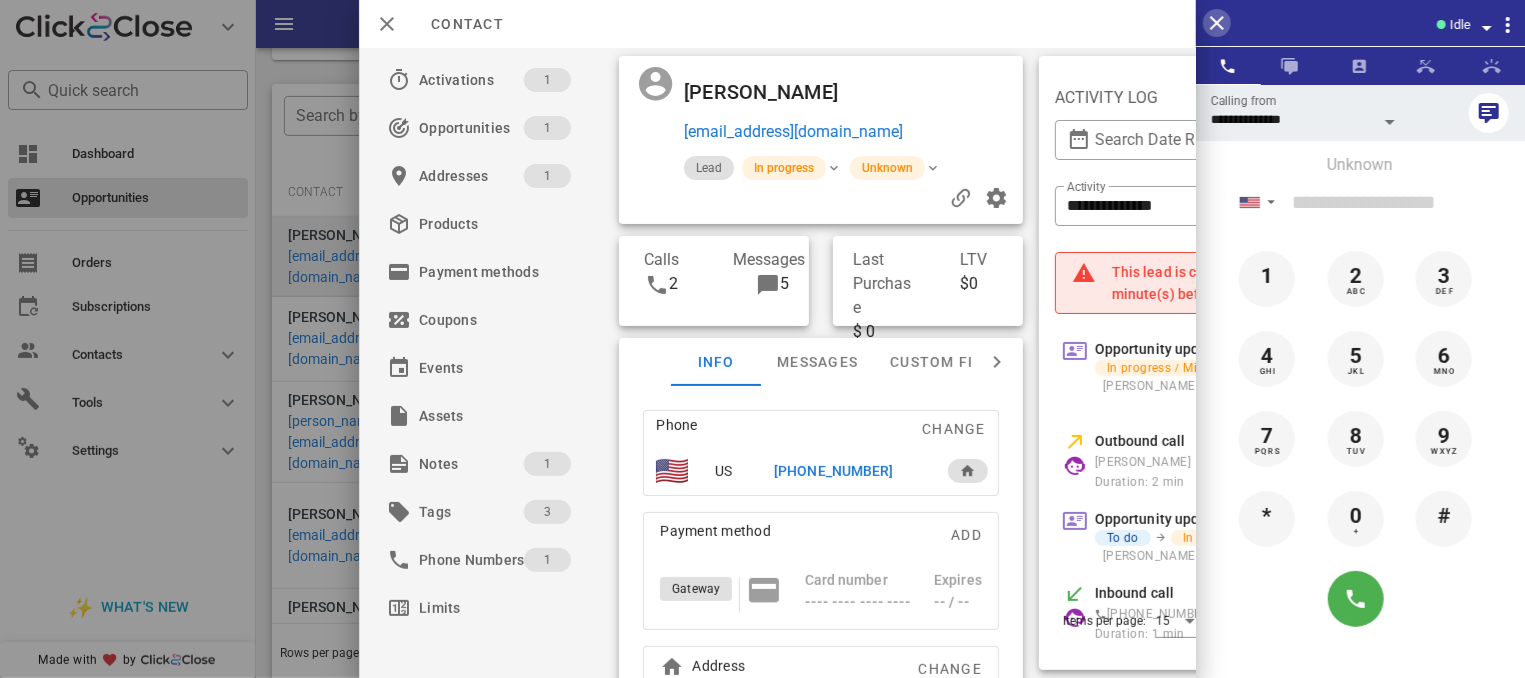 click at bounding box center [1217, 23] 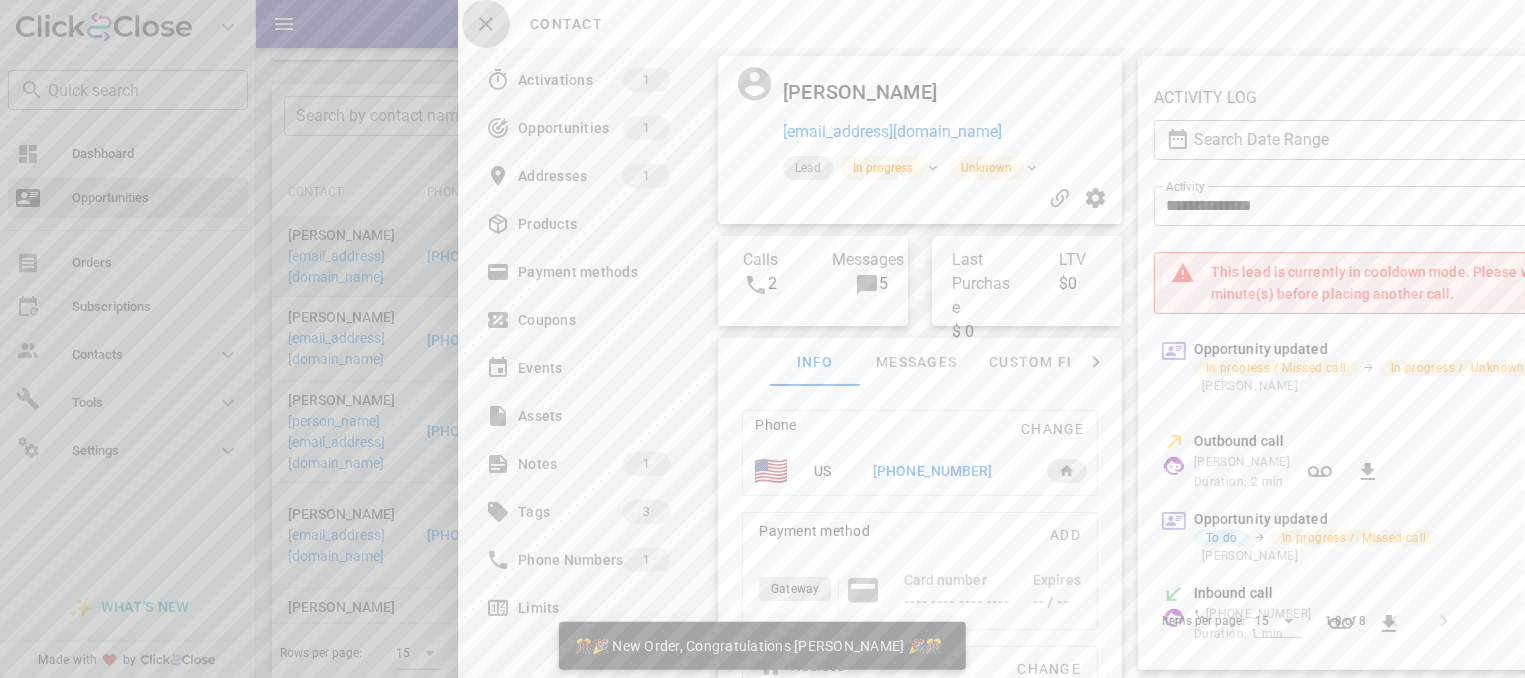 click at bounding box center (486, 24) 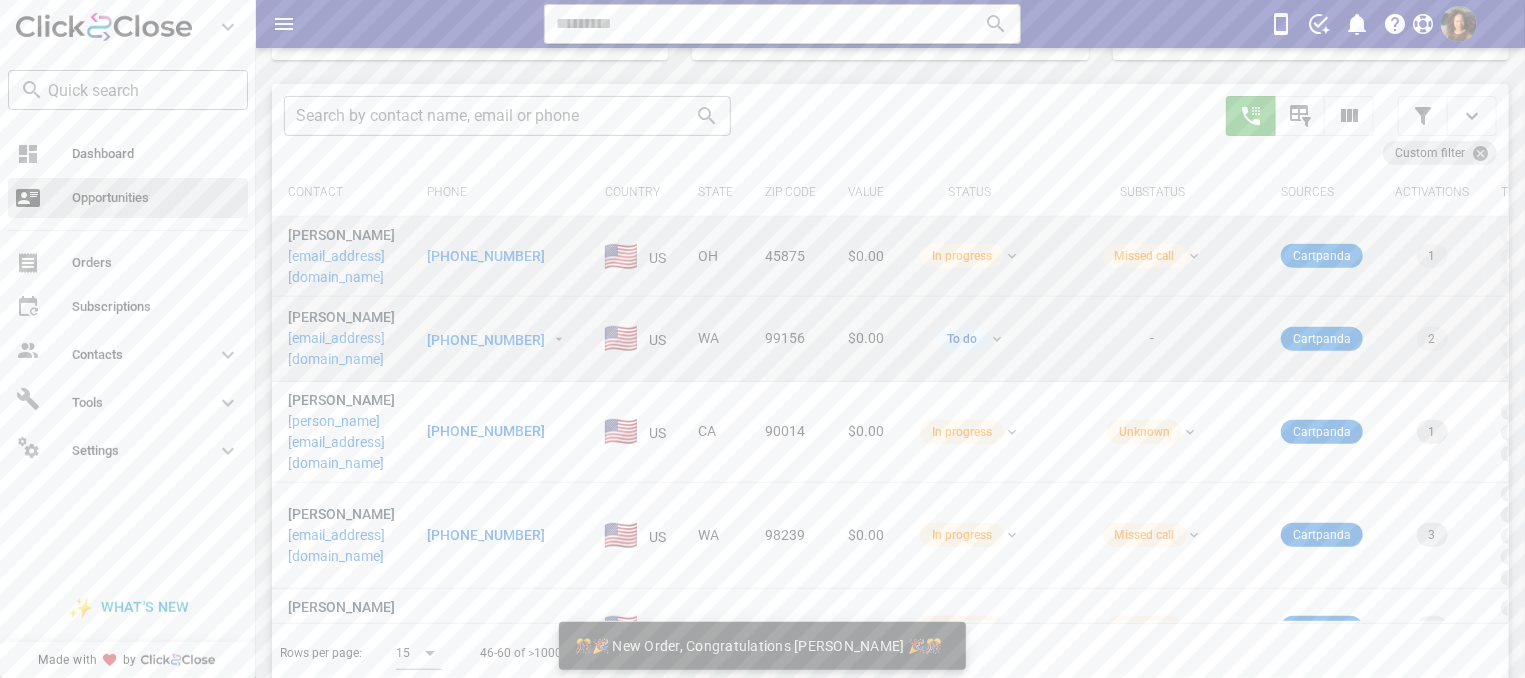 click on "[PHONE_NUMBER]" at bounding box center (486, 340) 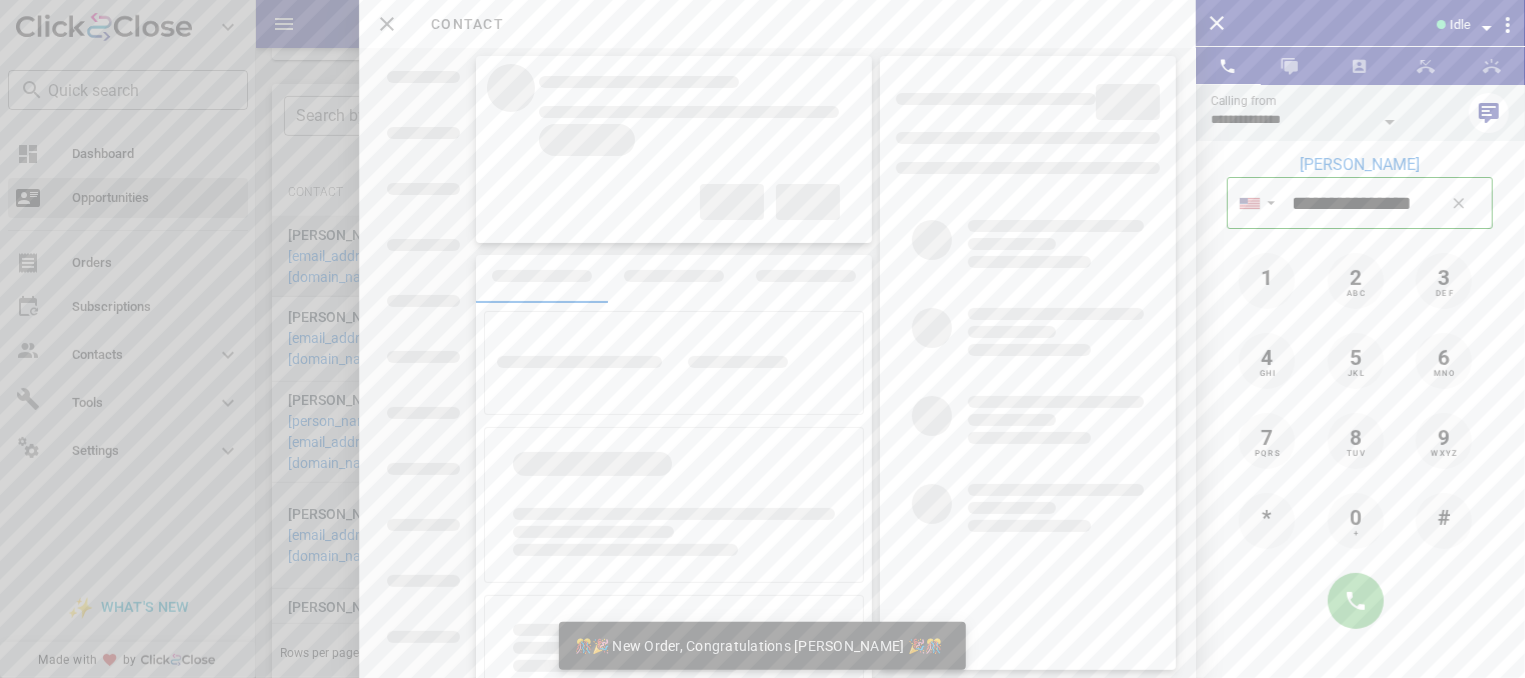 click at bounding box center (1356, 601) 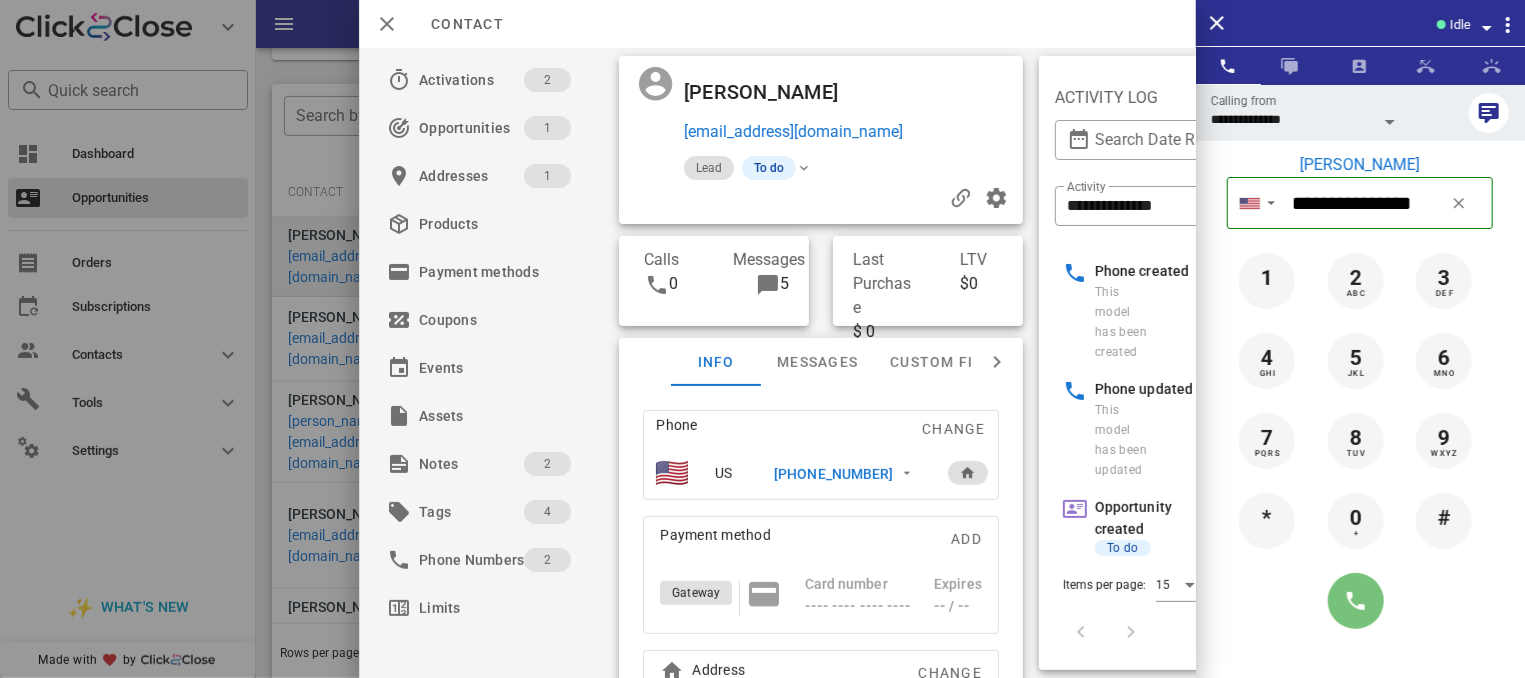 click at bounding box center [1356, 601] 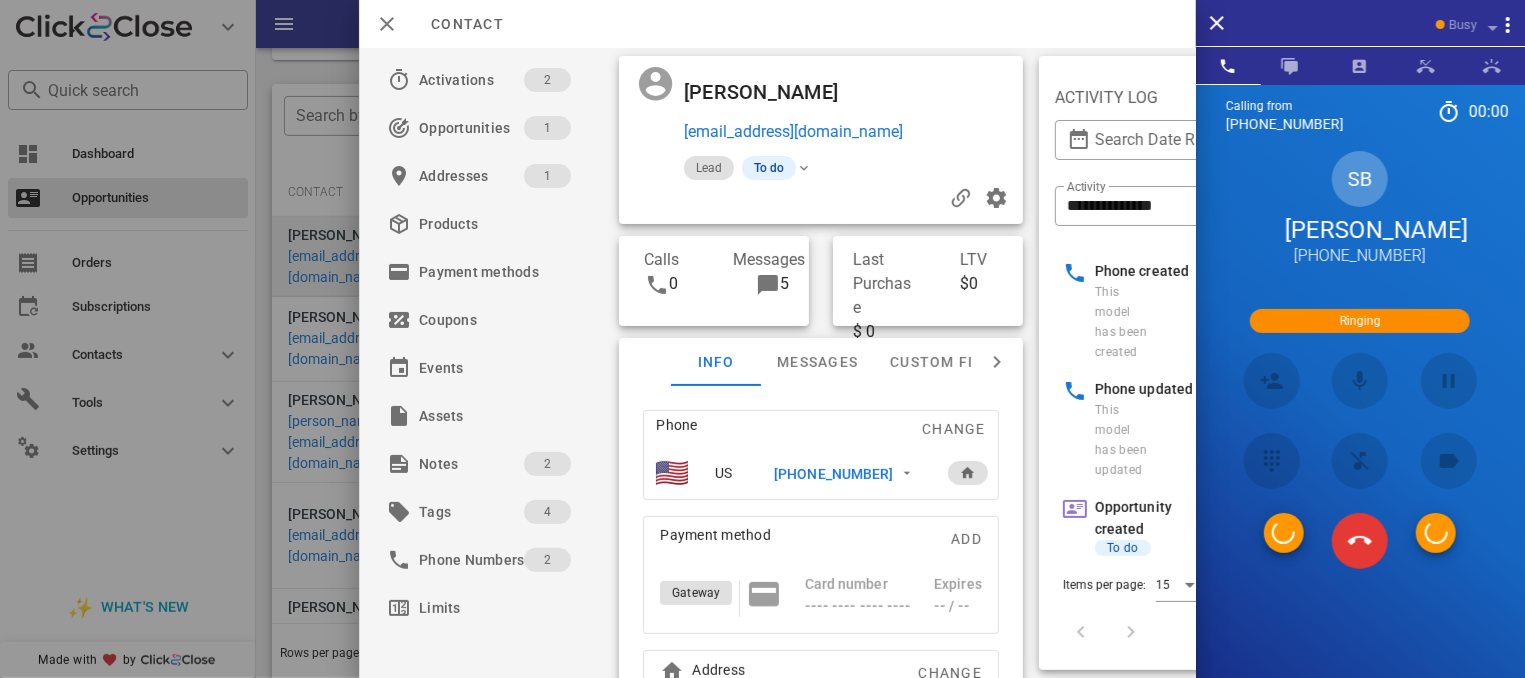 click at bounding box center (1360, 541) 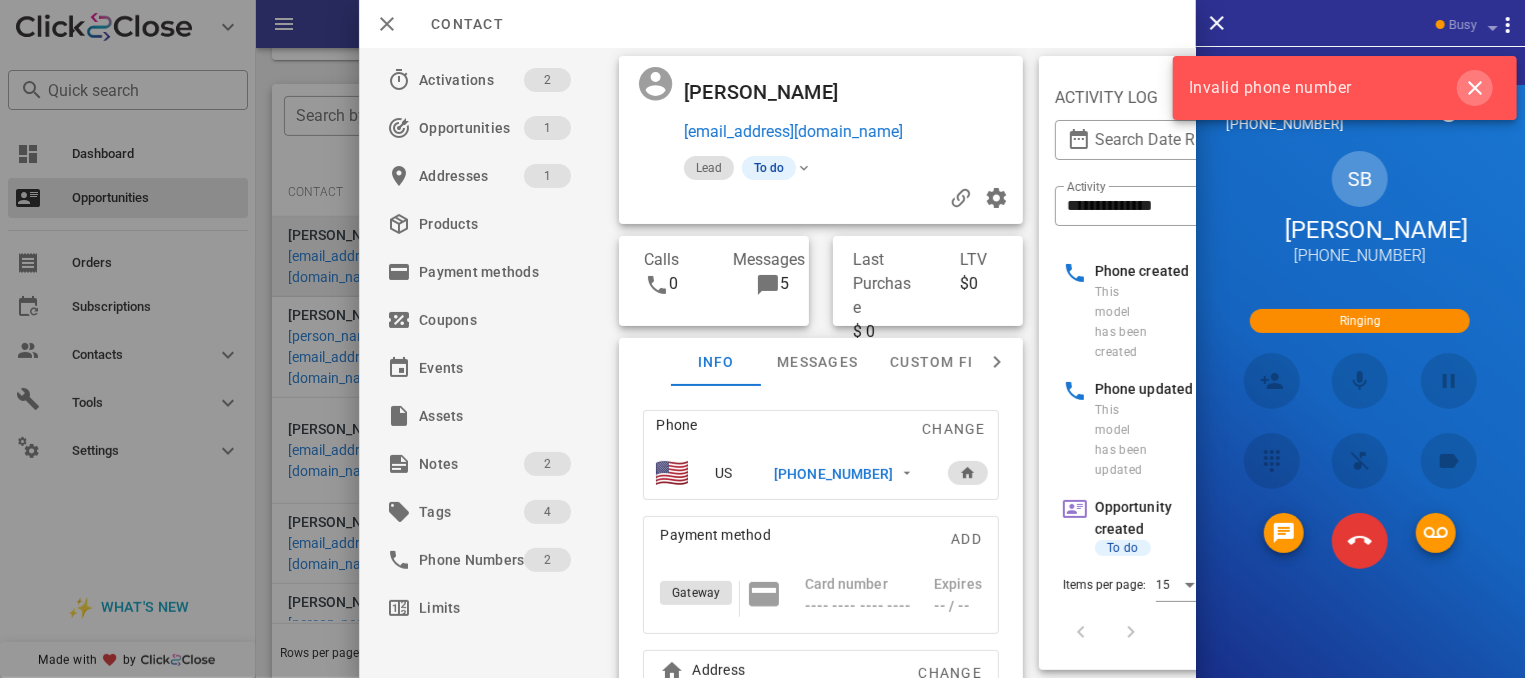 click at bounding box center (1475, 88) 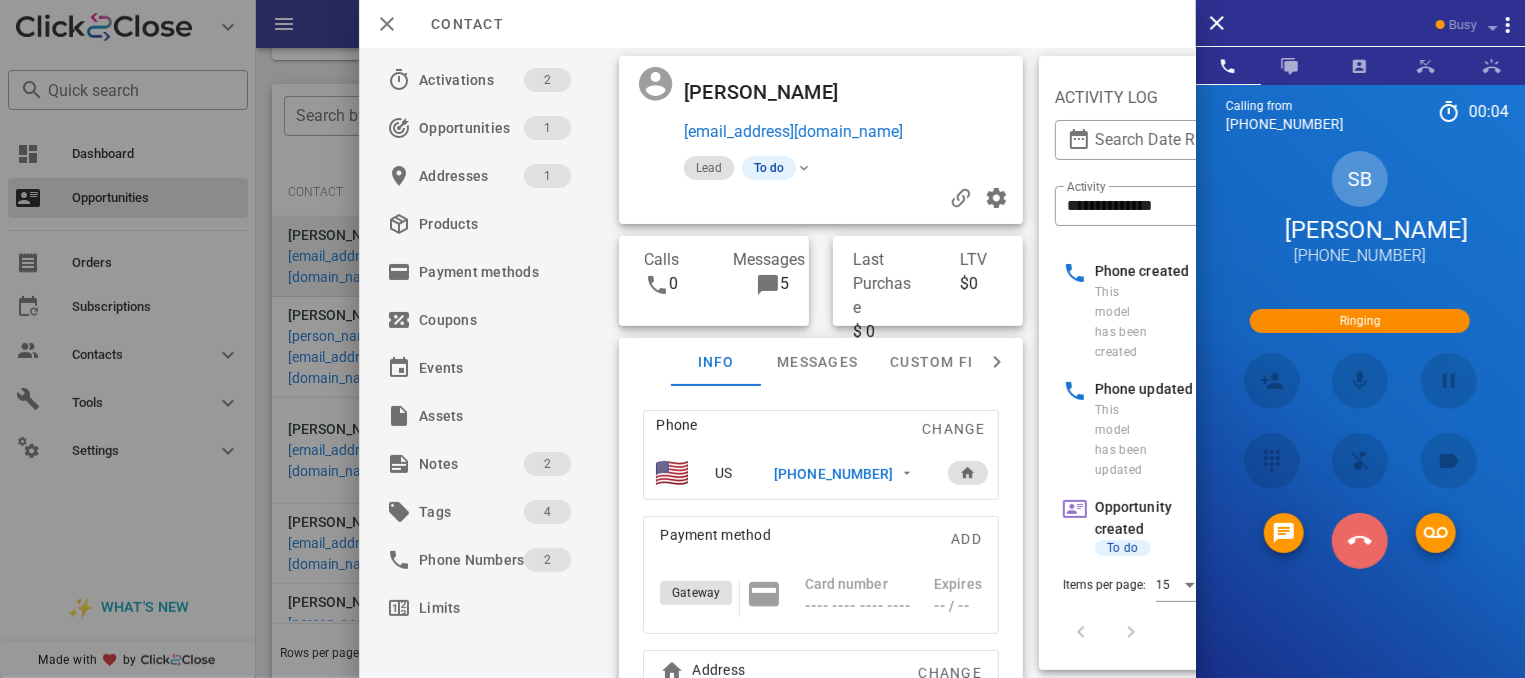 click at bounding box center (1360, 541) 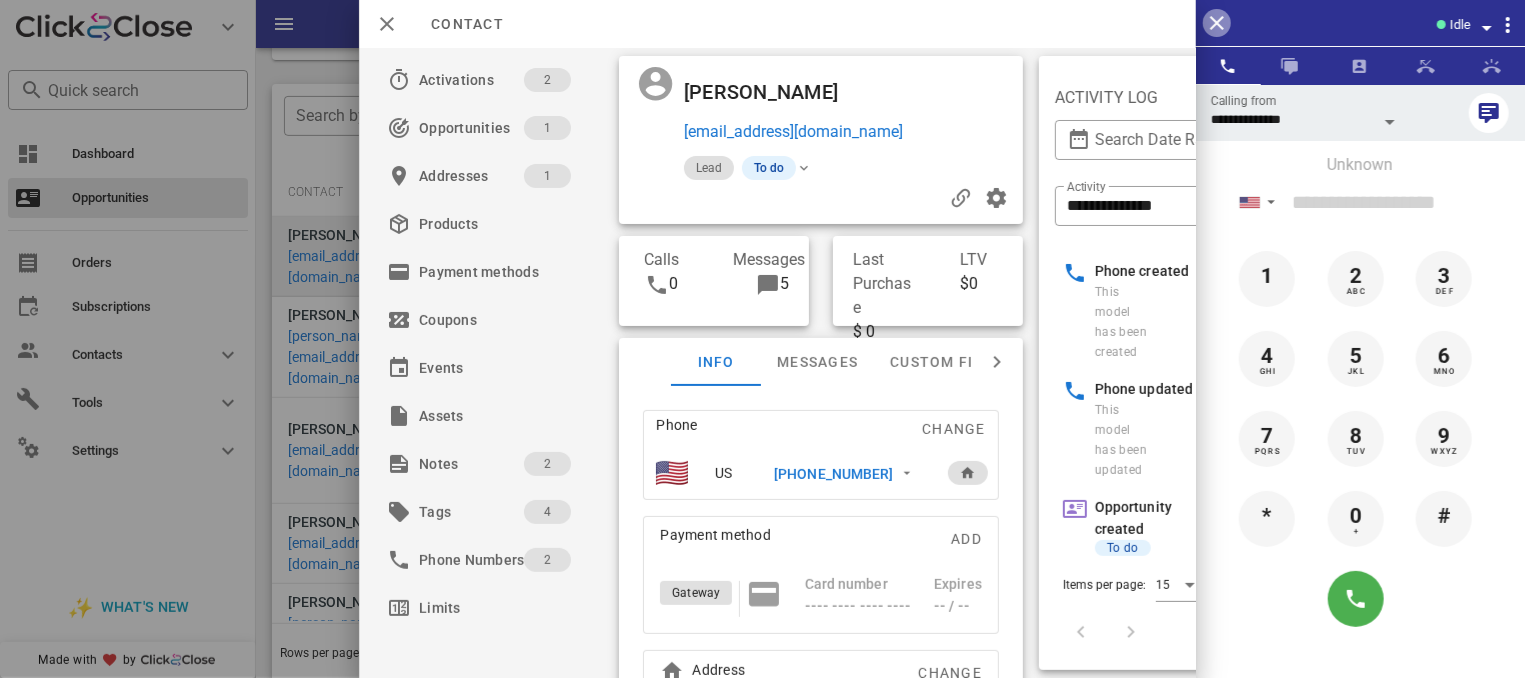 click at bounding box center [1217, 23] 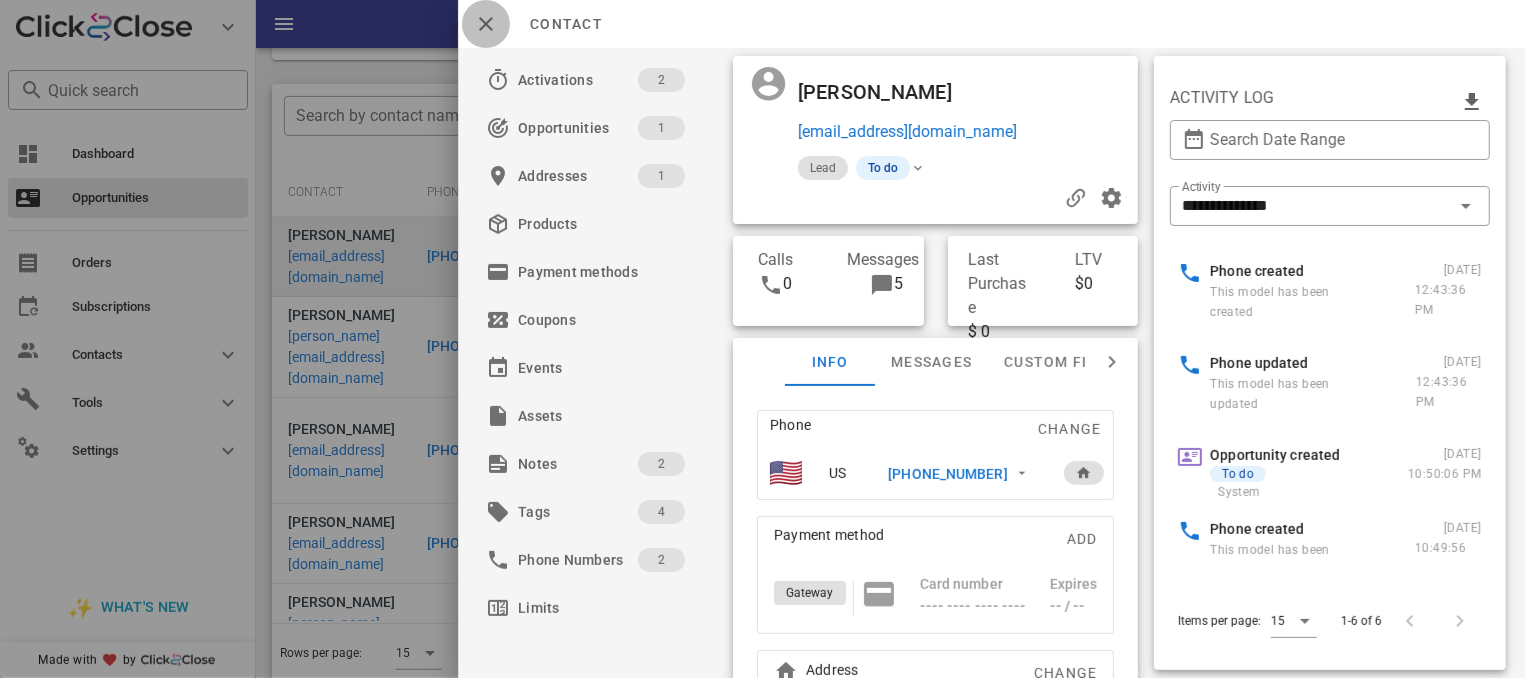click at bounding box center (486, 24) 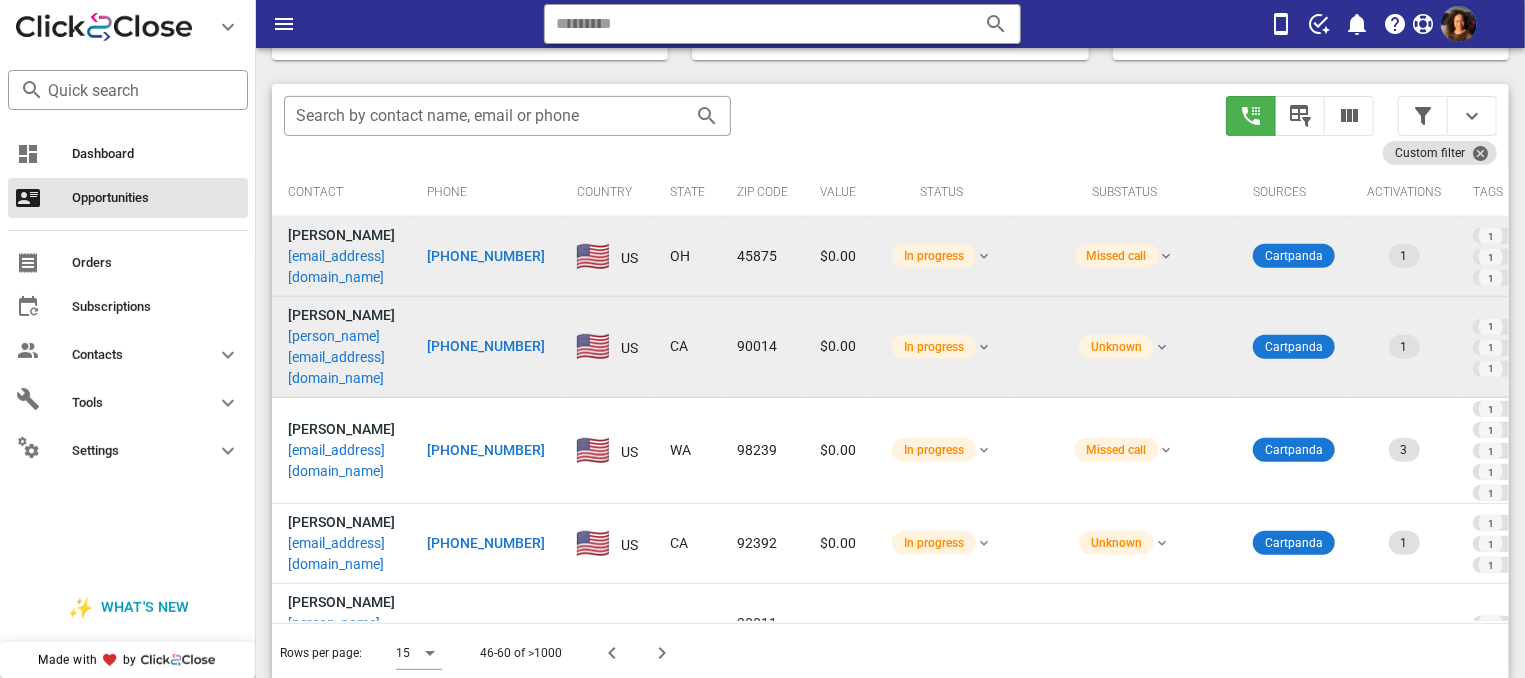 click on "[PHONE_NUMBER]" at bounding box center (486, 346) 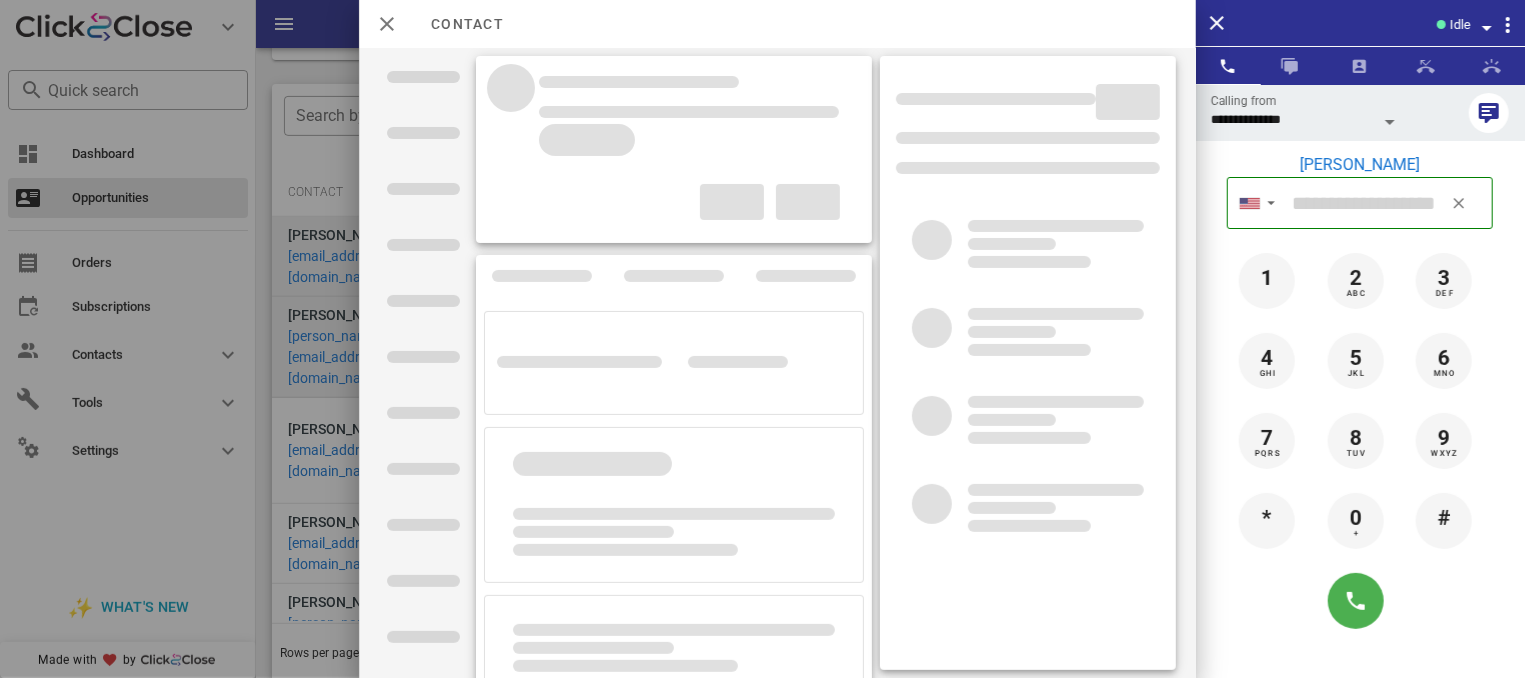 type on "**********" 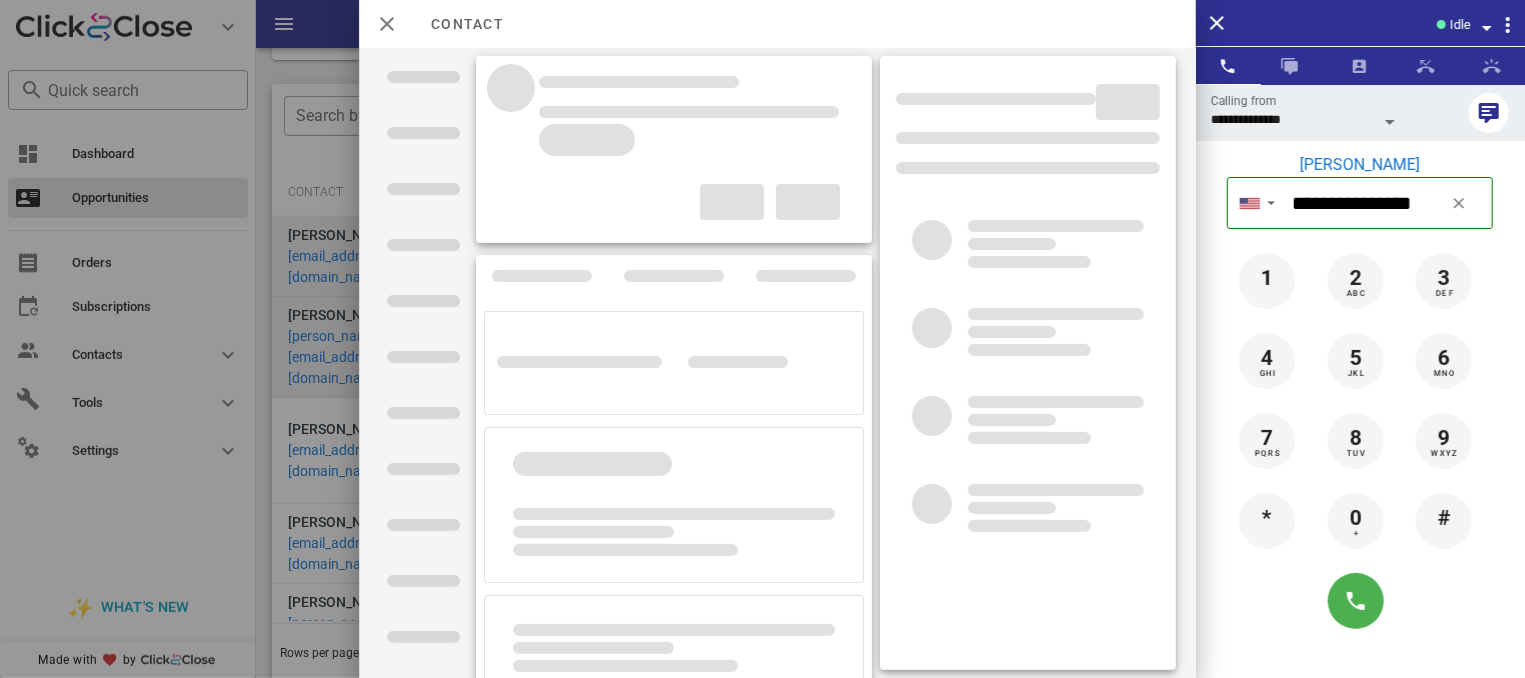 type on "**********" 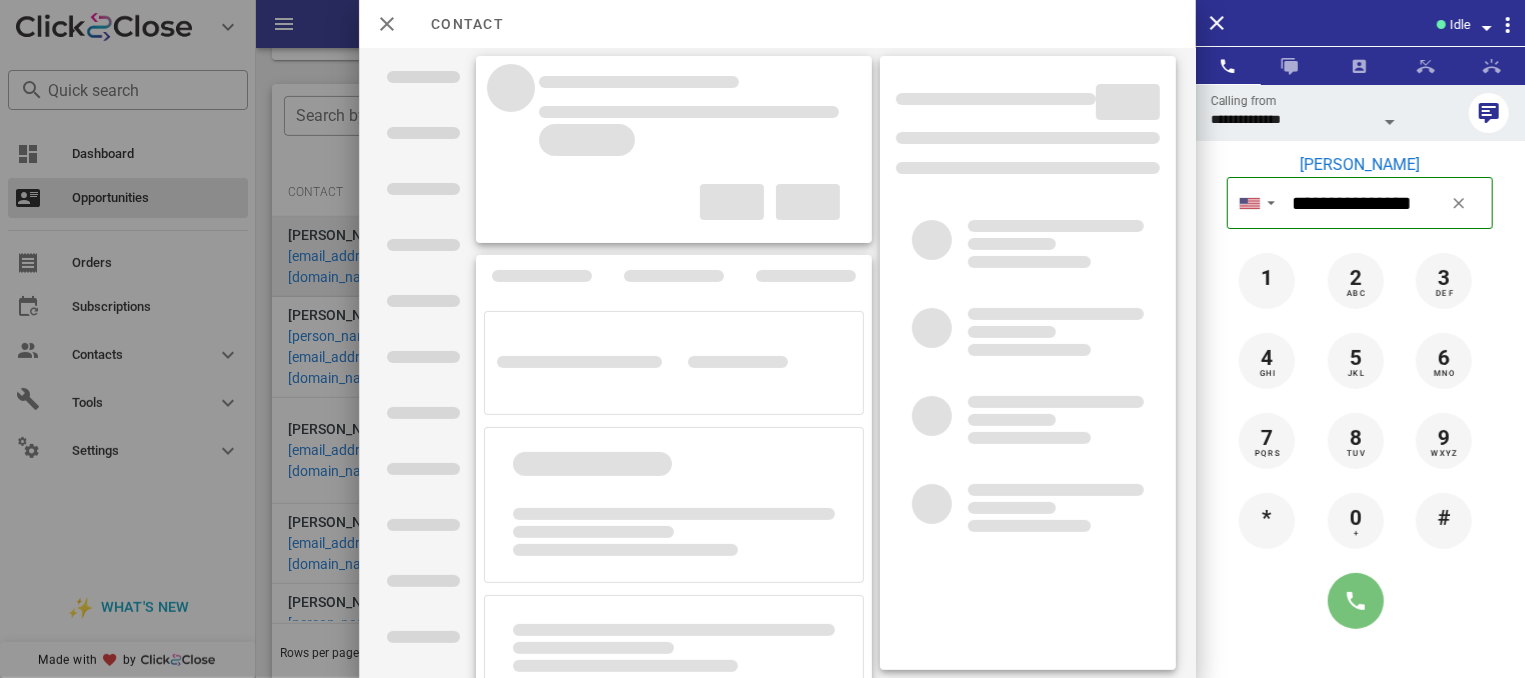 click at bounding box center (1356, 601) 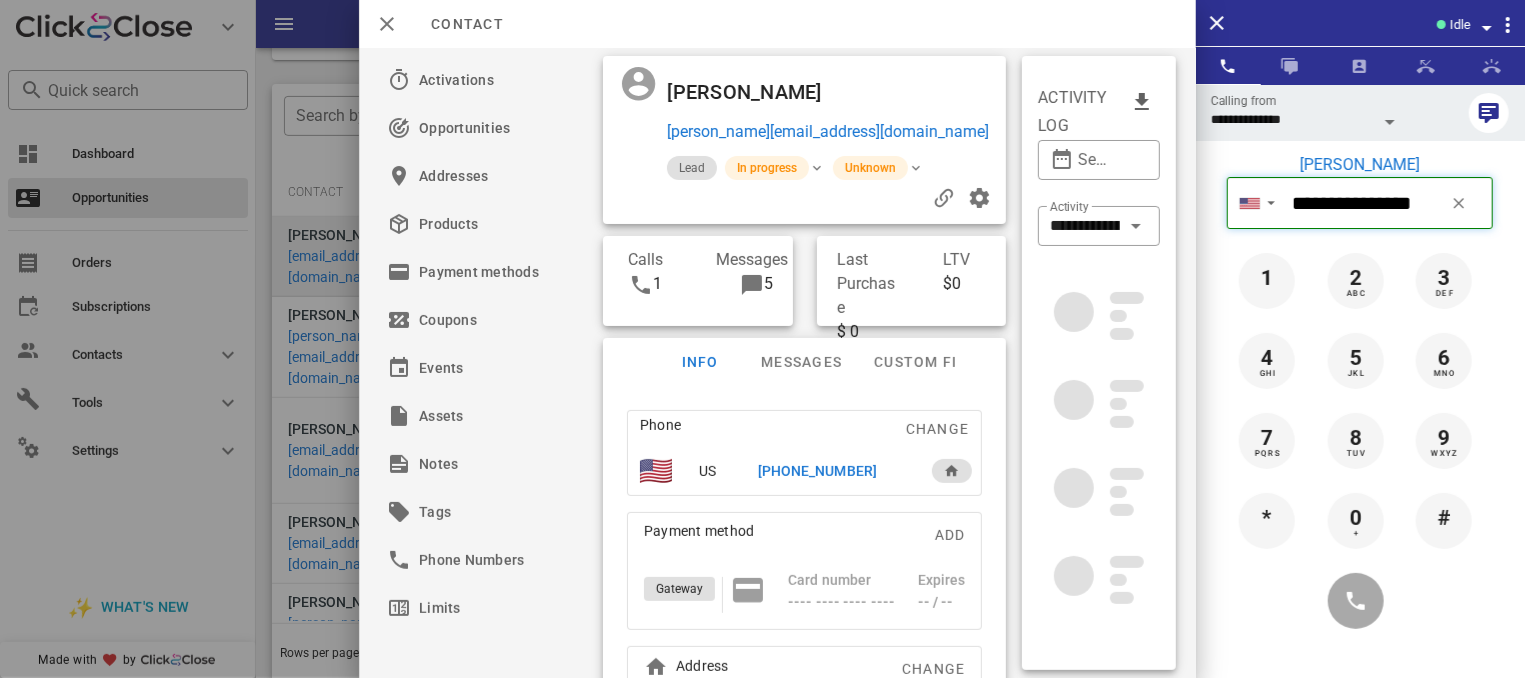 type on "**********" 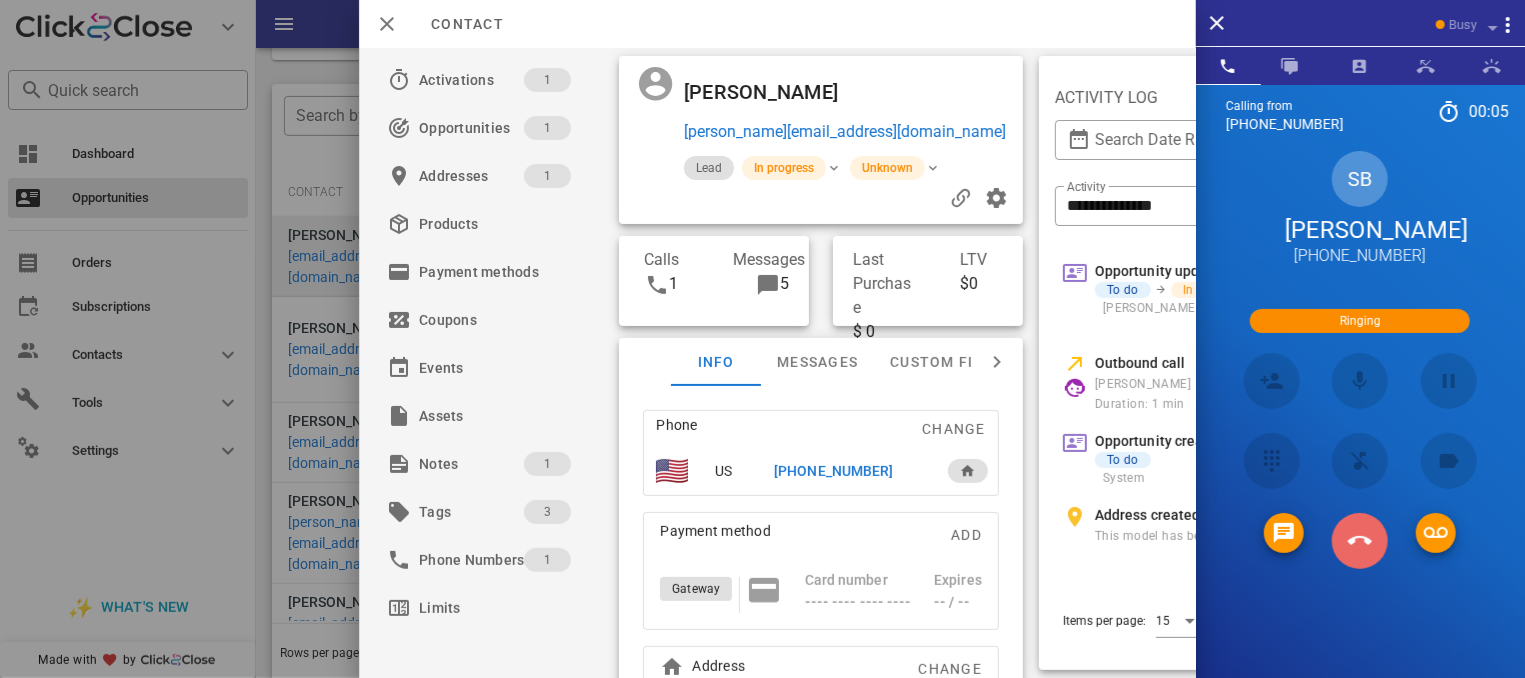 click at bounding box center [1360, 541] 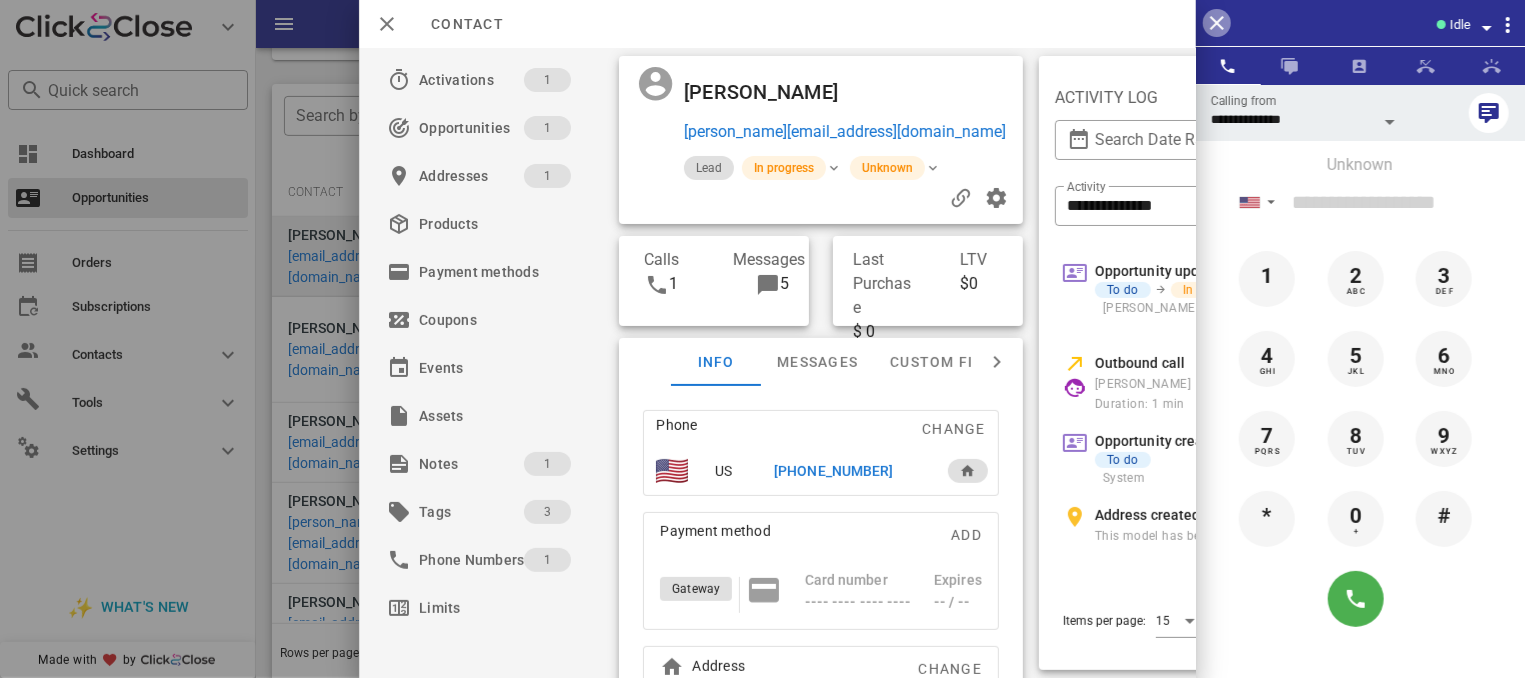 click at bounding box center (1217, 23) 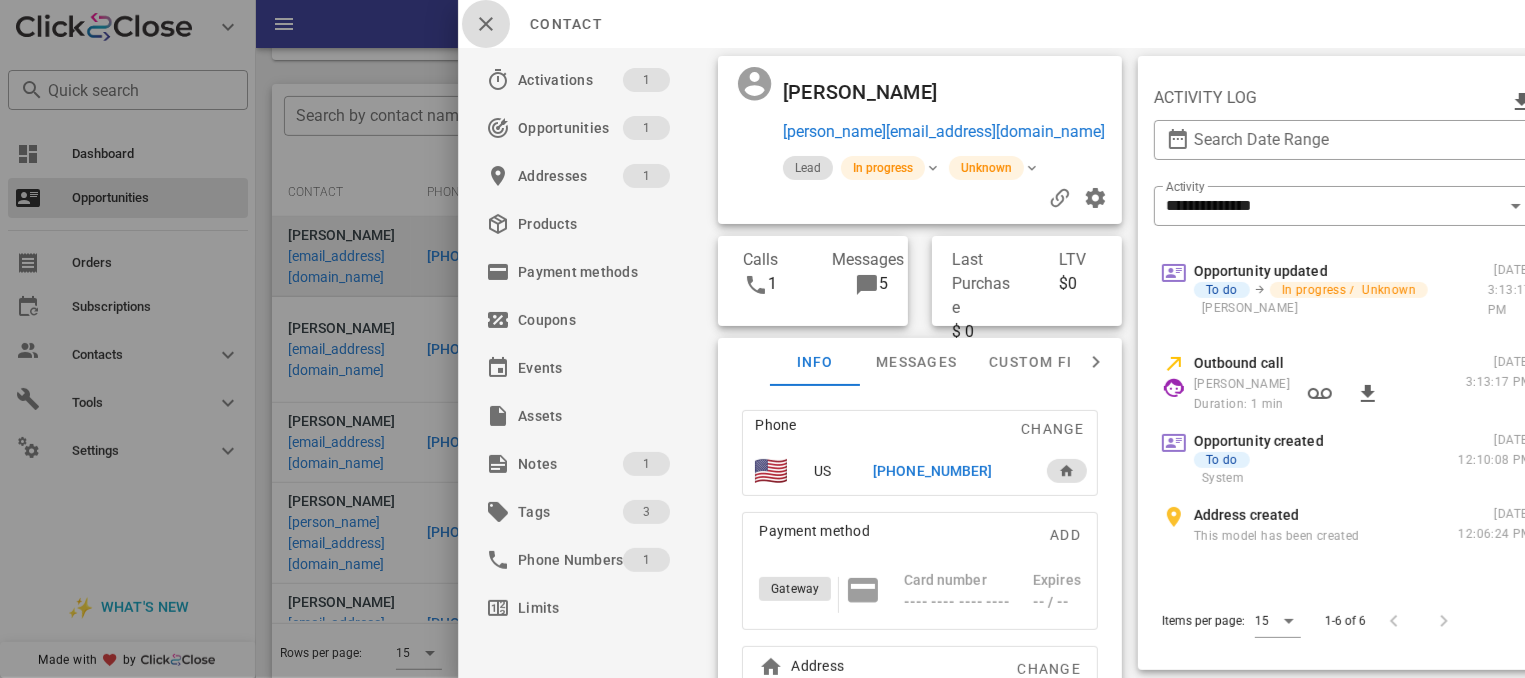 click at bounding box center [486, 24] 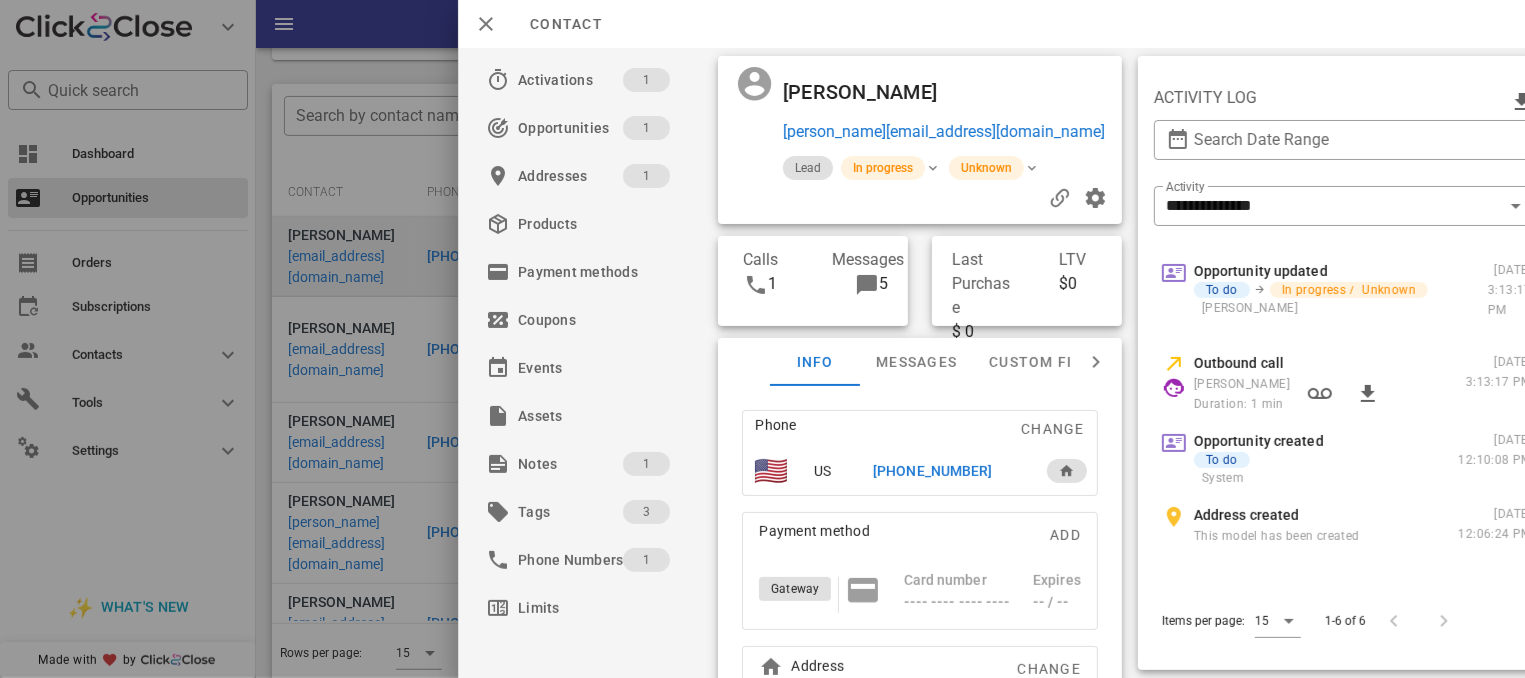 click at bounding box center [762, 339] 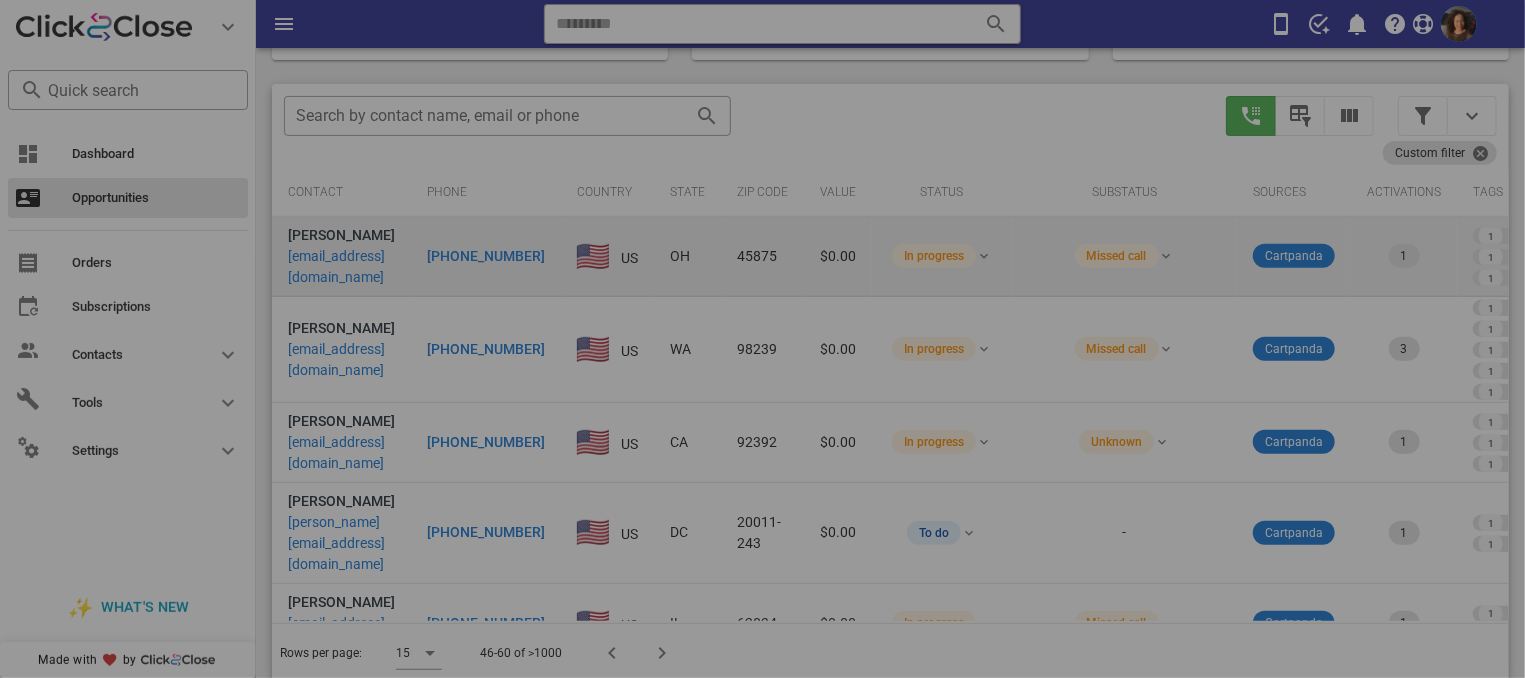 scroll, scrollTop: 276, scrollLeft: 0, axis: vertical 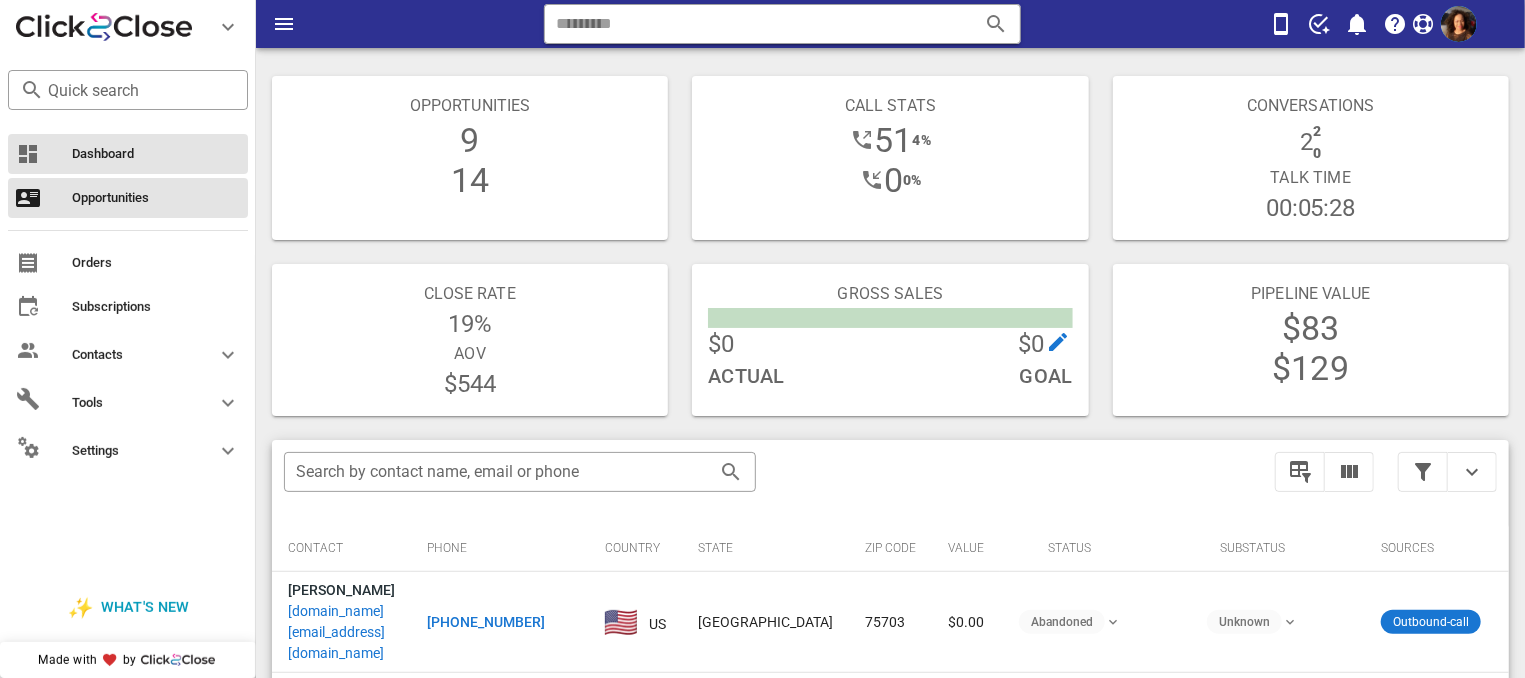 click on "Dashboard" at bounding box center (156, 154) 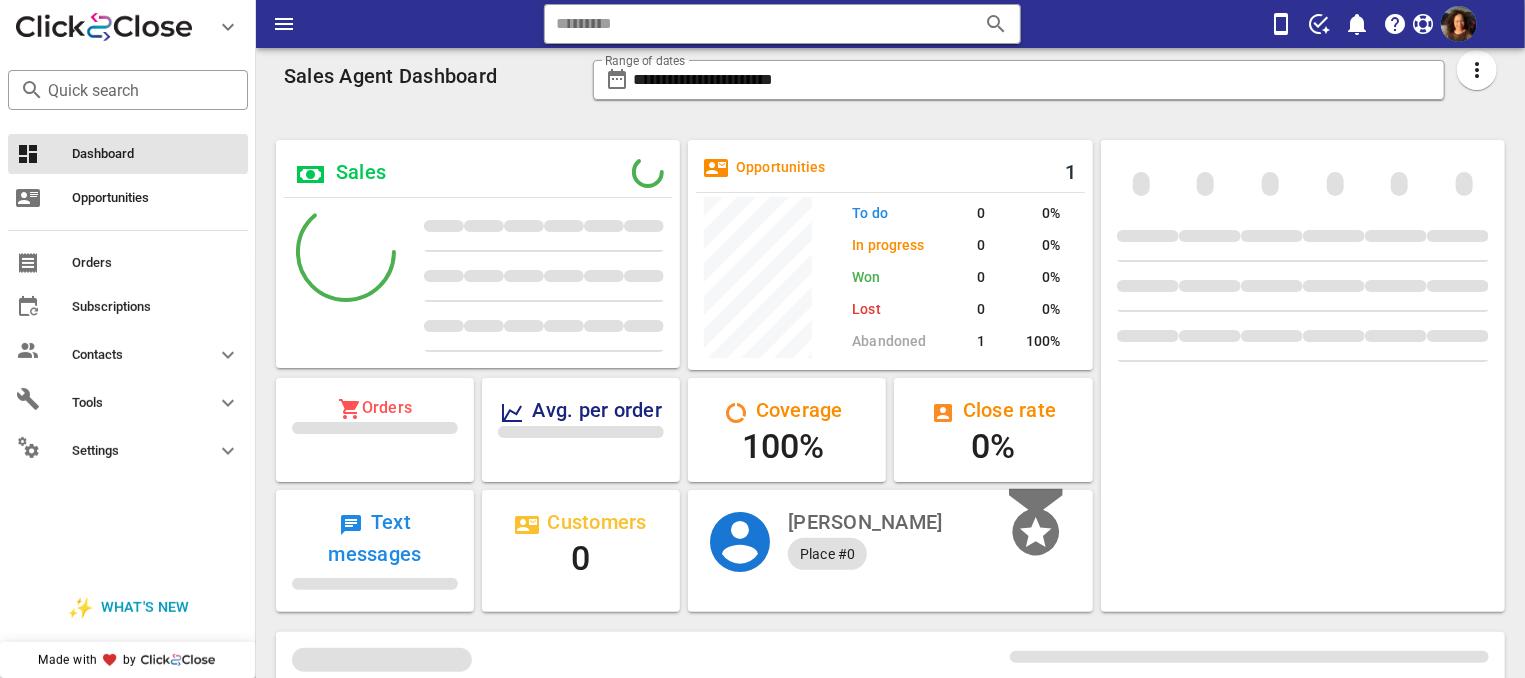 scroll, scrollTop: 999761, scrollLeft: 999595, axis: both 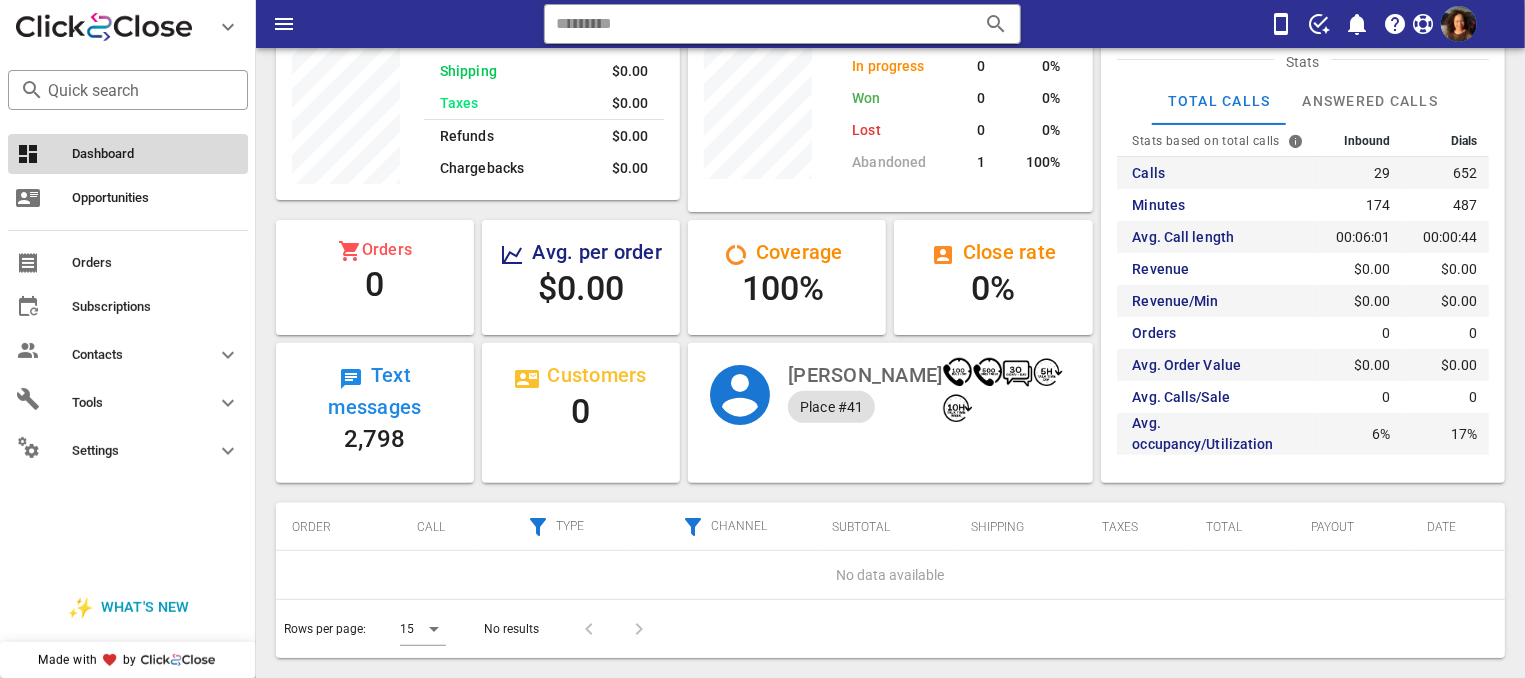 click on "Dashboard" at bounding box center [156, 154] 